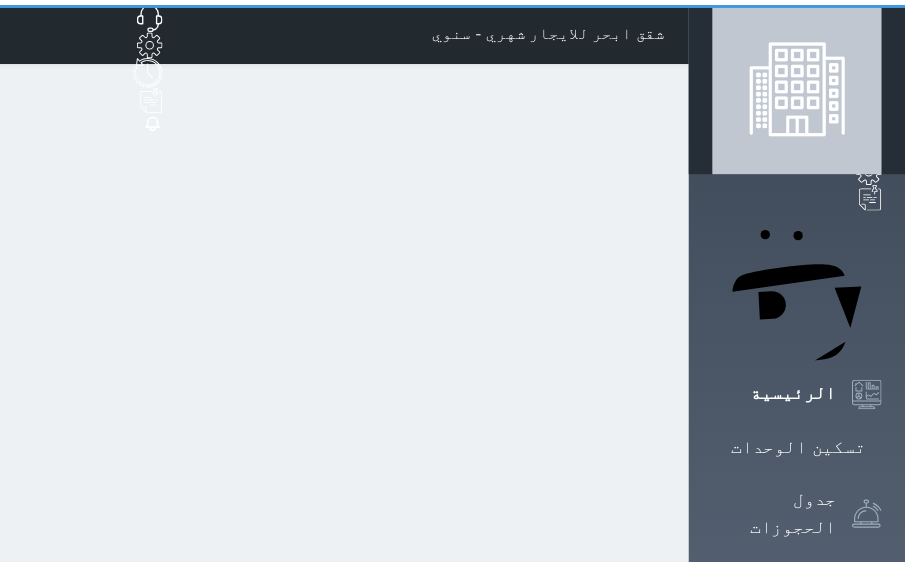 scroll, scrollTop: 0, scrollLeft: 0, axis: both 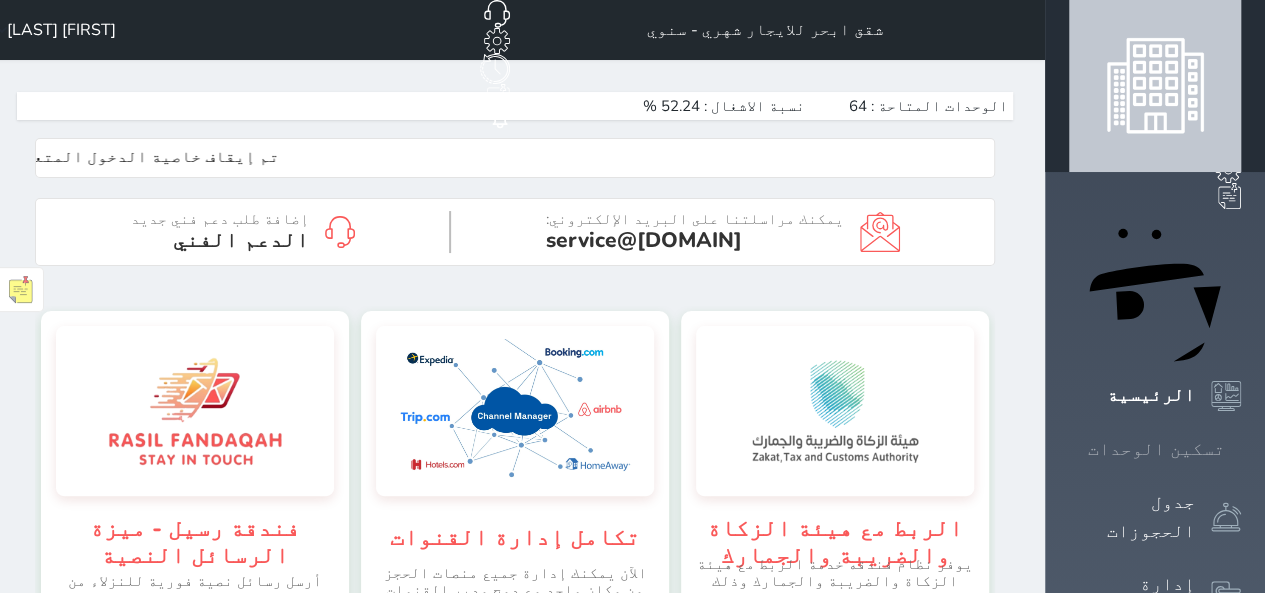 click at bounding box center (1241, 449) 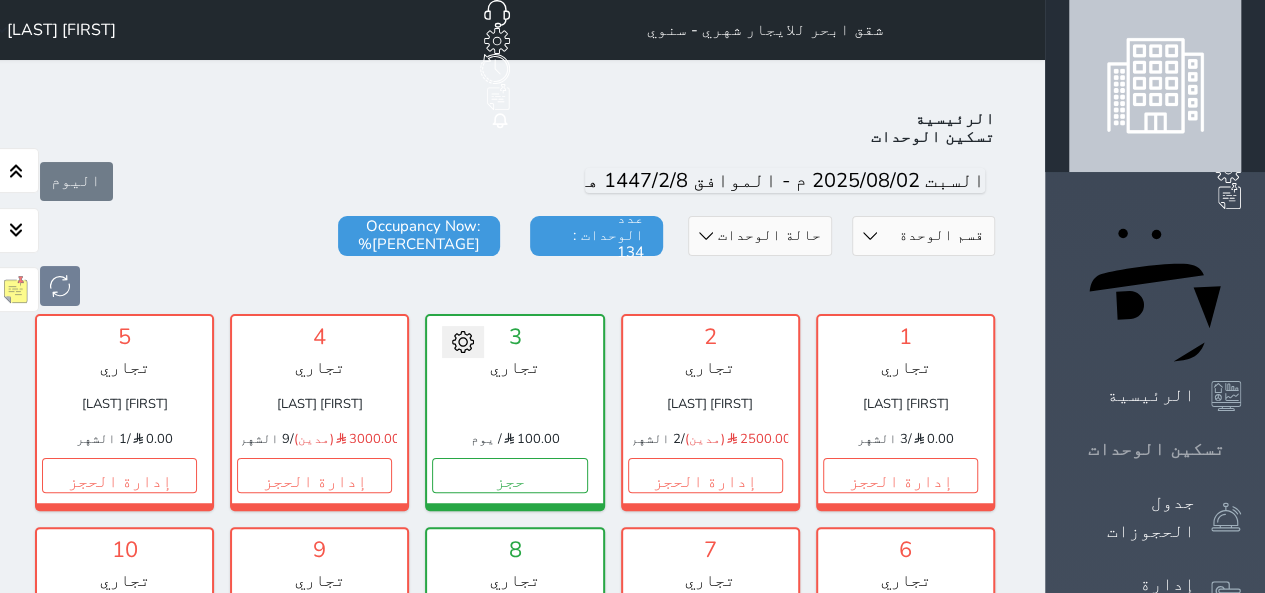 scroll, scrollTop: 78, scrollLeft: 0, axis: vertical 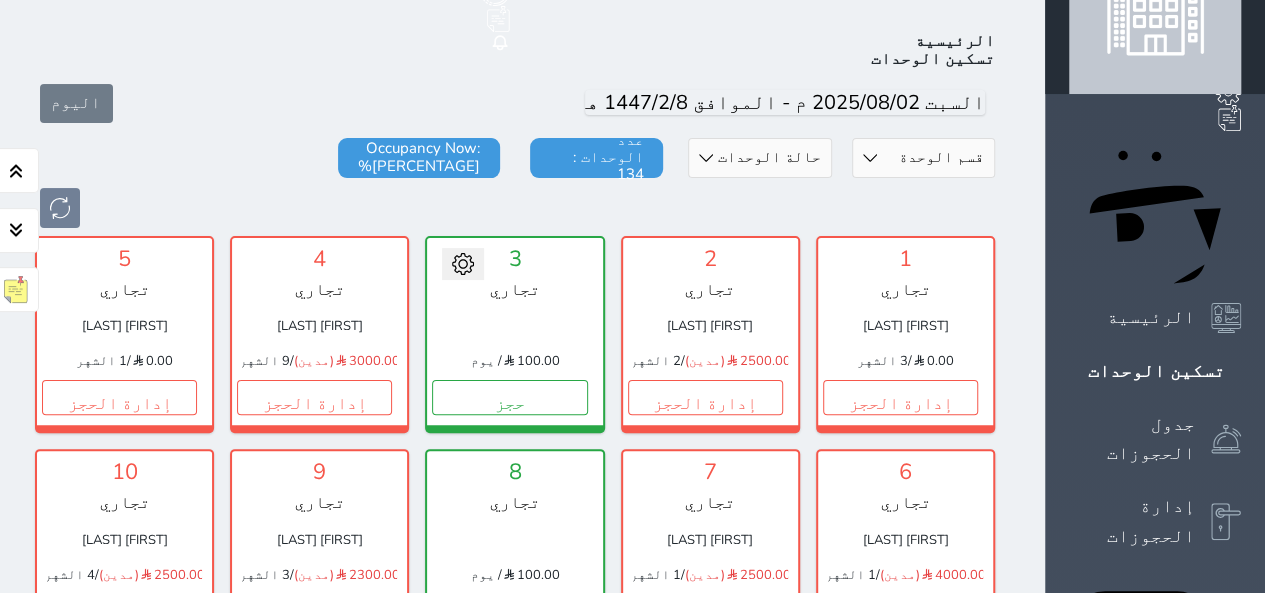 click on "[UNIT_SECTION] [BUILDING_NAME] [CATEGORY] [CATEGORY] [CATEGORY]" at bounding box center [923, 158] 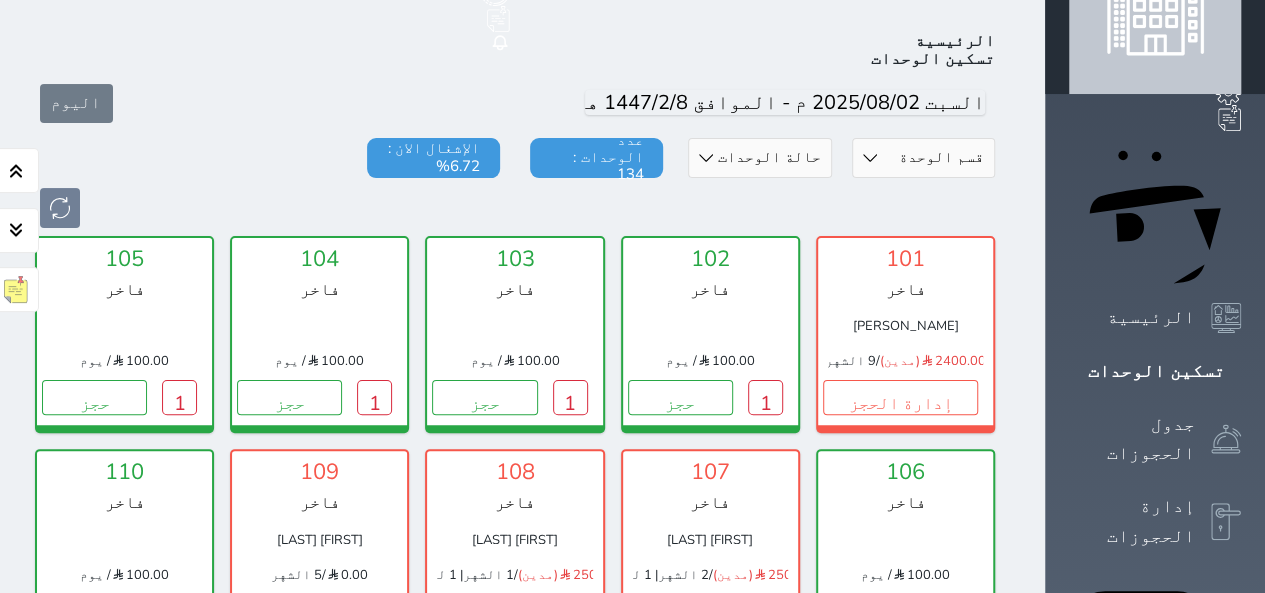 click on "إدارة الحجز" at bounding box center (705, 611) 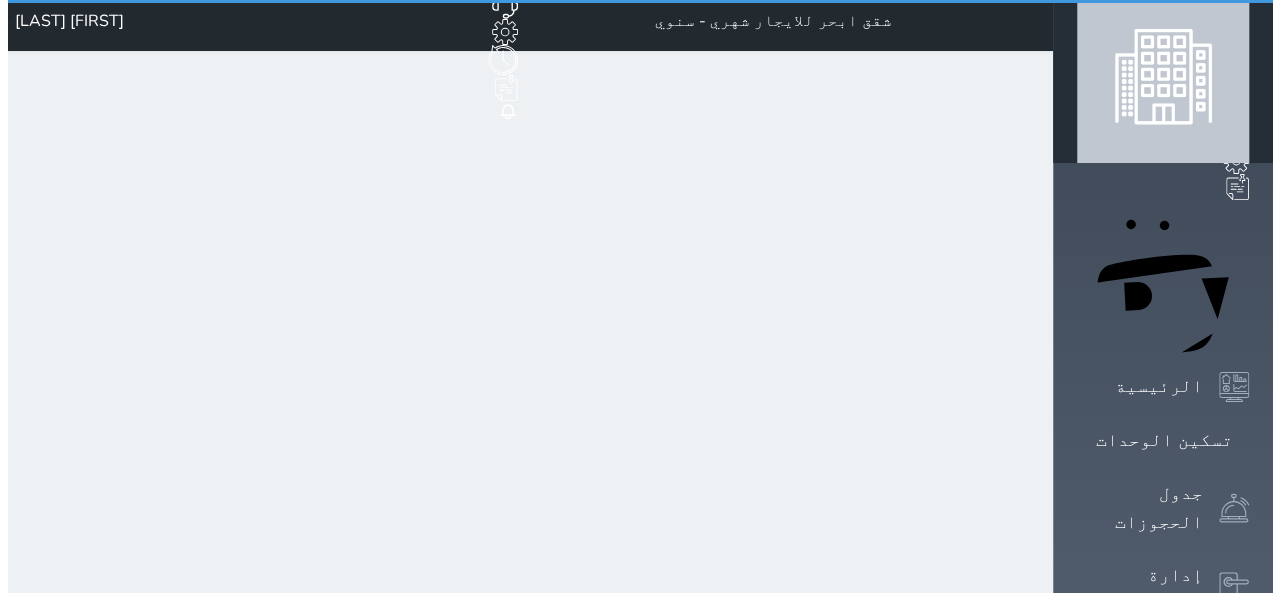 scroll, scrollTop: 0, scrollLeft: 0, axis: both 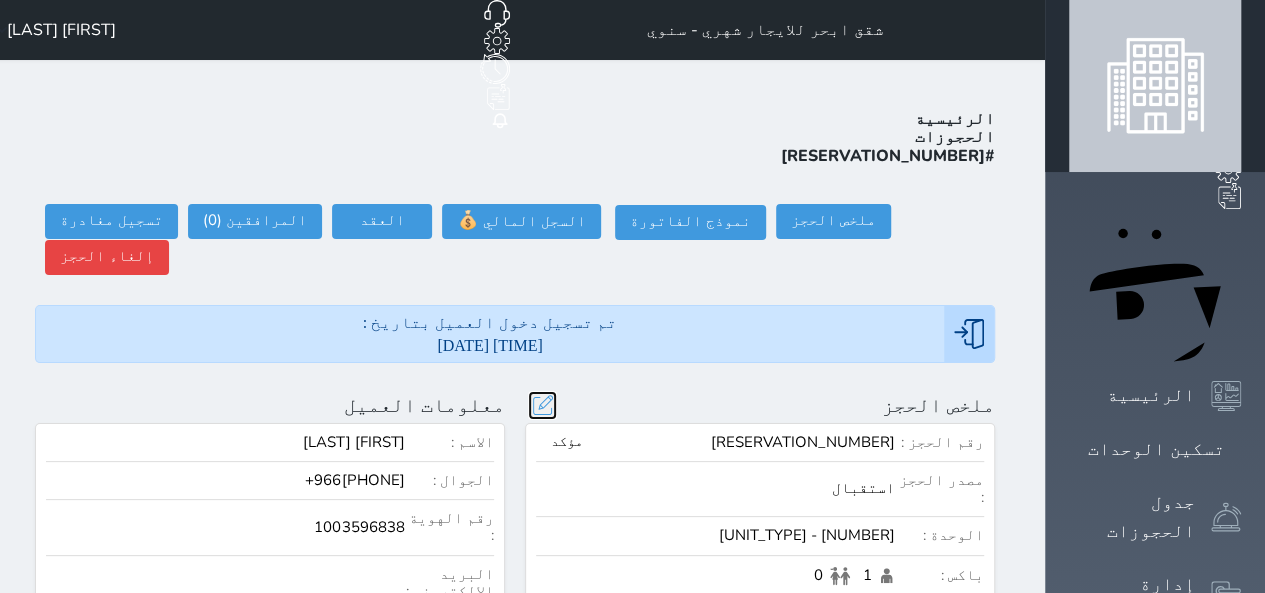 click at bounding box center (542, 405) 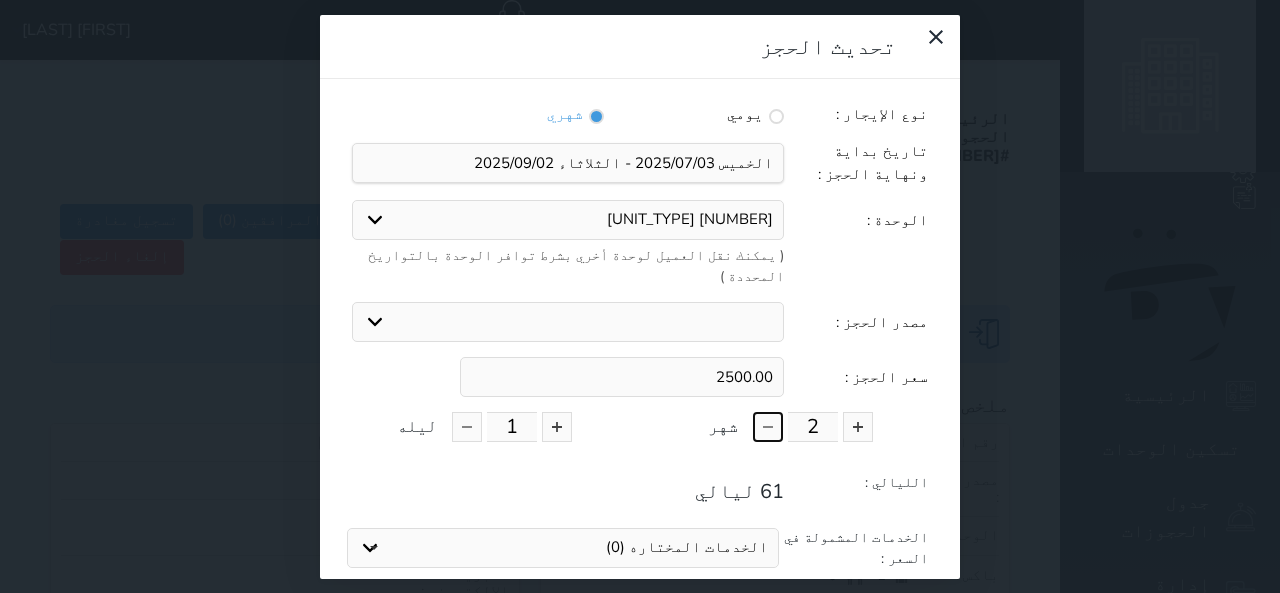 click at bounding box center (768, 427) 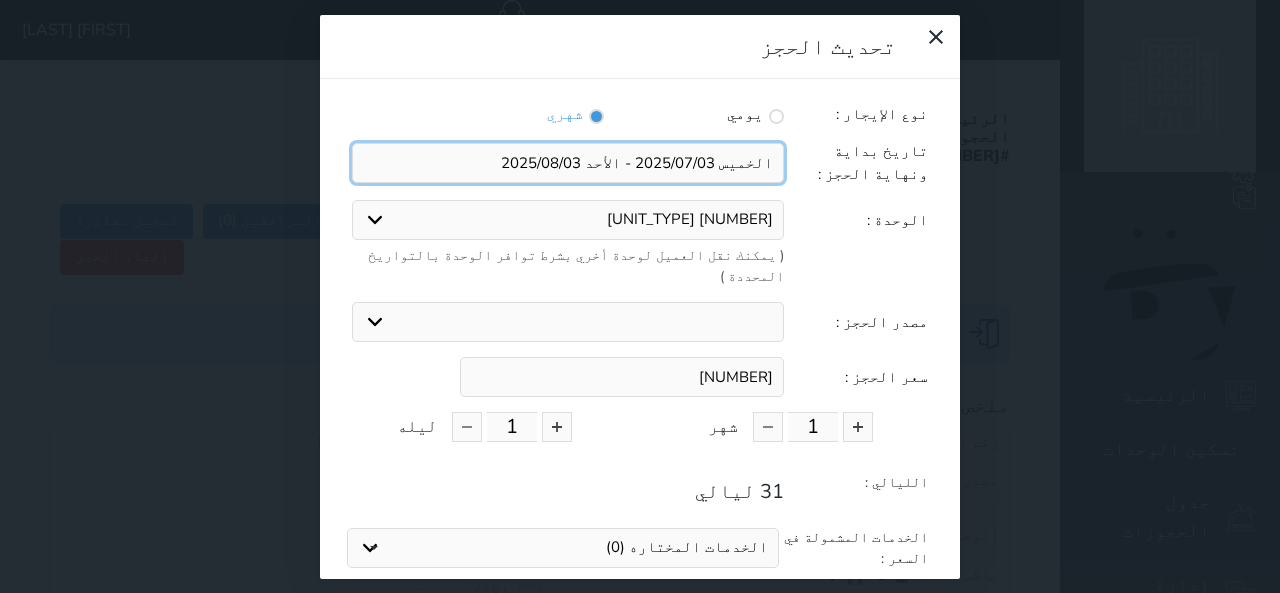 click at bounding box center [568, 163] 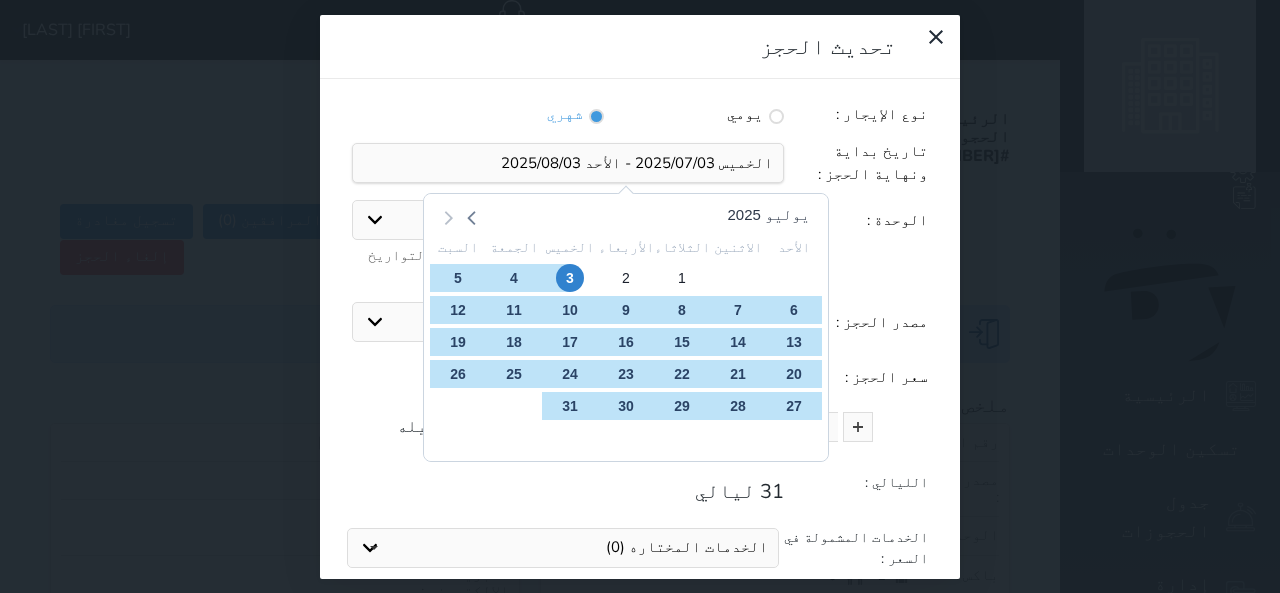 click 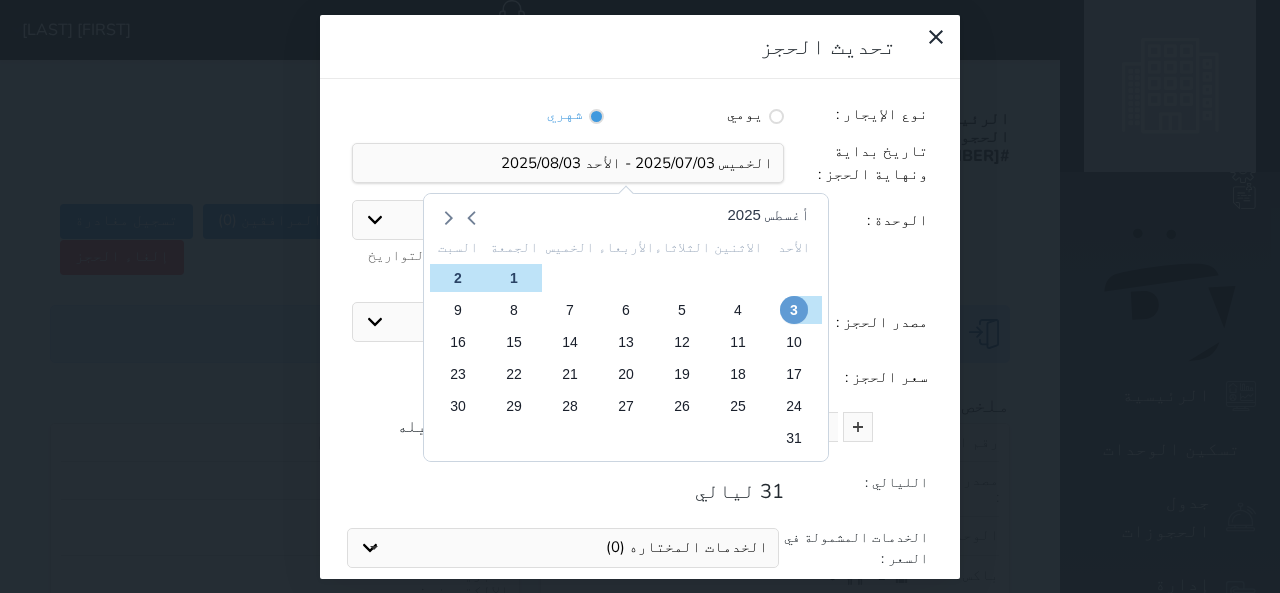 click on "3" at bounding box center (794, 310) 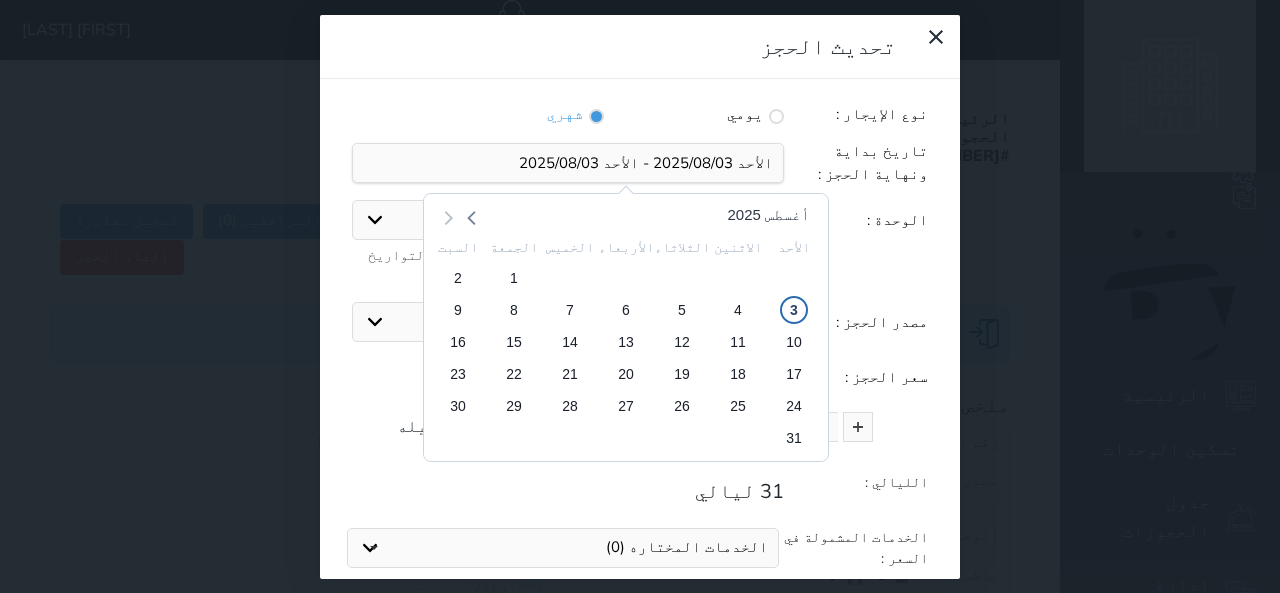 click 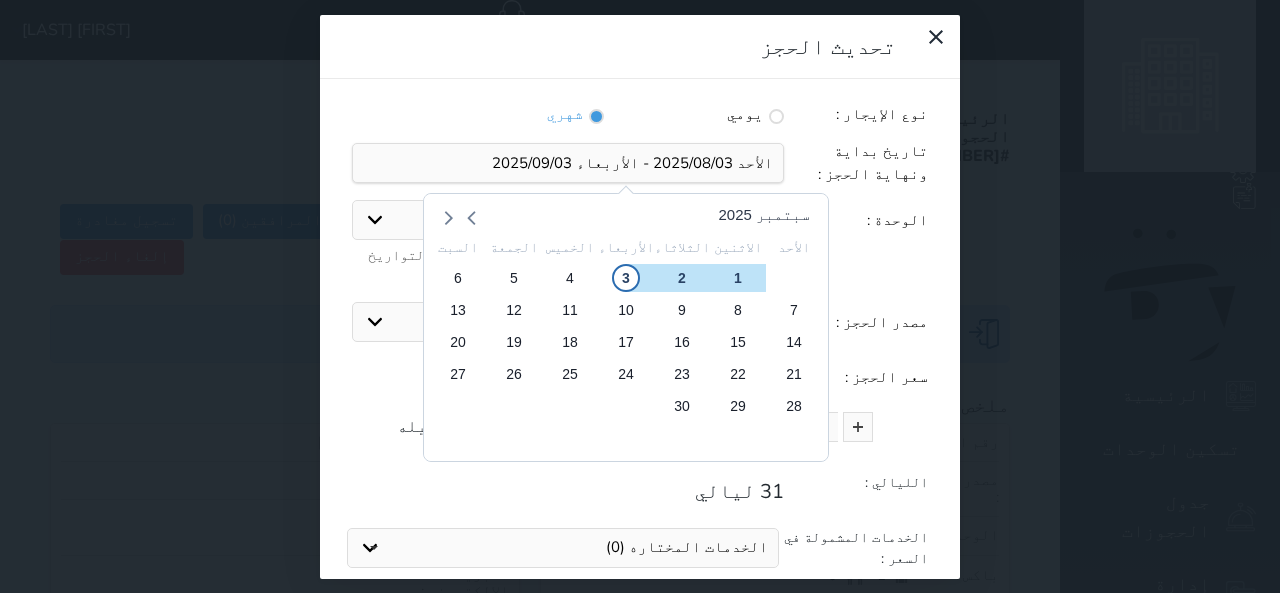 click on "سبتمبر 2025" at bounding box center (626, 210) 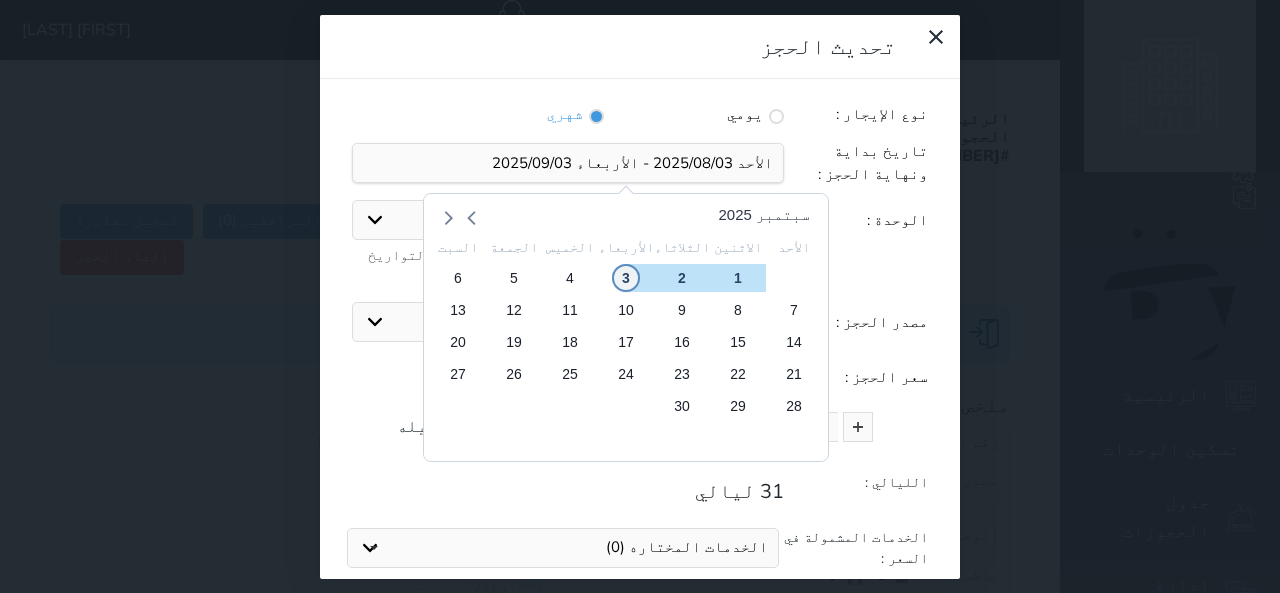 click on "3" at bounding box center (626, 278) 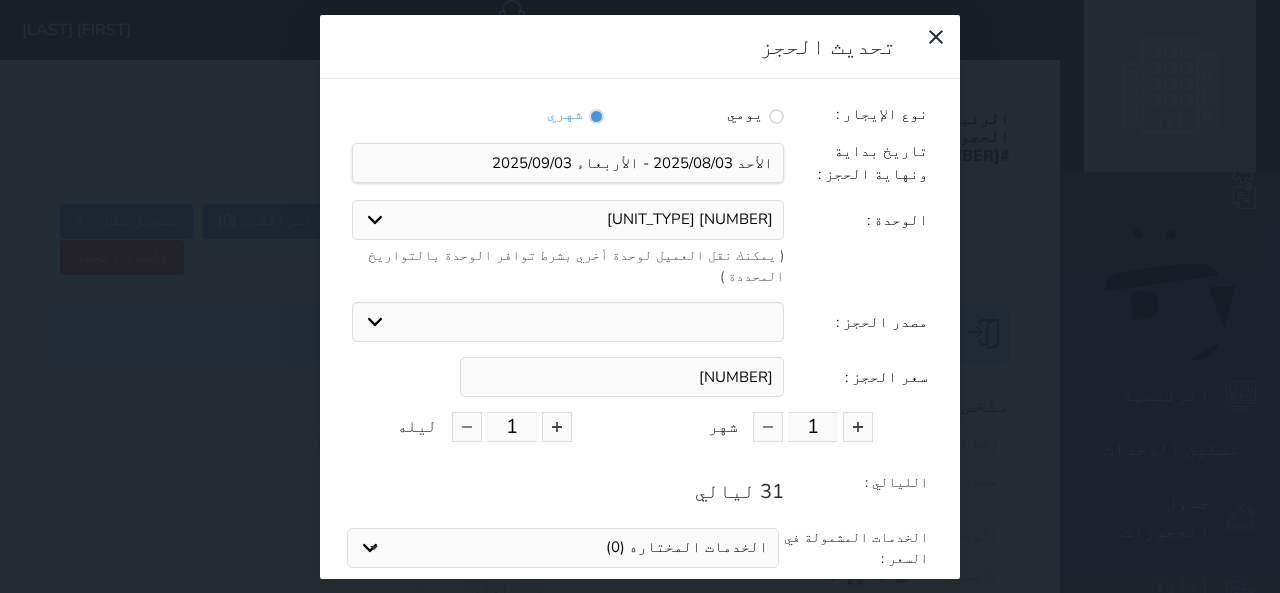 click on "[NUMBER]" at bounding box center (622, 377) 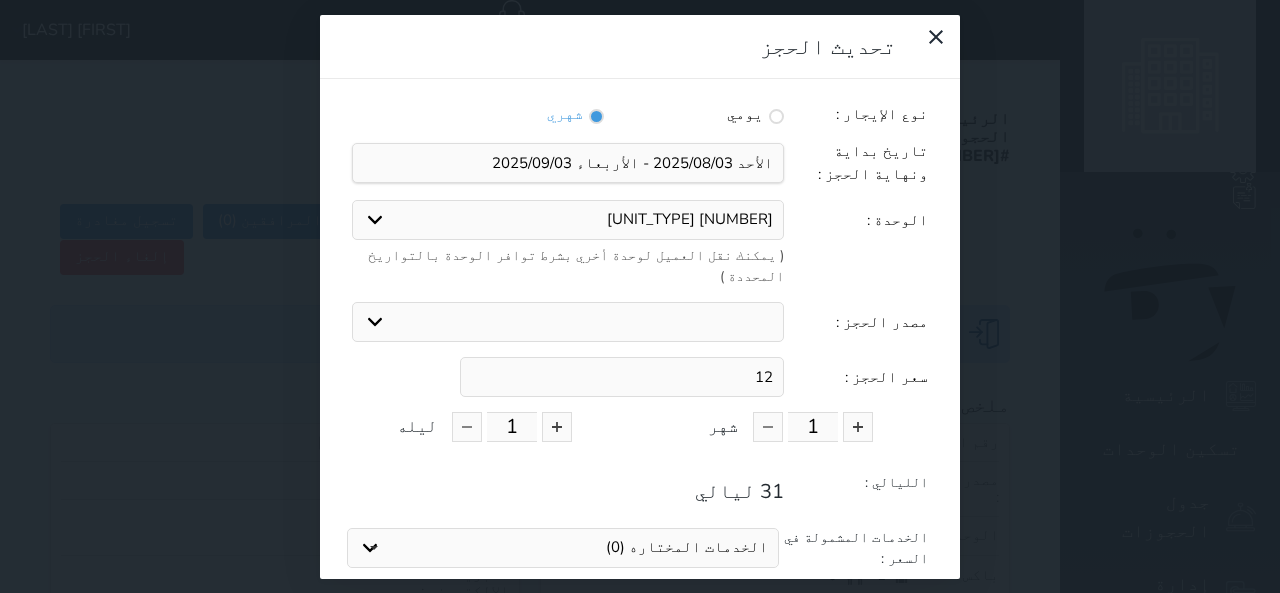 type on "1" 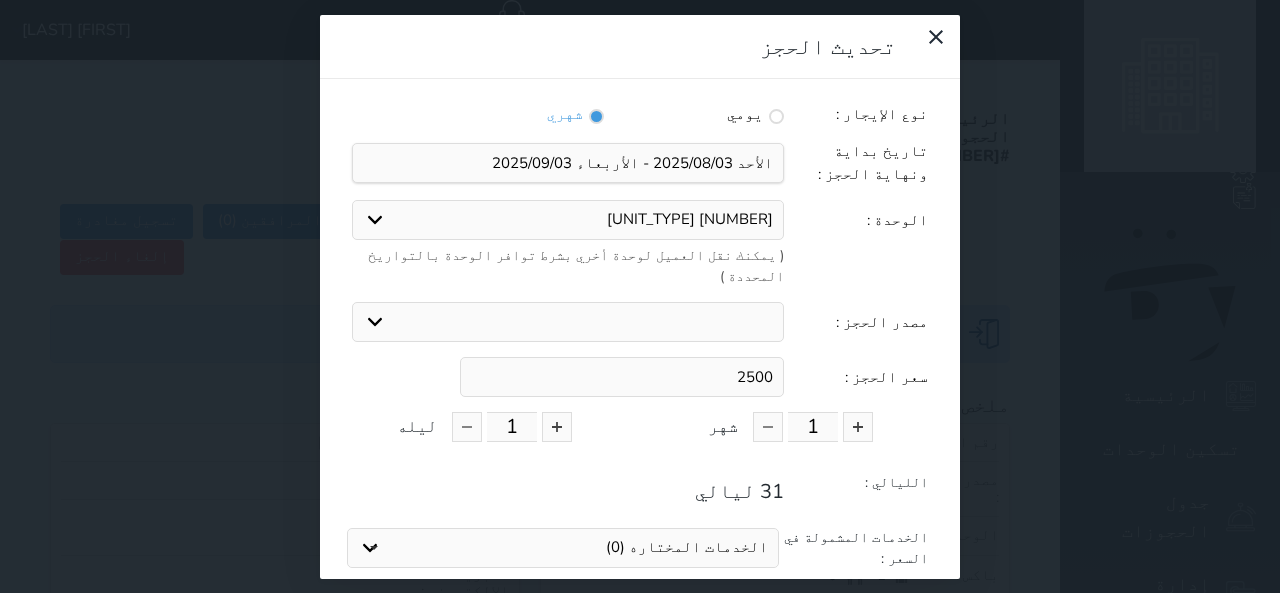 type on "2500" 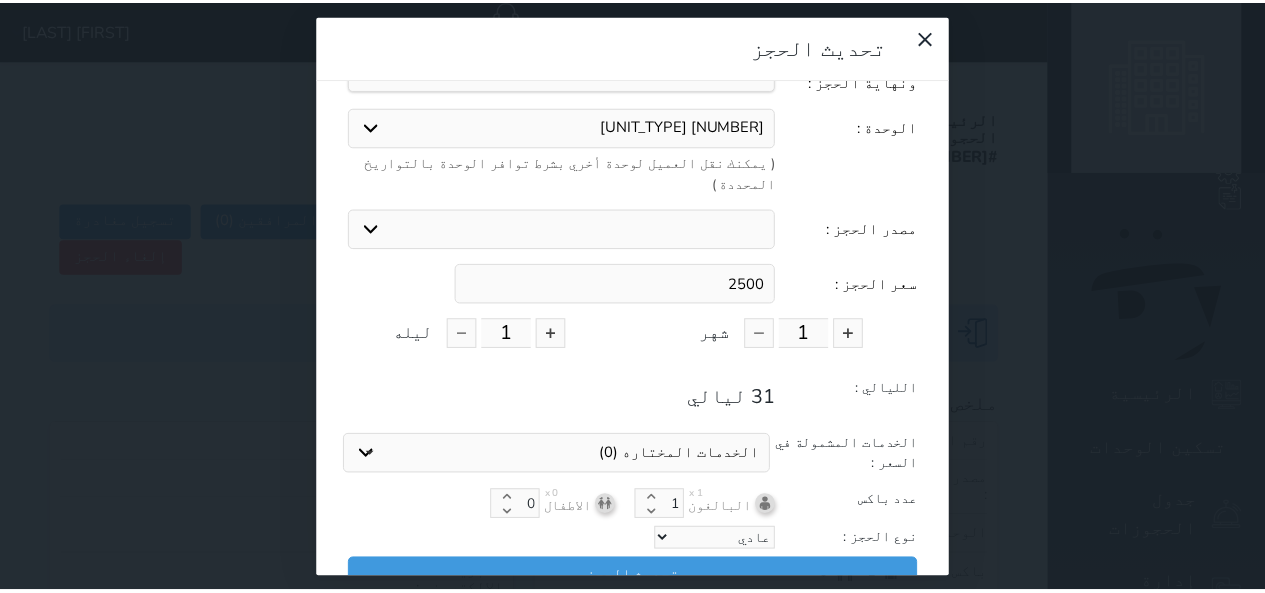 scroll, scrollTop: 104, scrollLeft: 0, axis: vertical 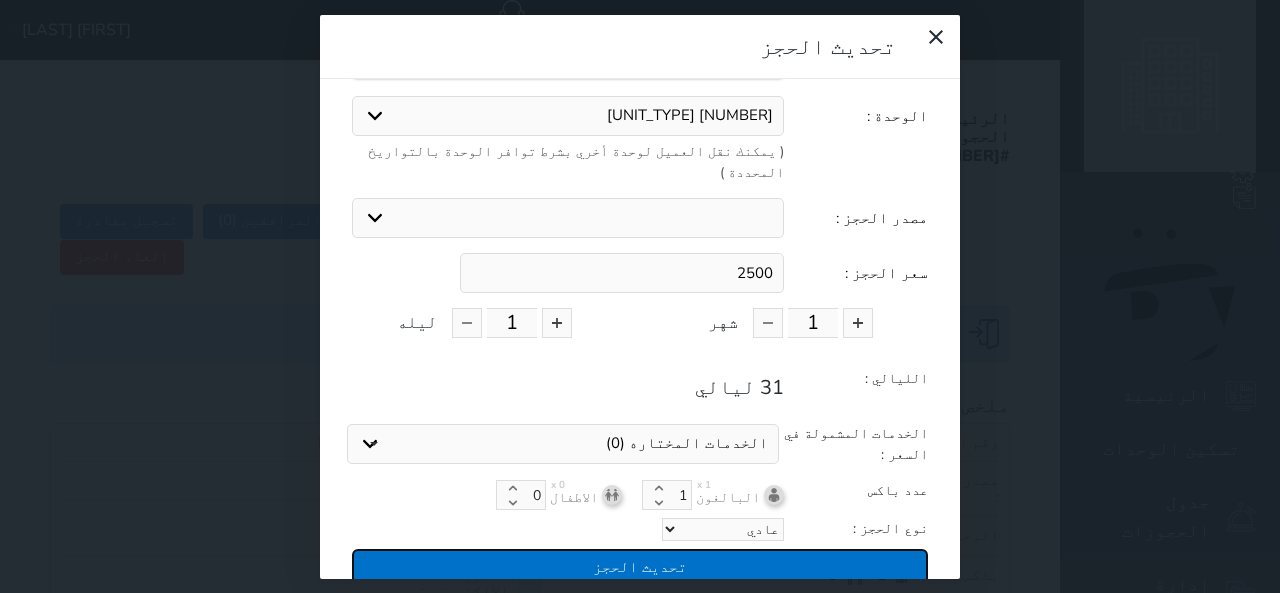click on "تحديث الحجز" at bounding box center (640, 566) 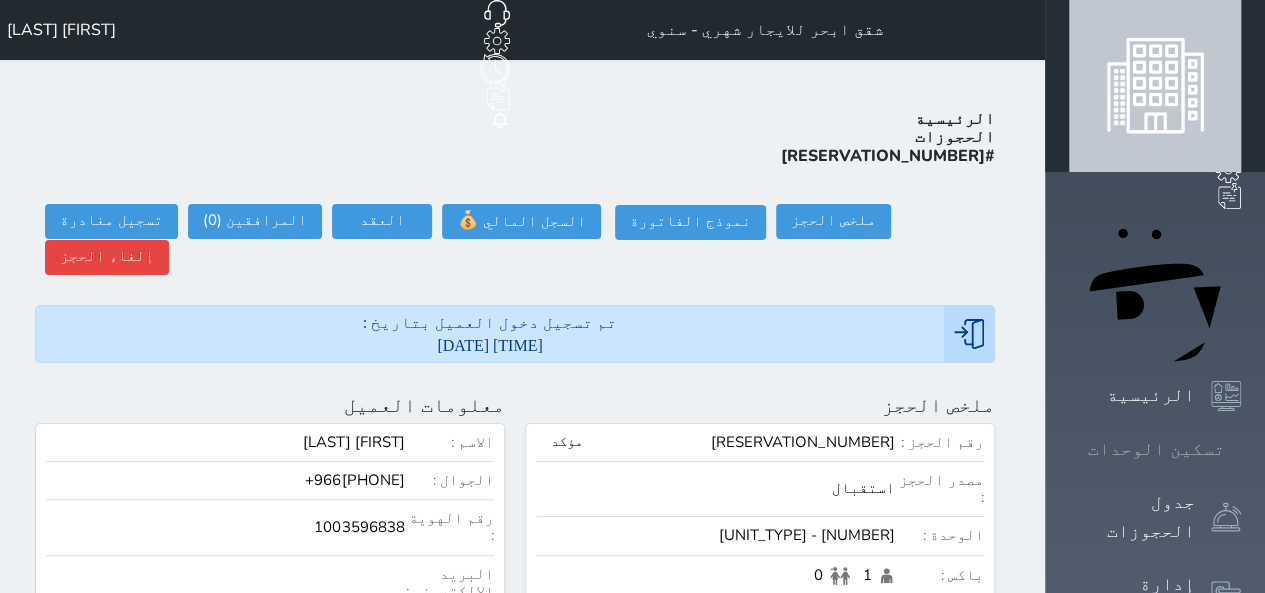click 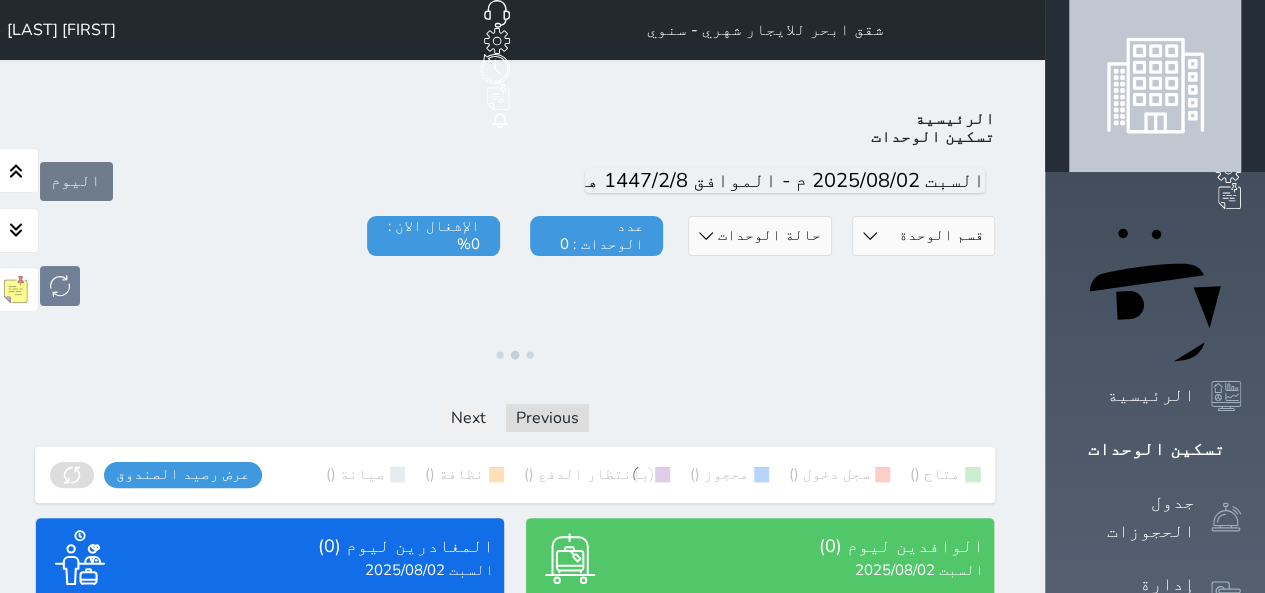 click on "[UNIT_SECTION] [BUILDING_NAME] [CATEGORY] [CATEGORY] [CATEGORY]" at bounding box center (923, 236) 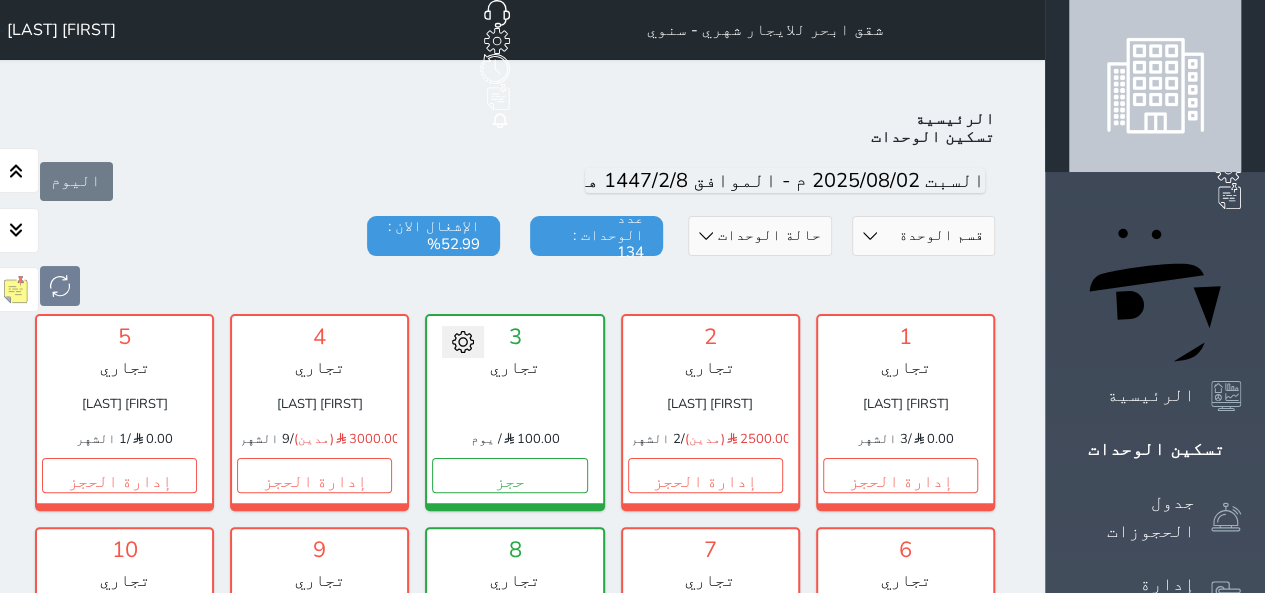scroll, scrollTop: 78, scrollLeft: 0, axis: vertical 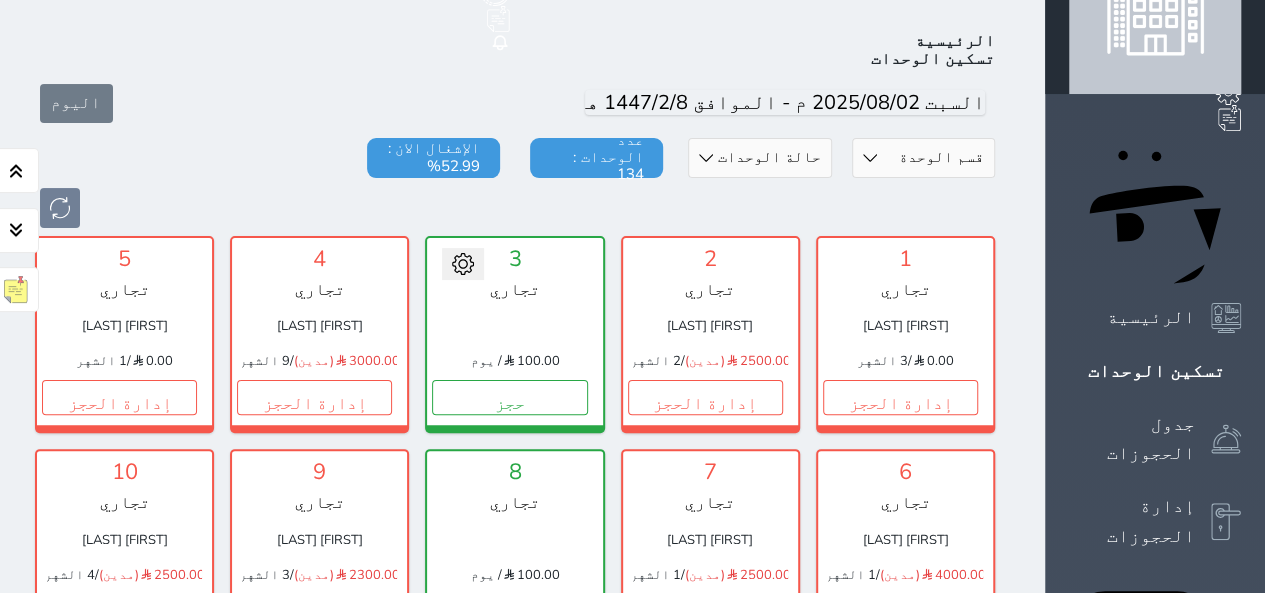 select on "[NUMBER]" 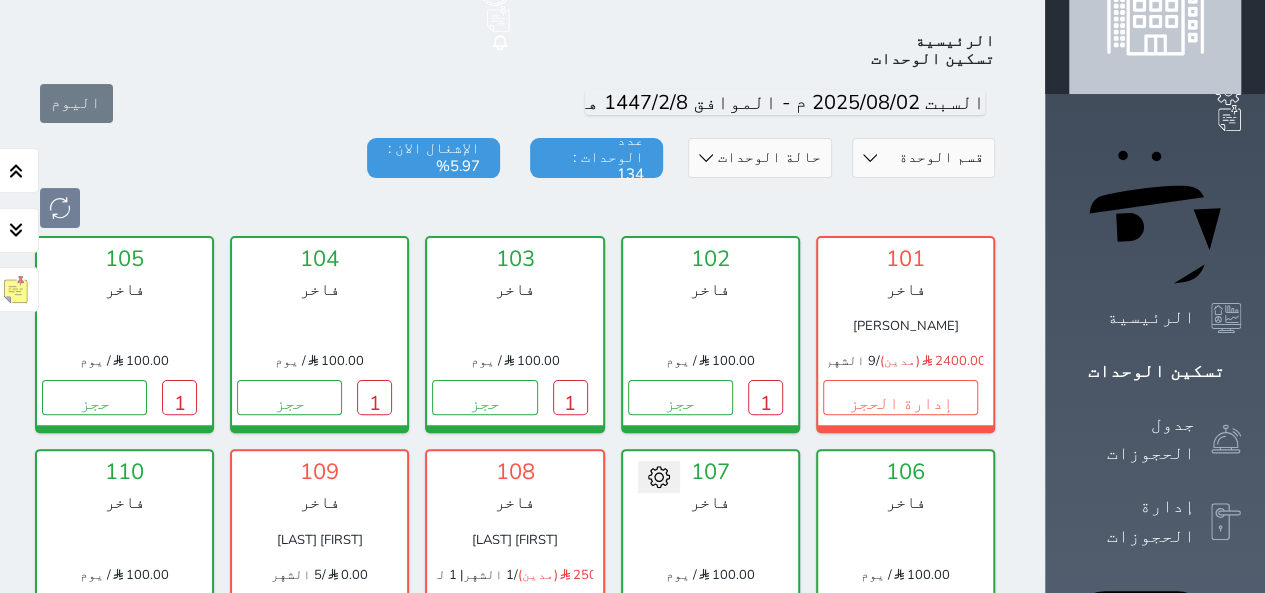 click at bounding box center [515, 208] 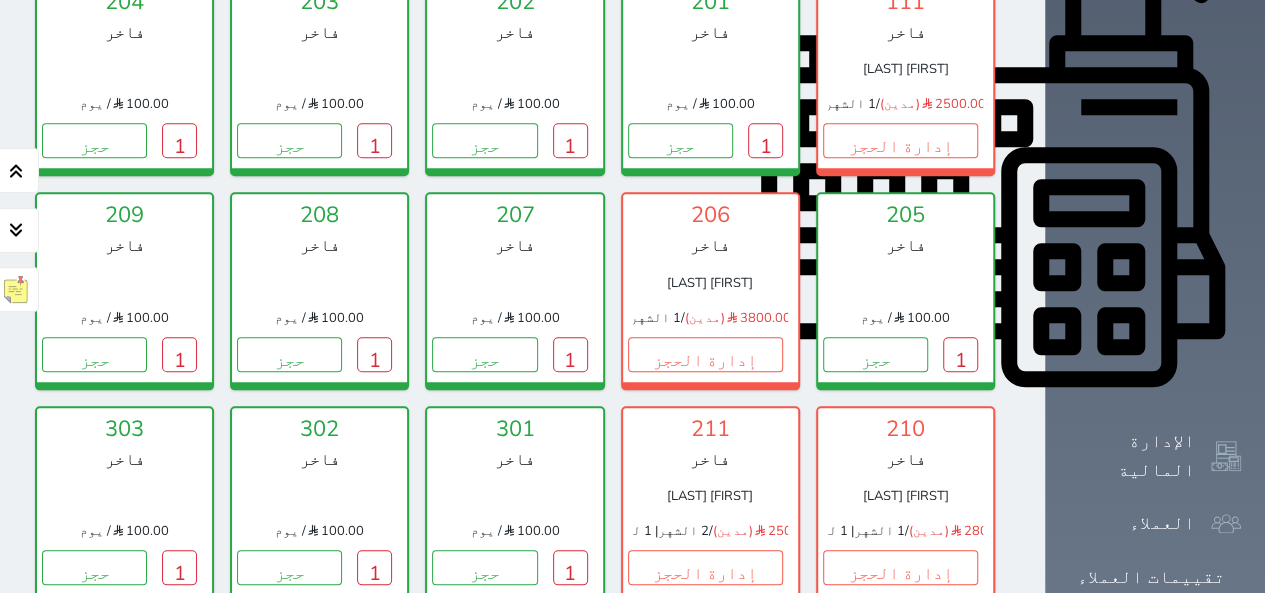 scroll, scrollTop: 798, scrollLeft: 0, axis: vertical 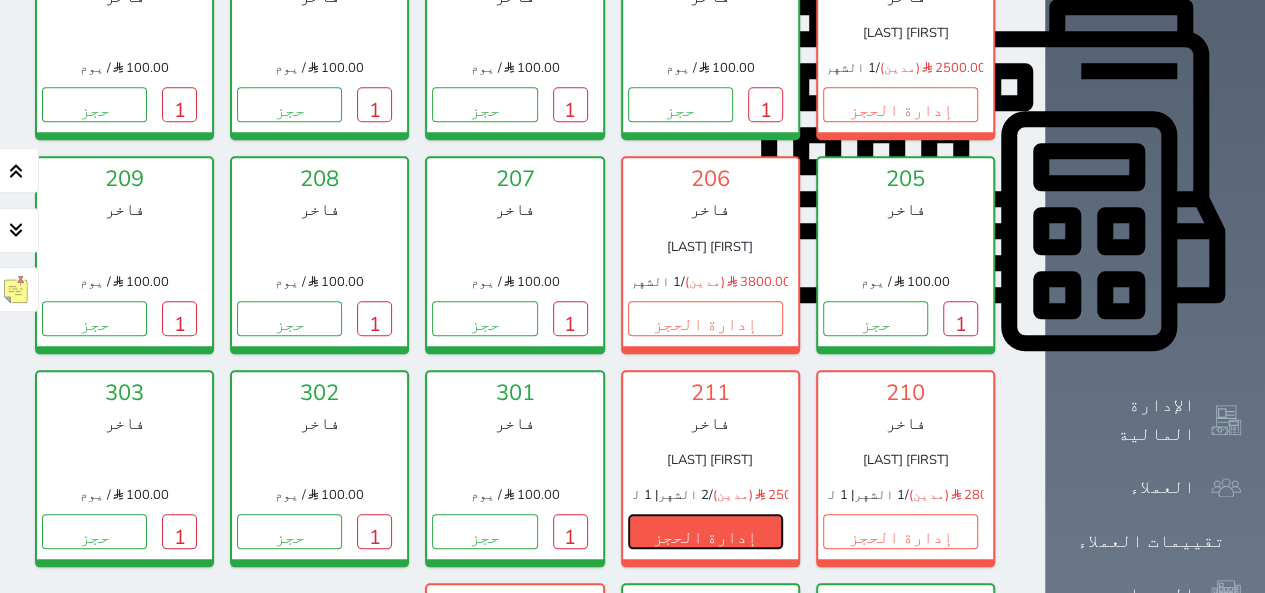 click on "إدارة الحجز" at bounding box center (705, 531) 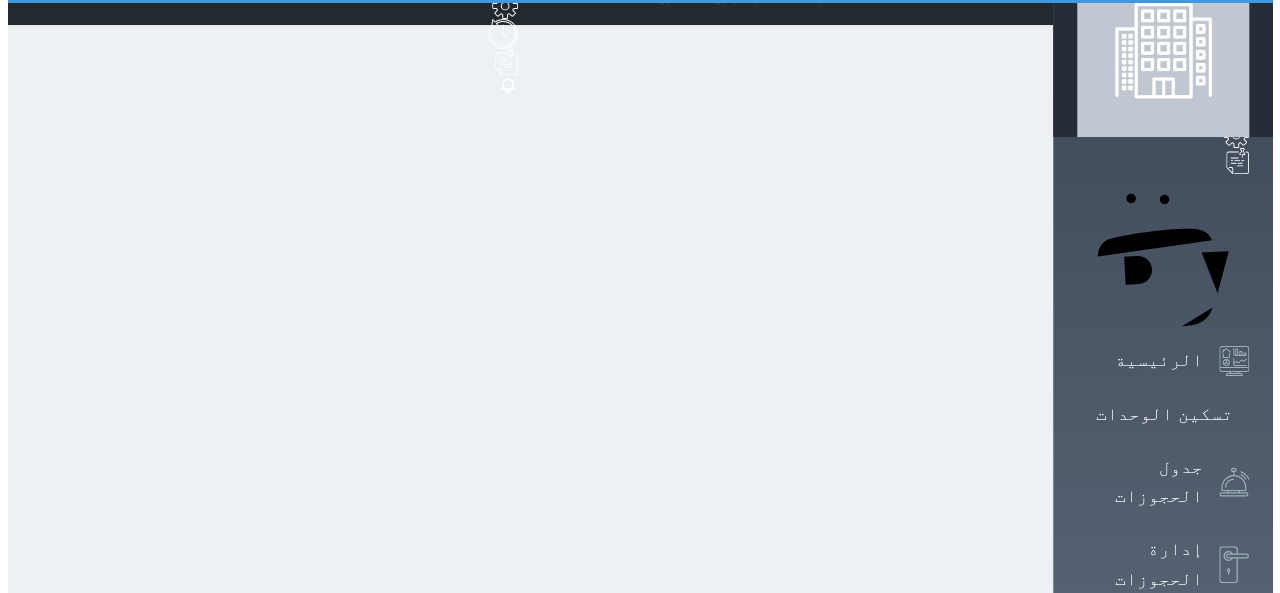 scroll, scrollTop: 0, scrollLeft: 0, axis: both 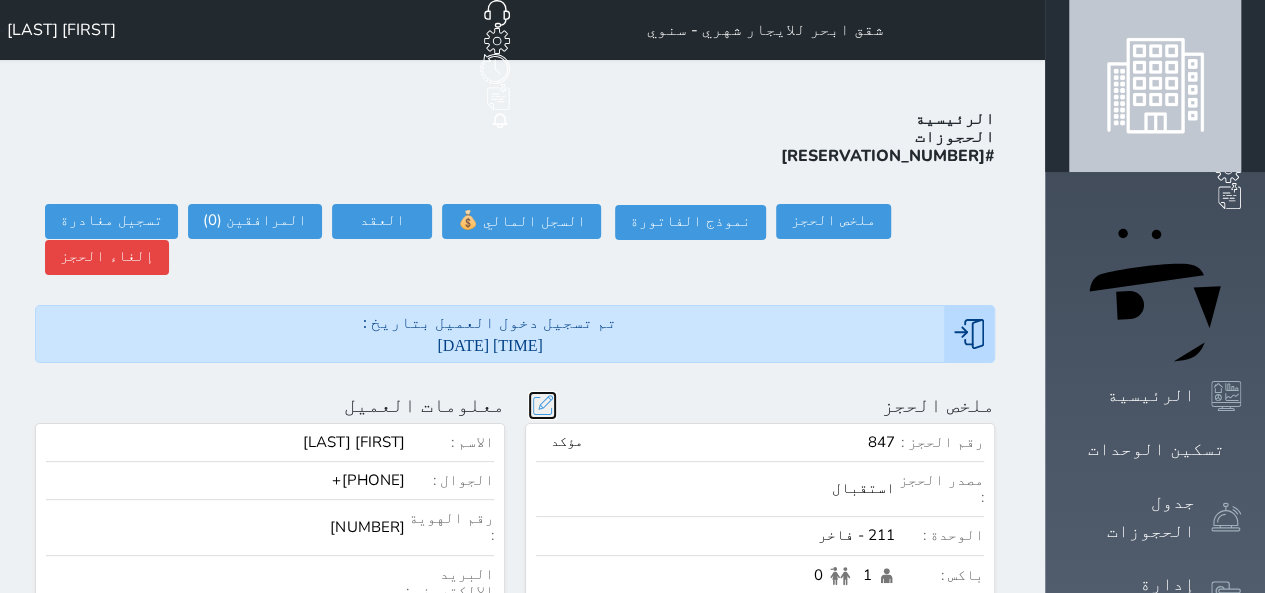click at bounding box center (542, 405) 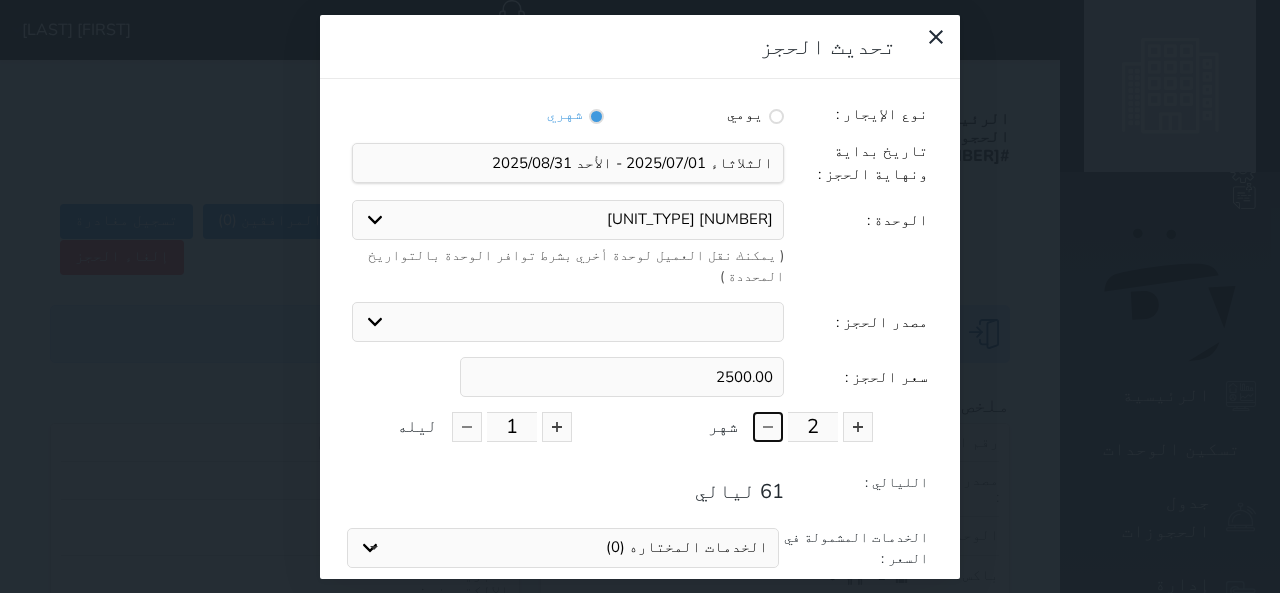 click at bounding box center [768, 427] 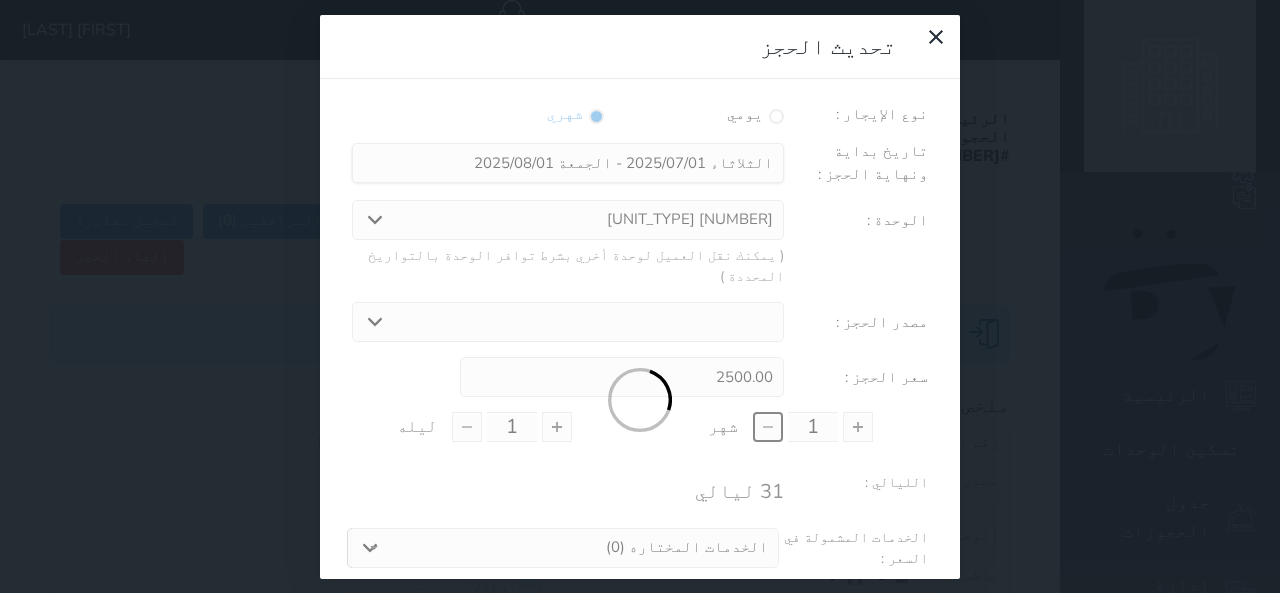 type on "[NUMBER]" 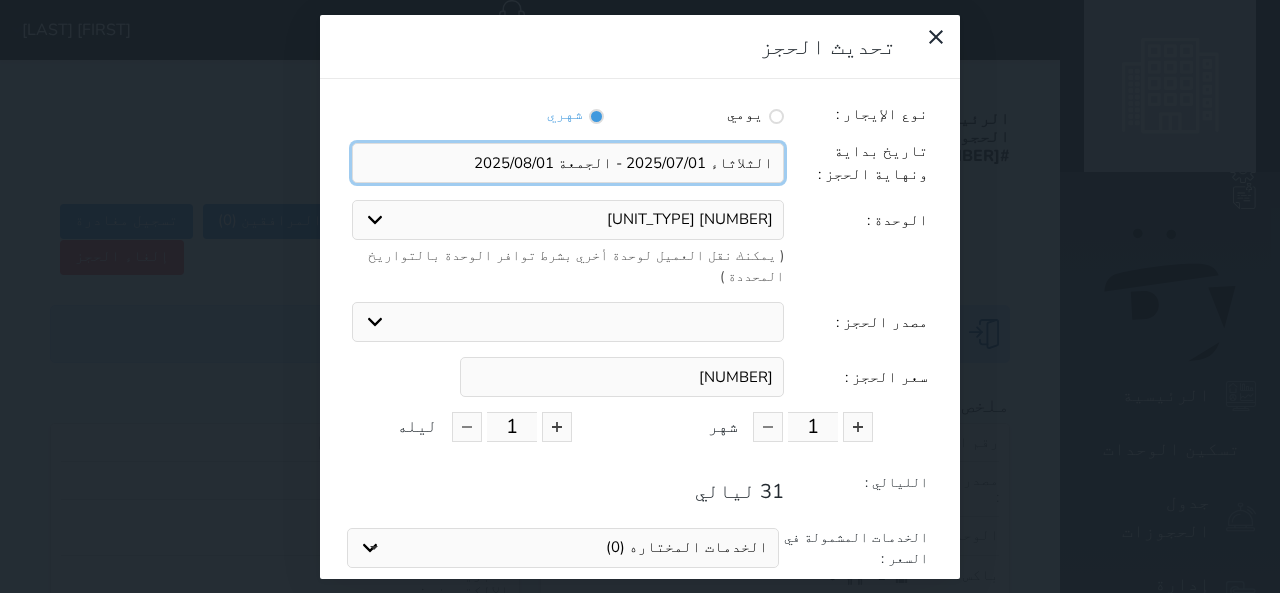 click at bounding box center [568, 163] 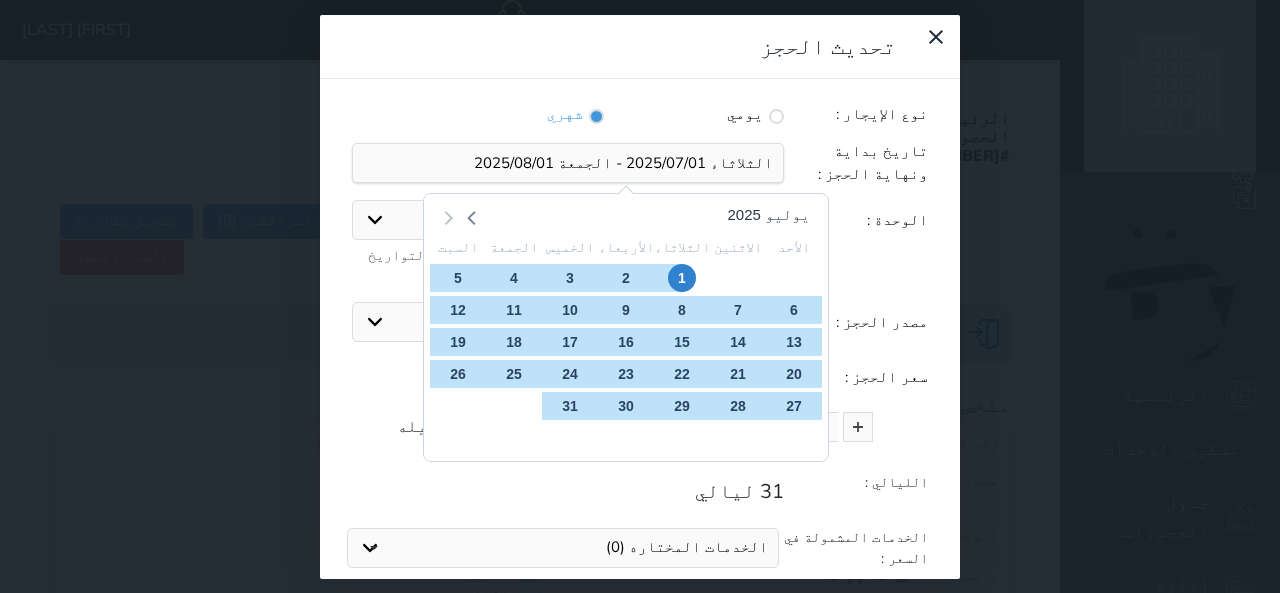 click 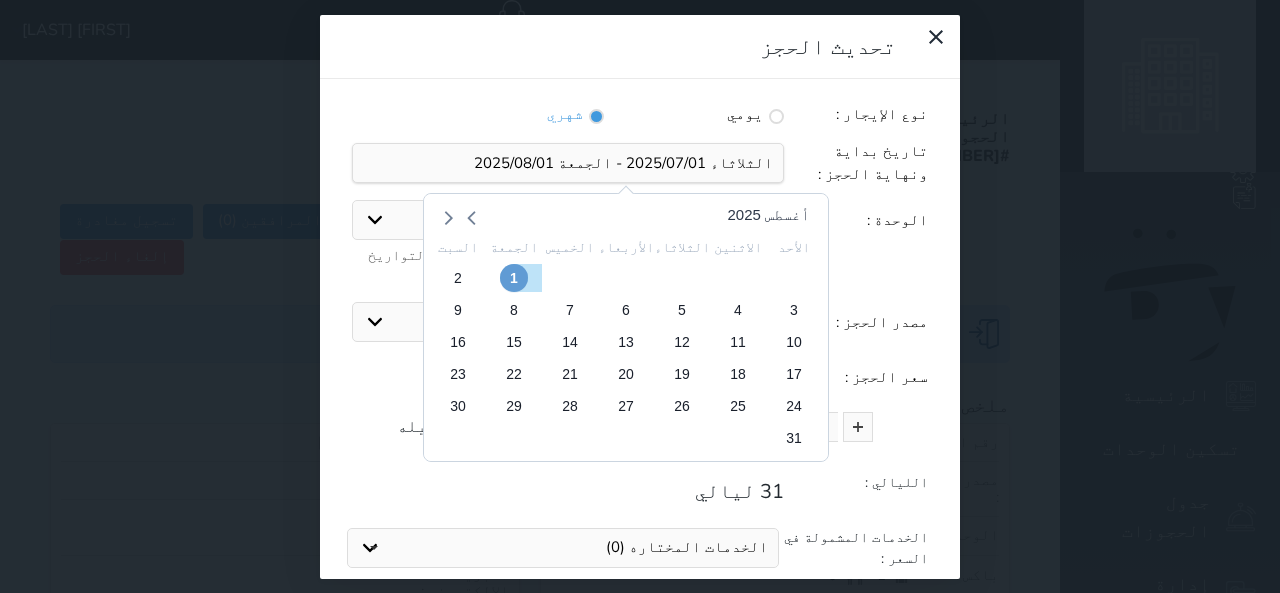click on "1" at bounding box center [514, 278] 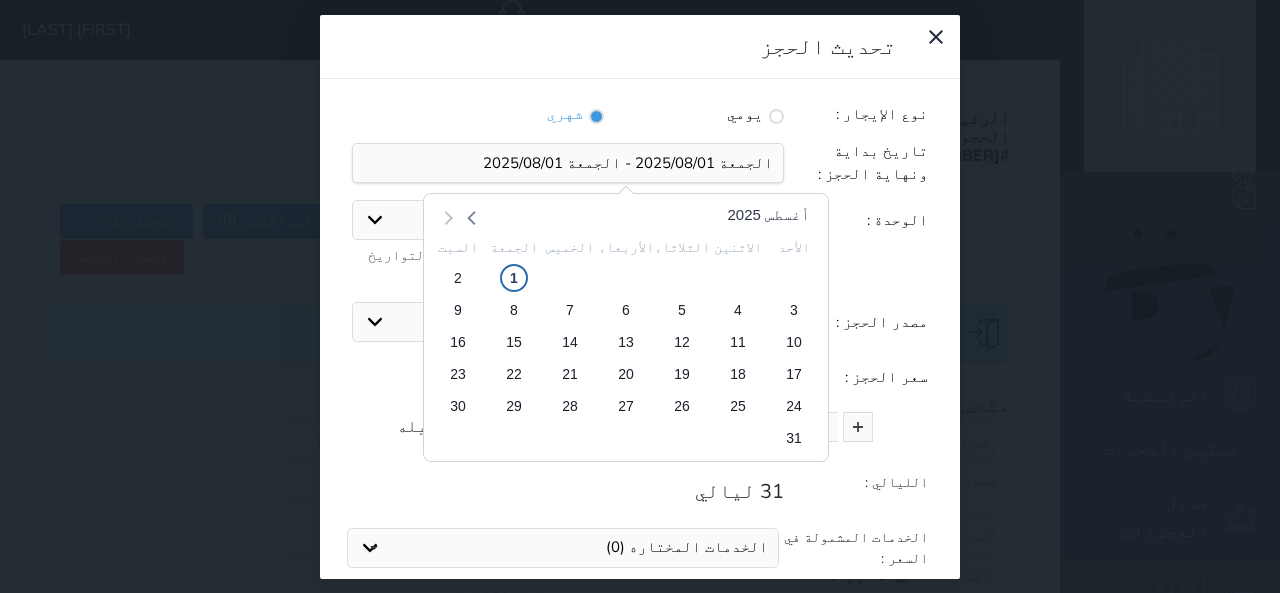 click 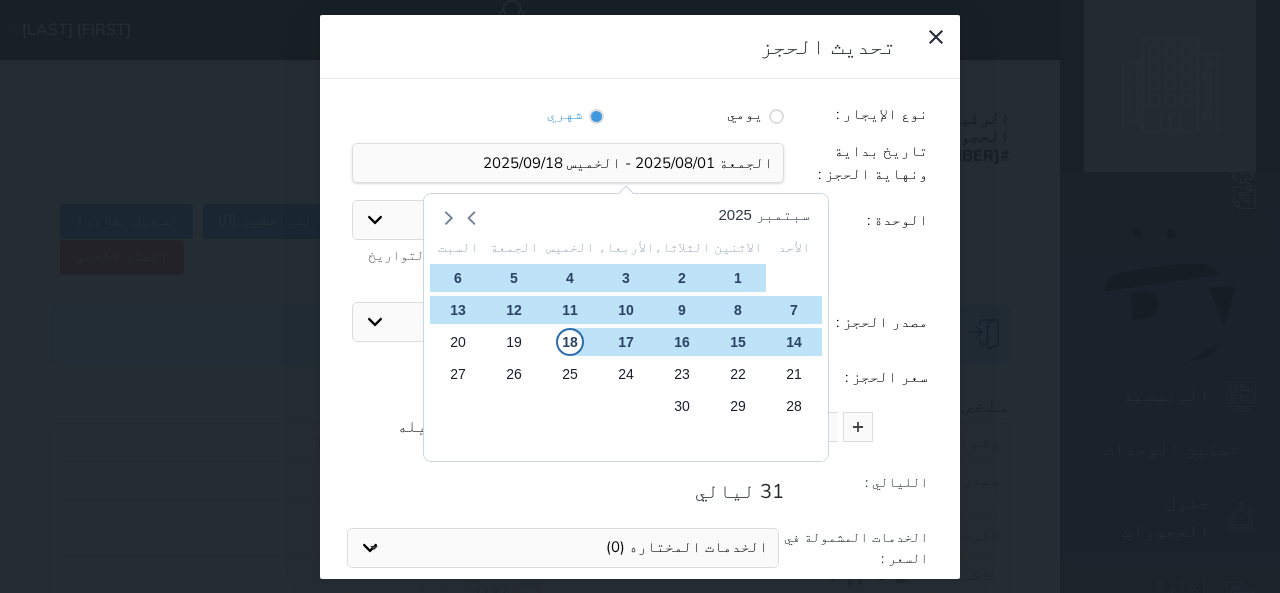 click on "8" at bounding box center (626, 438) 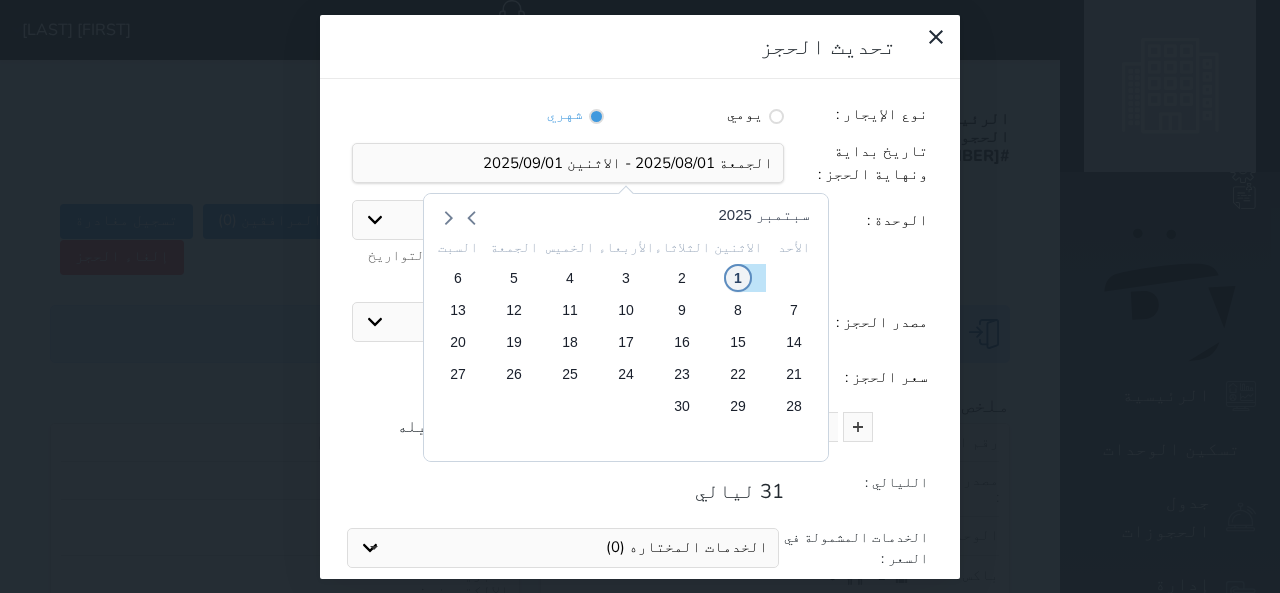 click on "1" at bounding box center [738, 278] 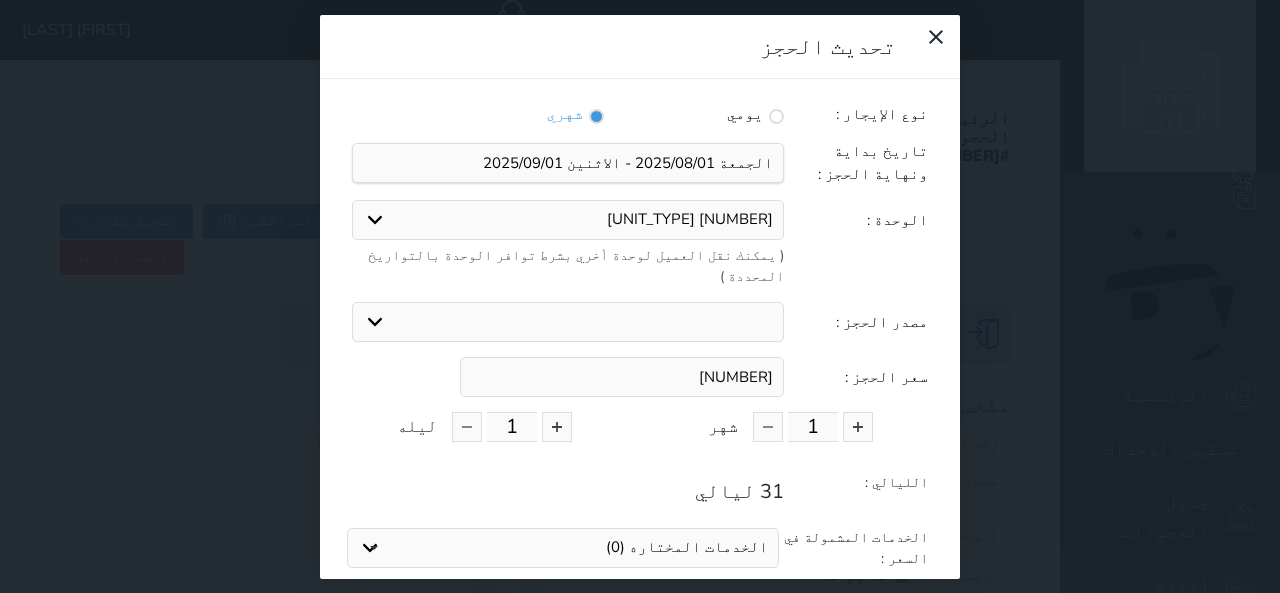 click on "عدد باكس           البالغون   x 1   1                             الاطفال   x 0   0" at bounding box center [640, 599] 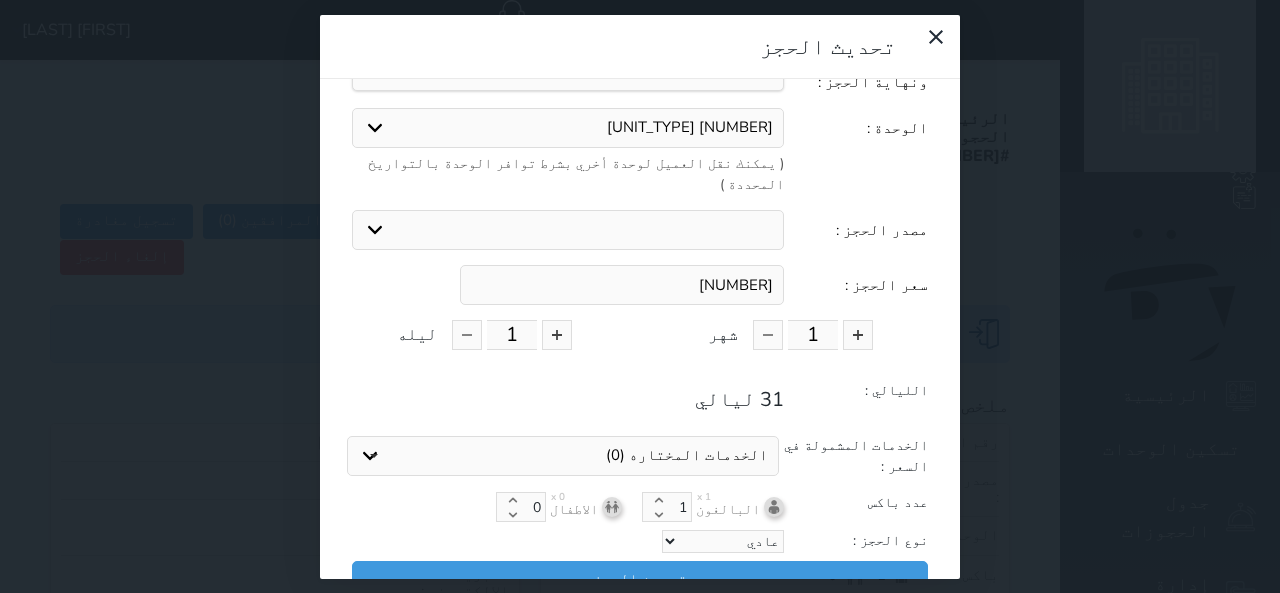 scroll, scrollTop: 104, scrollLeft: 0, axis: vertical 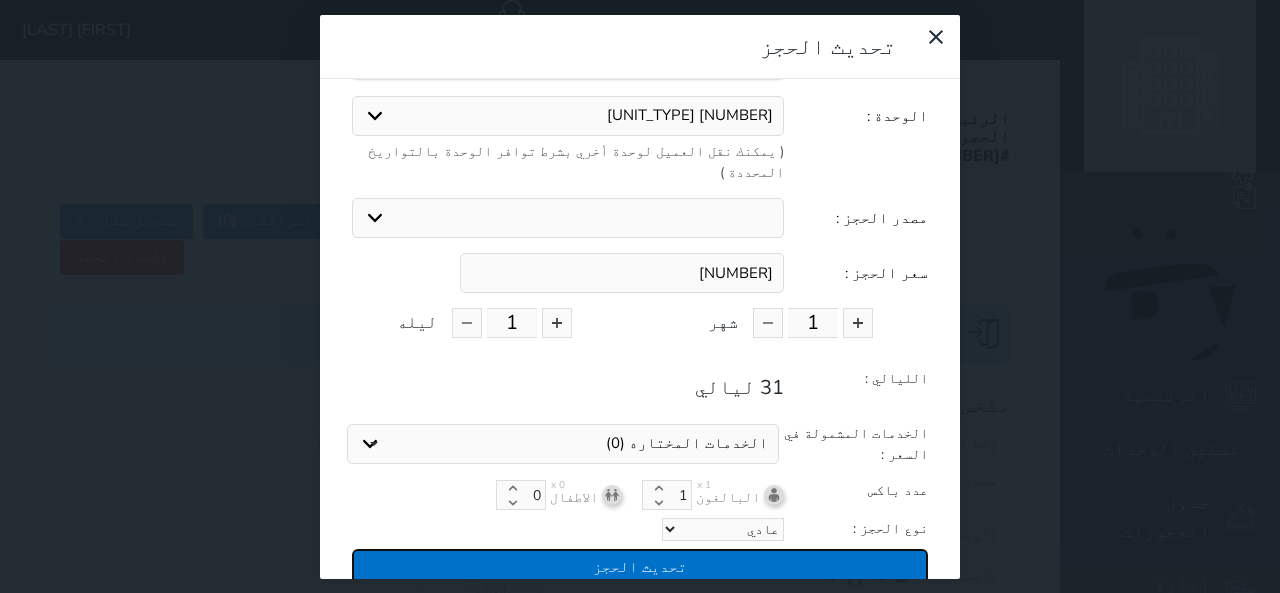 click on "تحديث الحجز" at bounding box center (640, 566) 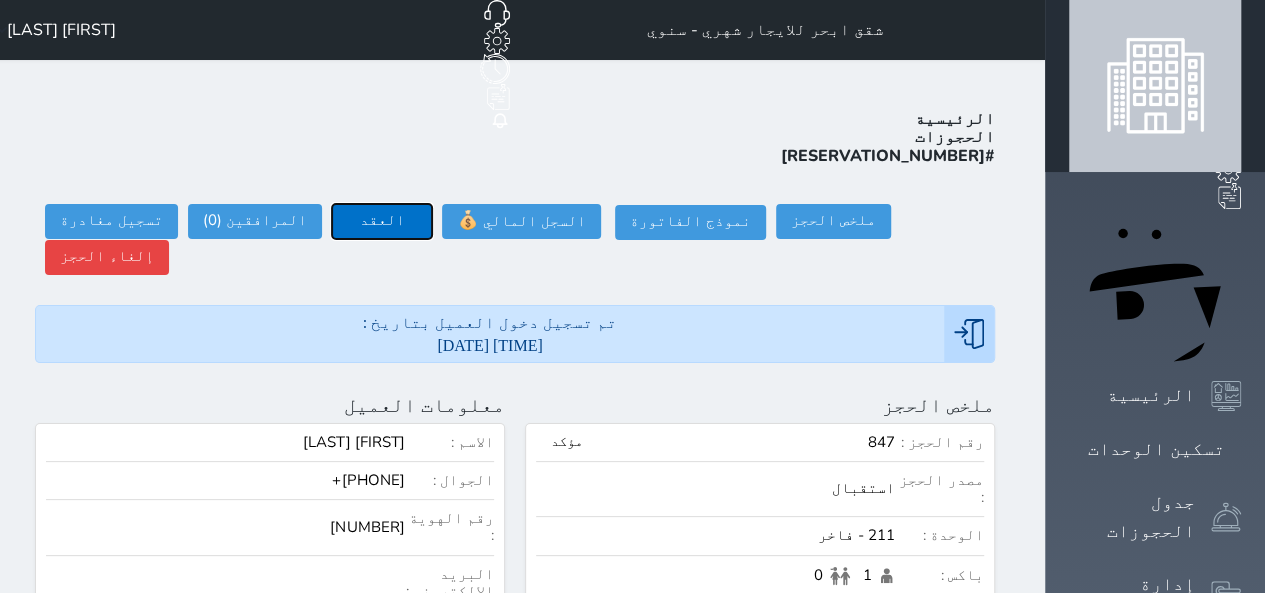 click on "العقد" at bounding box center [382, 221] 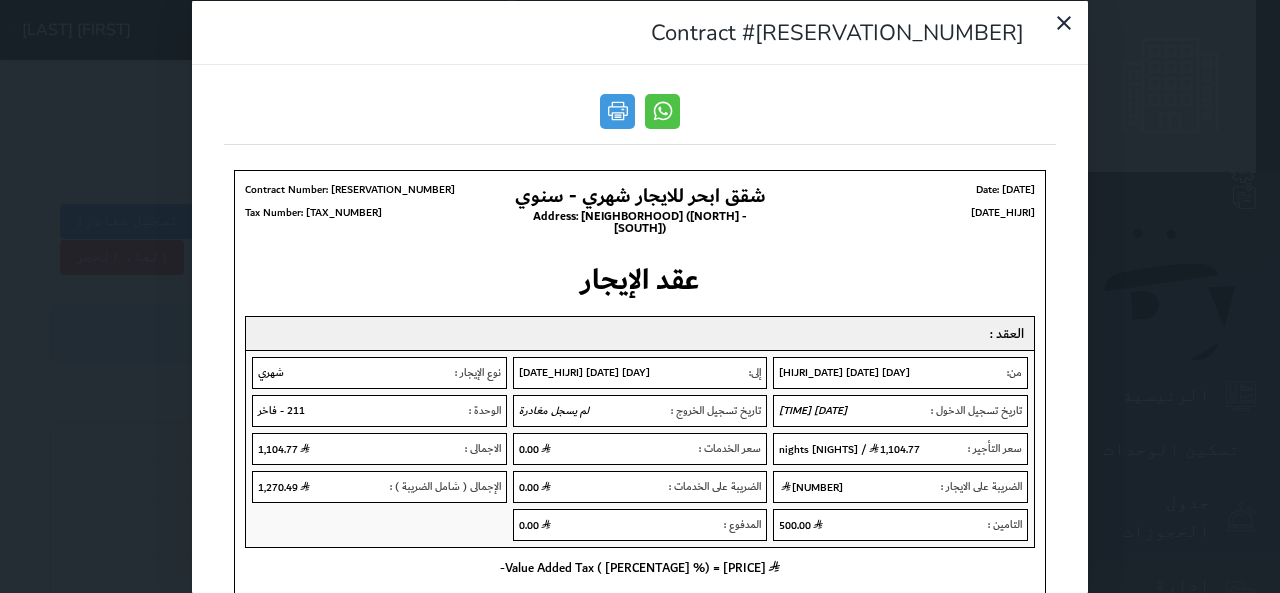 scroll, scrollTop: 0, scrollLeft: 0, axis: both 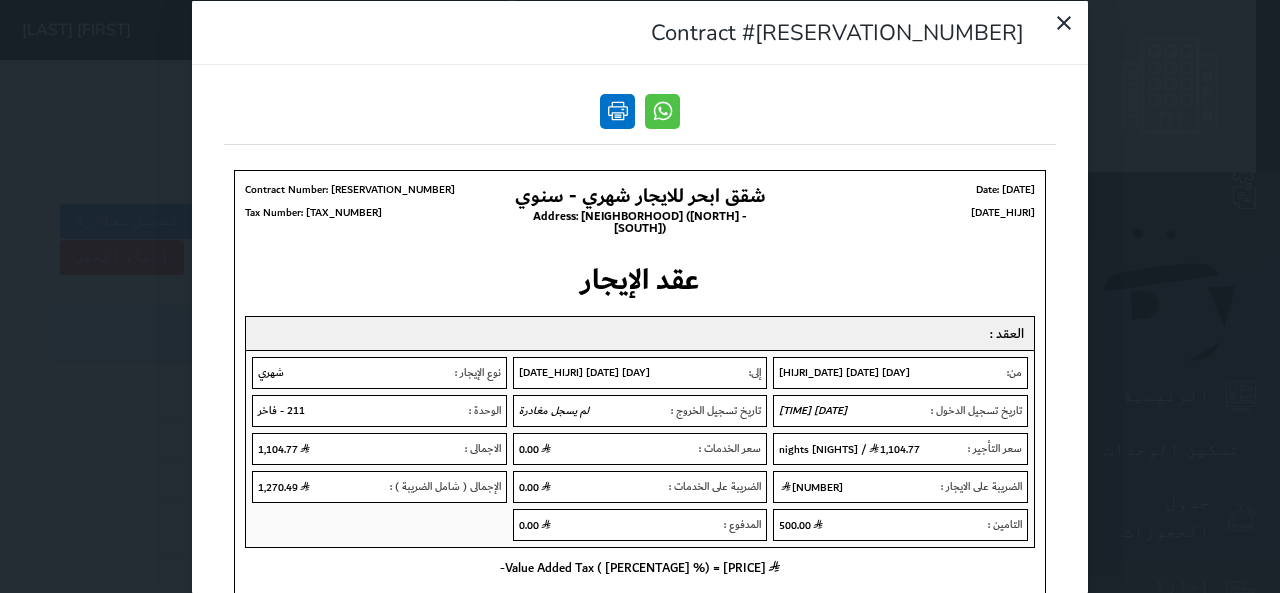 click at bounding box center (617, 110) 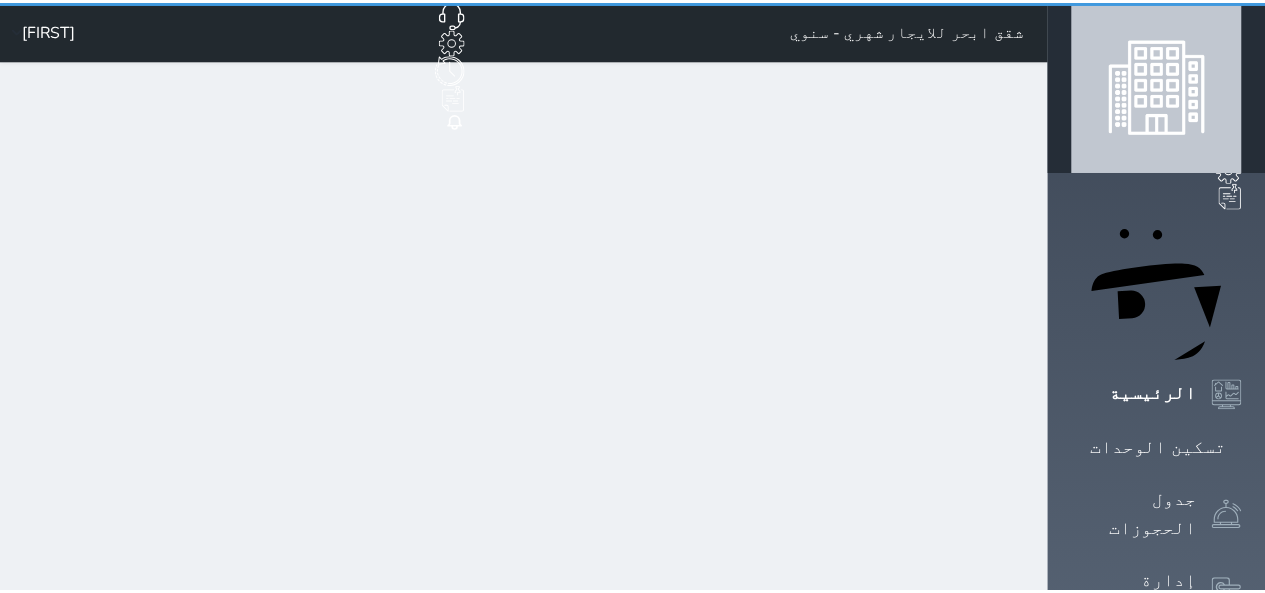 scroll, scrollTop: 0, scrollLeft: 0, axis: both 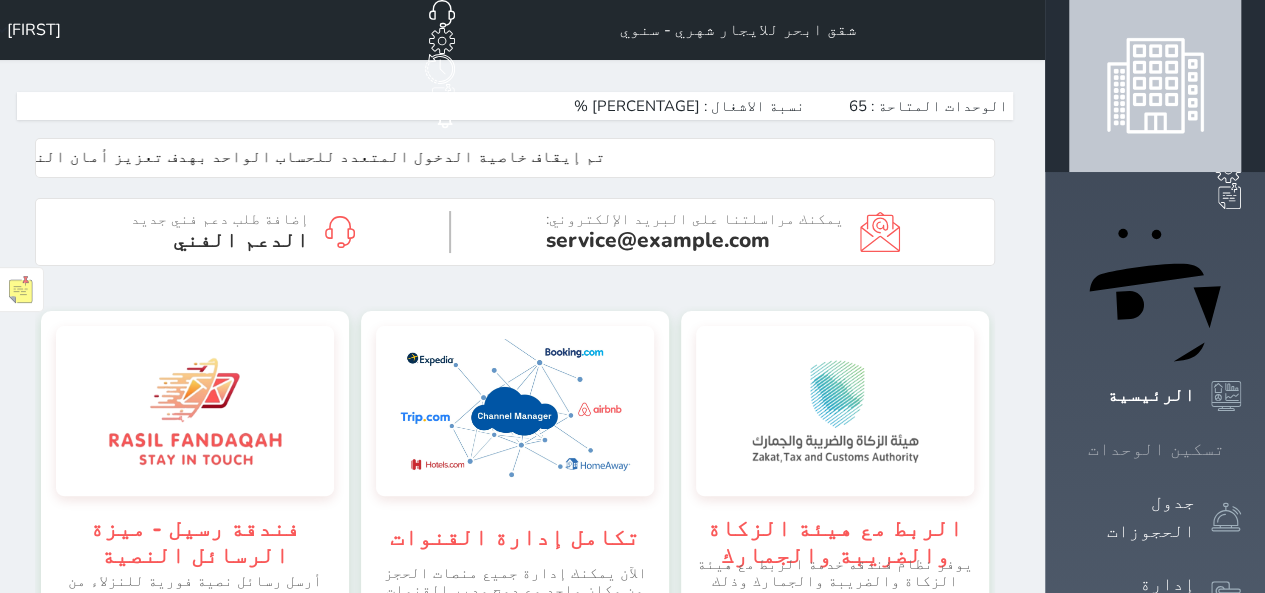 click 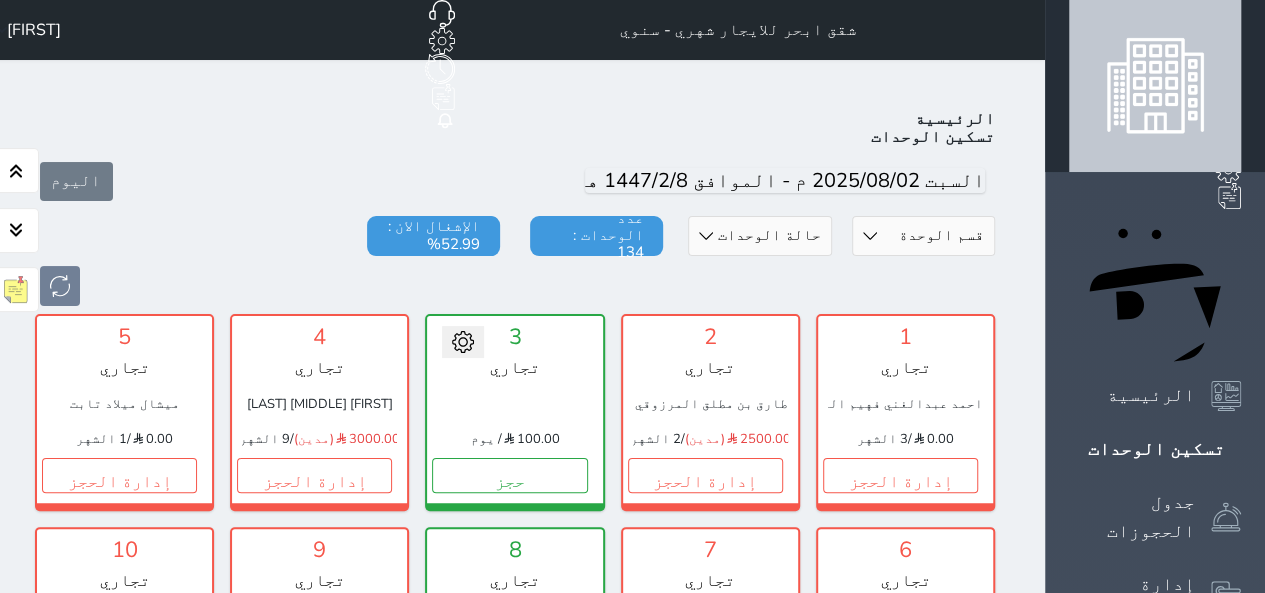 scroll, scrollTop: 78, scrollLeft: 0, axis: vertical 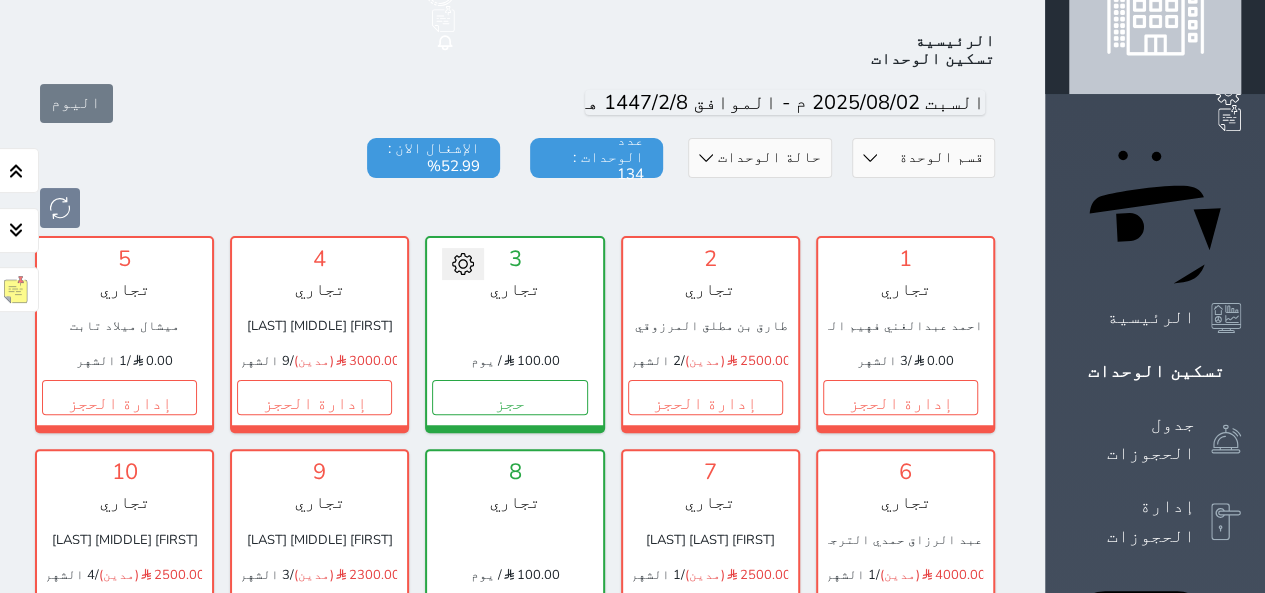 click on "[UNIT_SECTION] [BUILDING_NAME] [CATEGORY] [CATEGORY] [CATEGORY]" at bounding box center (923, 158) 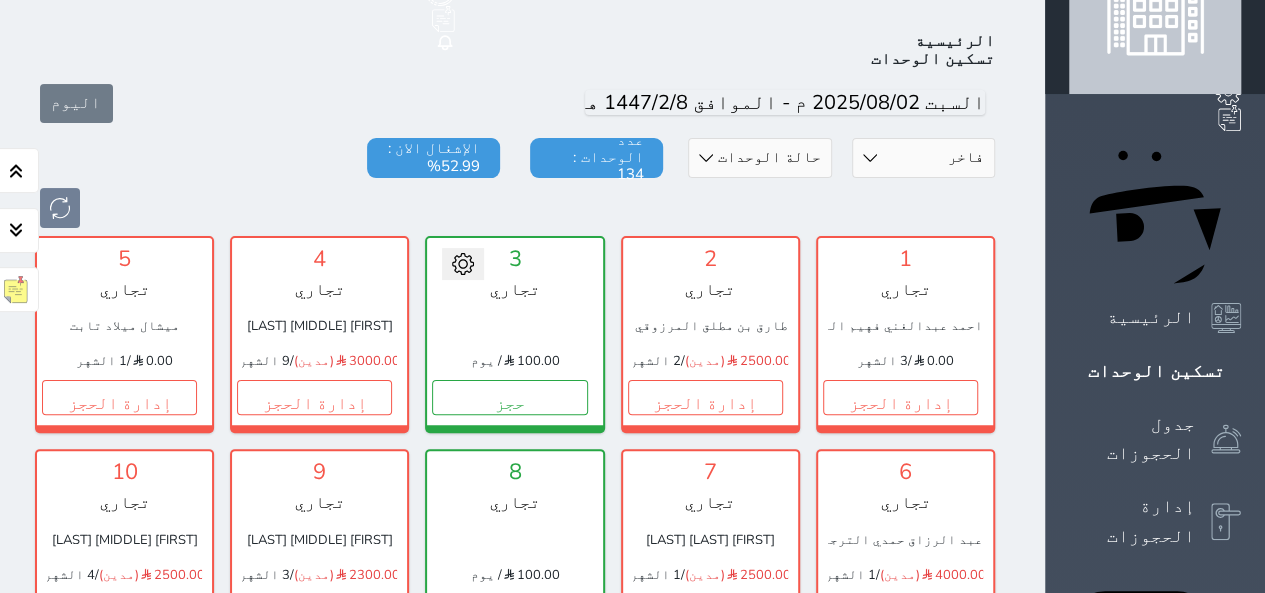 click on "[UNIT_SECTION] [BUILDING_NAME] [CATEGORY] [CATEGORY] [CATEGORY]" at bounding box center (923, 158) 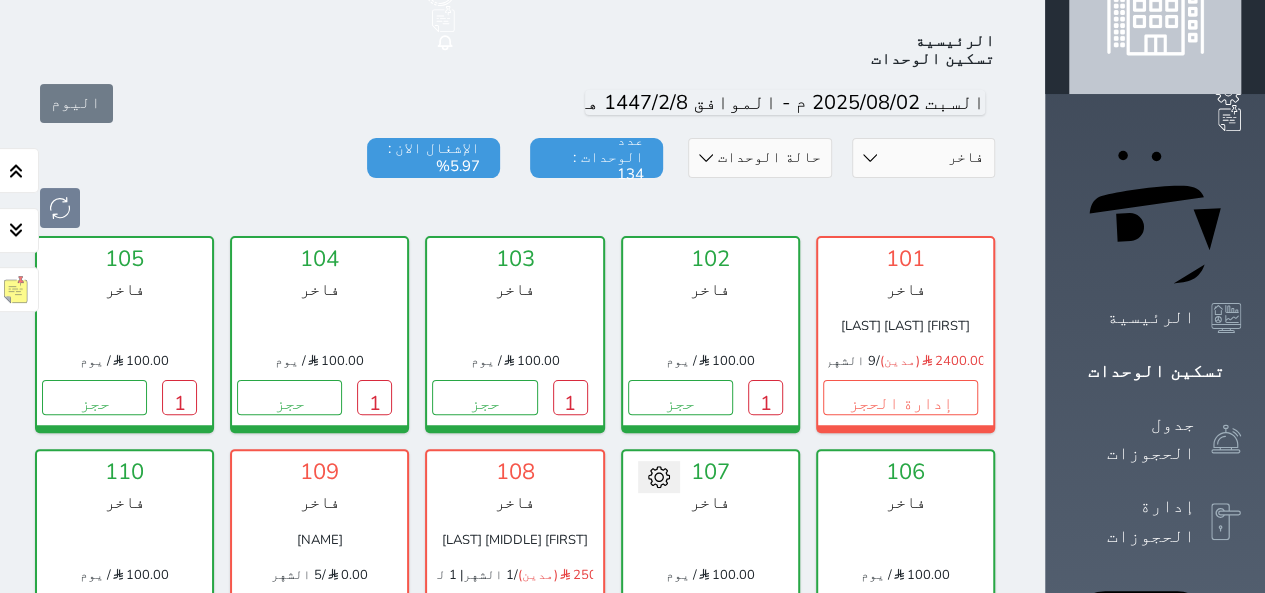 click on "[FIRST] [LAST]" at bounding box center (514, 540) 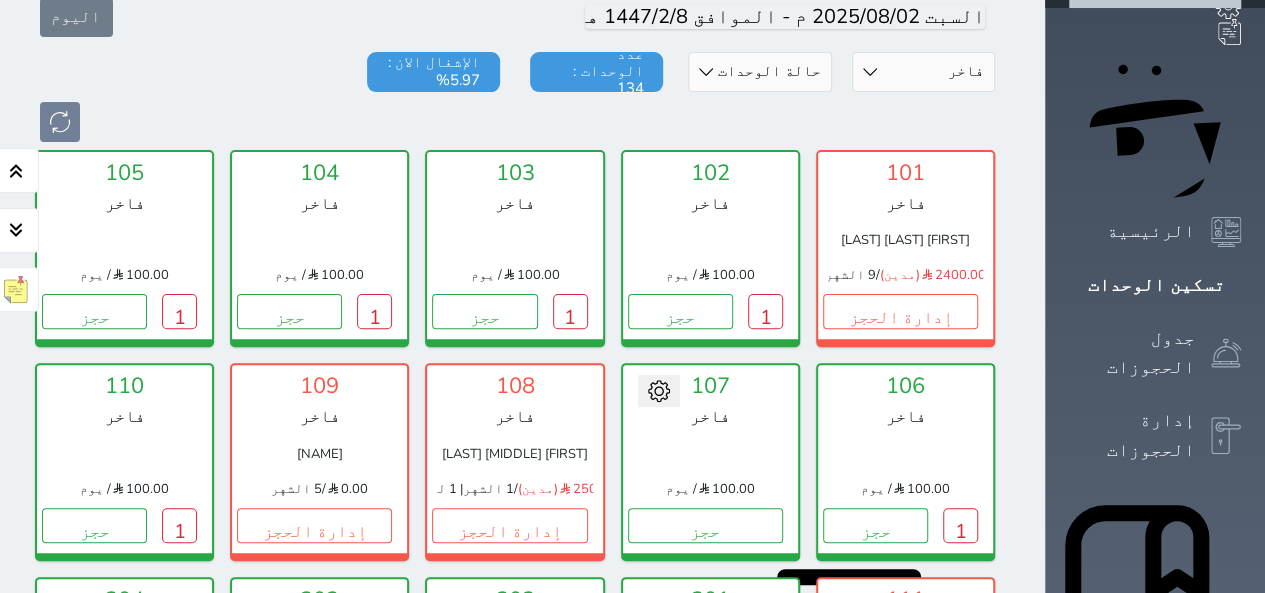 scroll, scrollTop: 198, scrollLeft: 0, axis: vertical 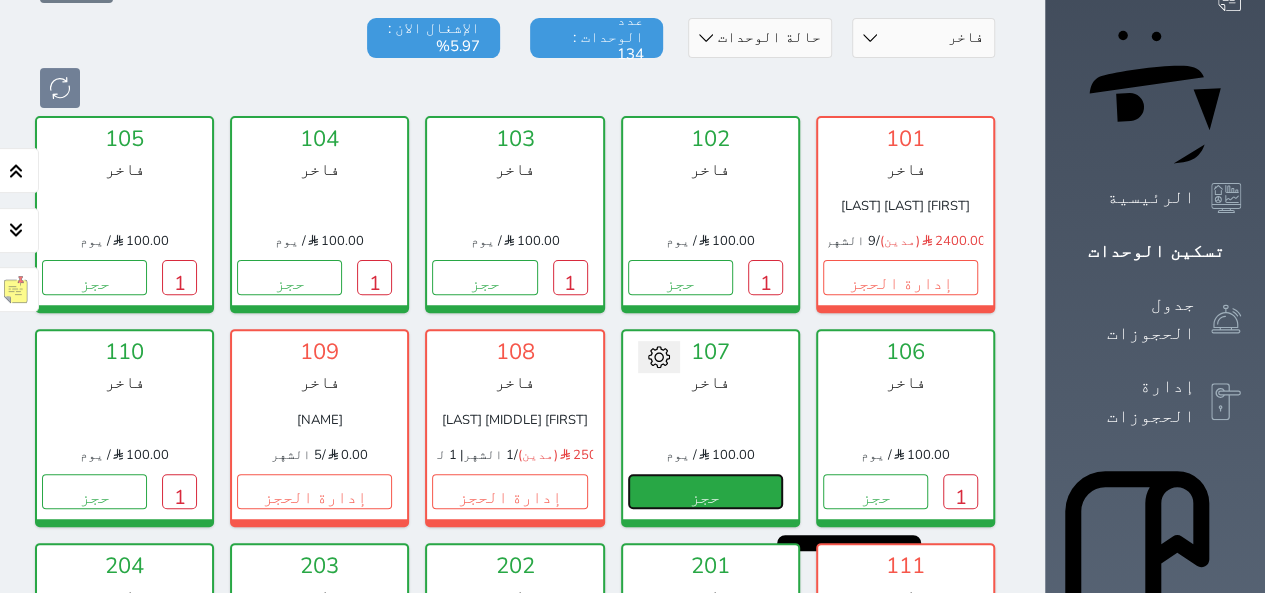 click on "حجز" at bounding box center (705, 491) 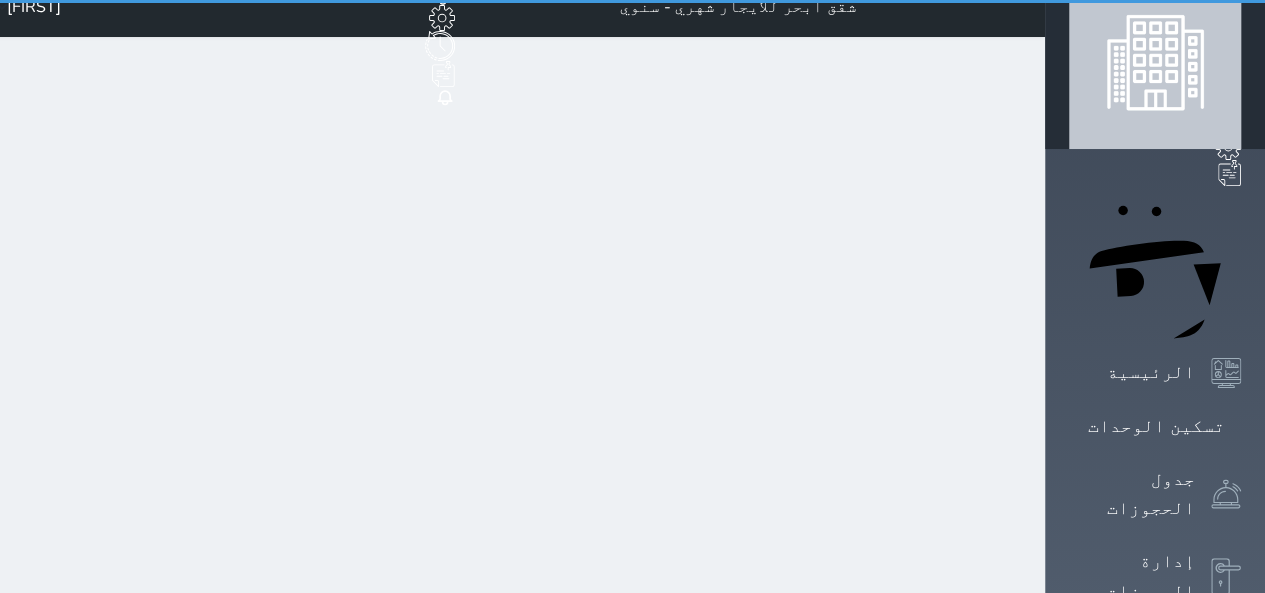scroll, scrollTop: 0, scrollLeft: 0, axis: both 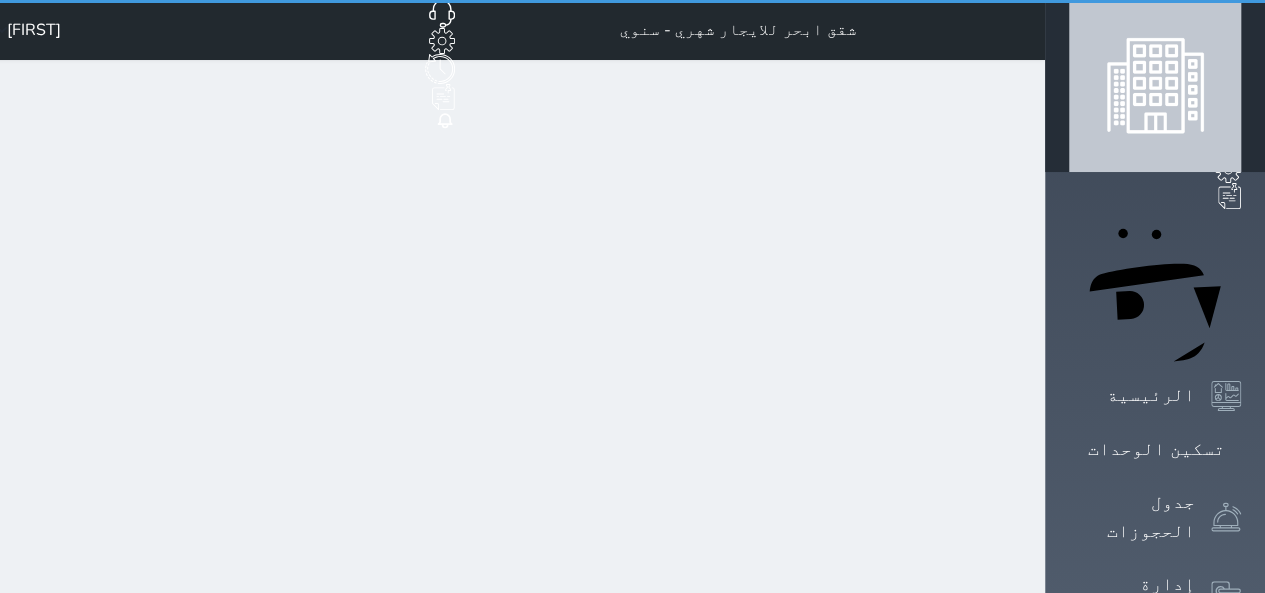 select on "1" 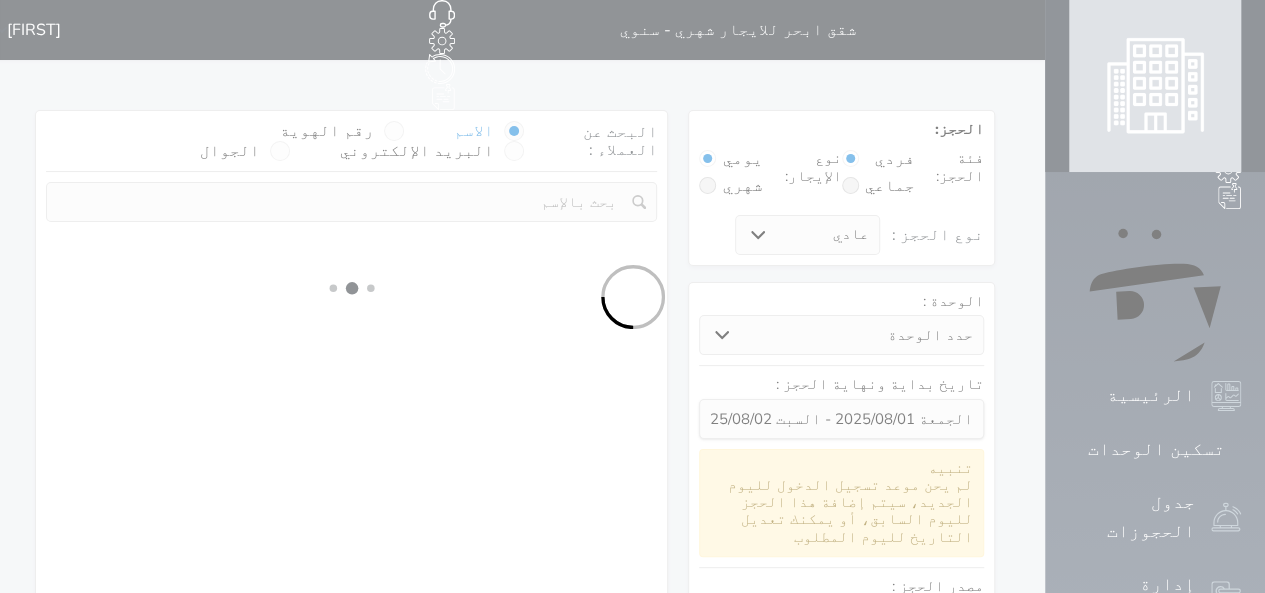 select 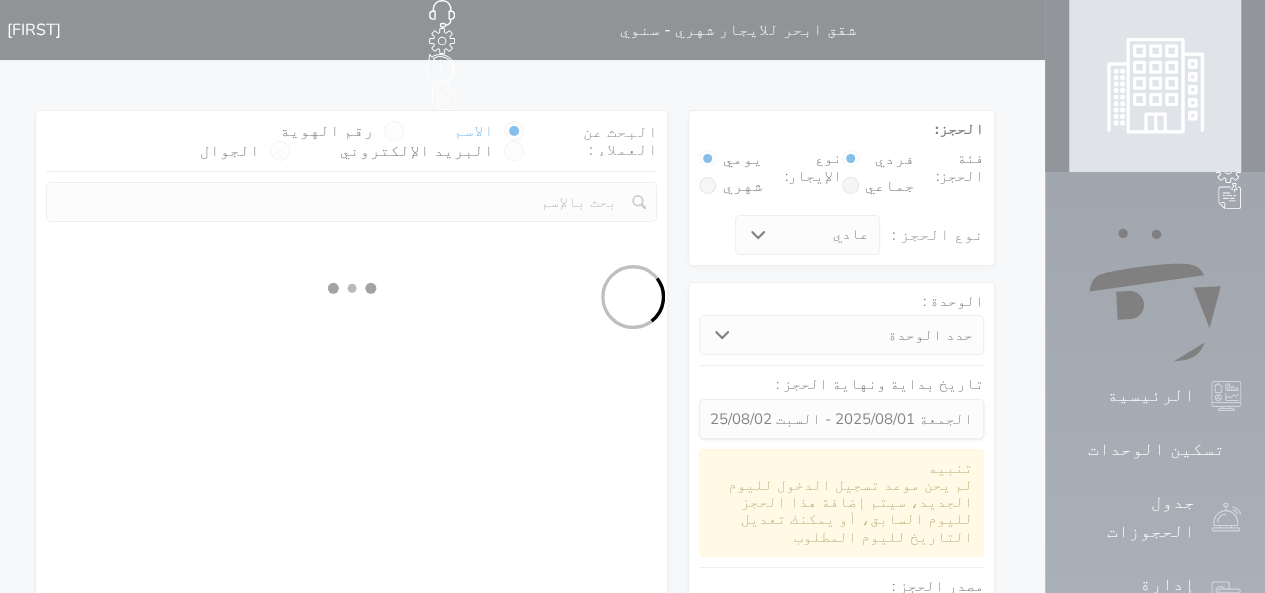 select on "113" 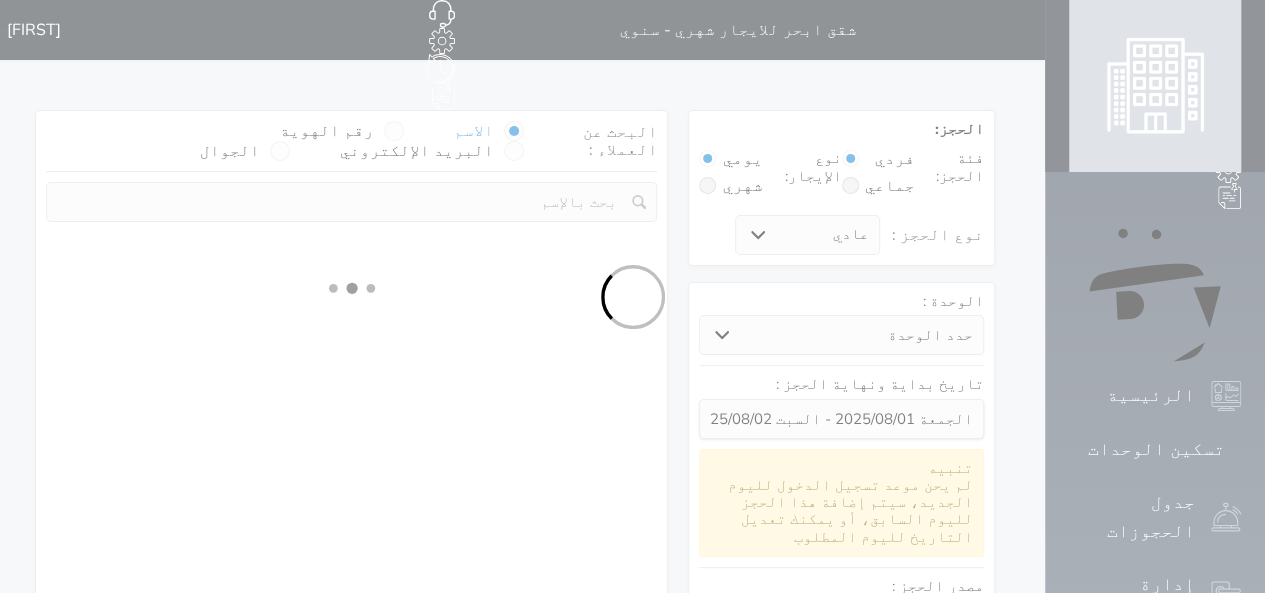 select on "1" 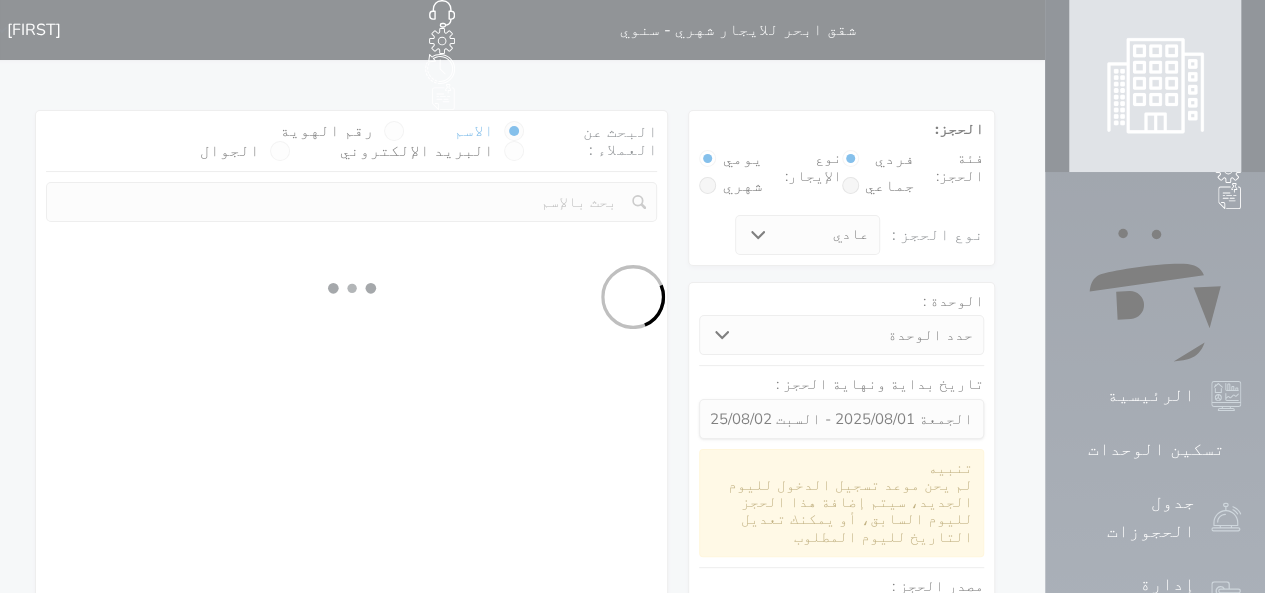 select 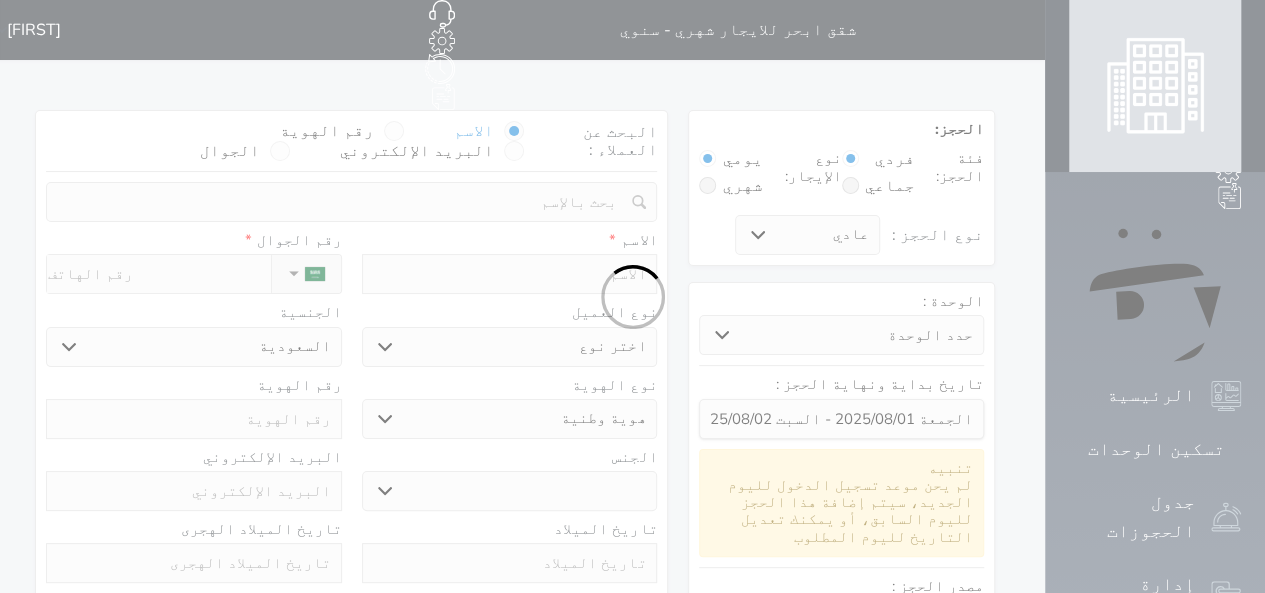 select 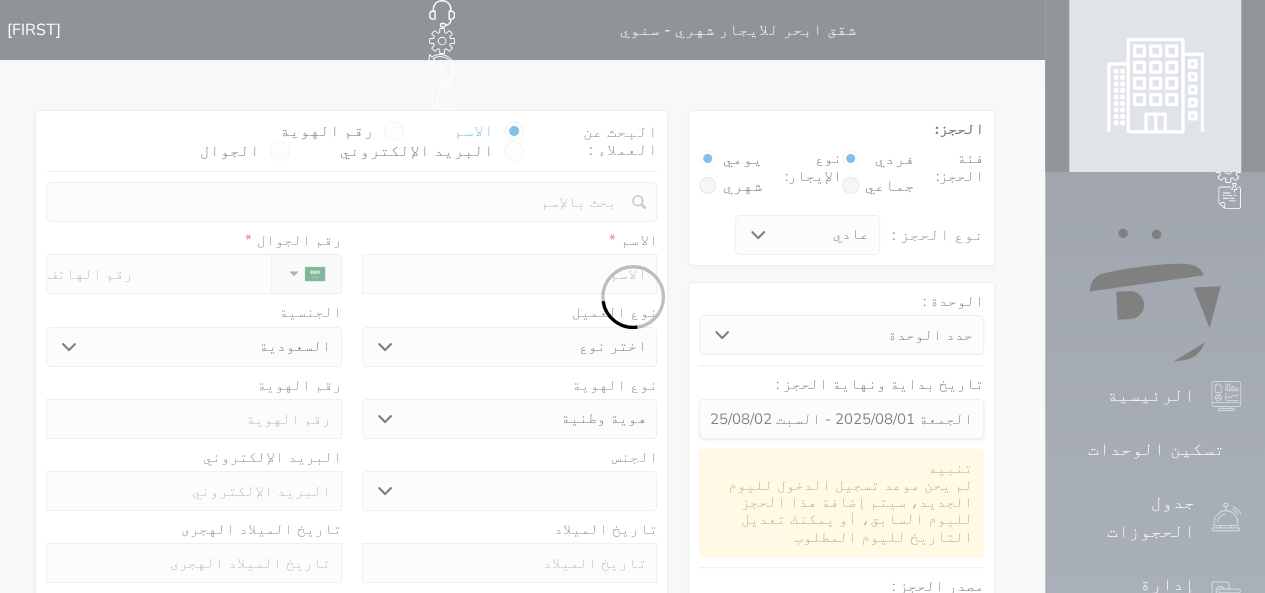 select 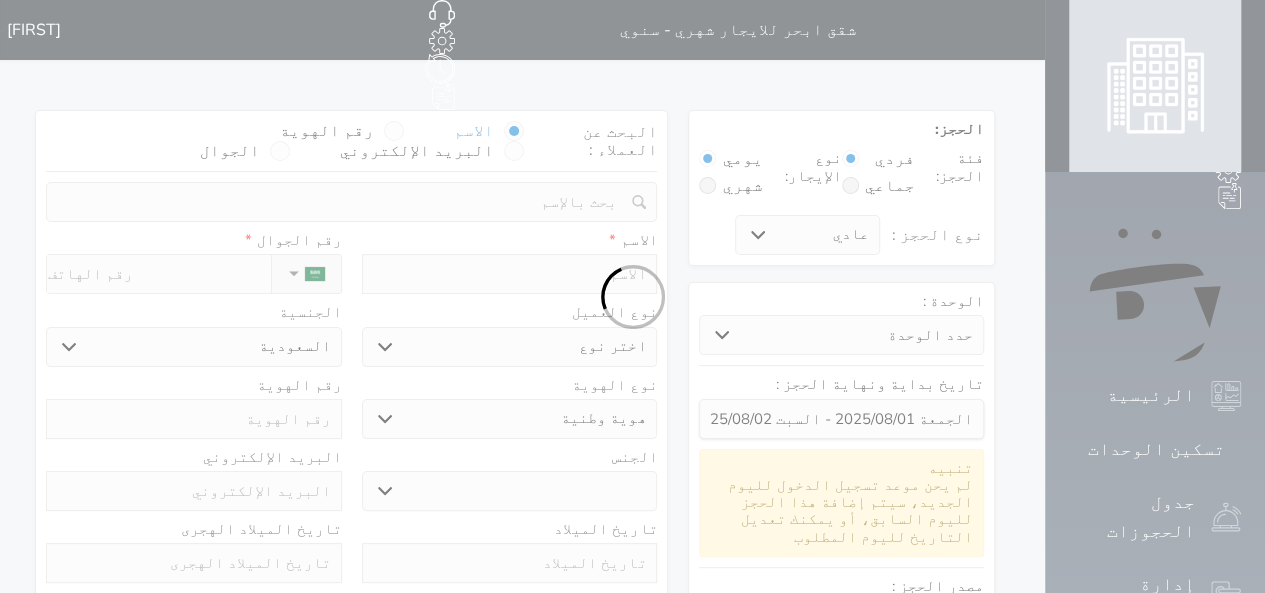 select 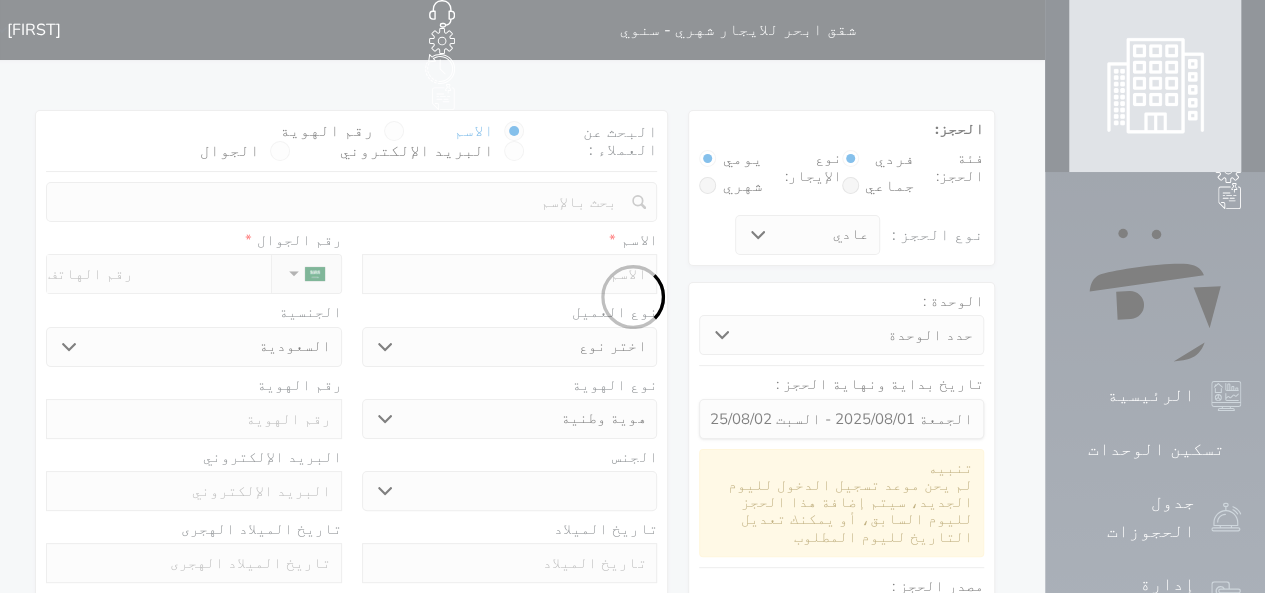 select 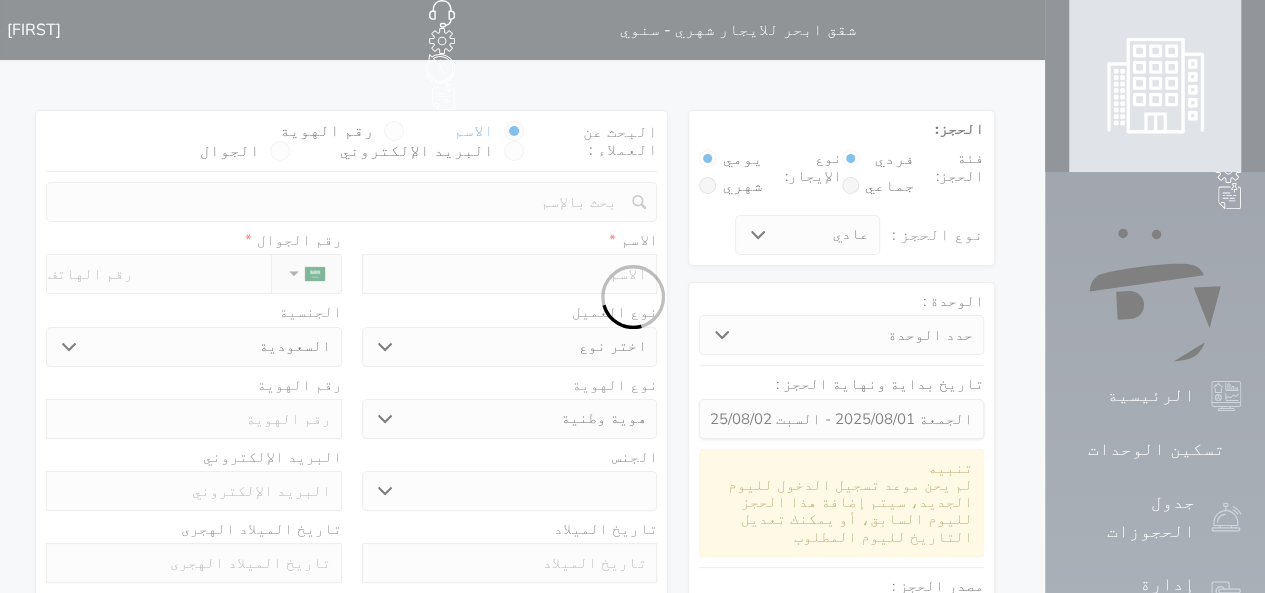 select 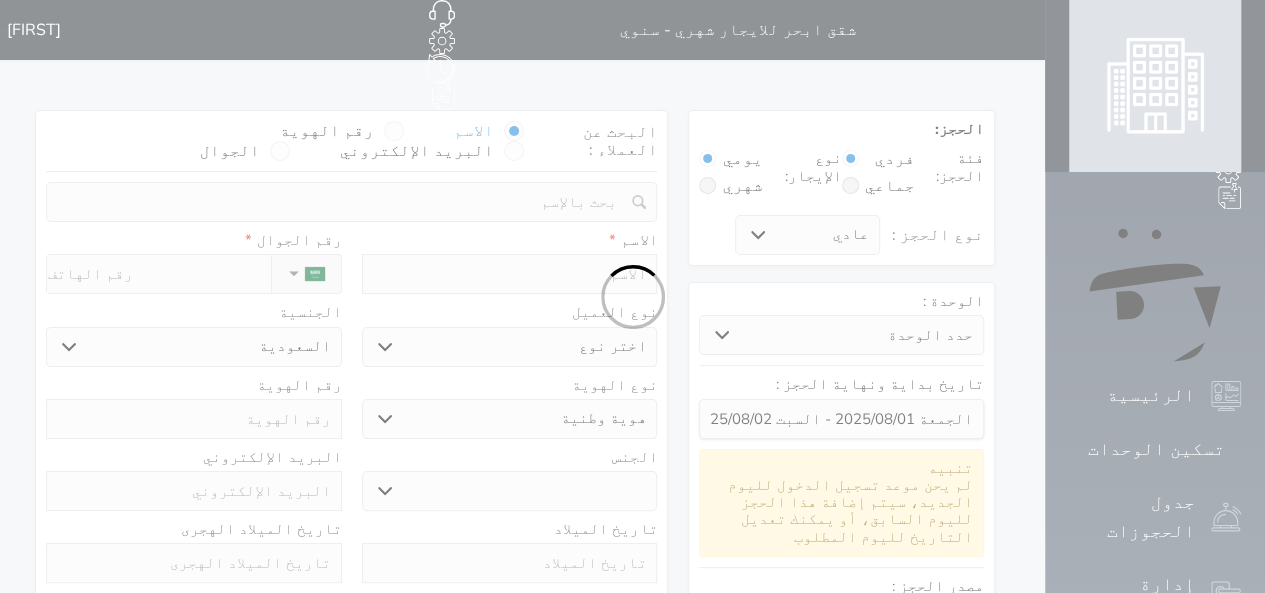 select 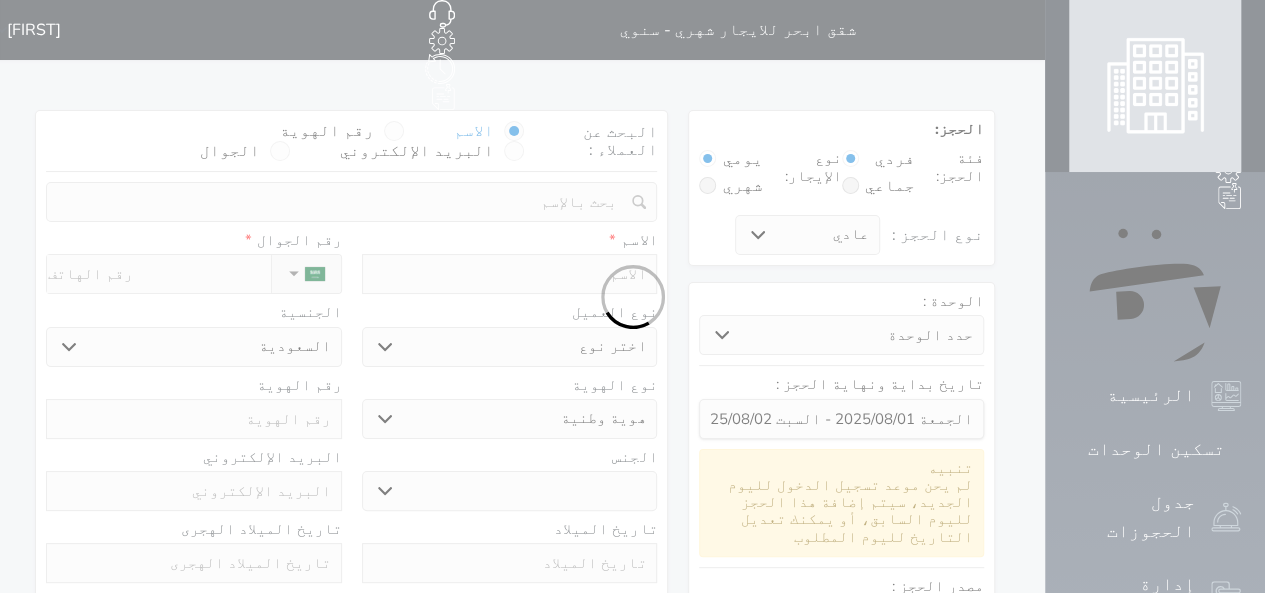 select 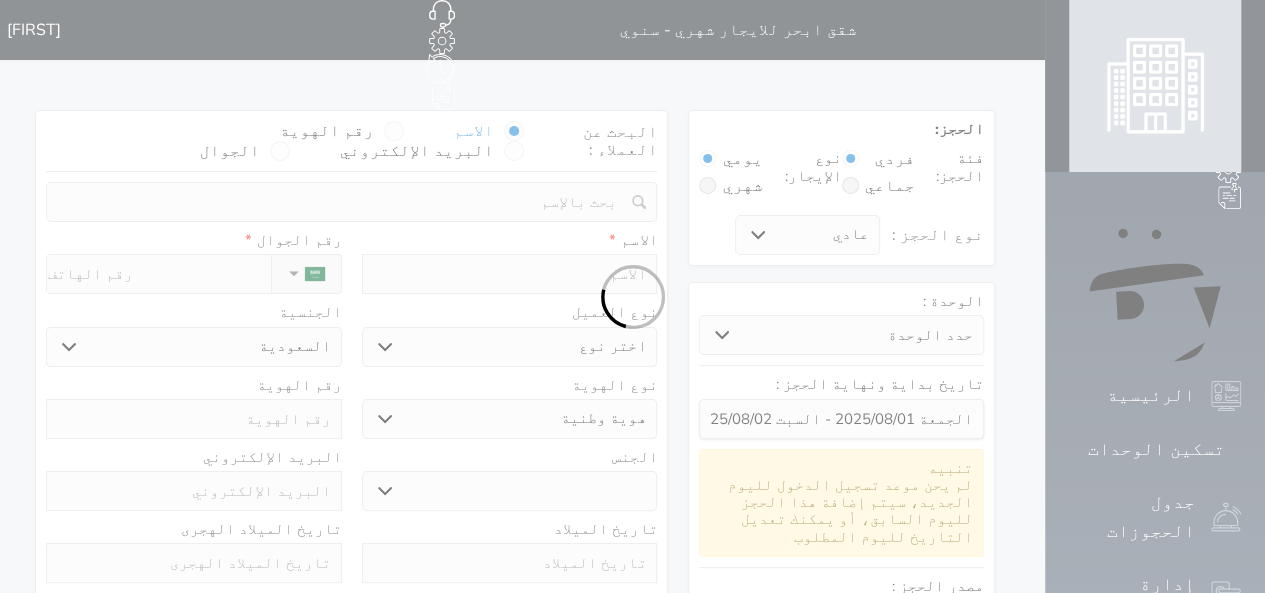 select on "1" 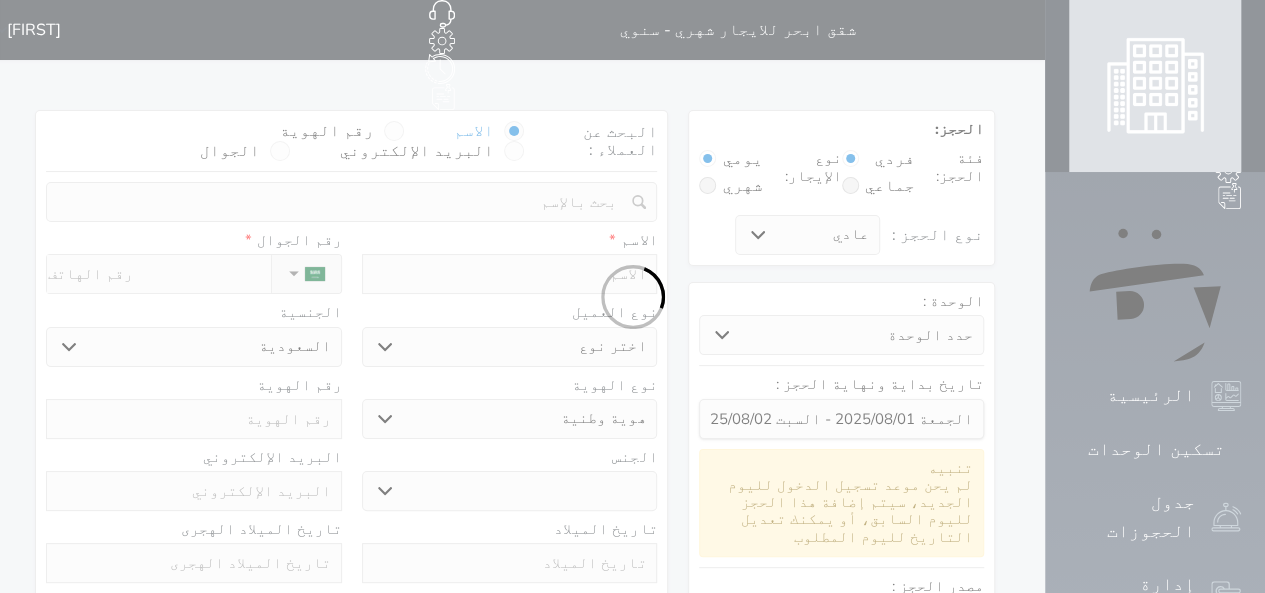 select on "7" 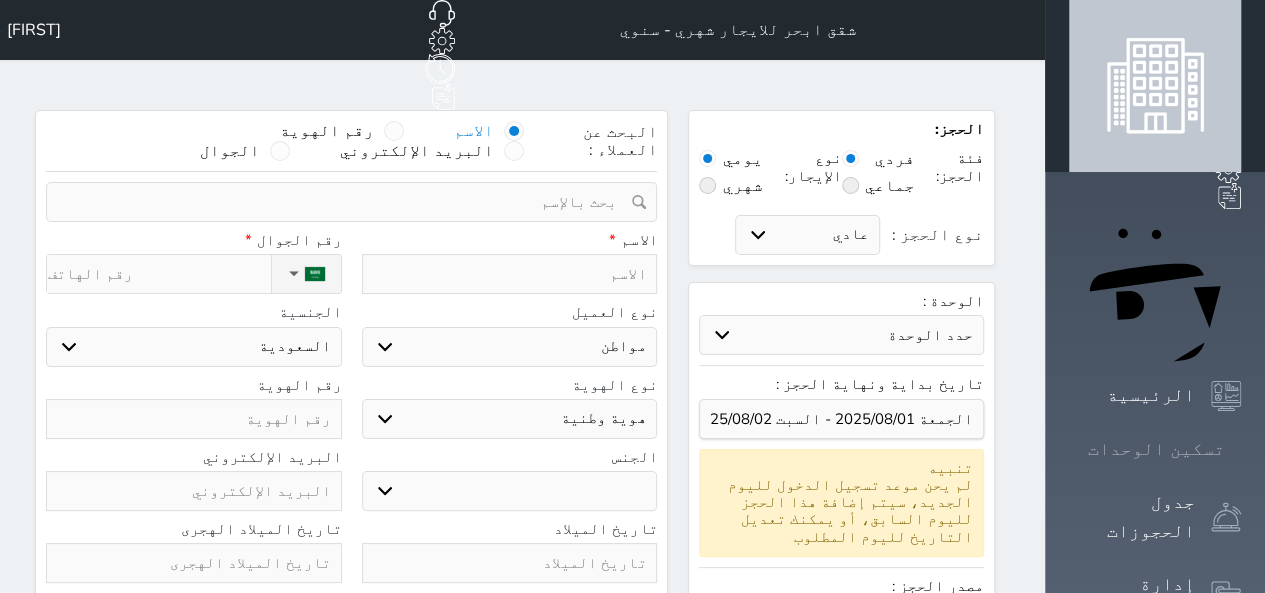 click at bounding box center [1241, 449] 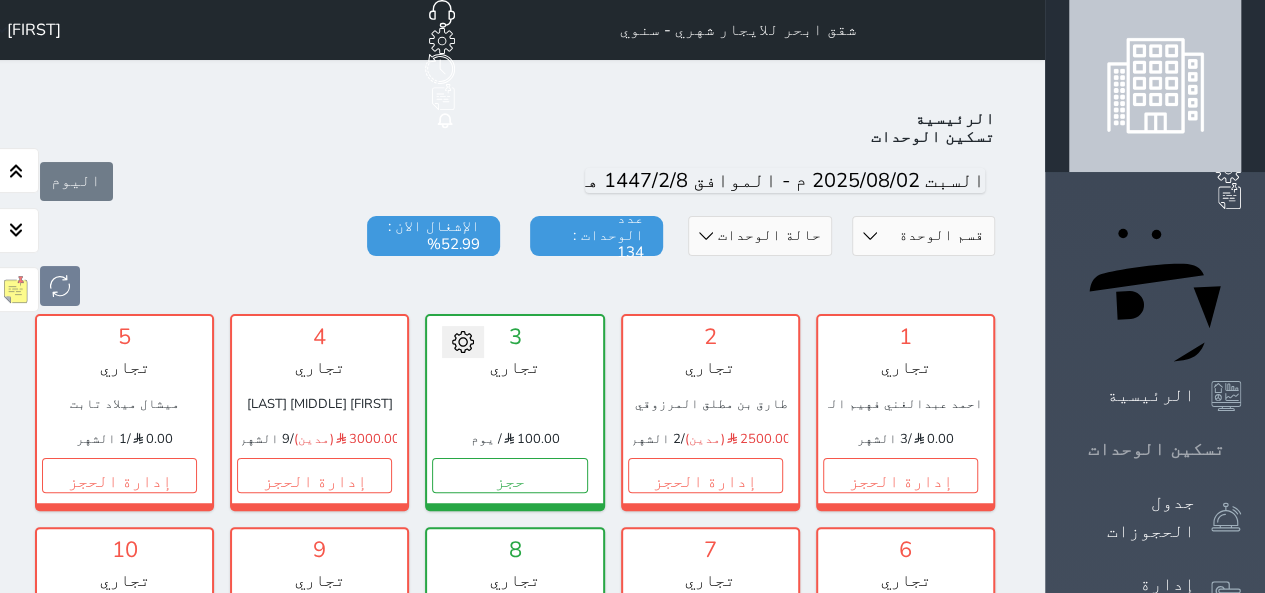 click at bounding box center [515, 286] 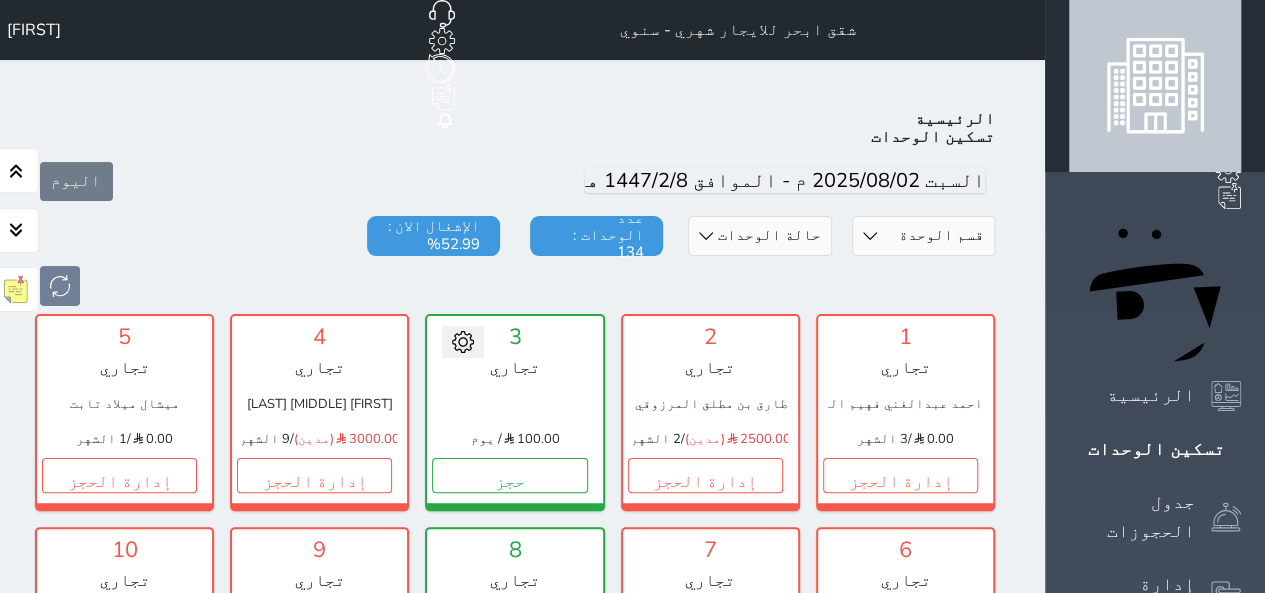 scroll, scrollTop: 78, scrollLeft: 0, axis: vertical 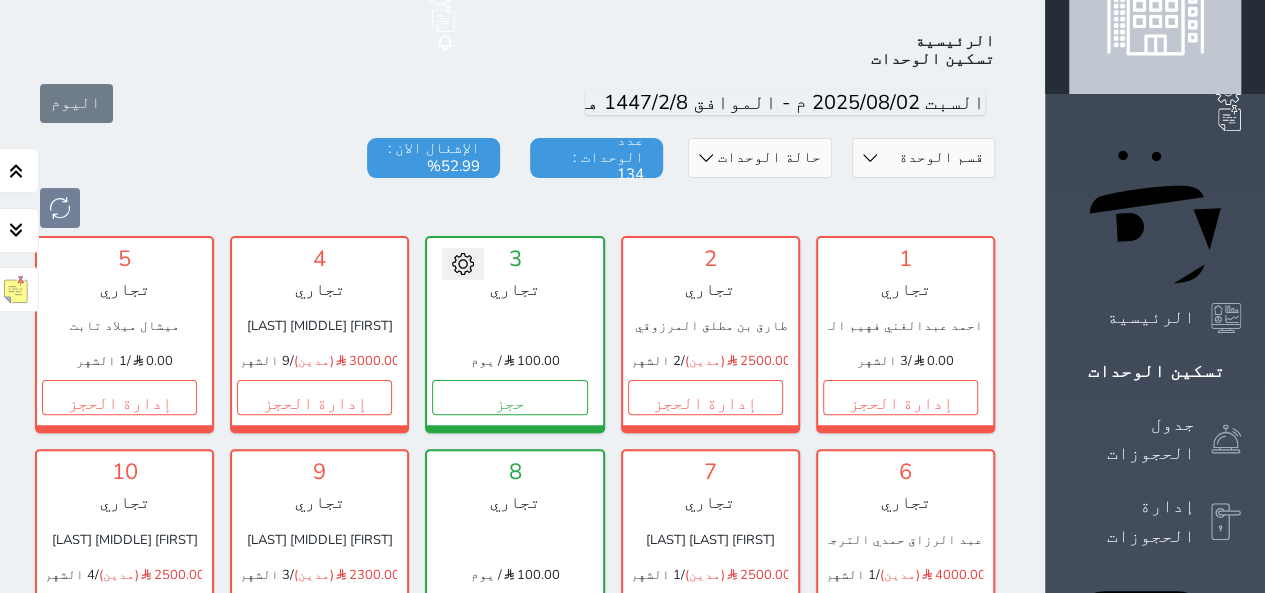 click on "[UNIT_SECTION] [BUILDING_NAME] [CATEGORY] [CATEGORY] [CATEGORY]" at bounding box center [923, 158] 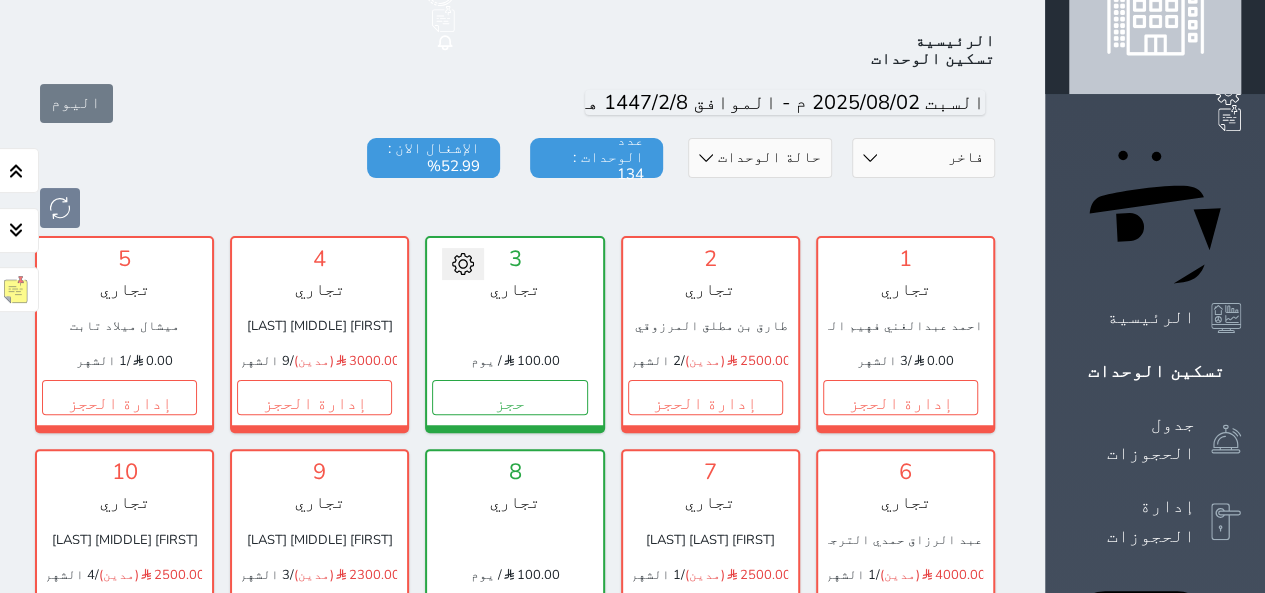 click on "[UNIT_SECTION] [BUILDING_NAME] [CATEGORY] [CATEGORY] [CATEGORY]" at bounding box center (923, 158) 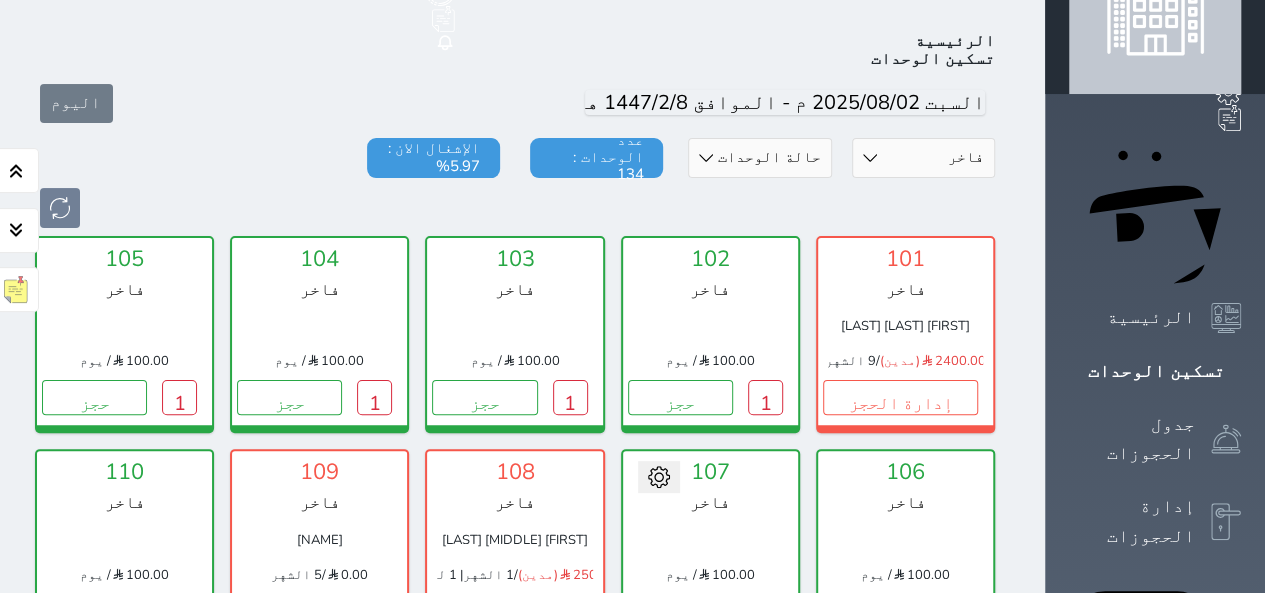 click on "حجز" at bounding box center [705, 611] 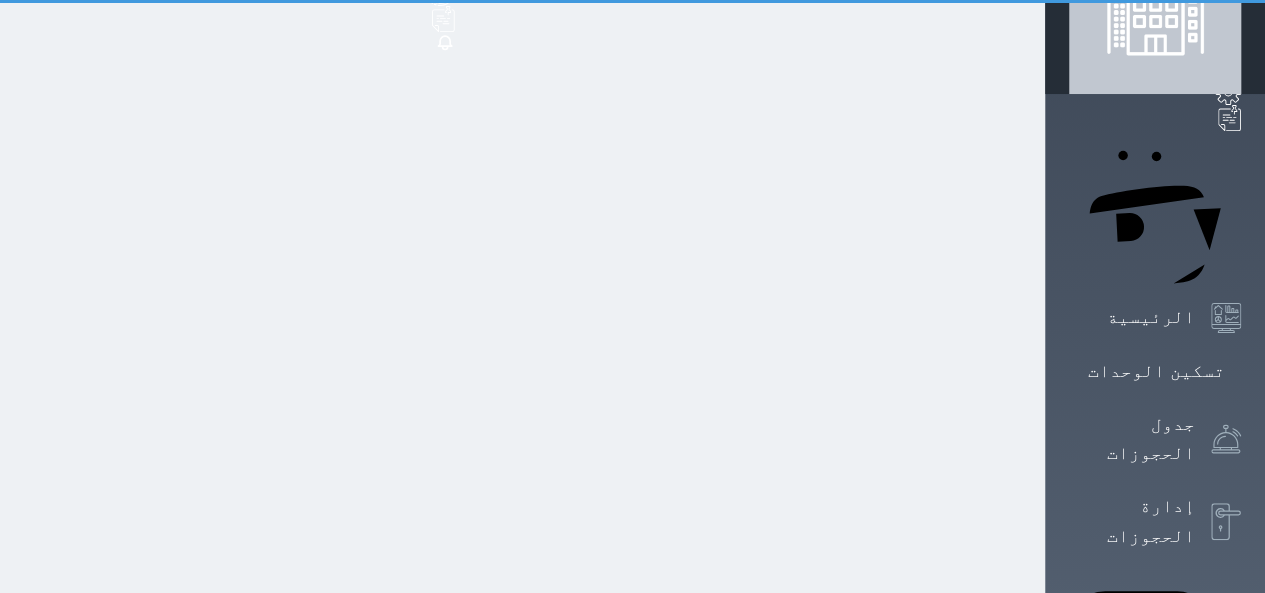 scroll, scrollTop: 0, scrollLeft: 0, axis: both 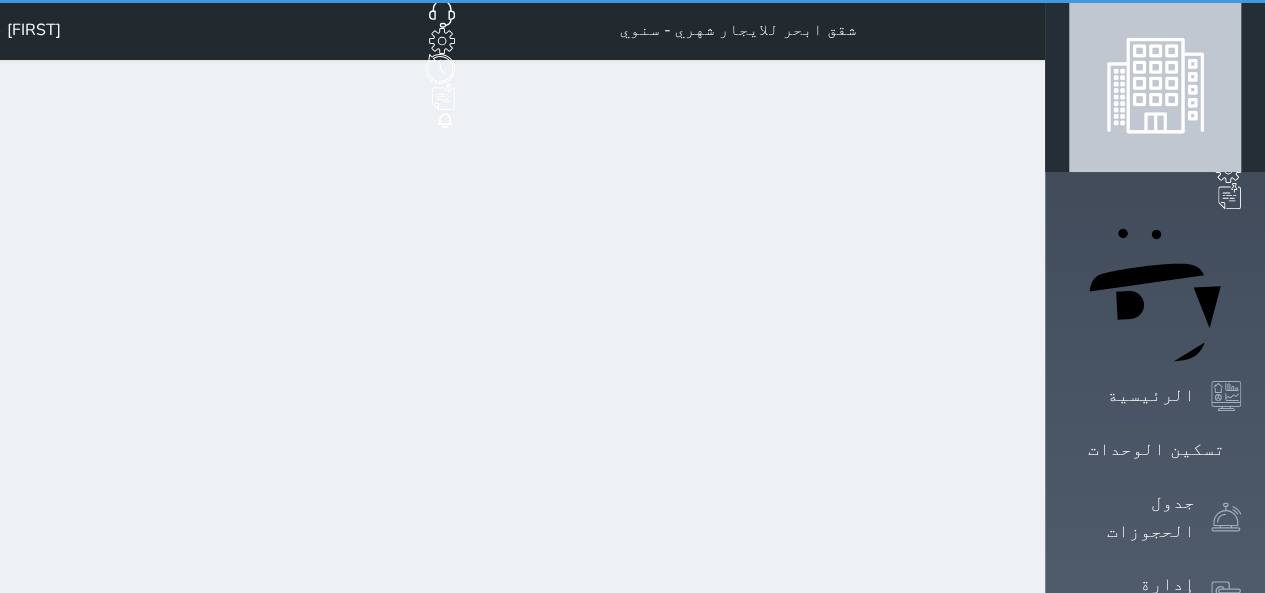 select on "1" 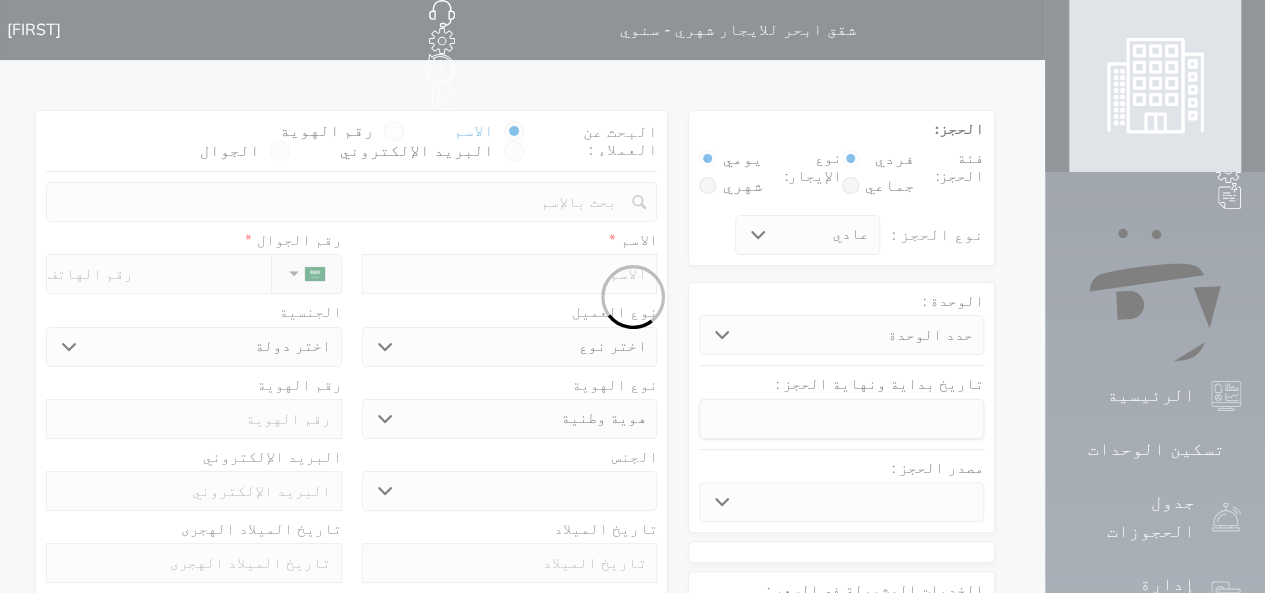 select 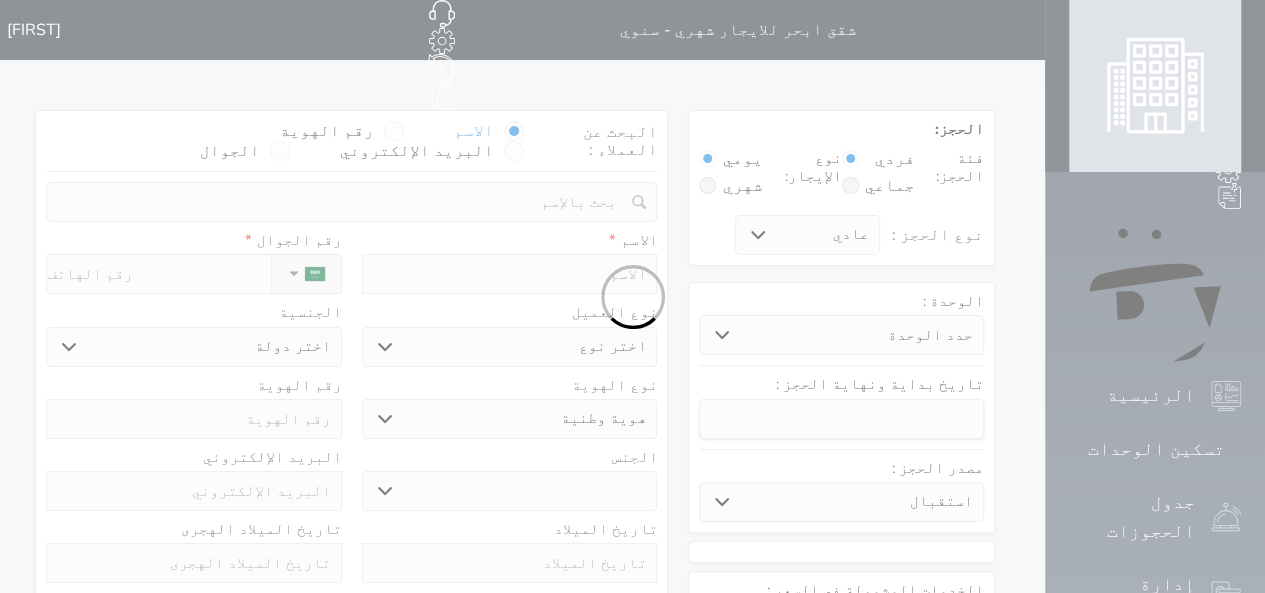 select 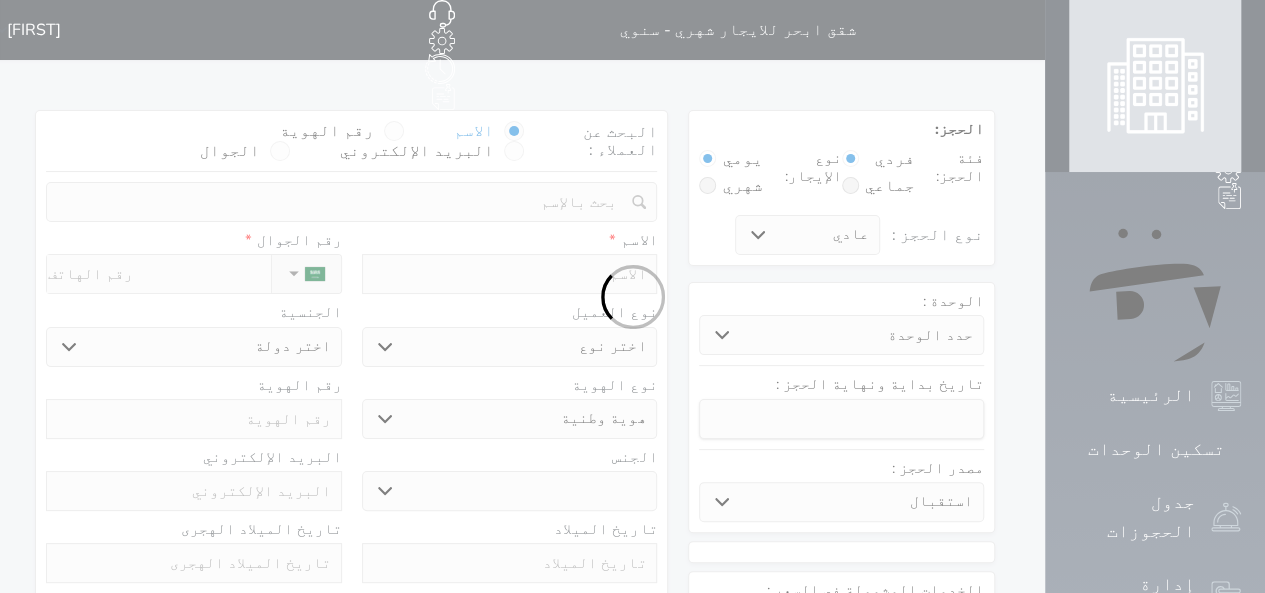 select 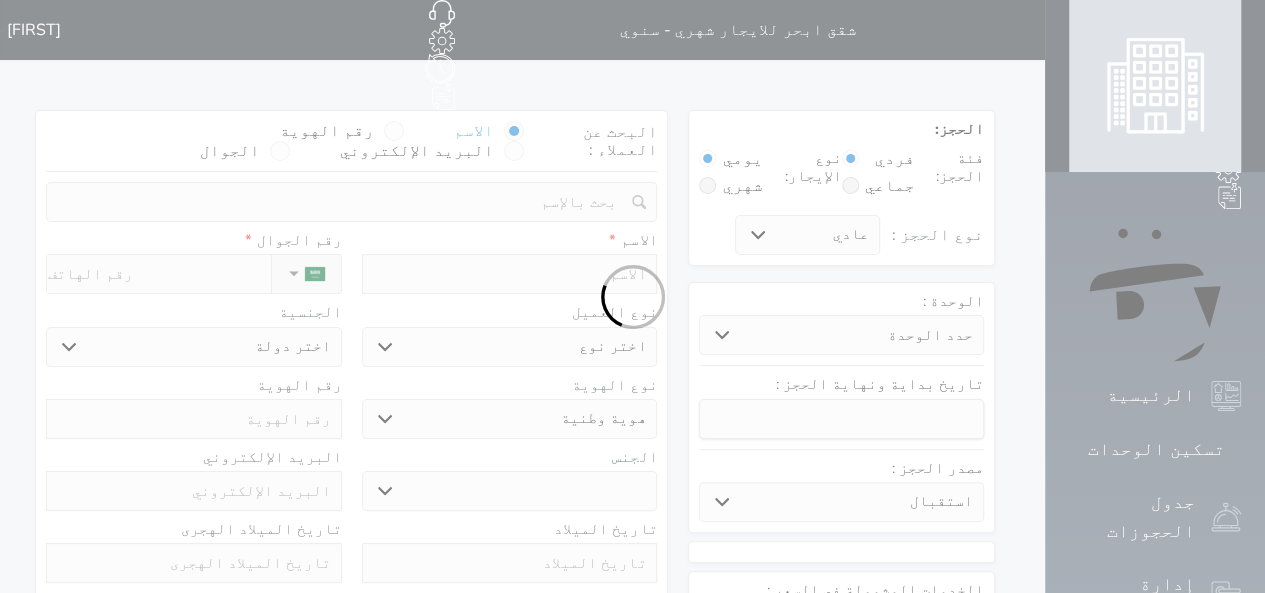 select 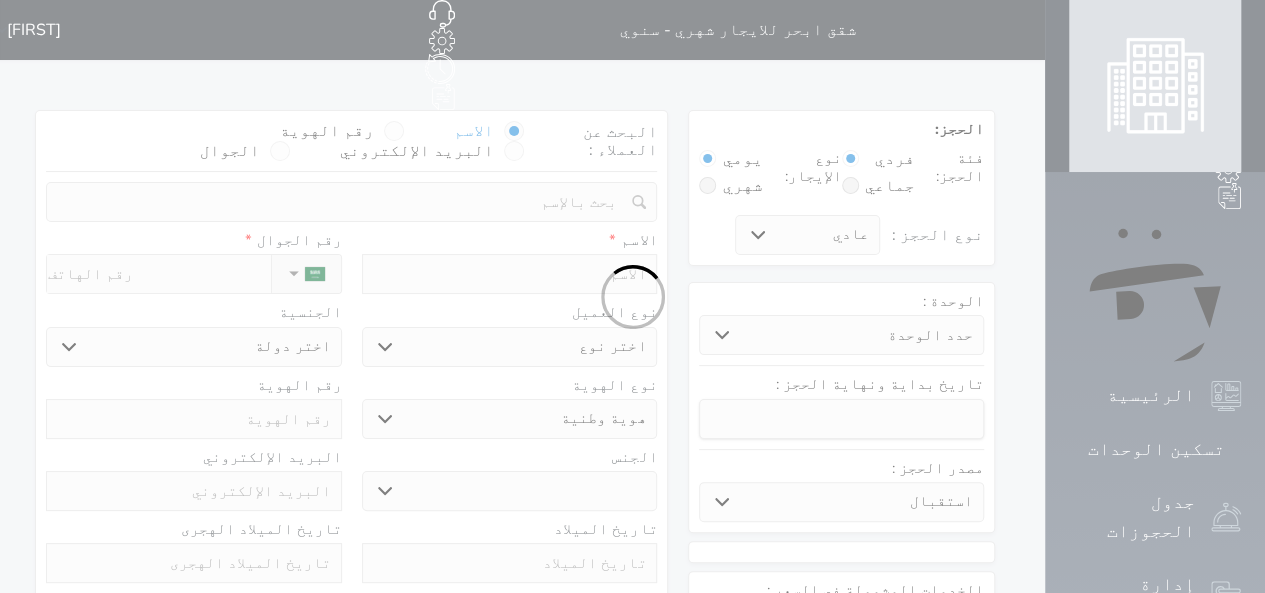 select 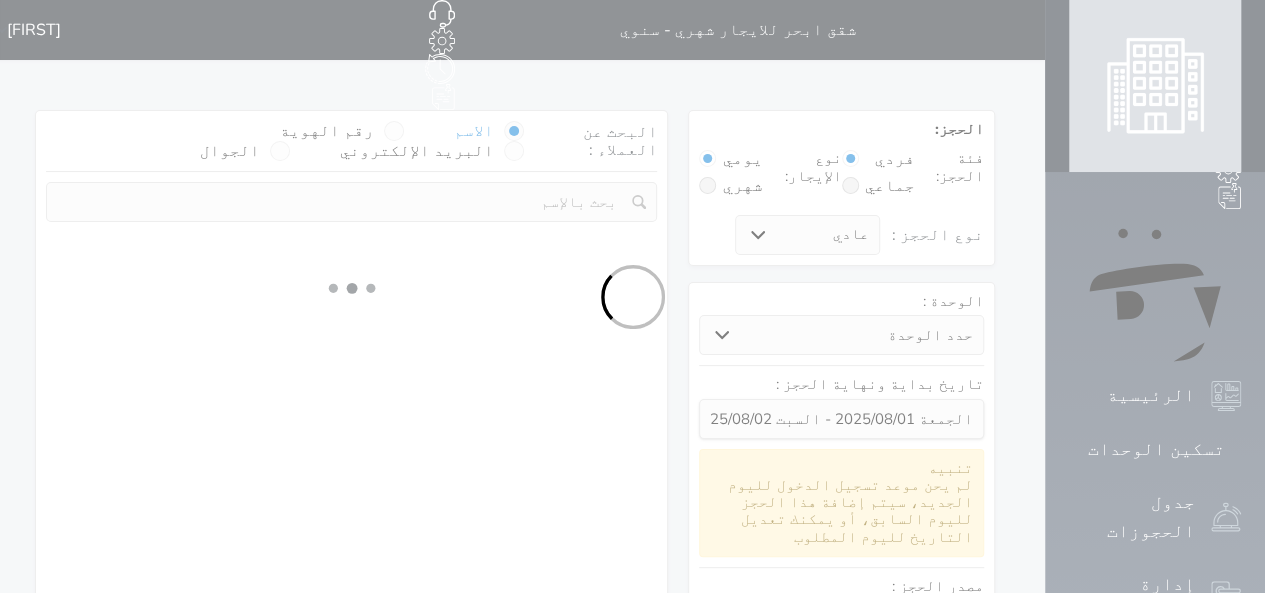 select 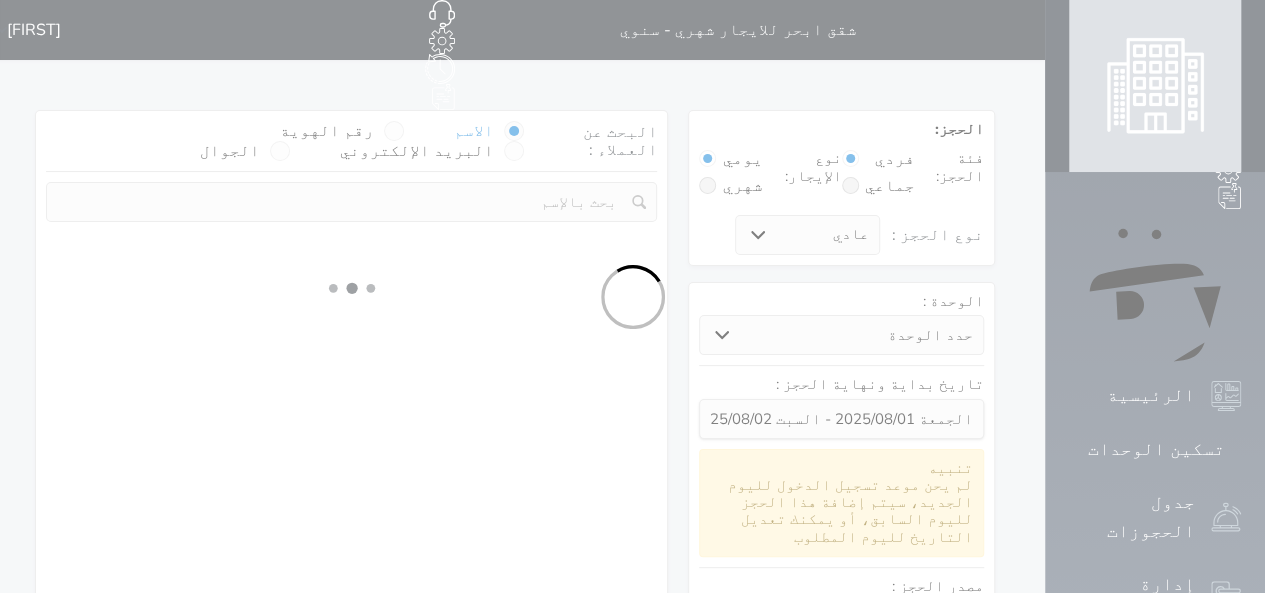 select on "113" 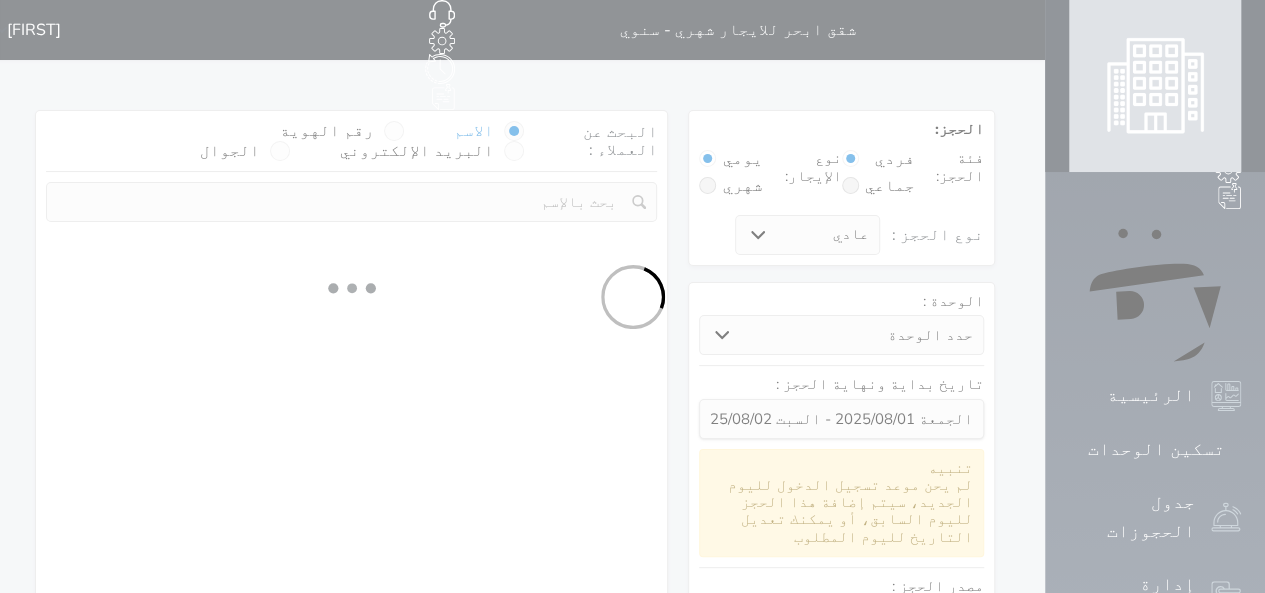 select on "1" 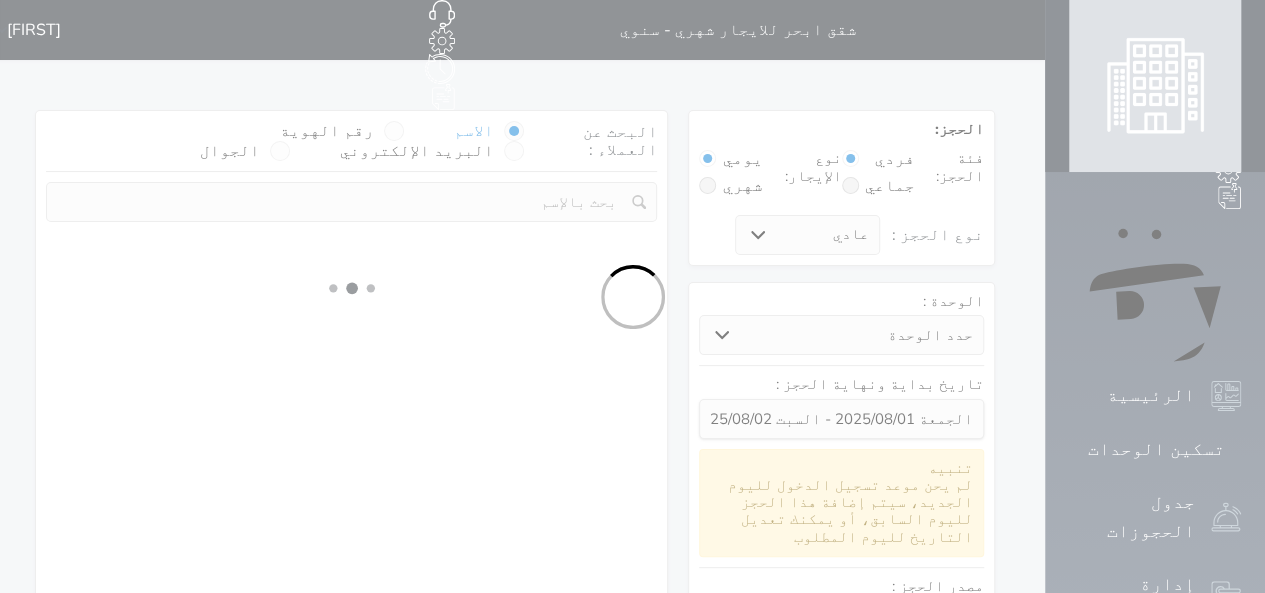 select 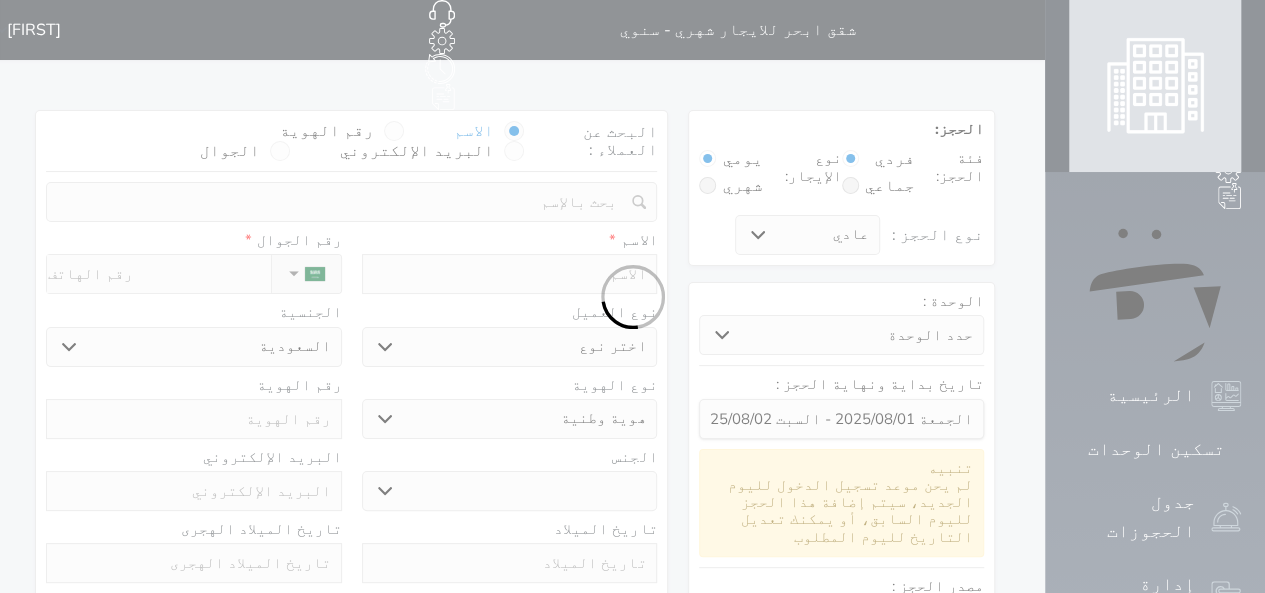 select 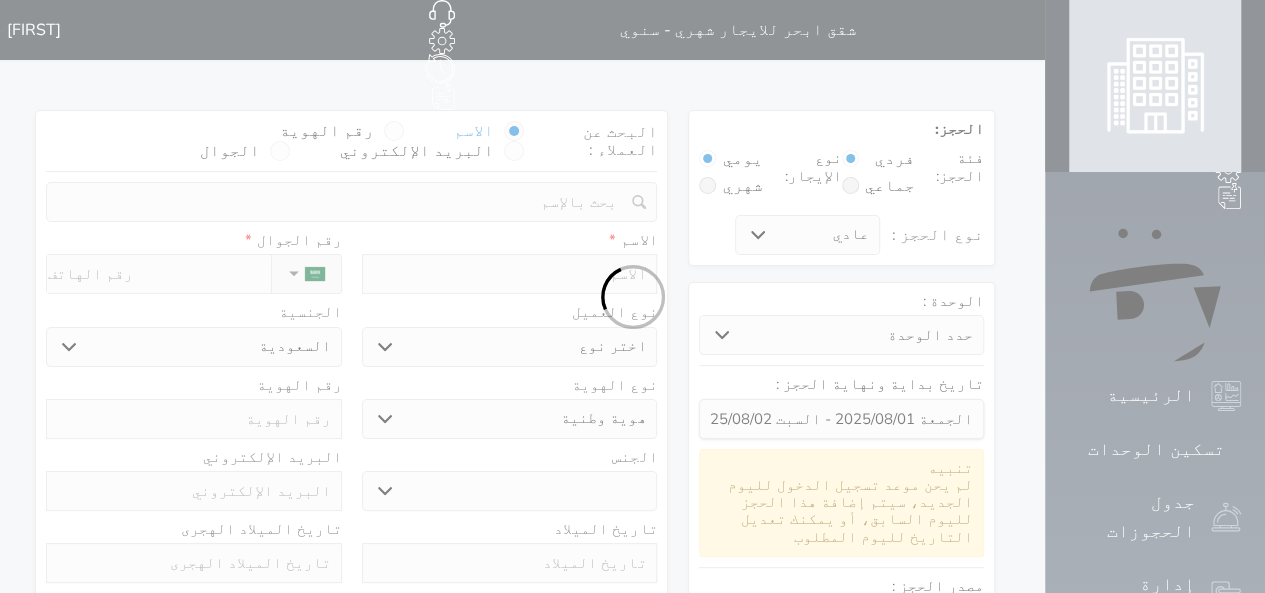 select 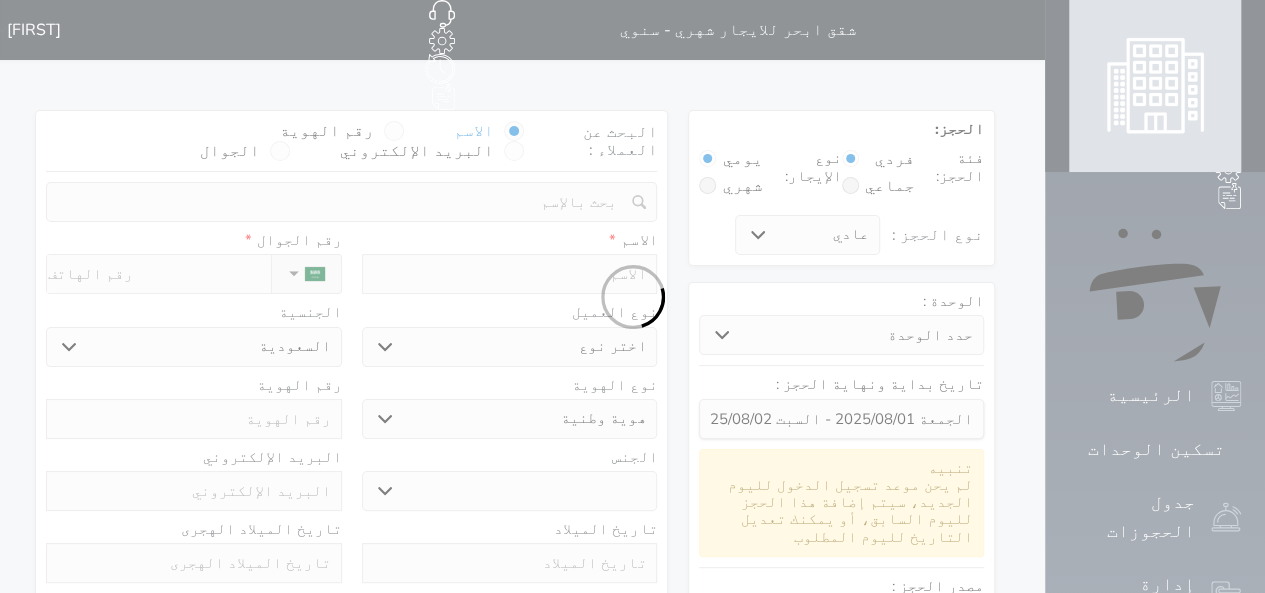 select 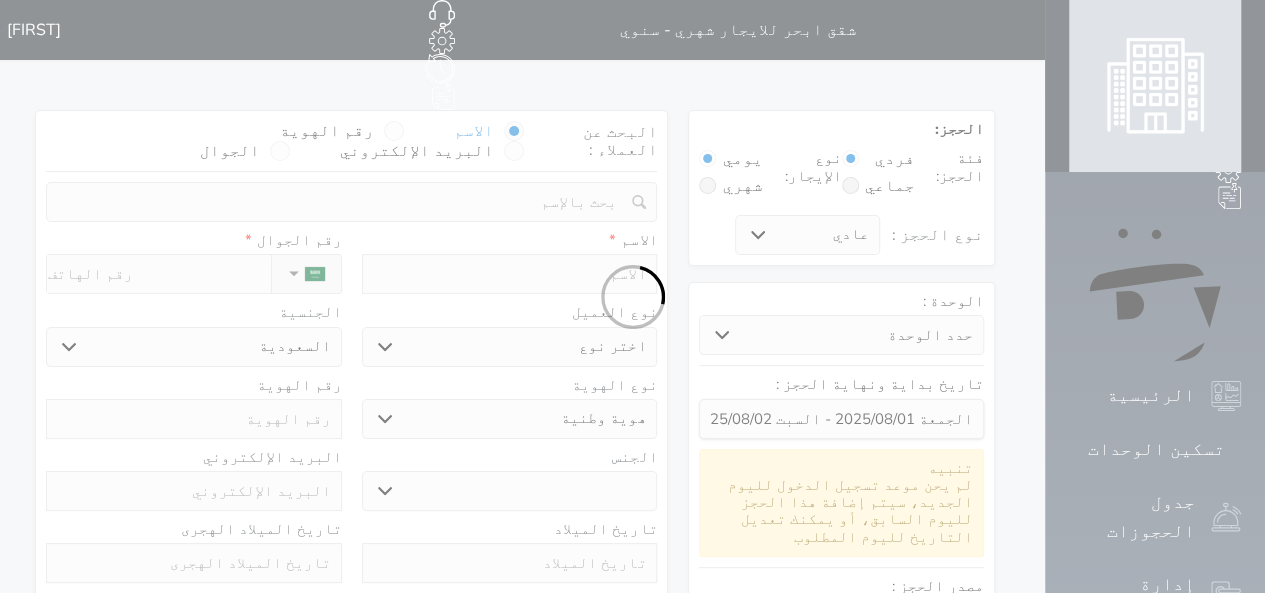 select 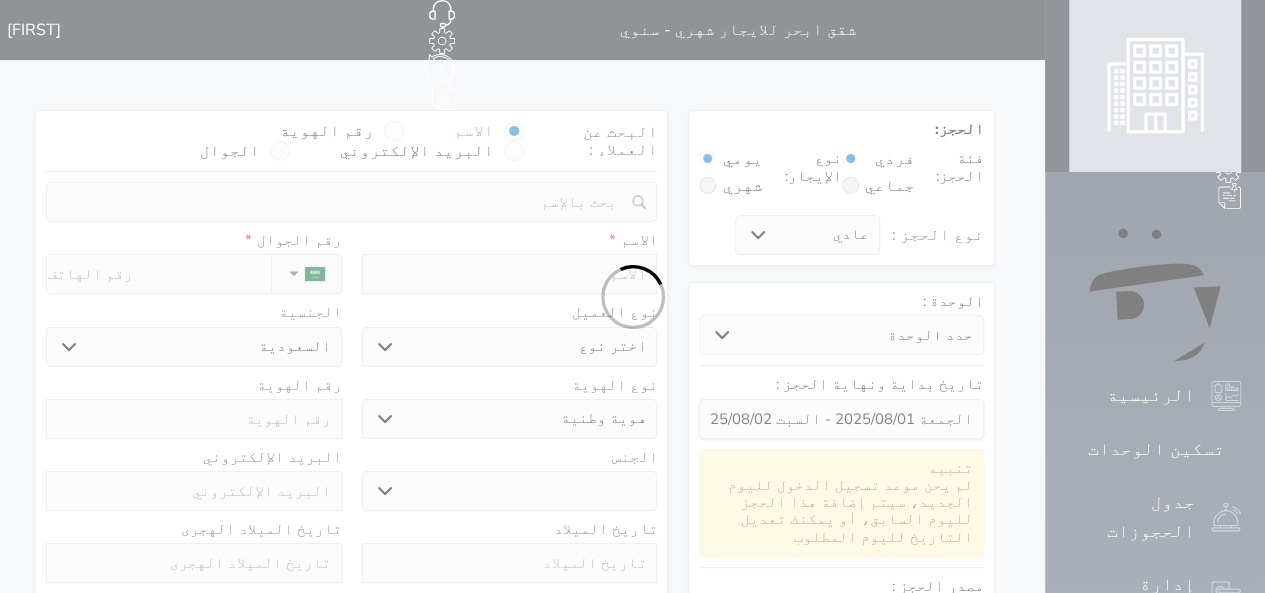 select on "1" 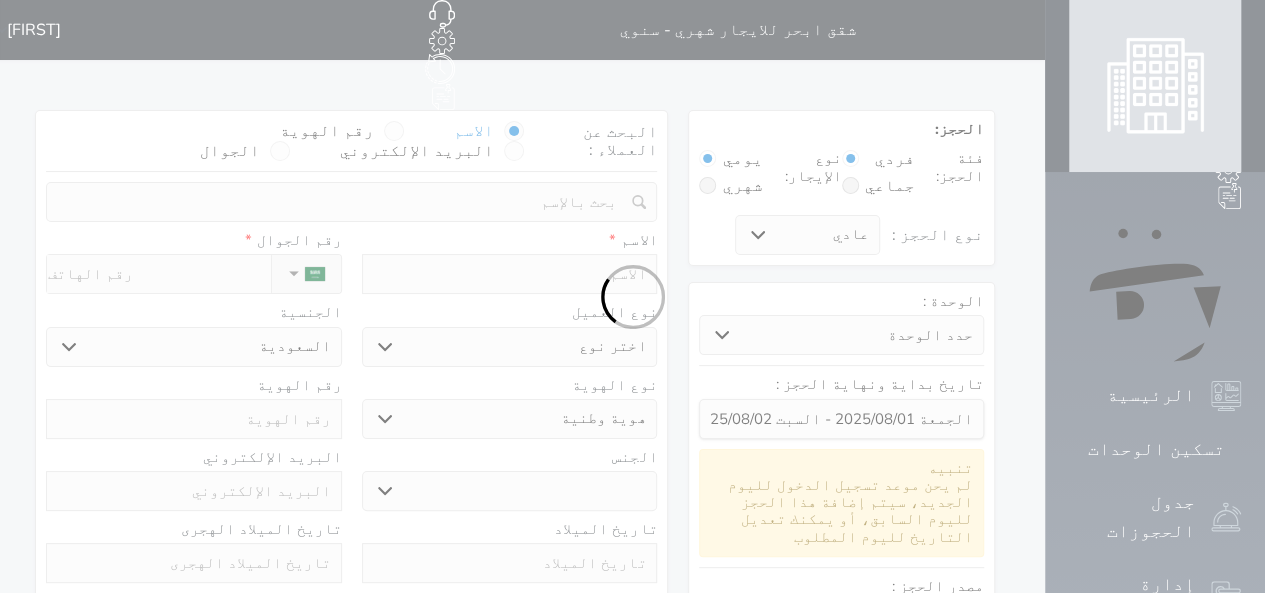 select on "7" 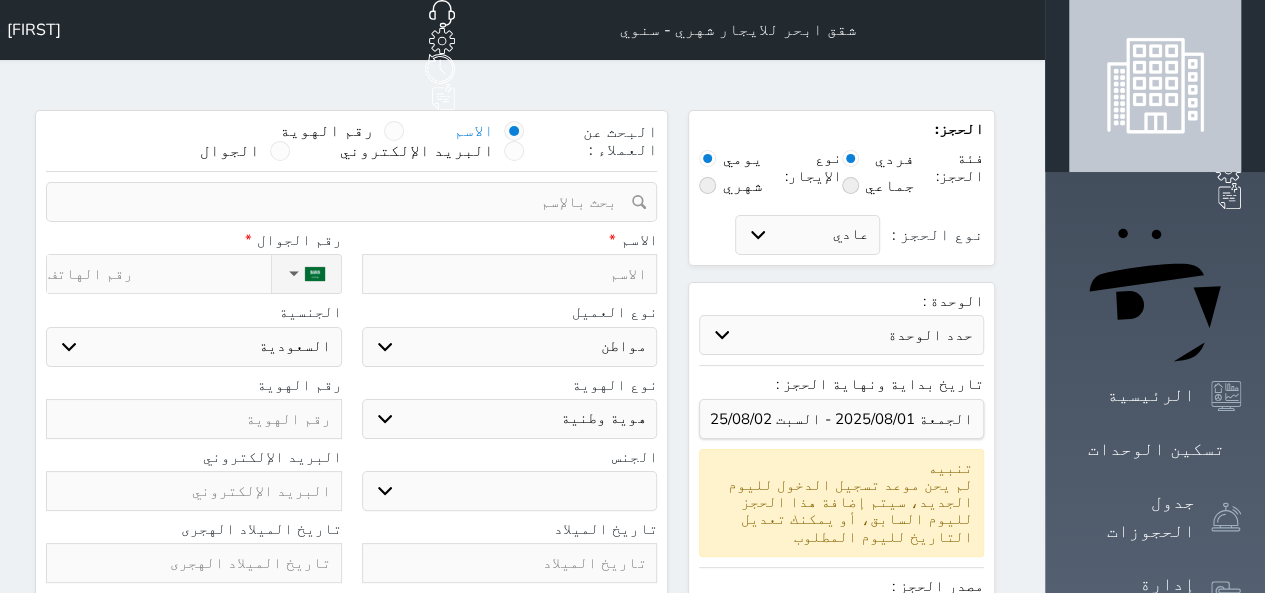 select 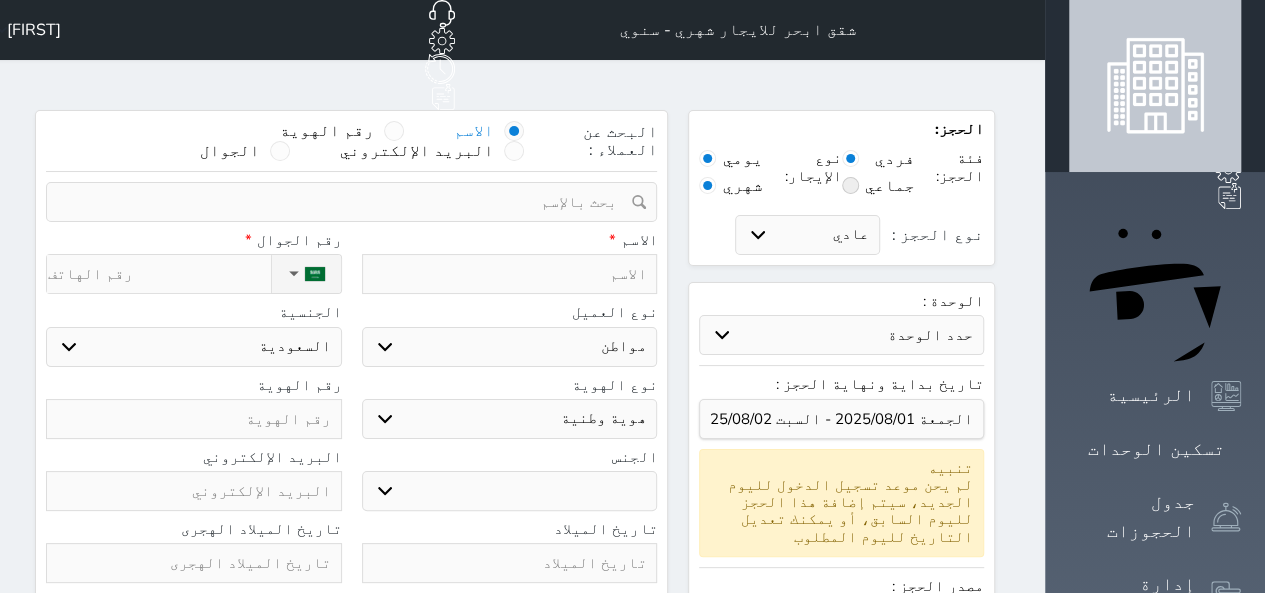 radio on "false" 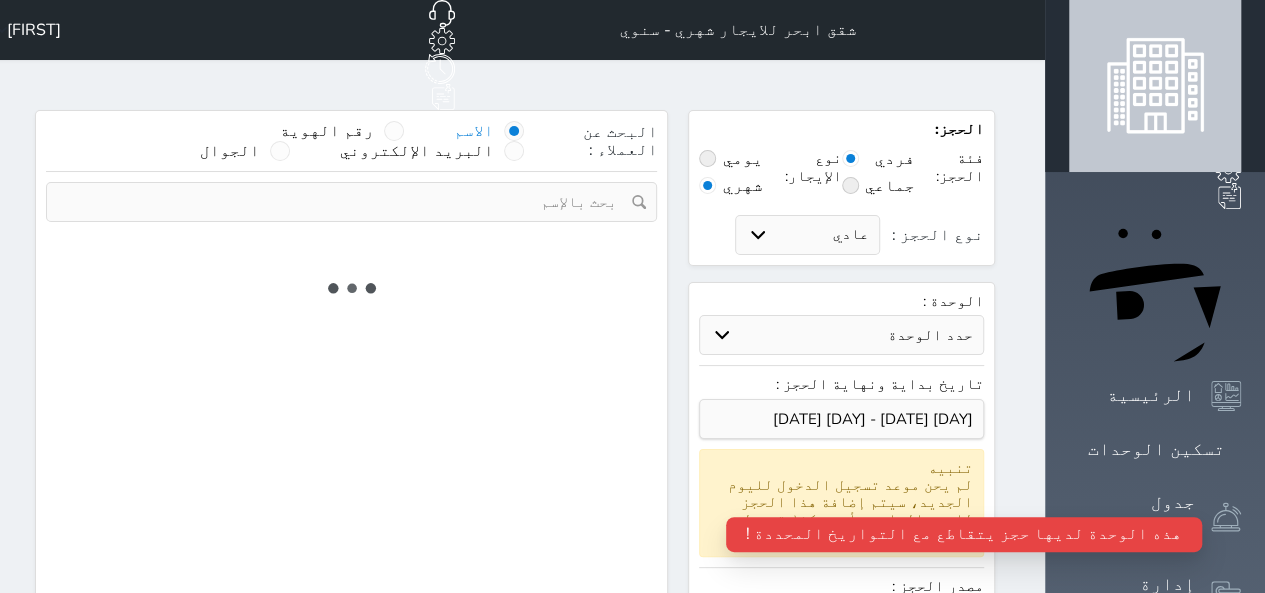 type on "0" 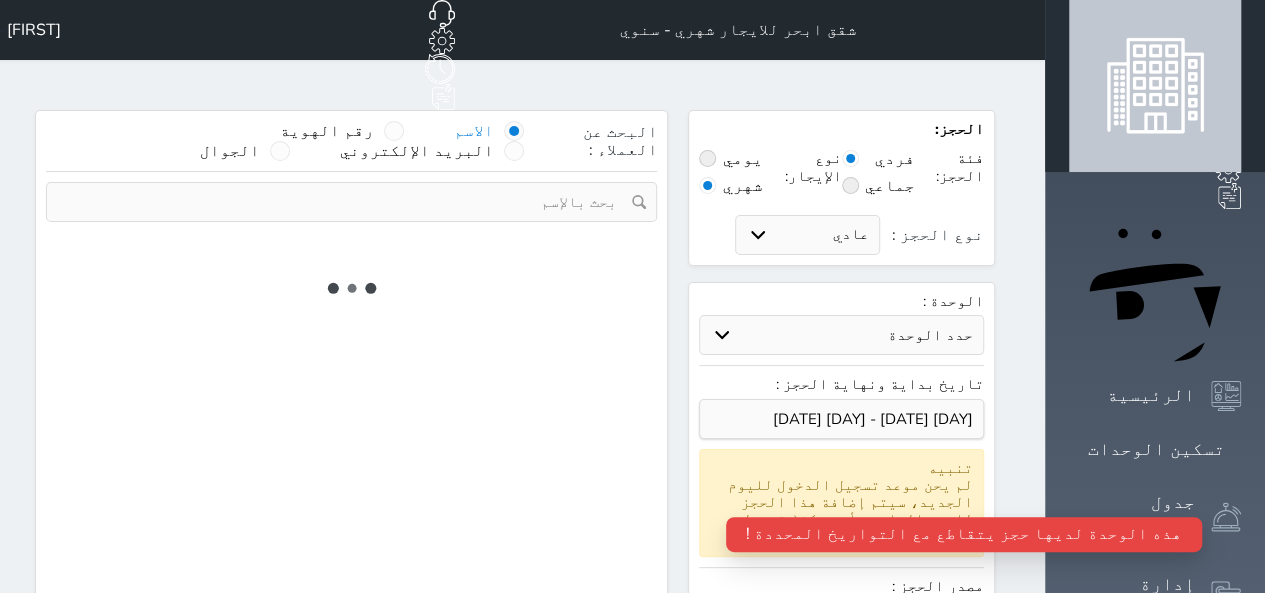 type on "2" 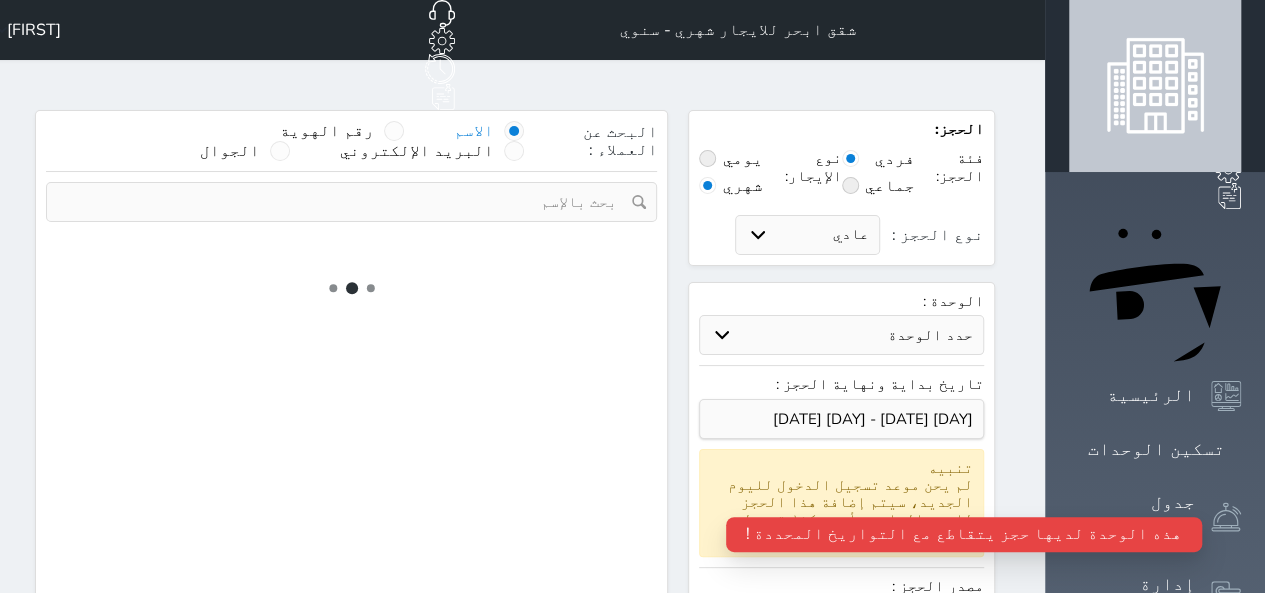 select on "1" 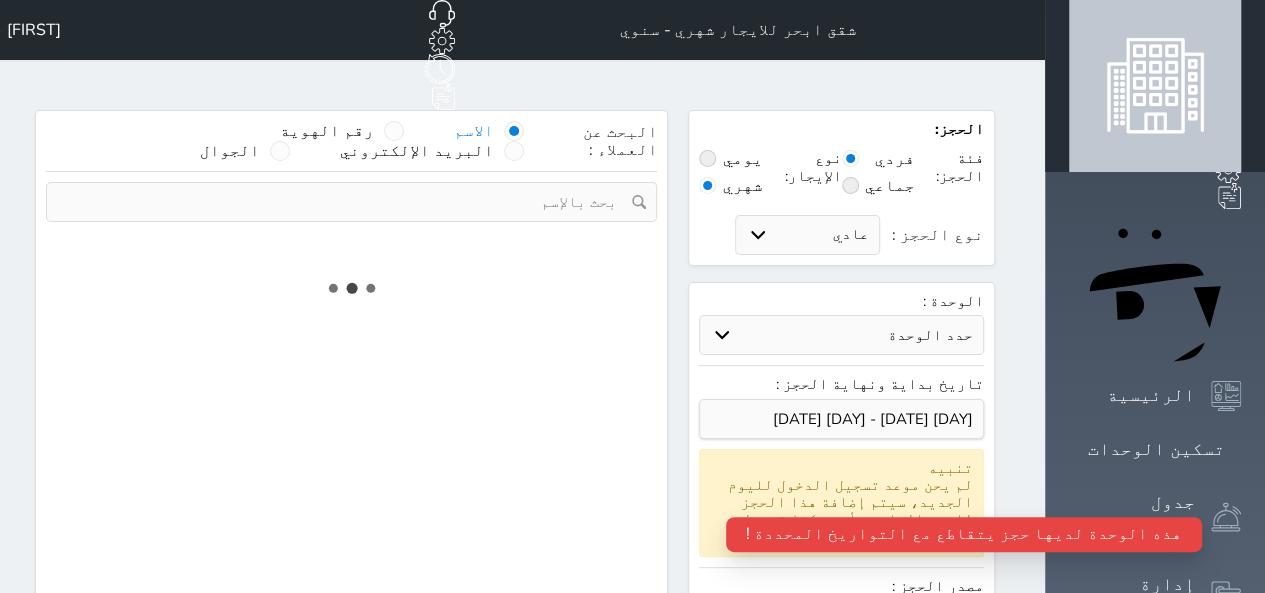 select on "113" 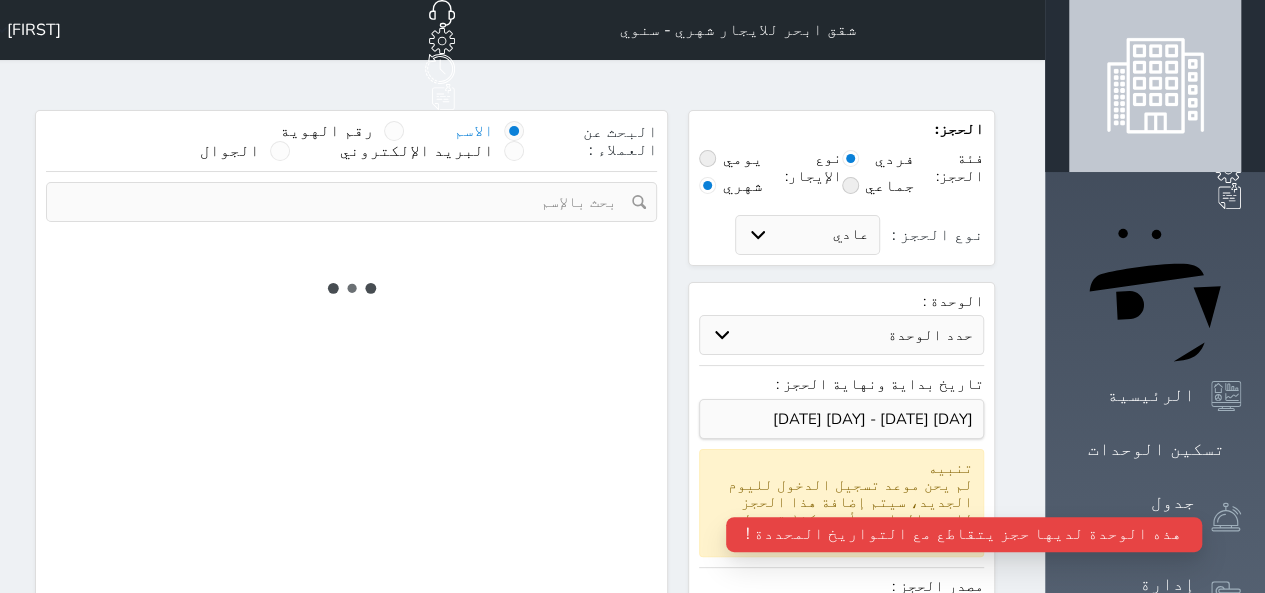 select on "1" 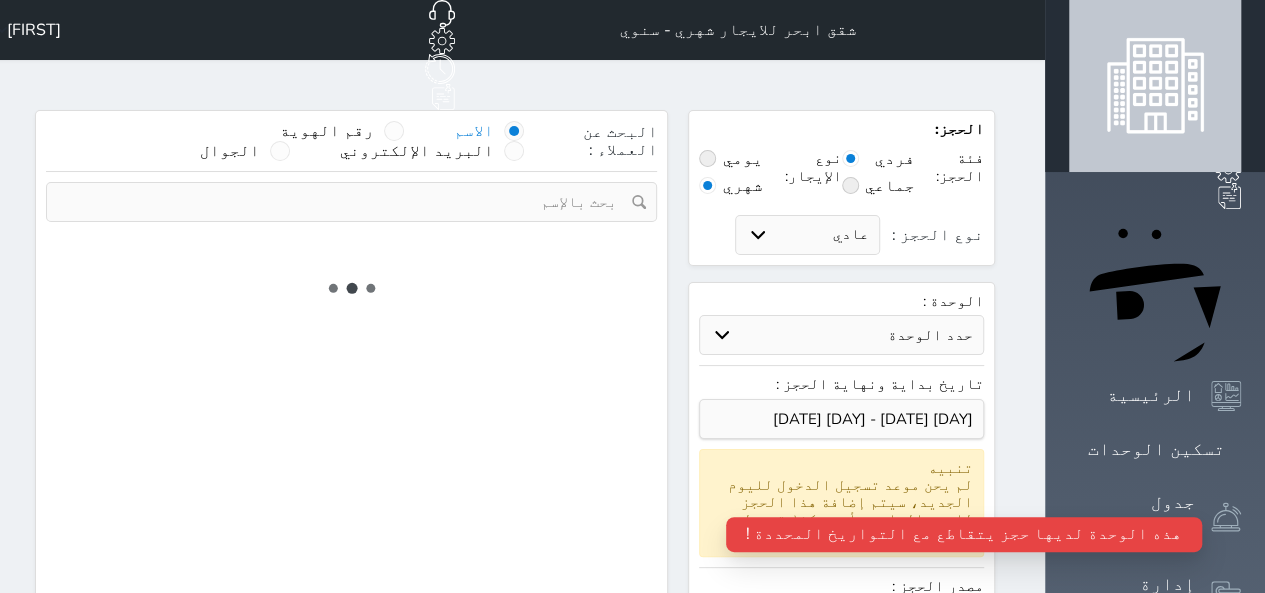 select 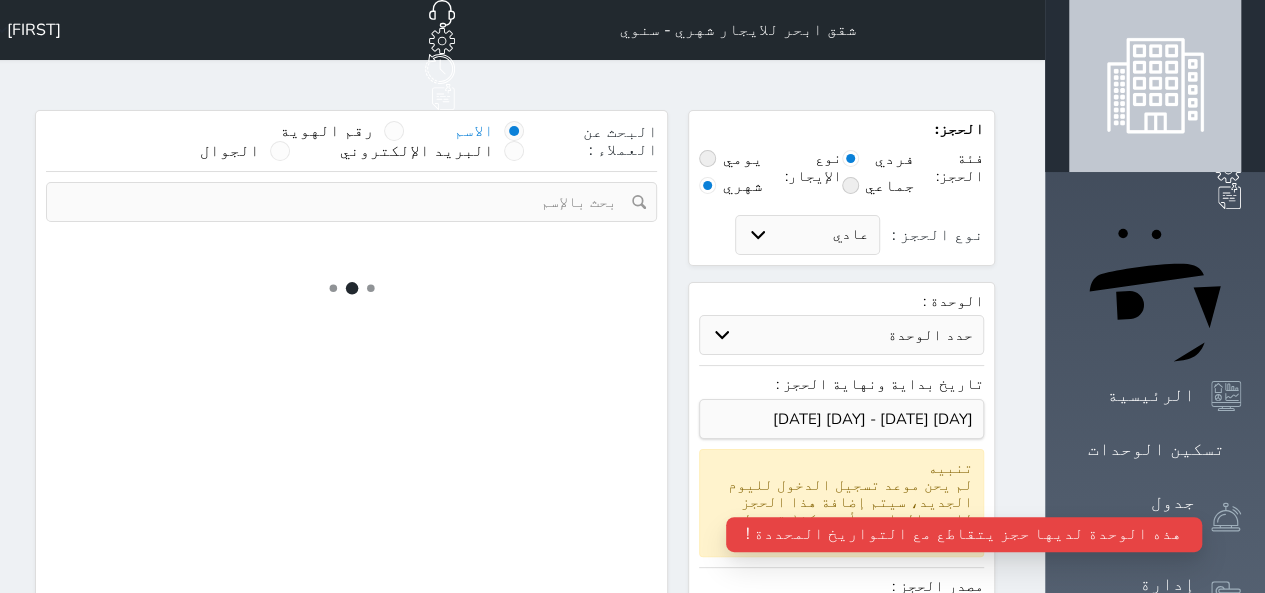 select on "7" 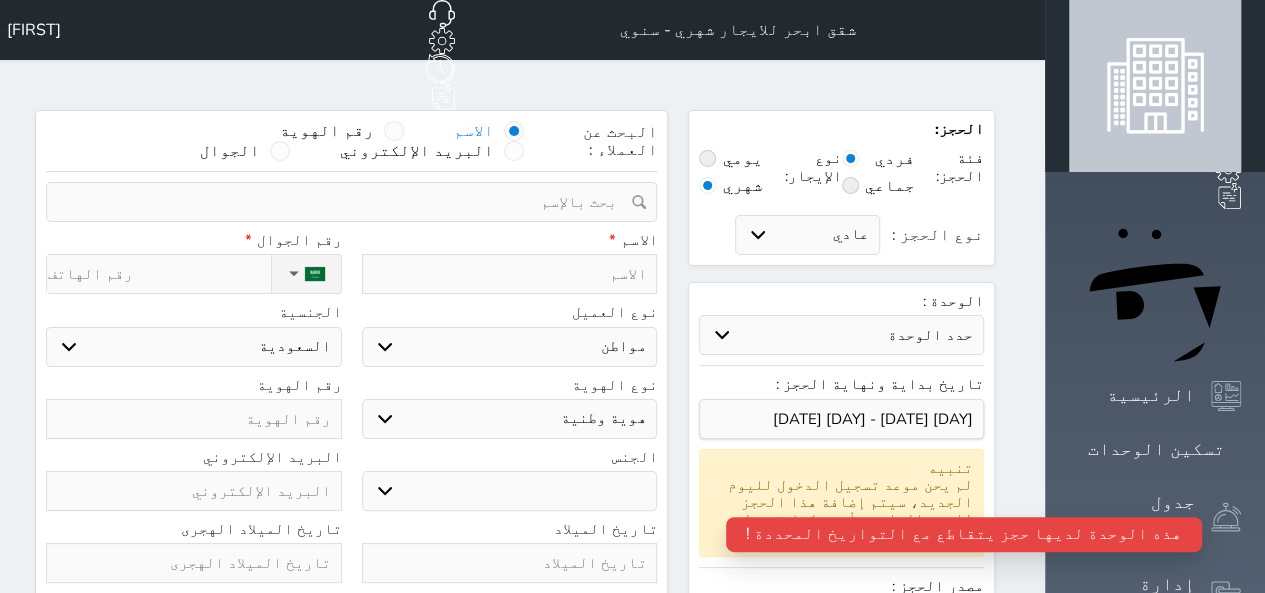 select 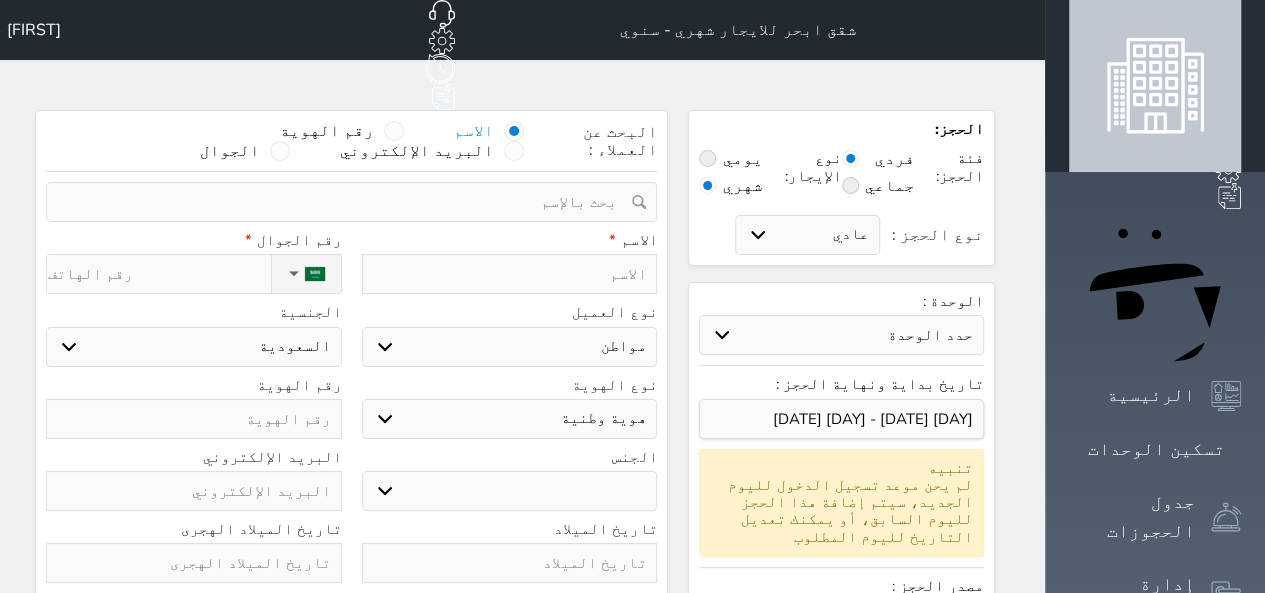 click at bounding box center (510, 274) 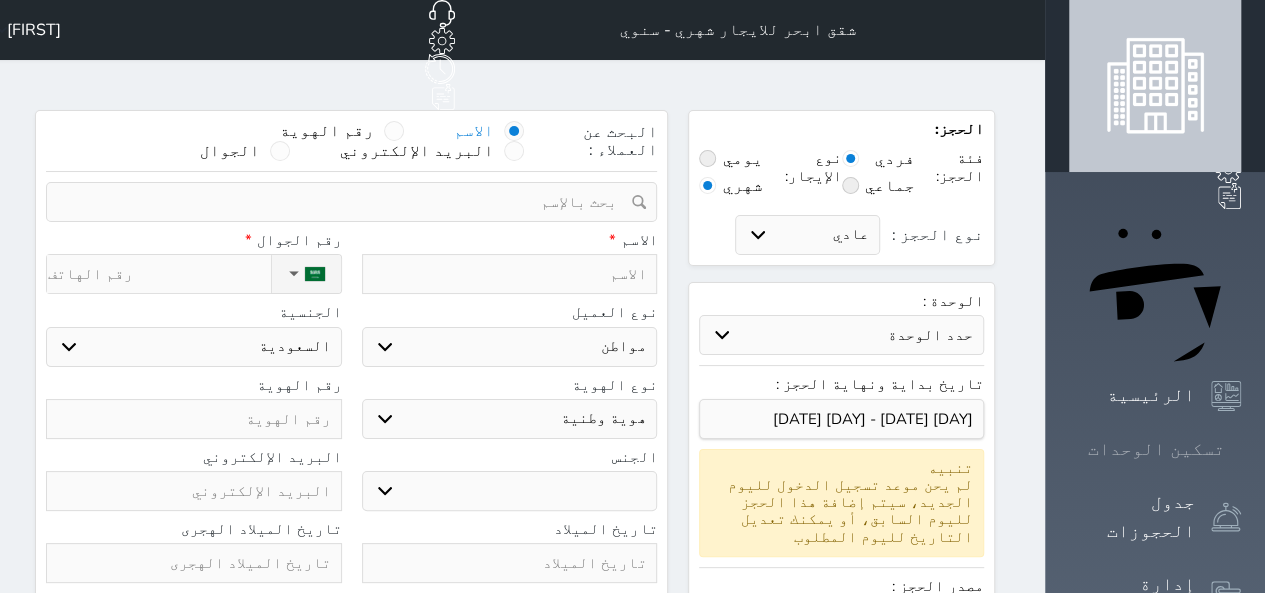 click 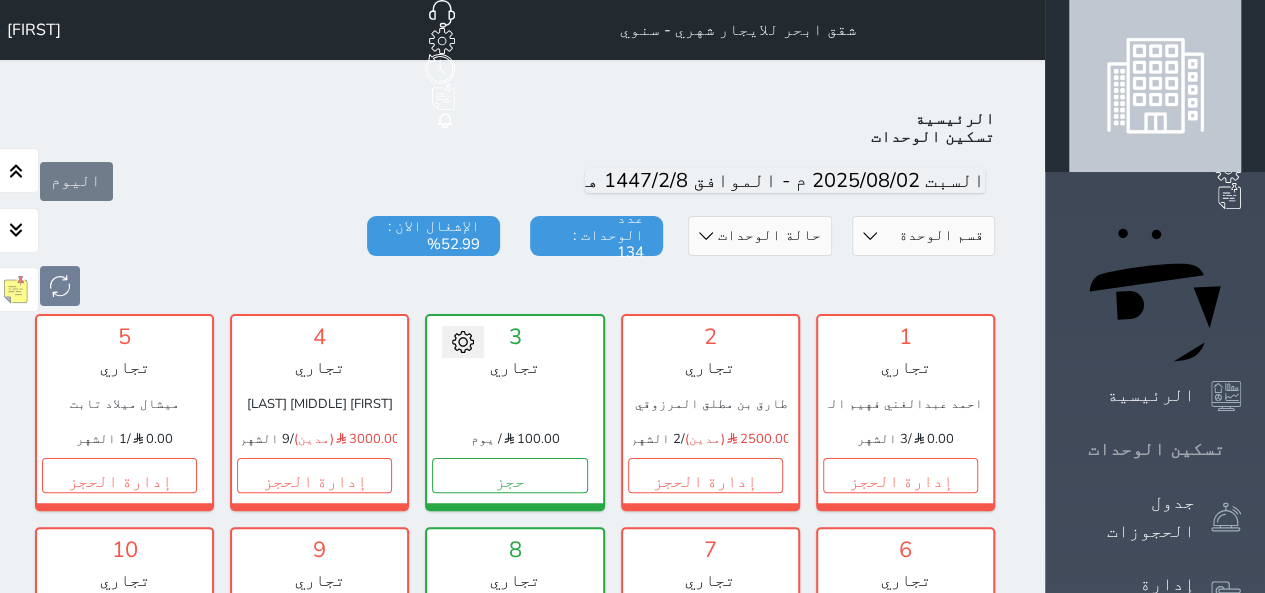 scroll, scrollTop: 78, scrollLeft: 0, axis: vertical 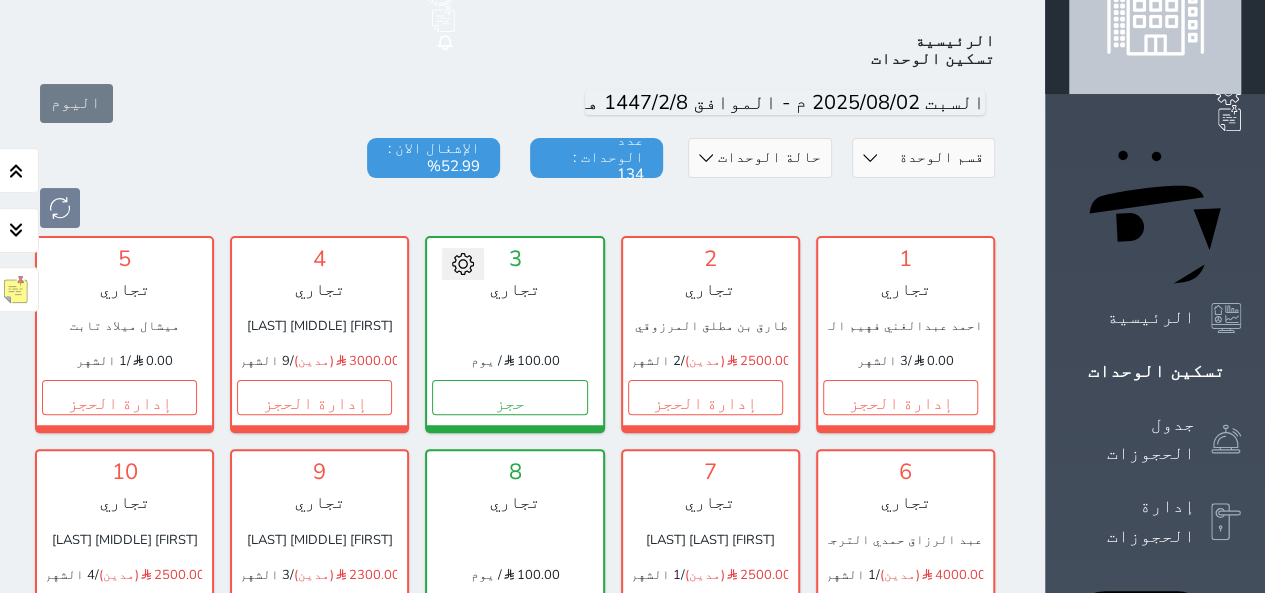 click on "[UNIT_SECTION] [BUILDING_NAME] [CATEGORY] [CATEGORY] [CATEGORY]" at bounding box center (923, 158) 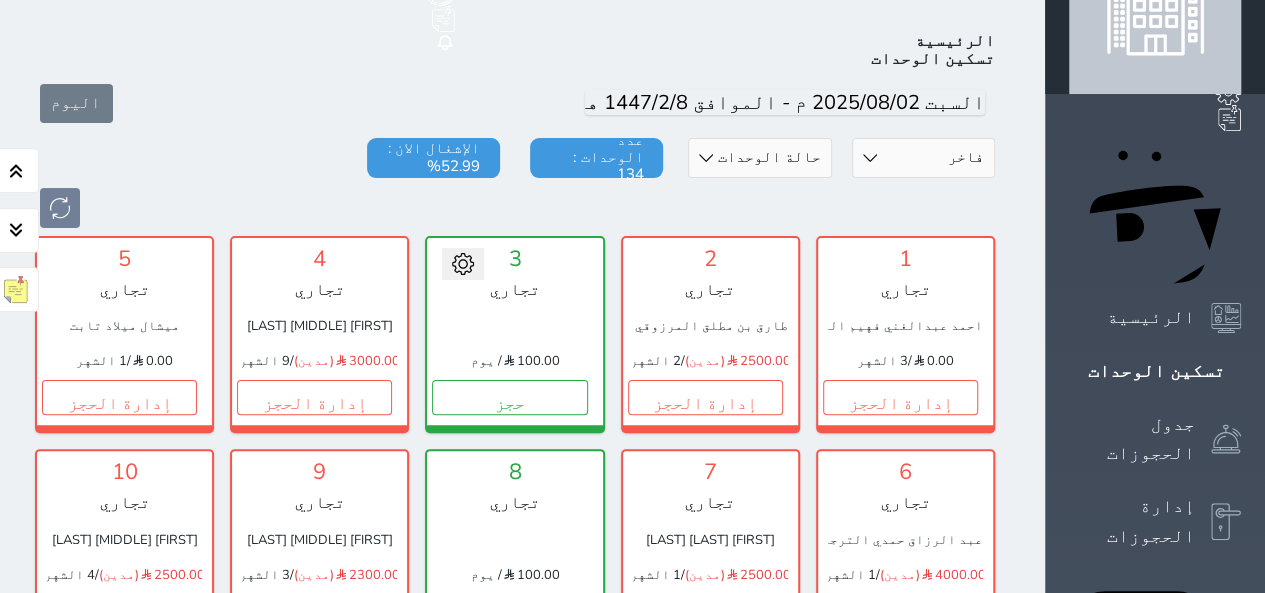 click on "[UNIT_SECTION] [BUILDING_NAME] [CATEGORY] [CATEGORY] [CATEGORY]" at bounding box center (923, 158) 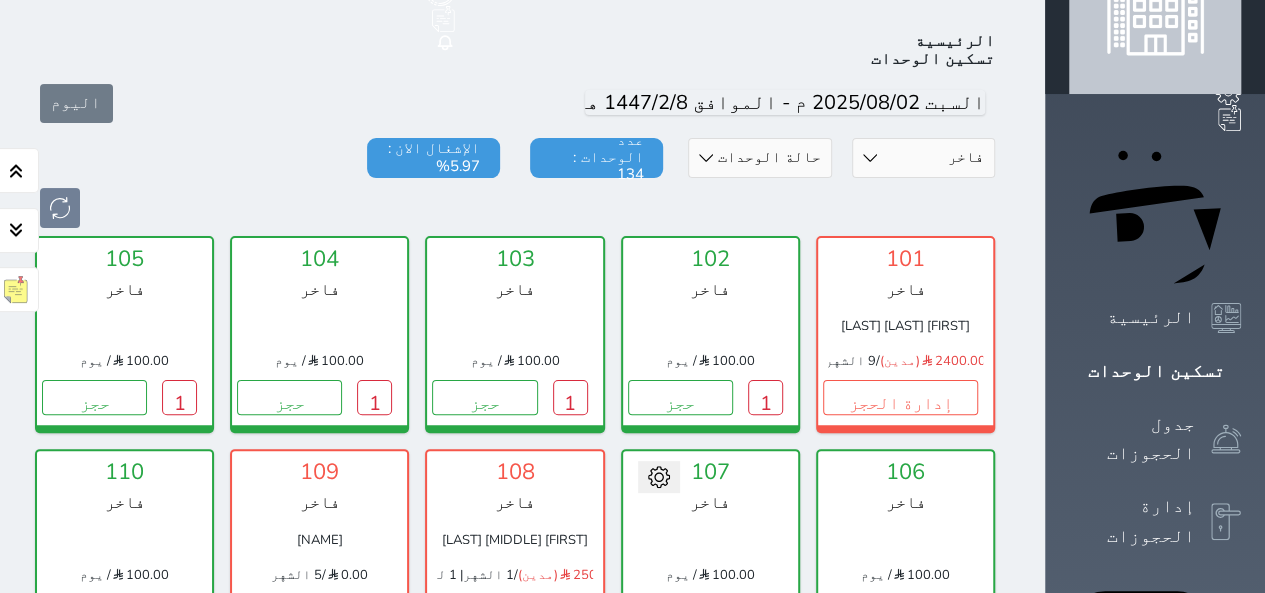 click at bounding box center (515, 208) 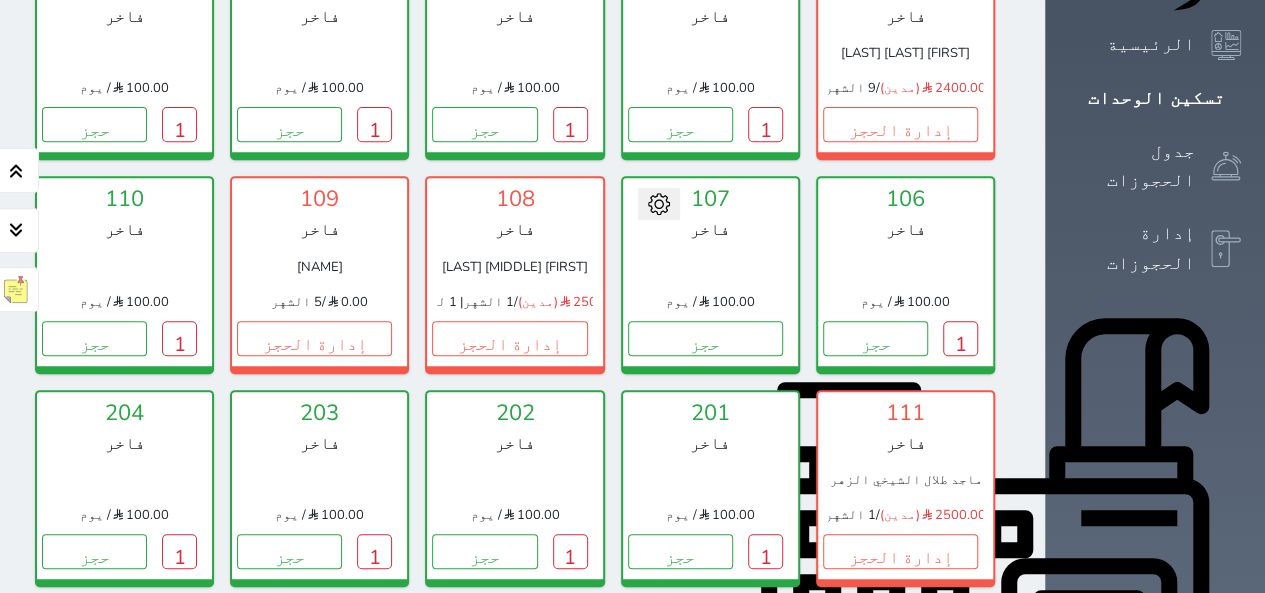 scroll, scrollTop: 358, scrollLeft: 0, axis: vertical 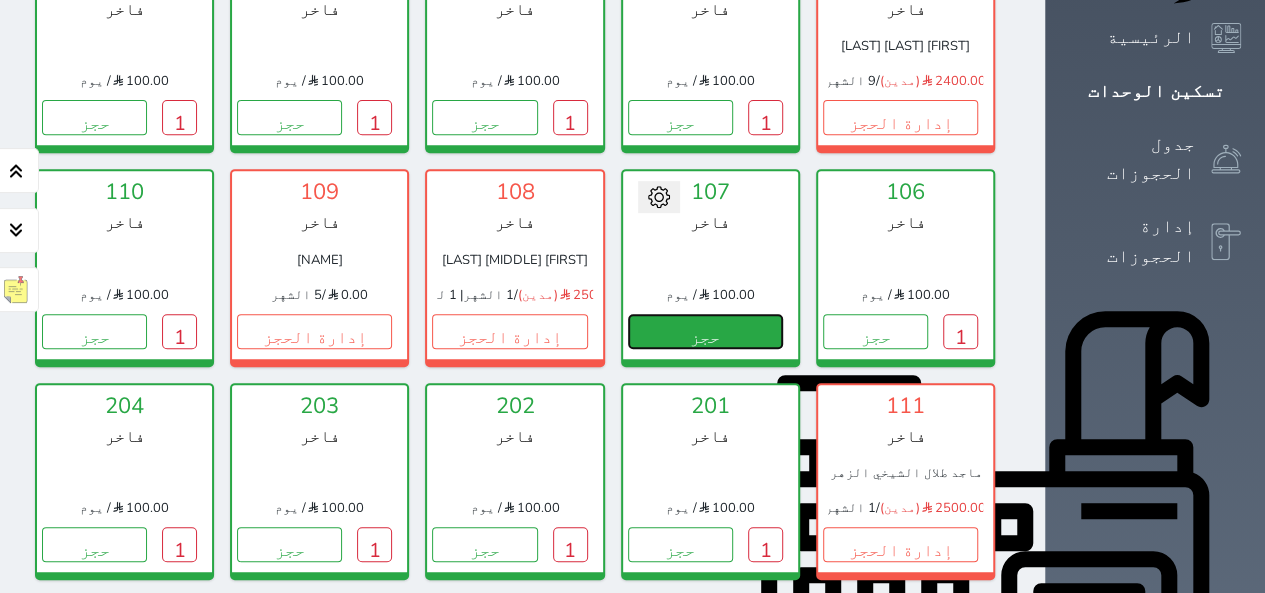 click on "حجز" at bounding box center [705, 331] 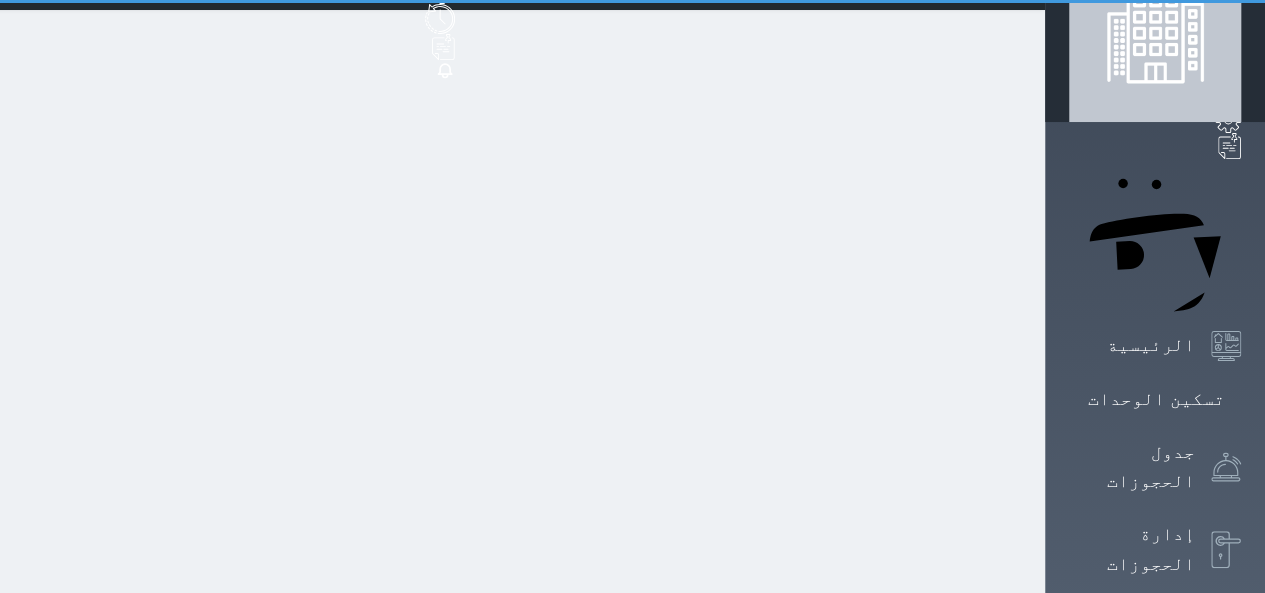 scroll, scrollTop: 0, scrollLeft: 0, axis: both 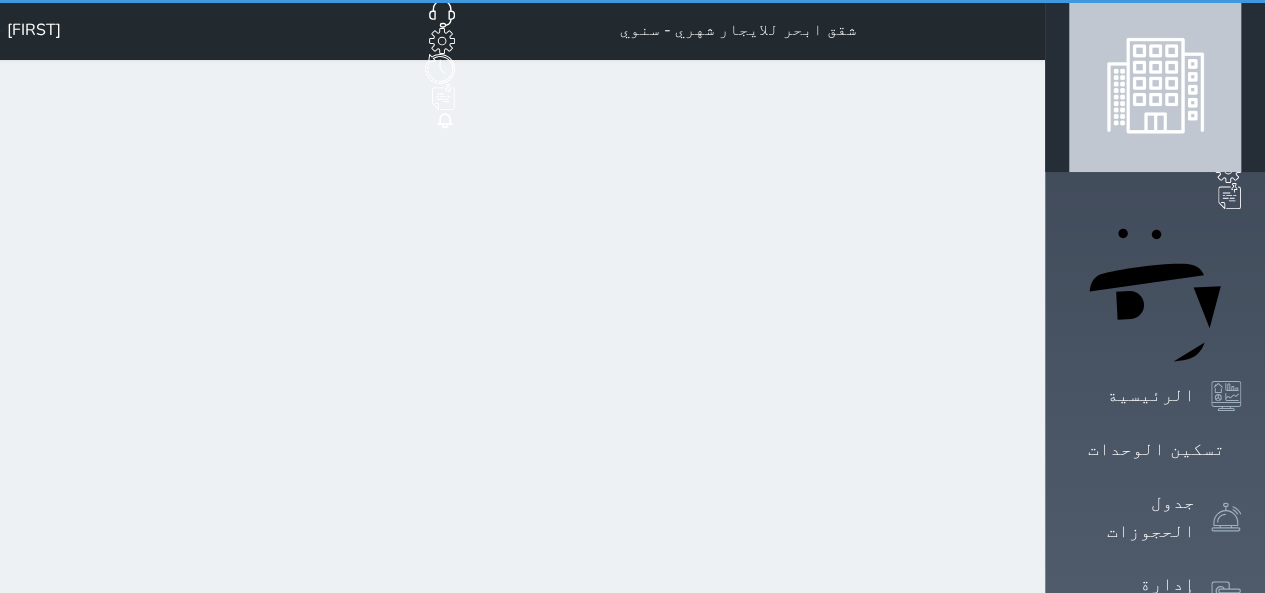 select on "1" 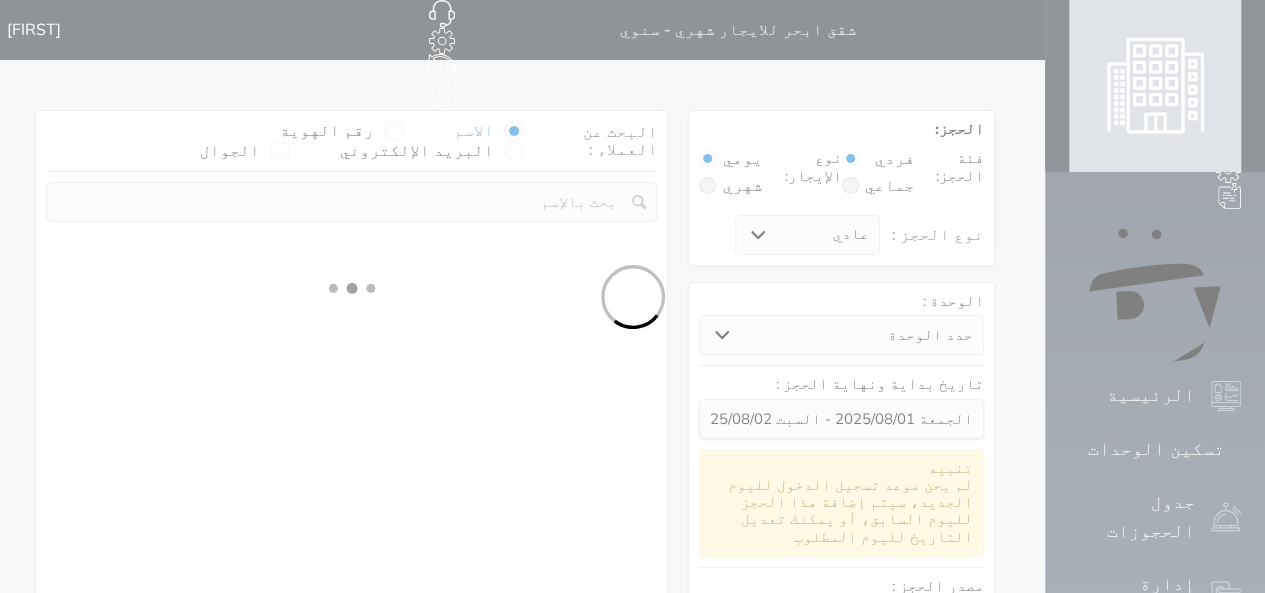 select 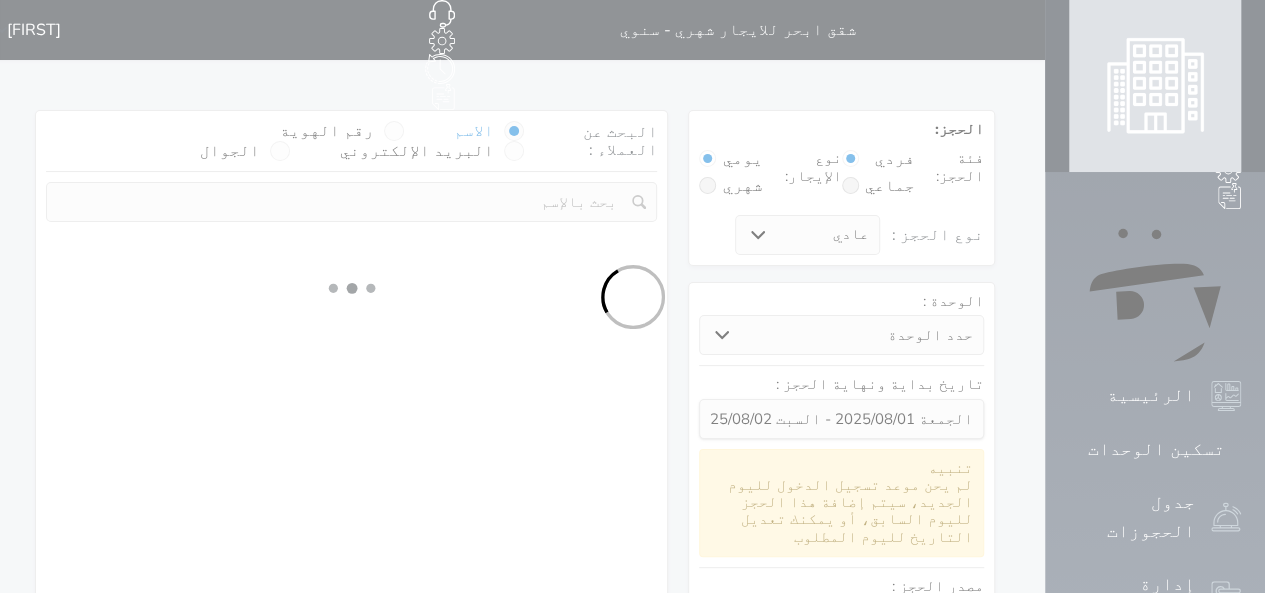 select on "113" 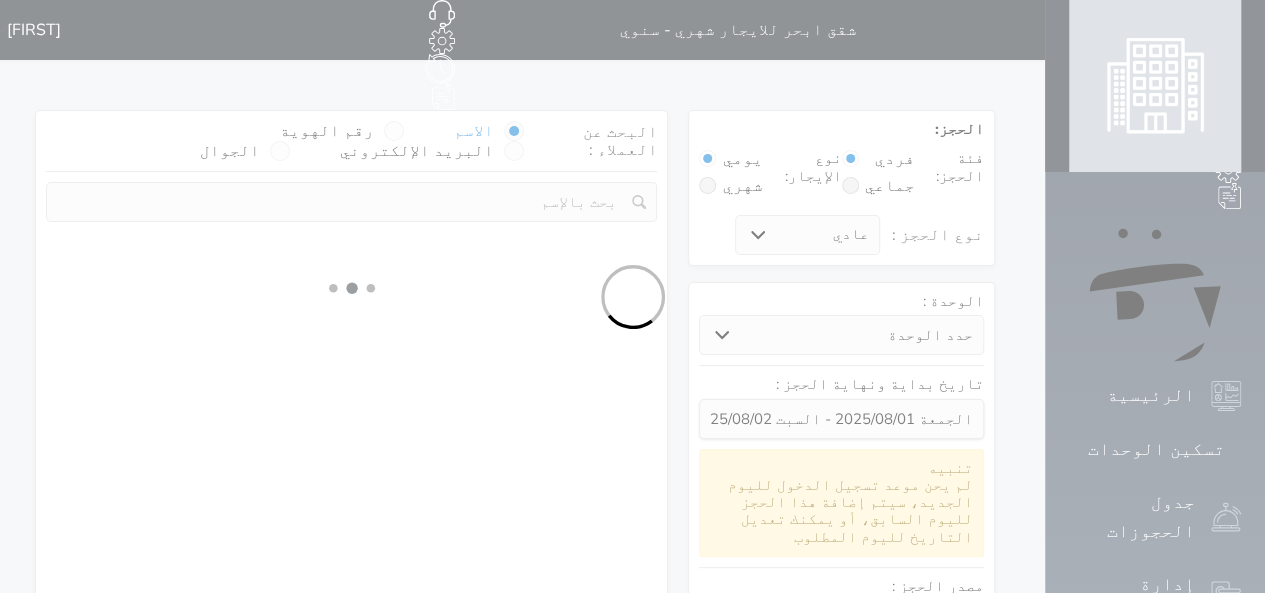 select on "1" 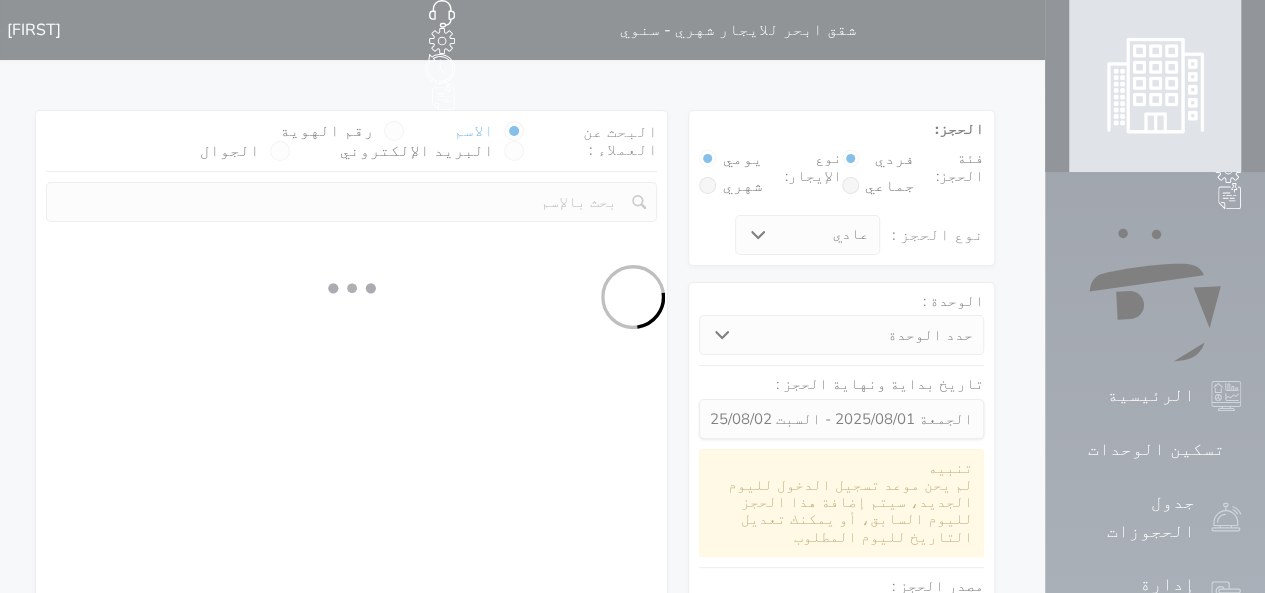 select 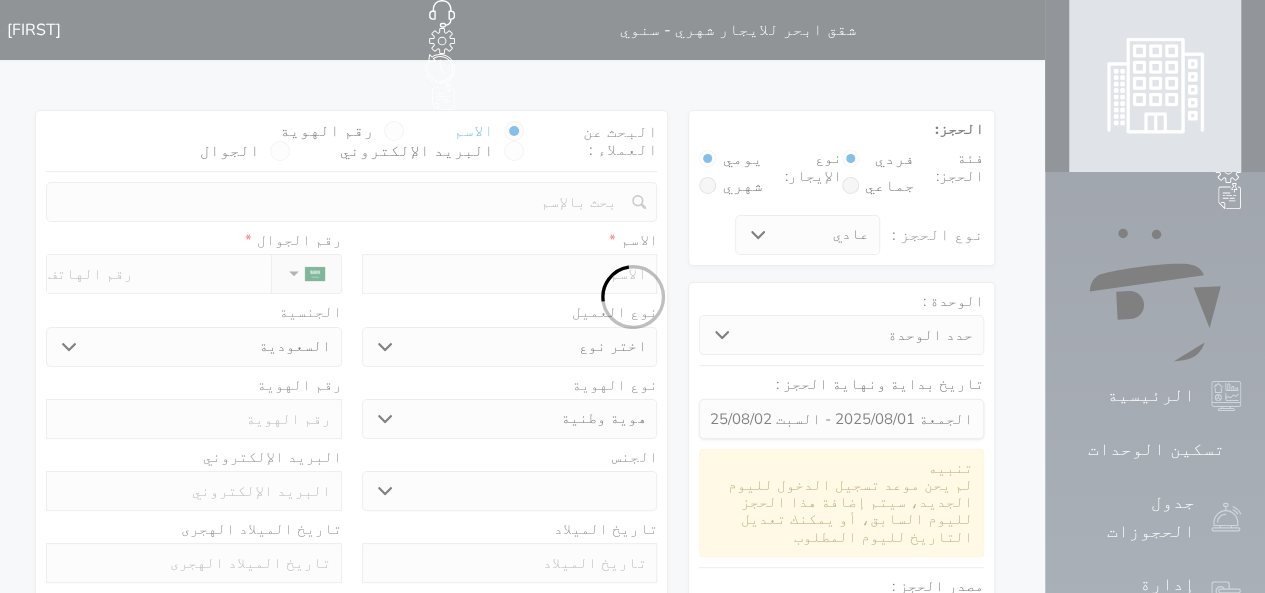select 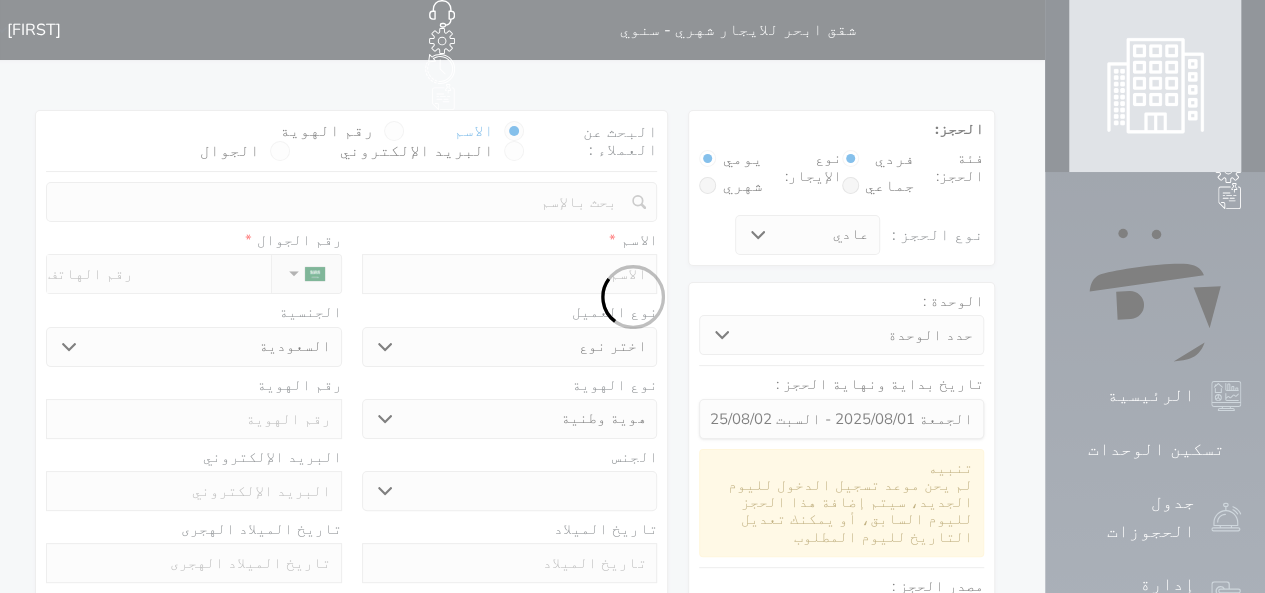 select 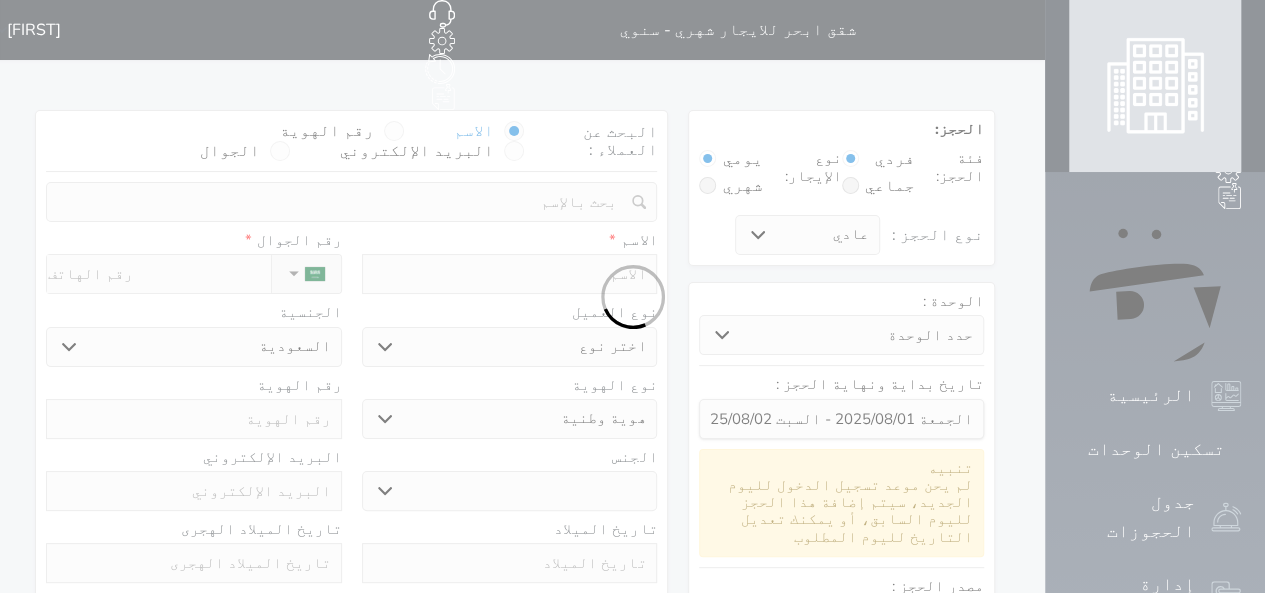 select 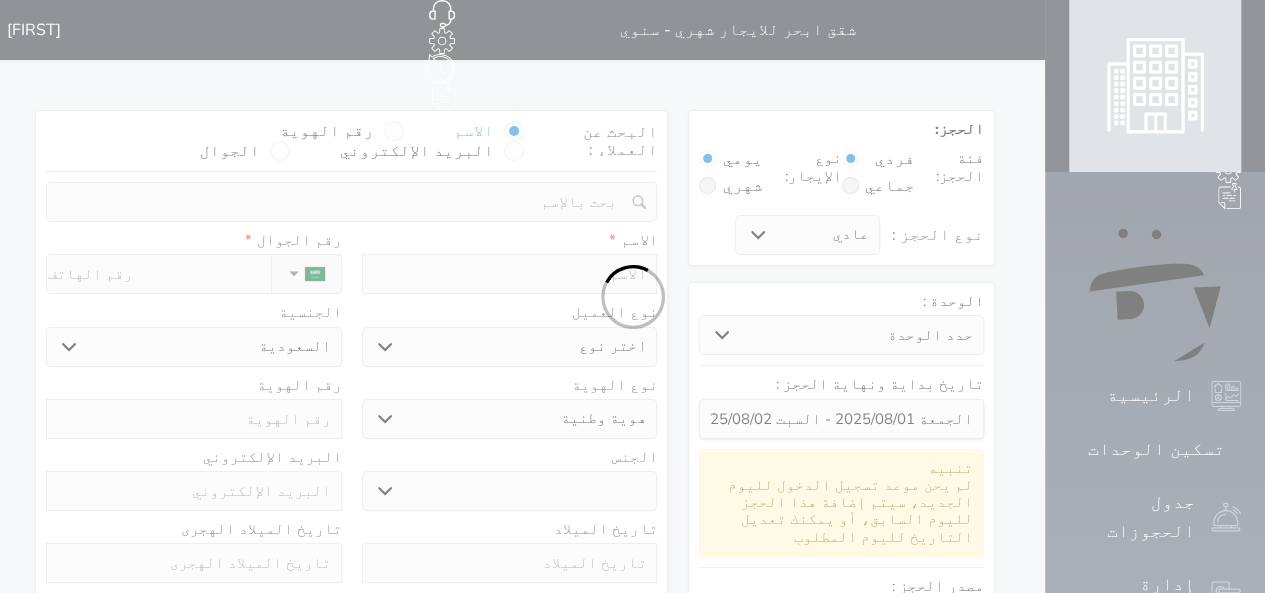 select 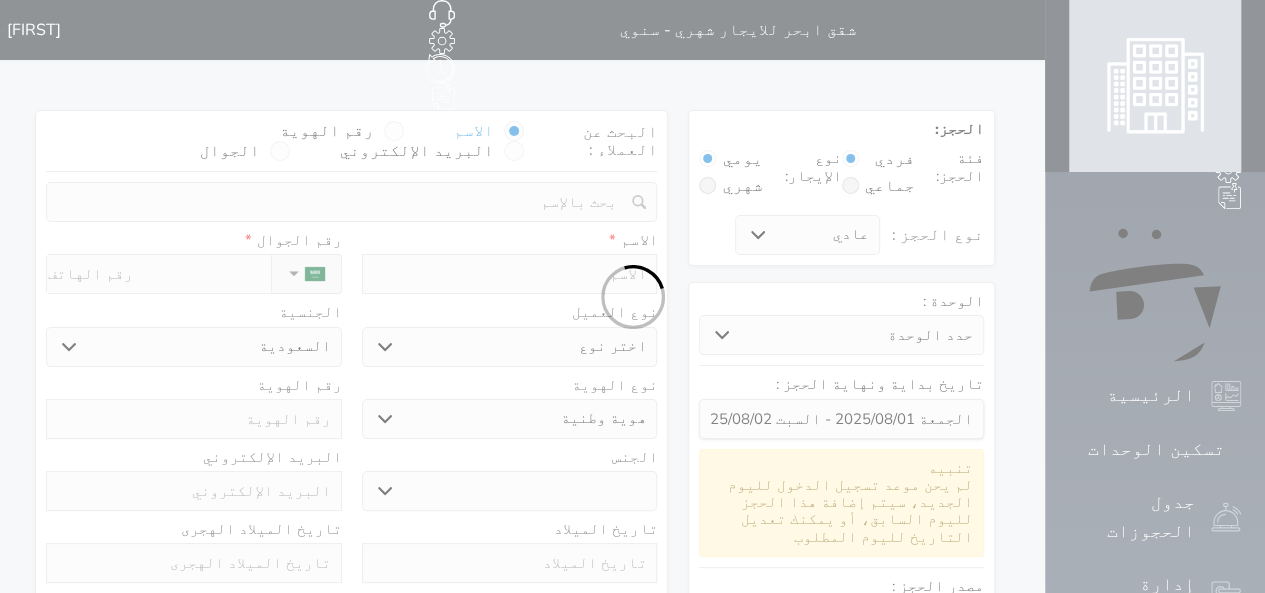 select 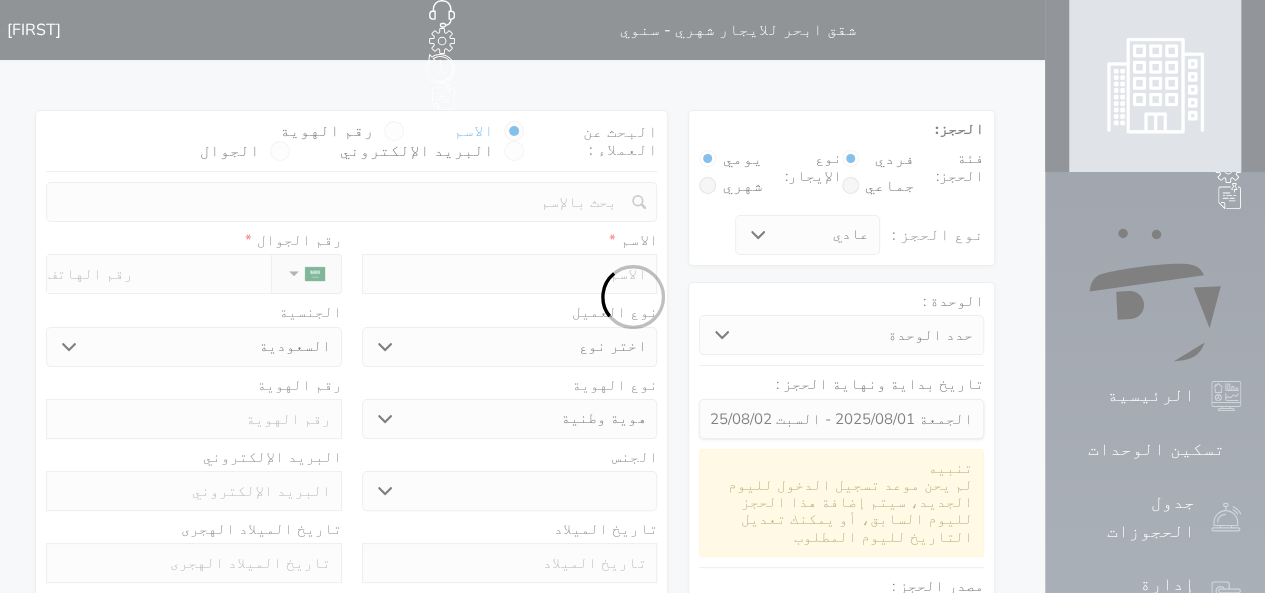 select 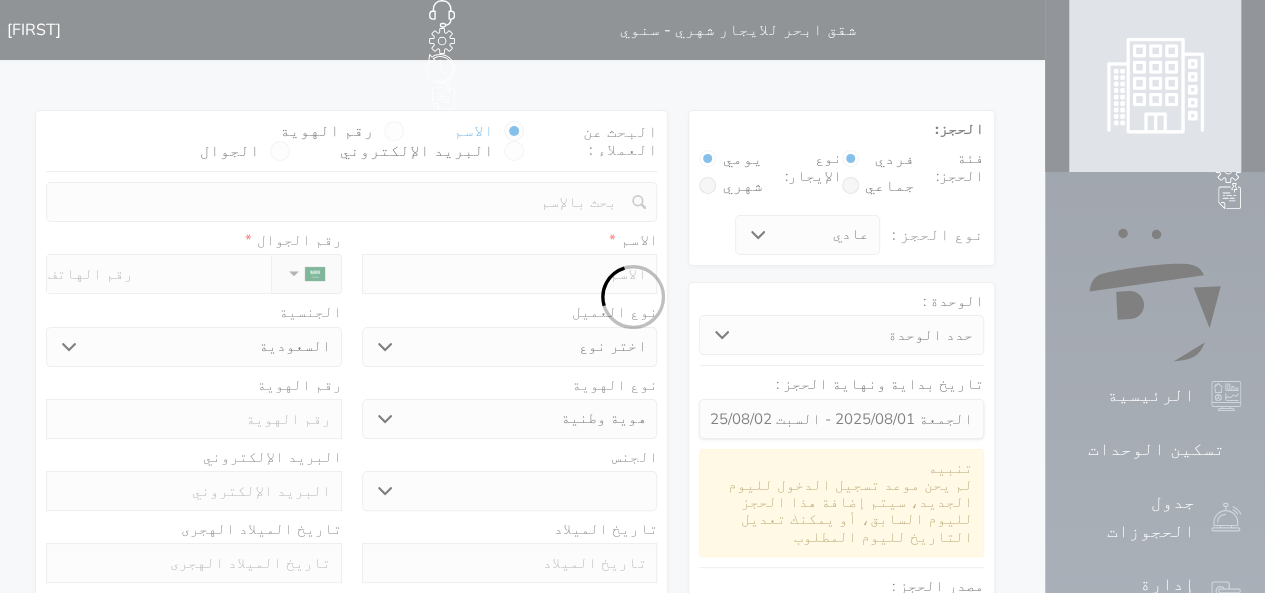select 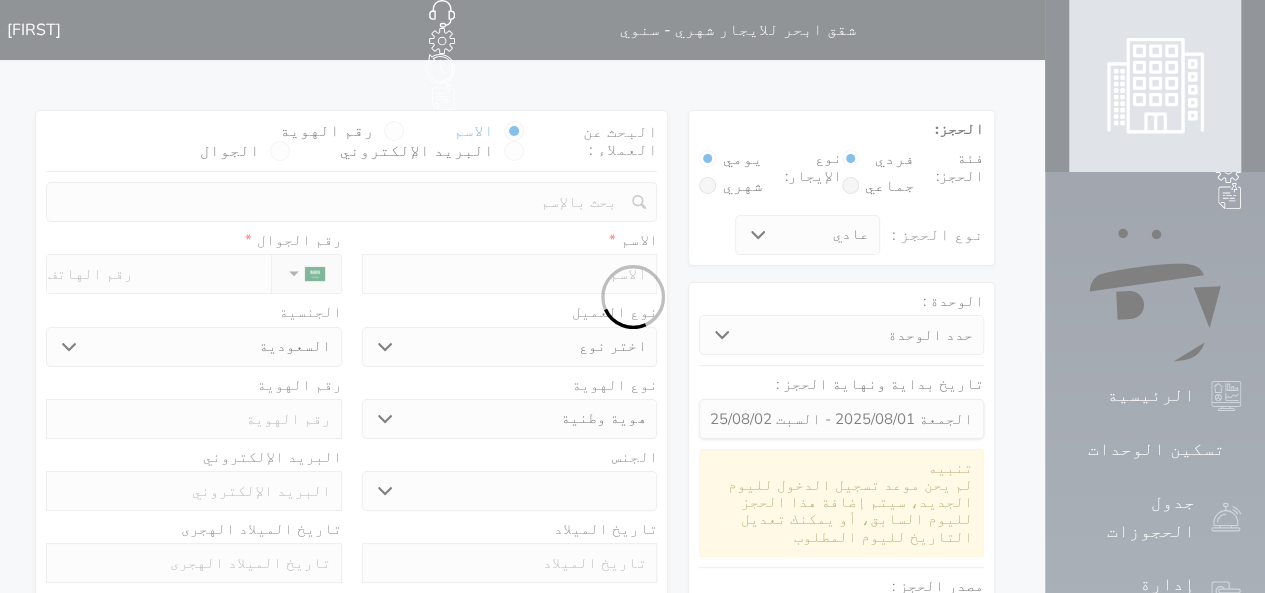 select on "1" 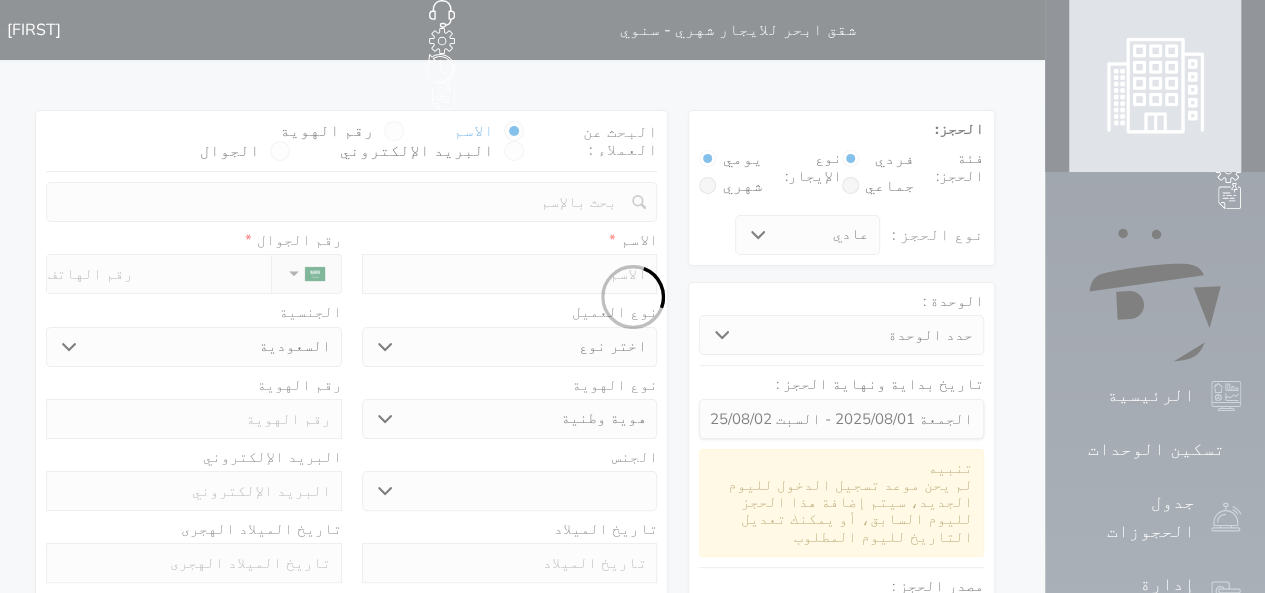 select on "7" 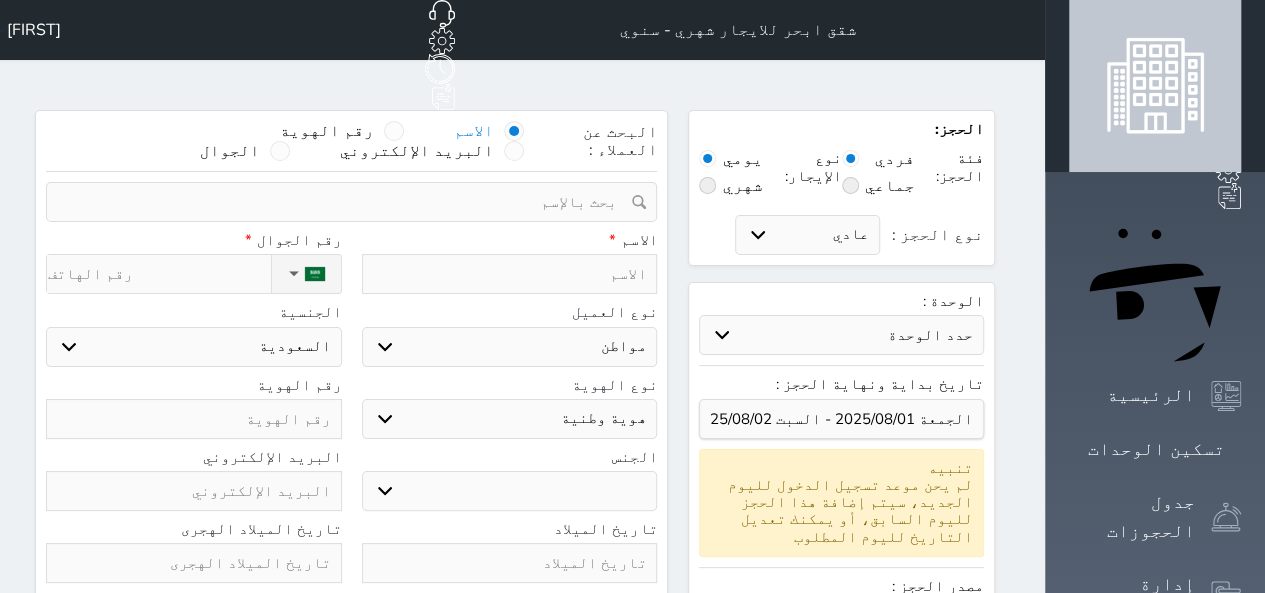 click at bounding box center (707, 185) 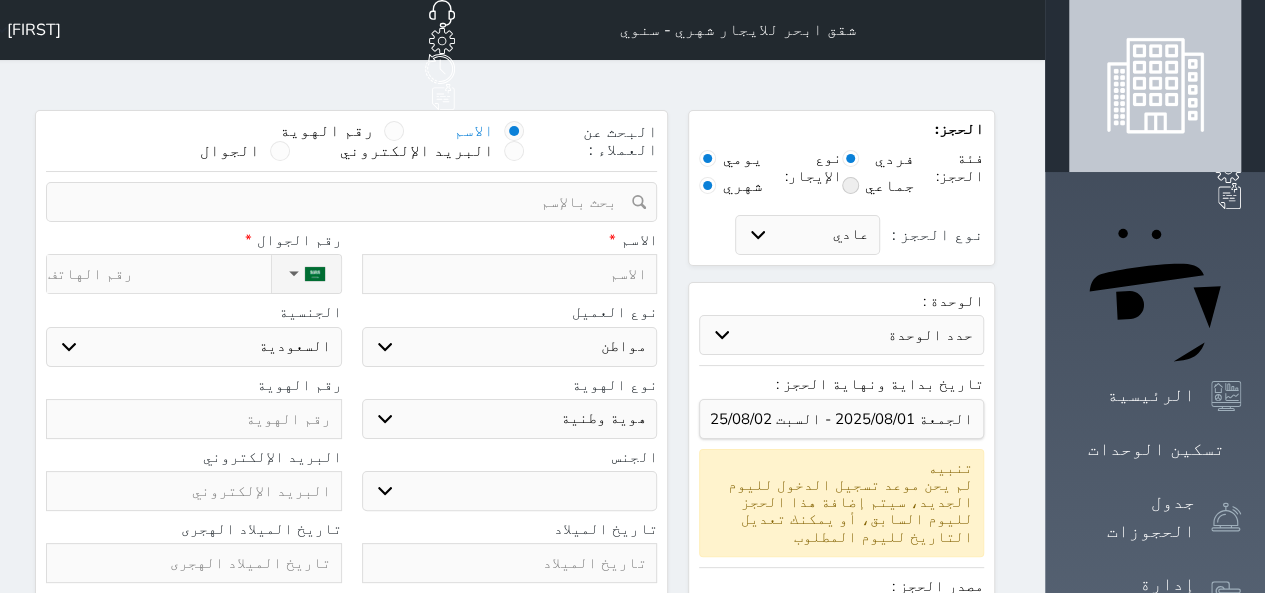 radio on "false" 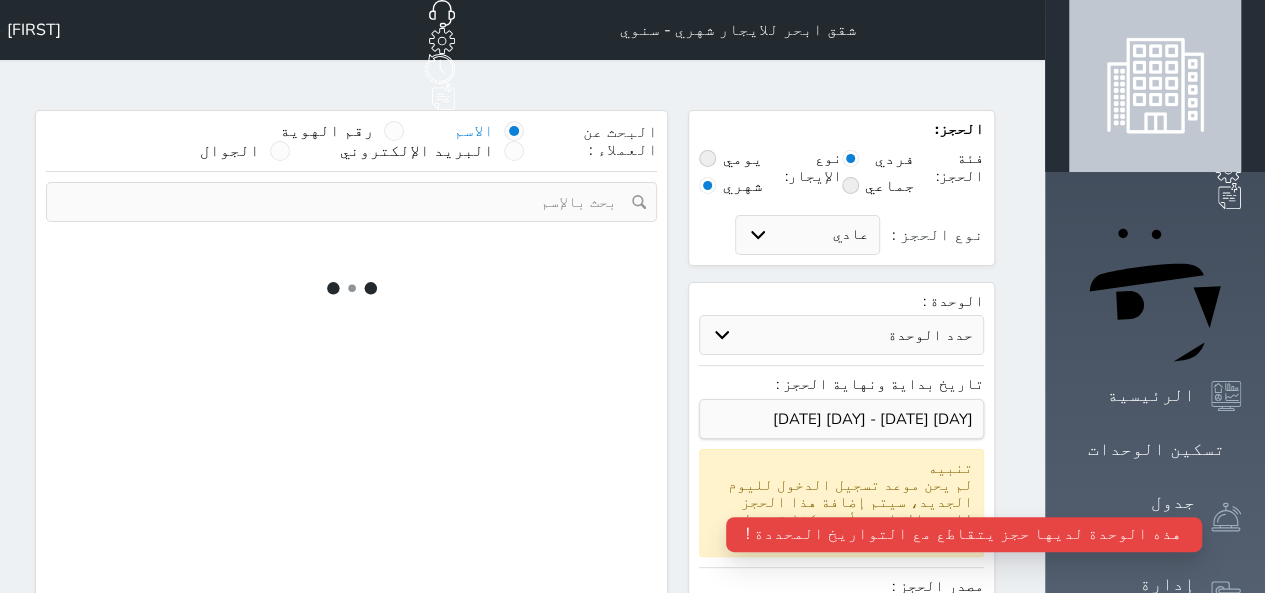 type on "0" 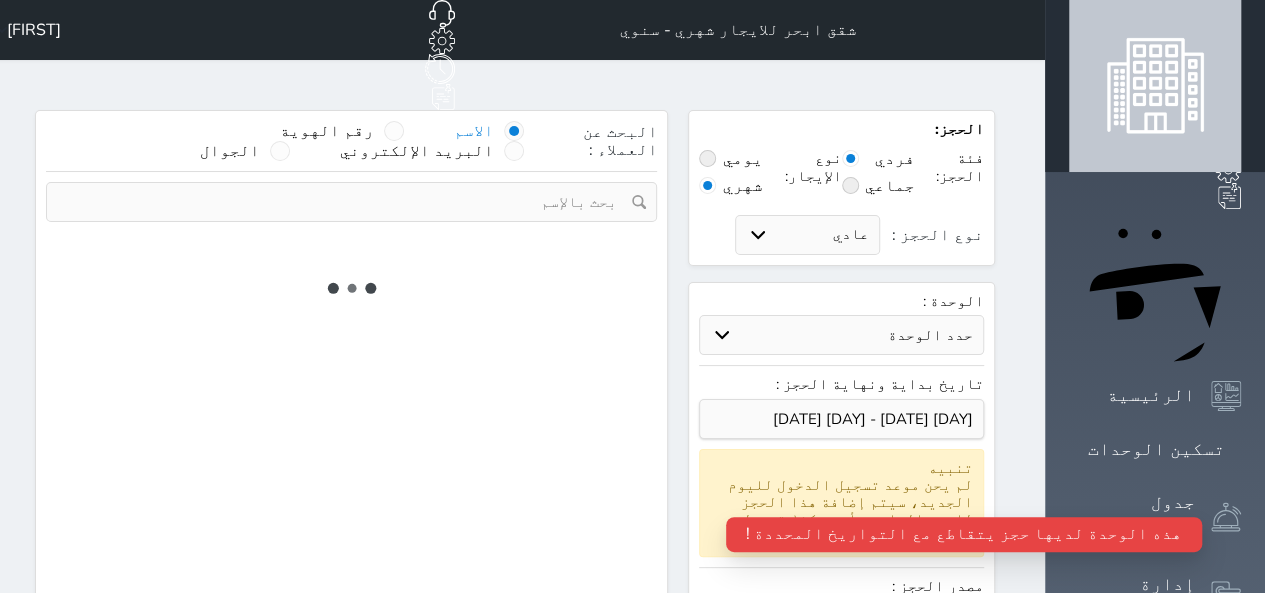 type on "2" 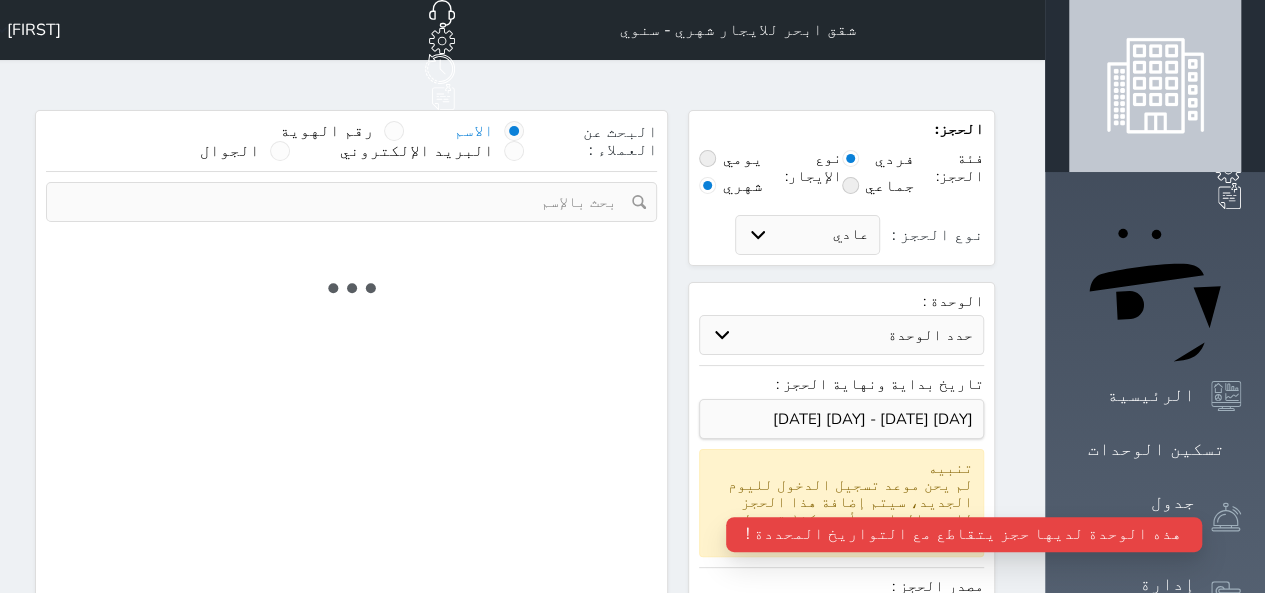 select on "1" 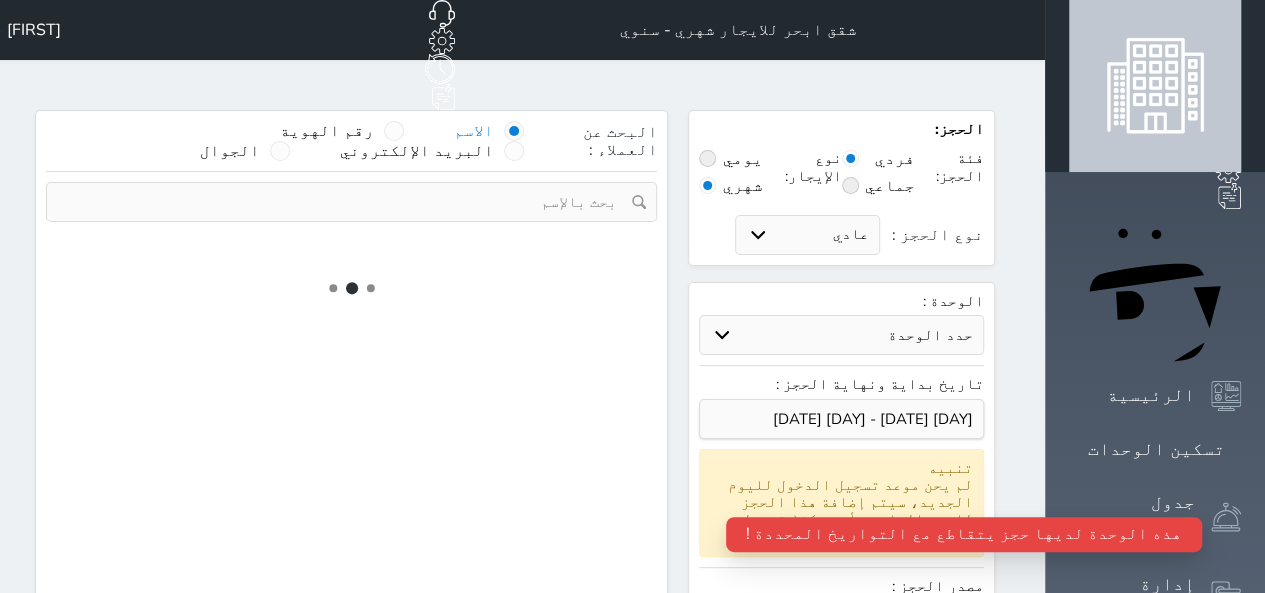 select on "113" 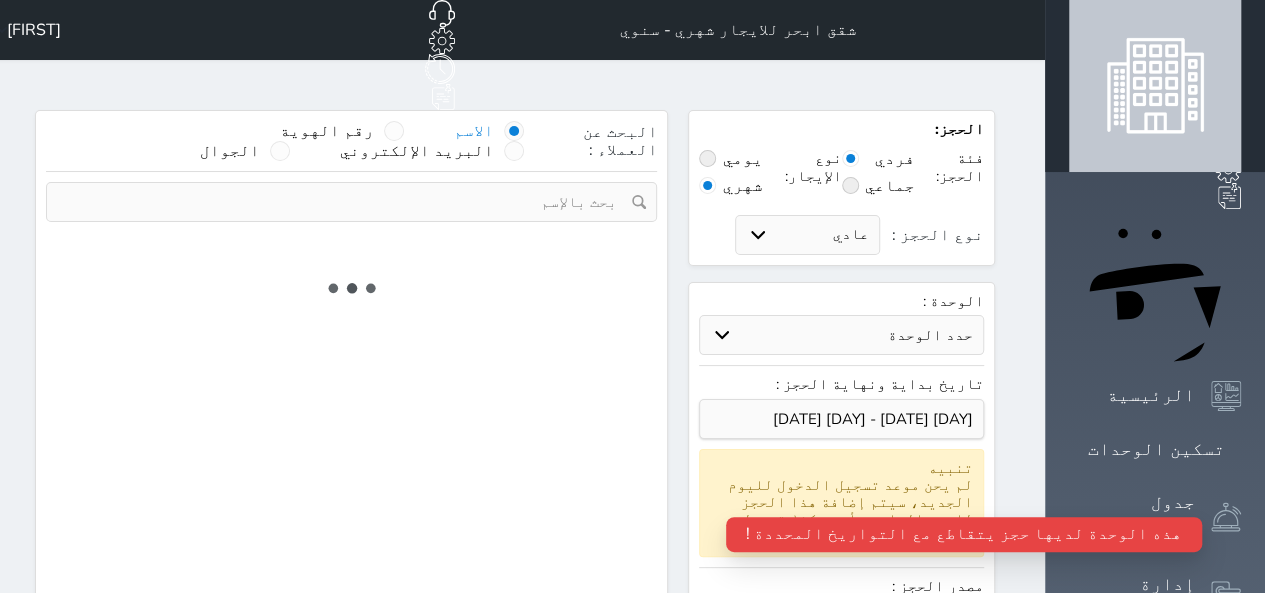 select on "1" 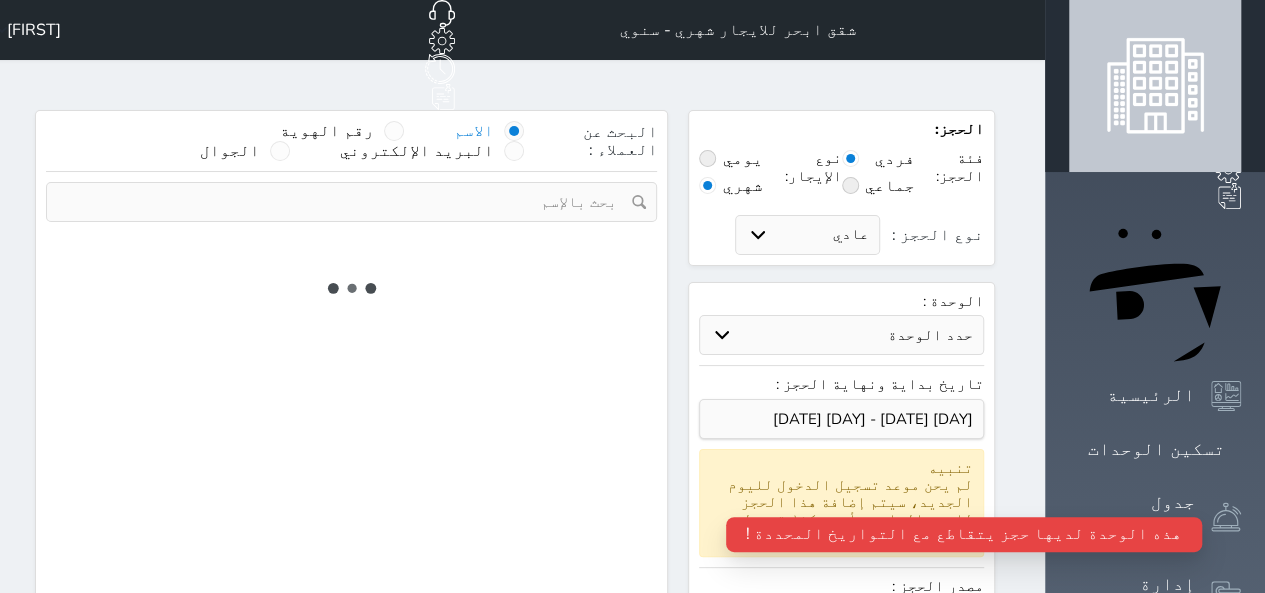 select 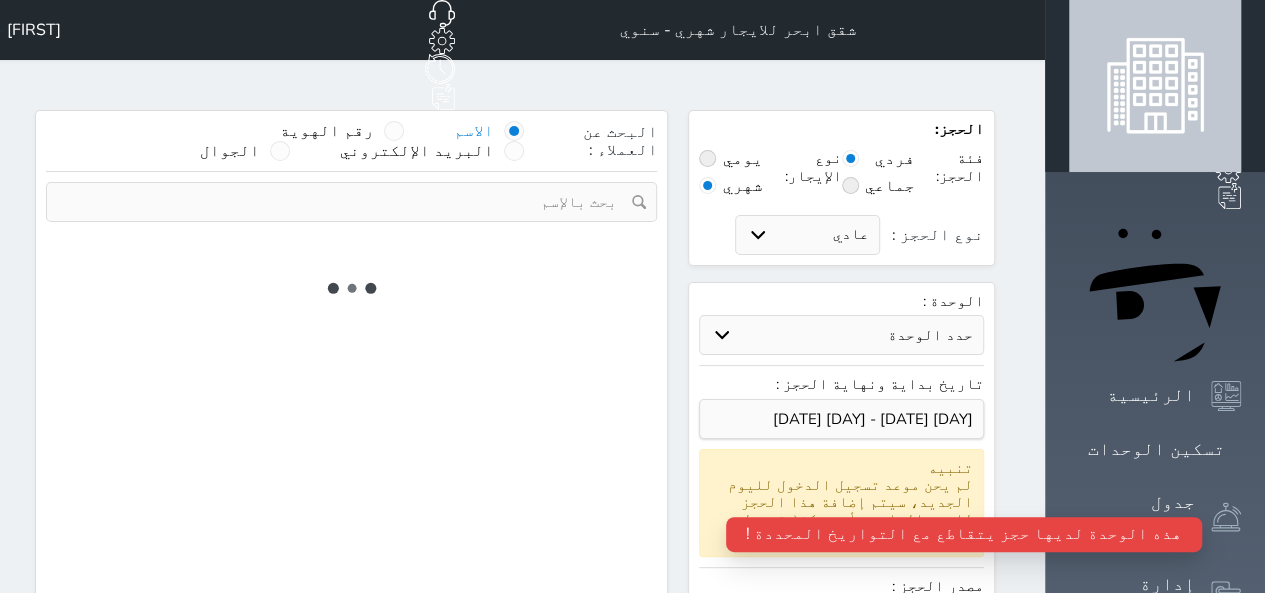 select on "7" 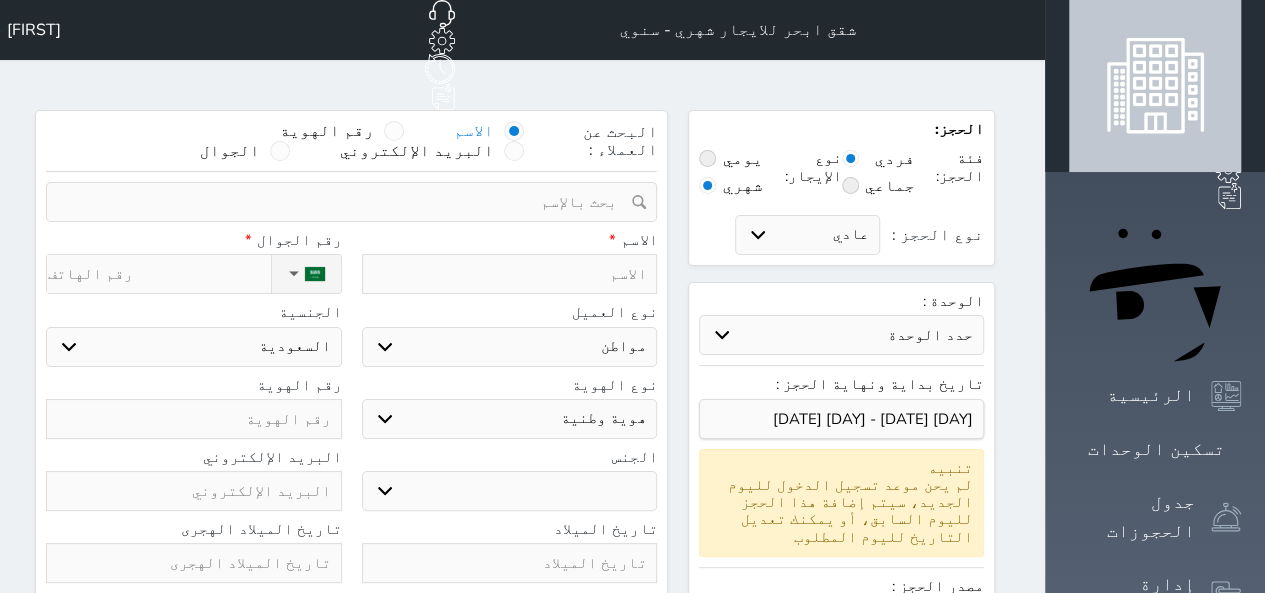select 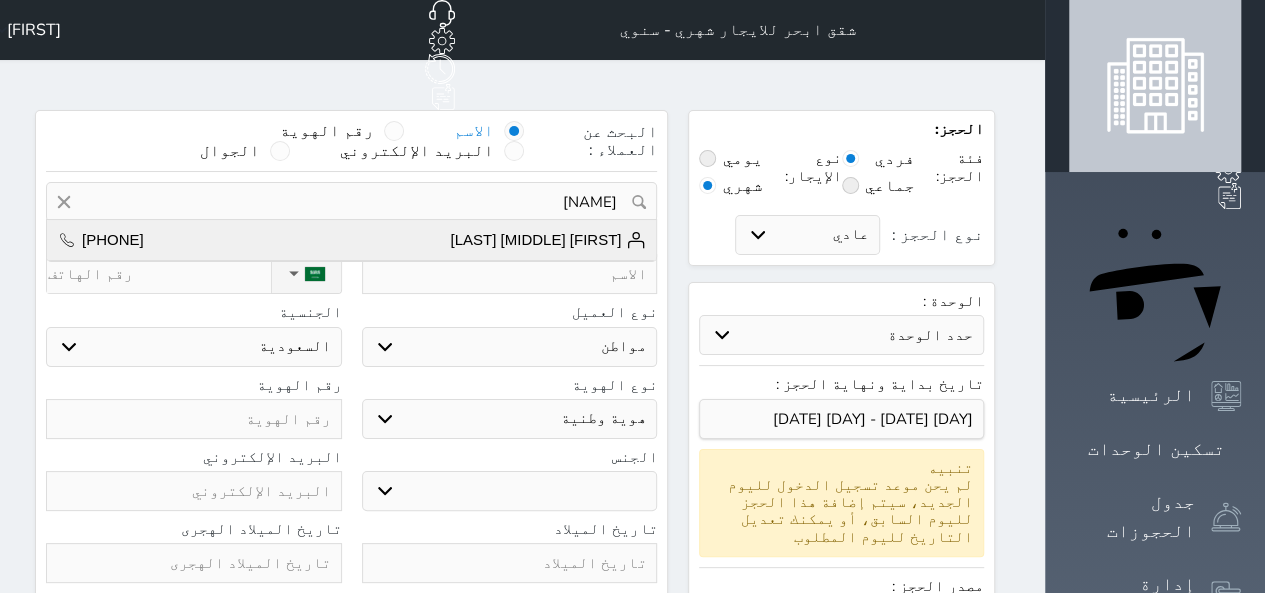 click on "نجاح يحيى احمد الجردي   +966567534727" at bounding box center [351, 240] 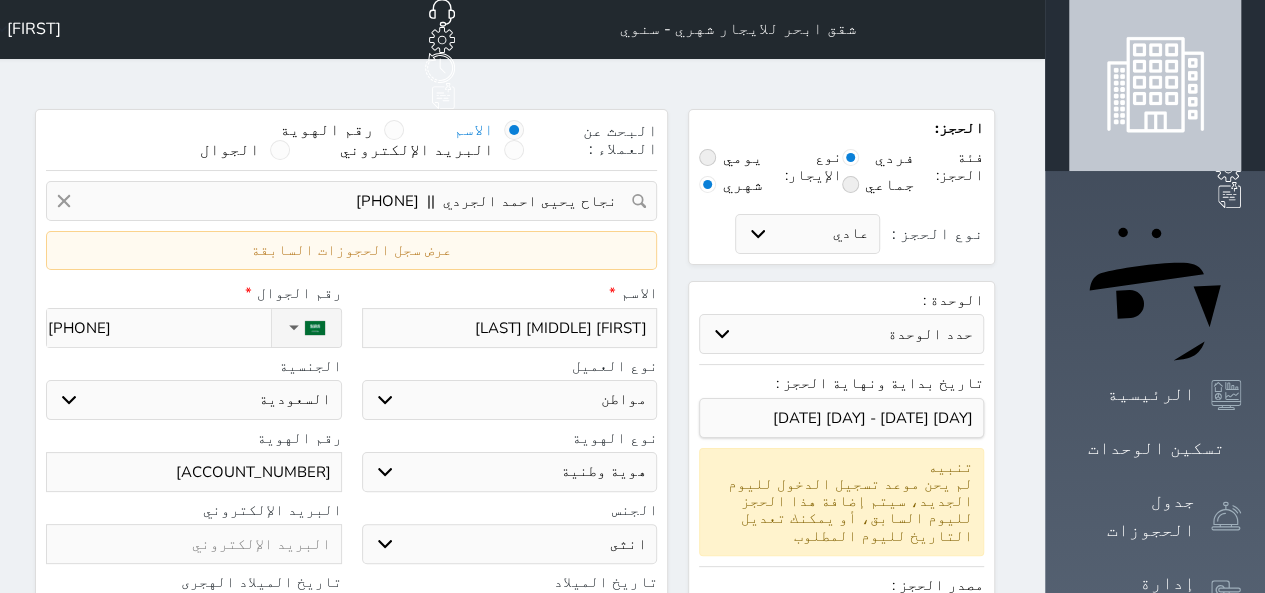 scroll, scrollTop: 0, scrollLeft: 0, axis: both 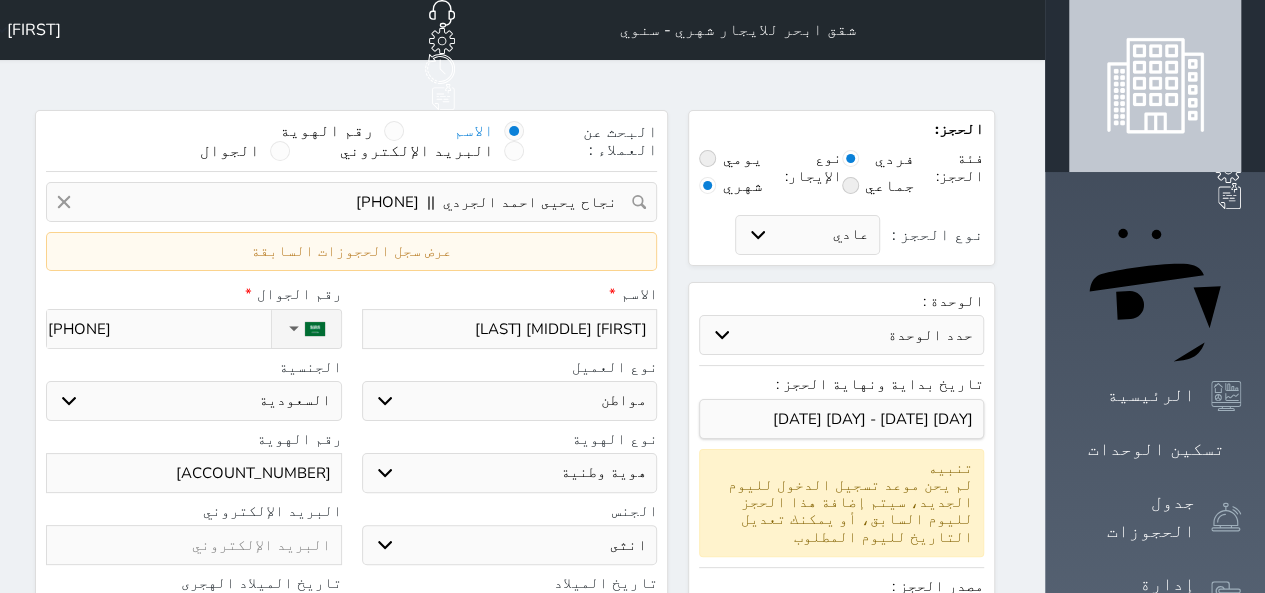 click on "استقبال الموقع الإلكتروني بوكينج المسافر اكسبيديا مواقع التواصل الإجتماعي اويو اخرى" at bounding box center [841, 620] 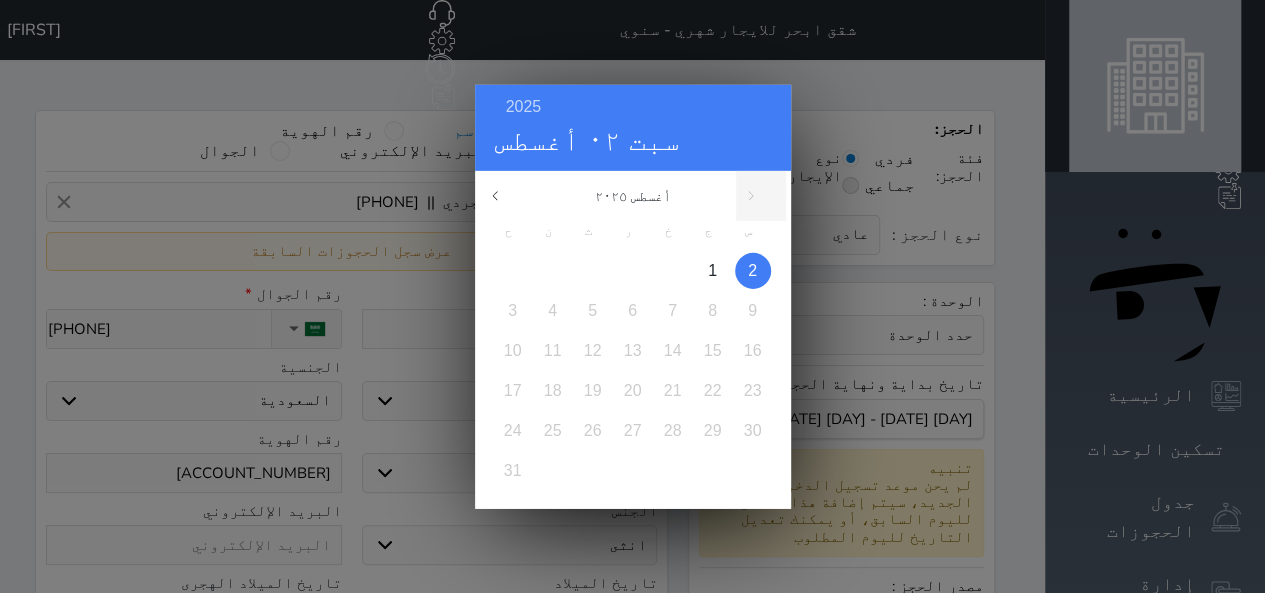 click on "2025   سبت ٠٢ أغسطس         أغسطس ٢٠٢٥
ح
ن
ث
ر
خ
ج
س
1   2   3   4   5   6   7   8   9   10   11   12   13   14   15   16   17   18   19   20   21   22   23   24   25   26   27   28   29   30   31
يناير
فبراير
مارس
أبريل
مايو
يونيو
يوليو
أغسطس
سبتمبر
أكتوبر" at bounding box center [632, 296] 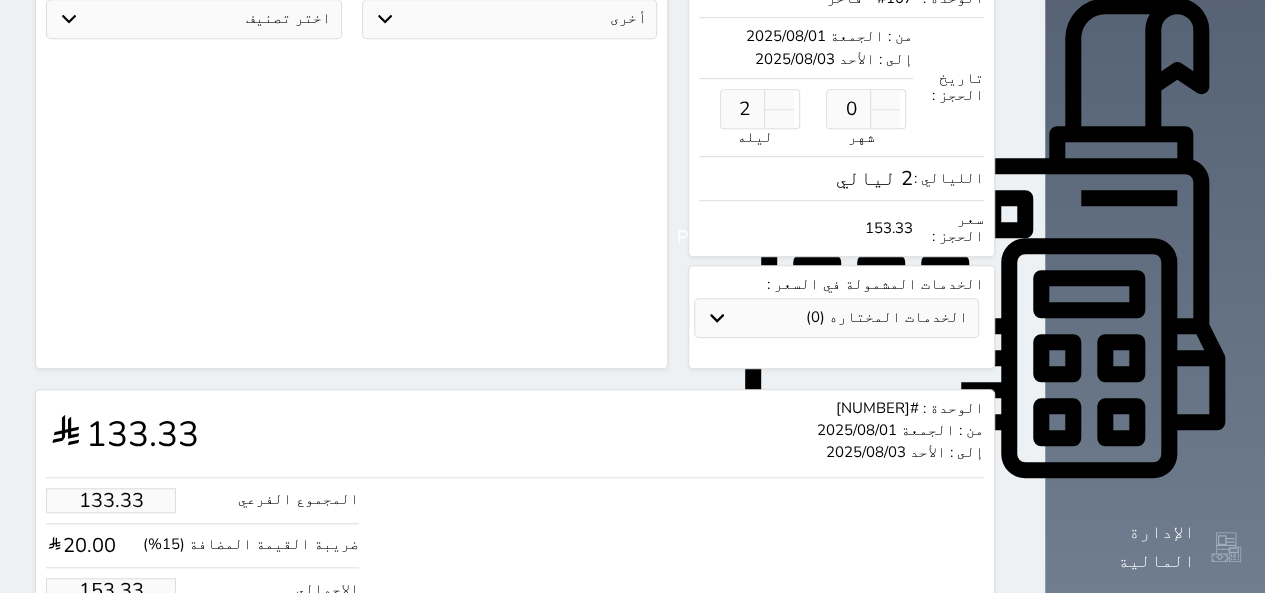 scroll, scrollTop: 672, scrollLeft: 0, axis: vertical 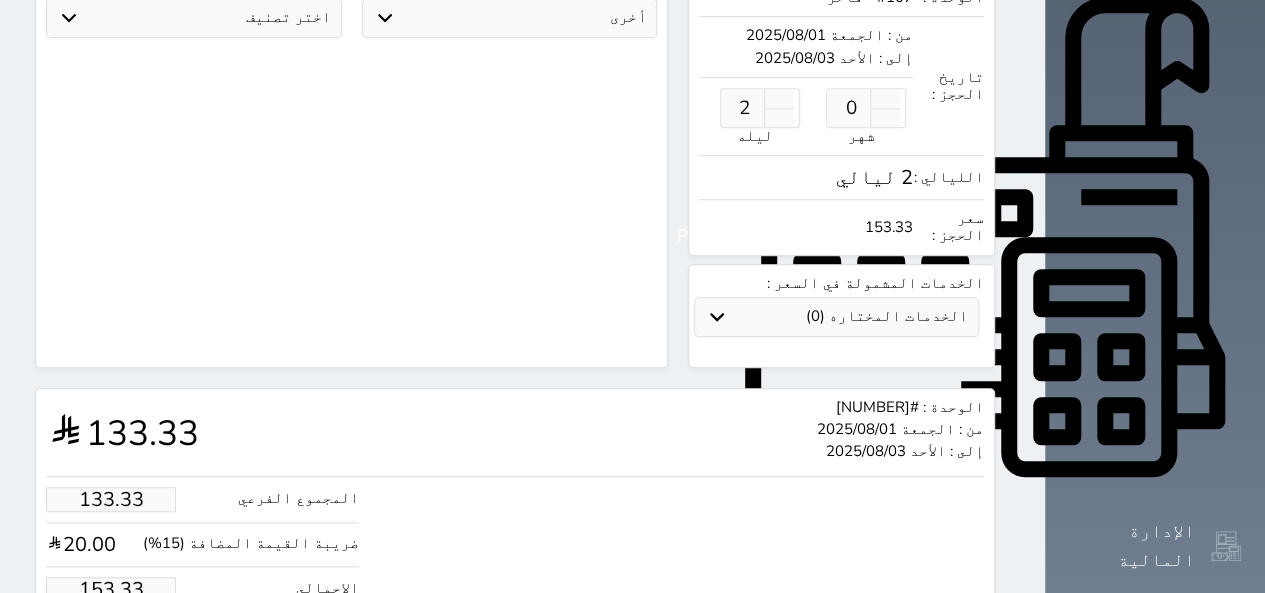 click on "153.33" at bounding box center (111, 589) 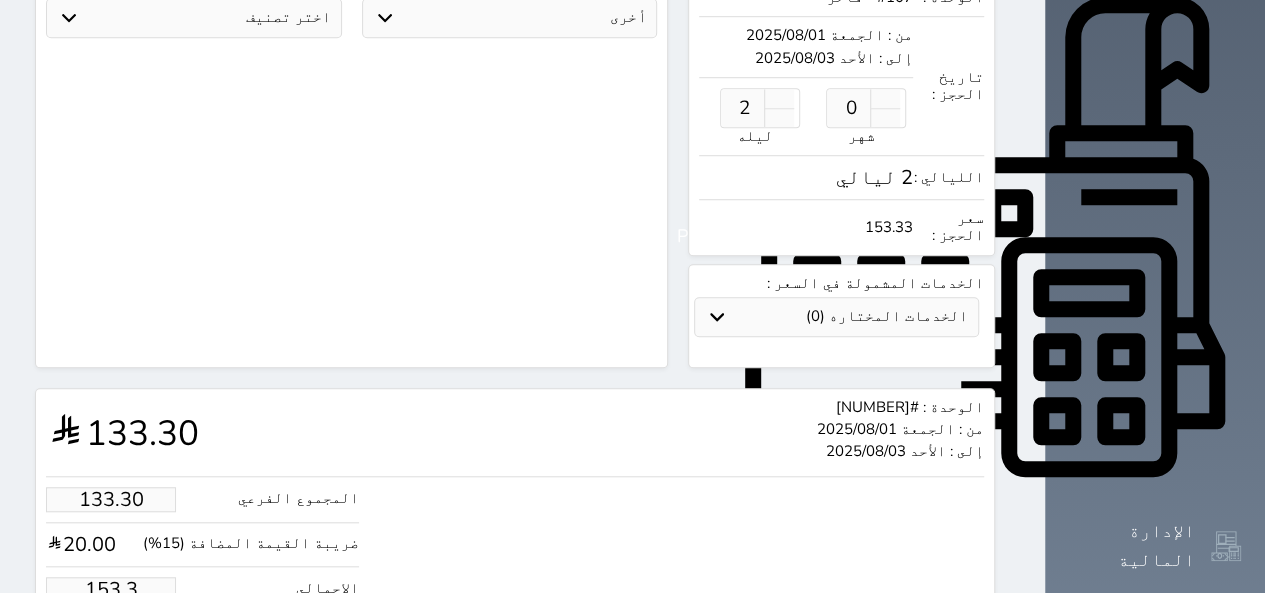 type on "133.04" 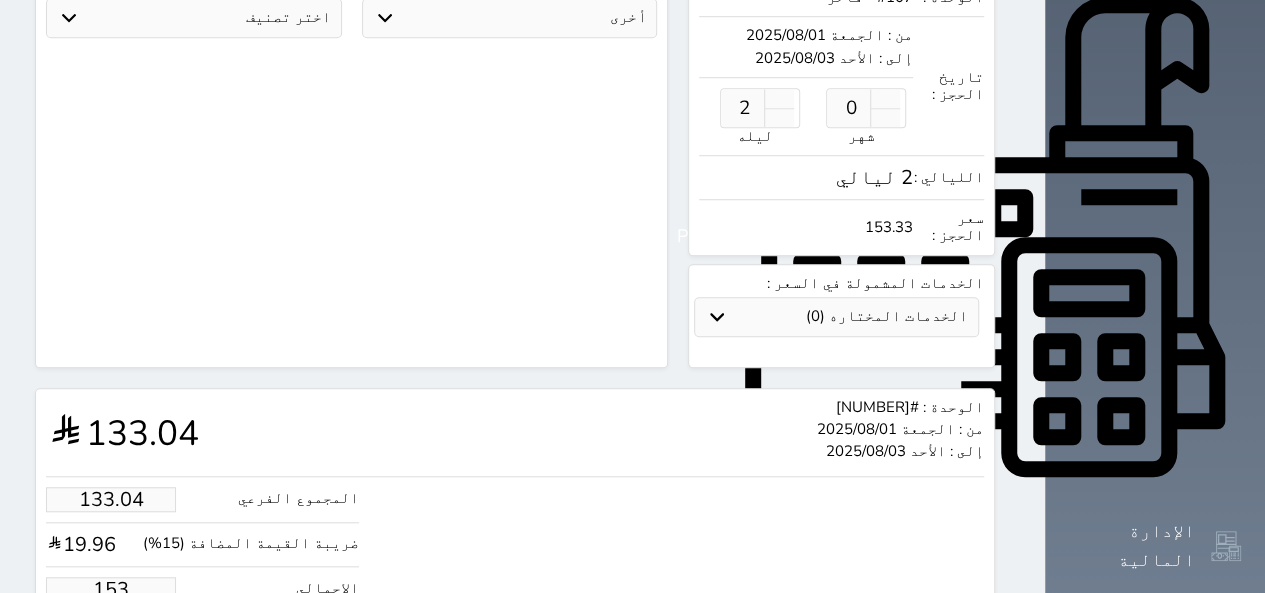 type on "13.04" 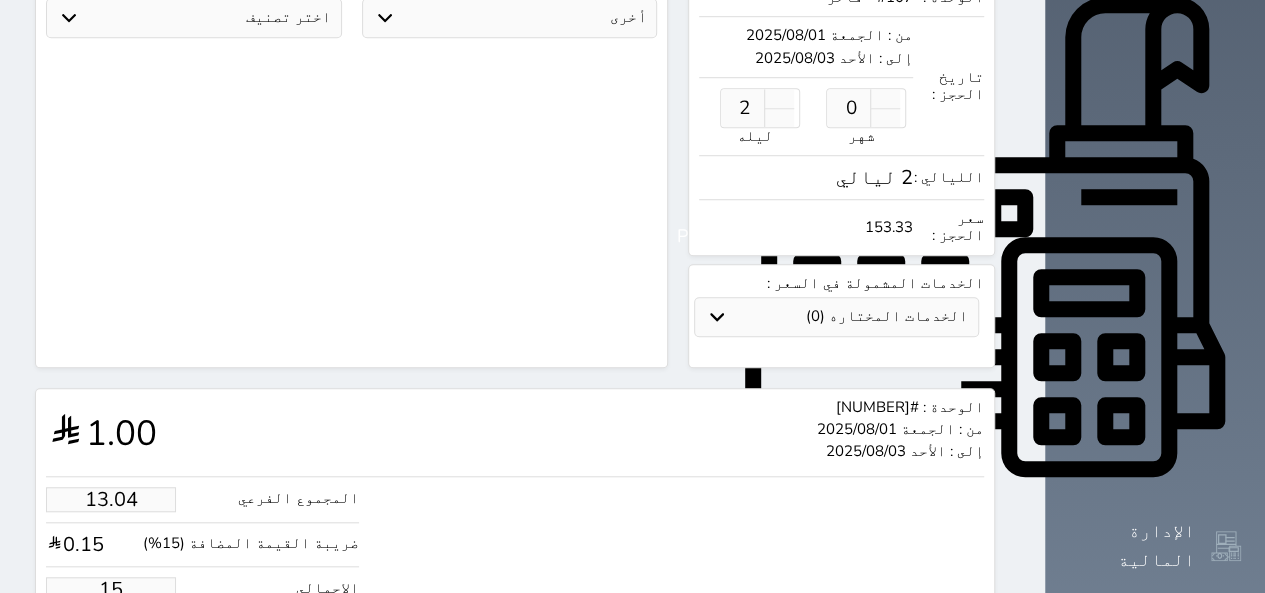 type on "1.00" 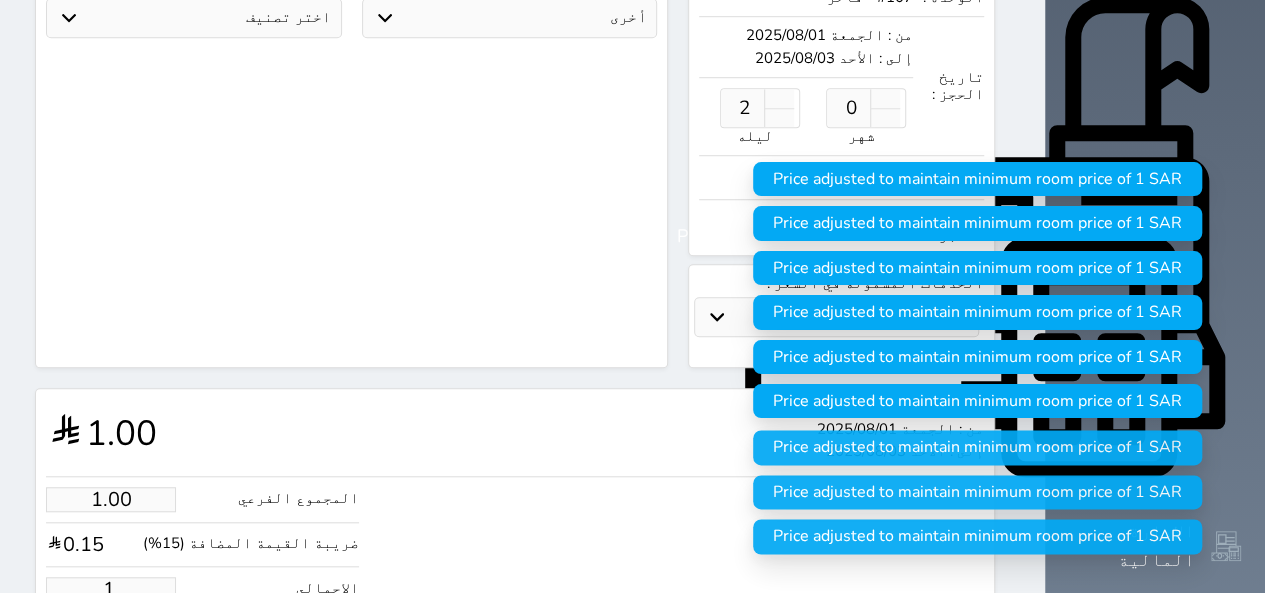 type on "1" 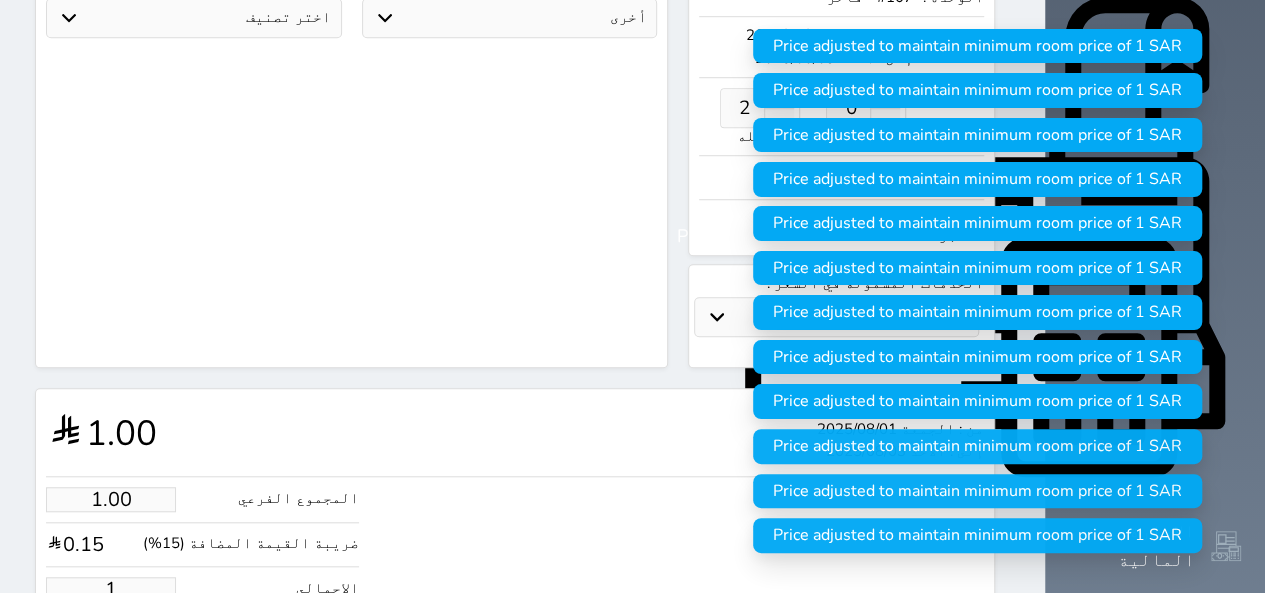 type 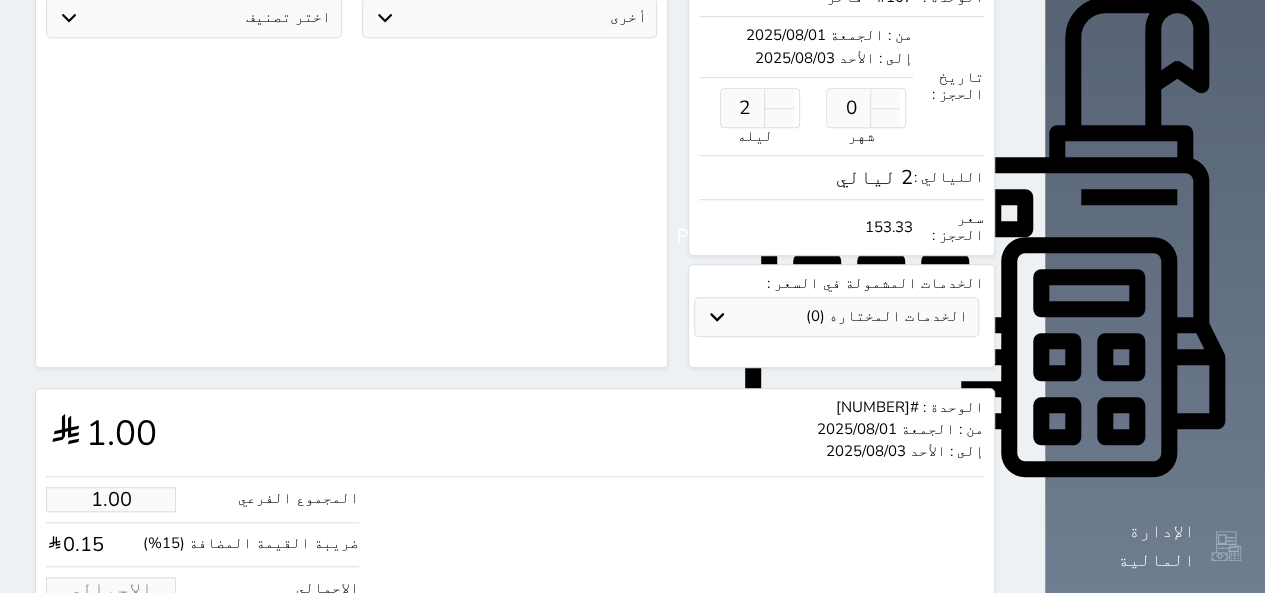 type on "1.74" 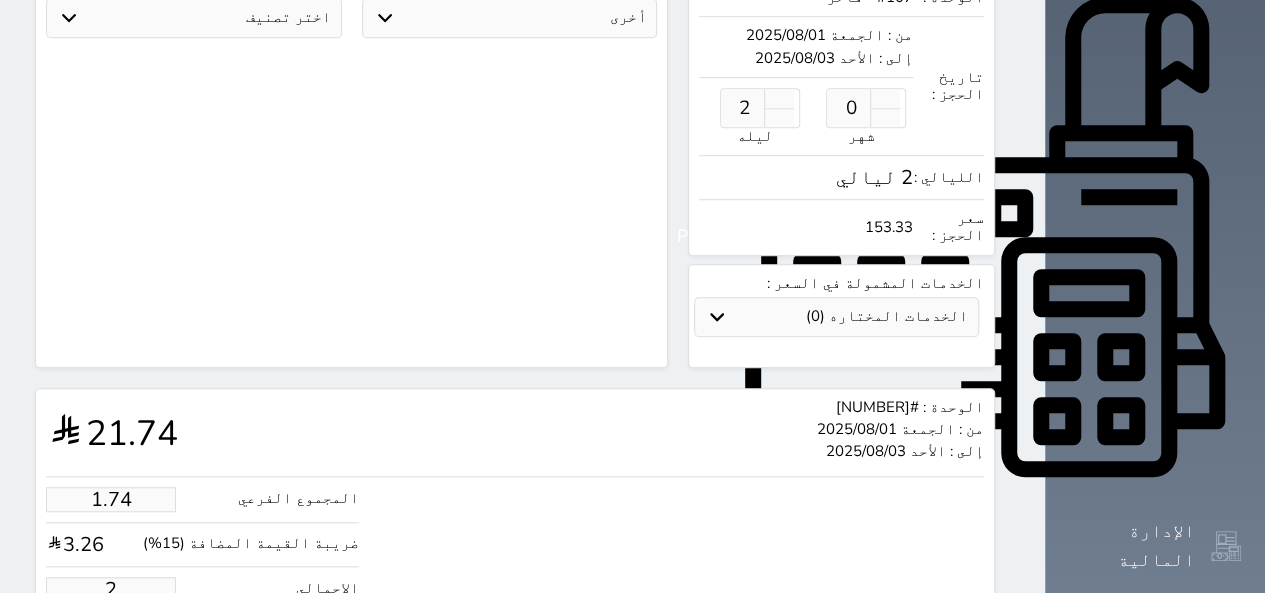 type on "21.74" 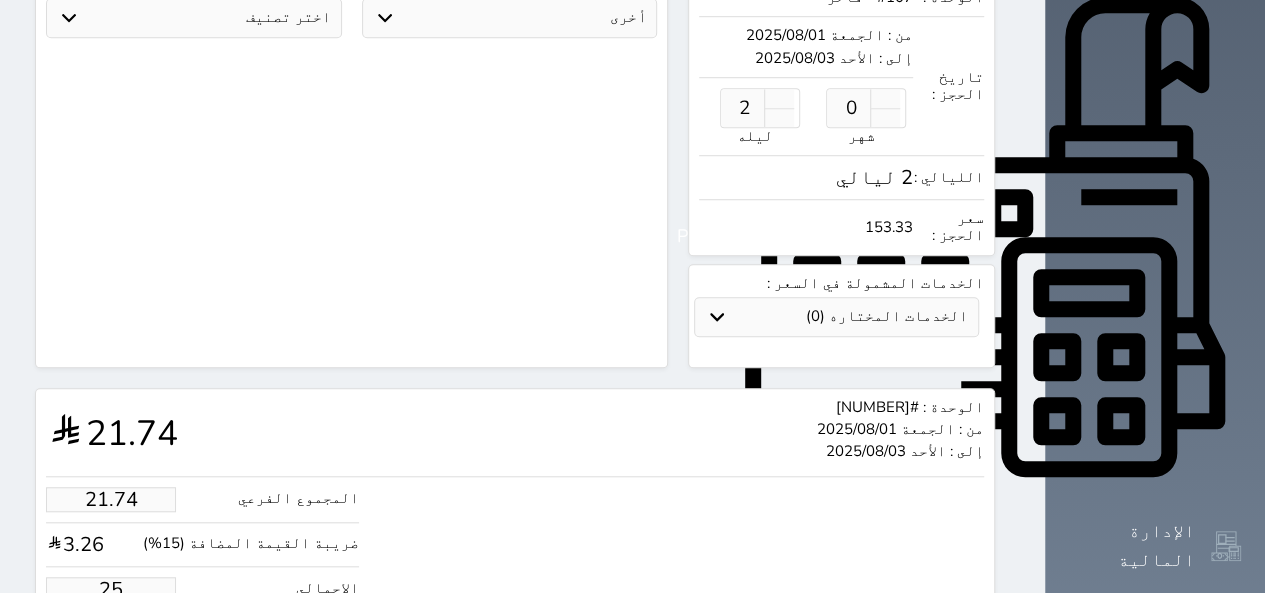 type on "217.39" 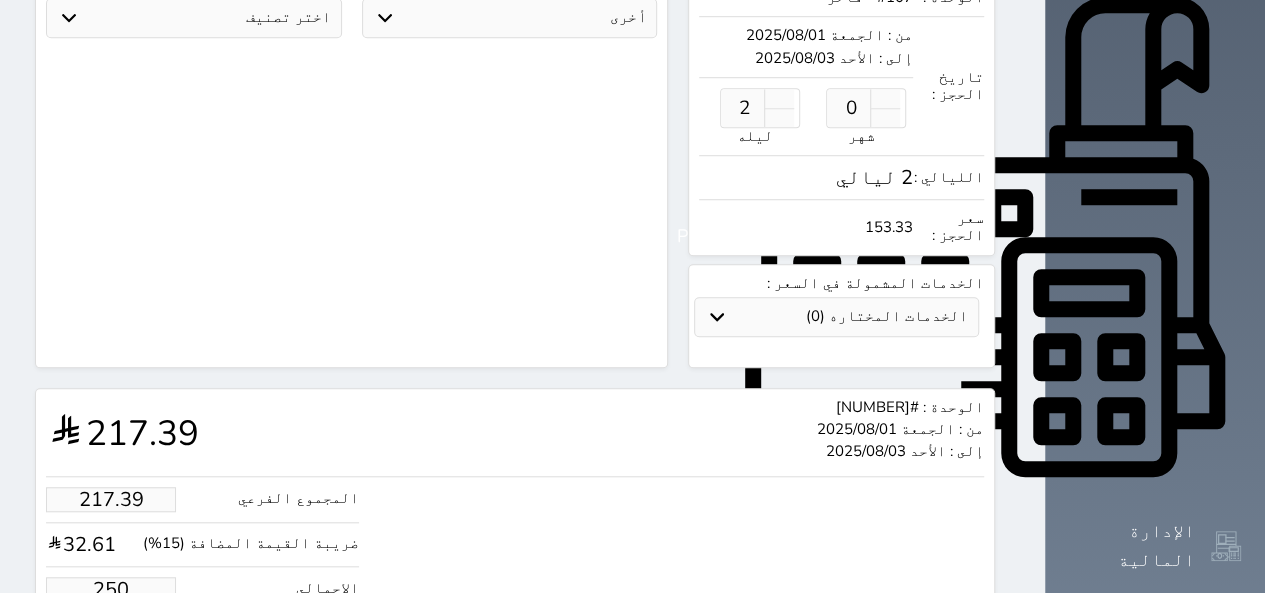 type on "2173.91" 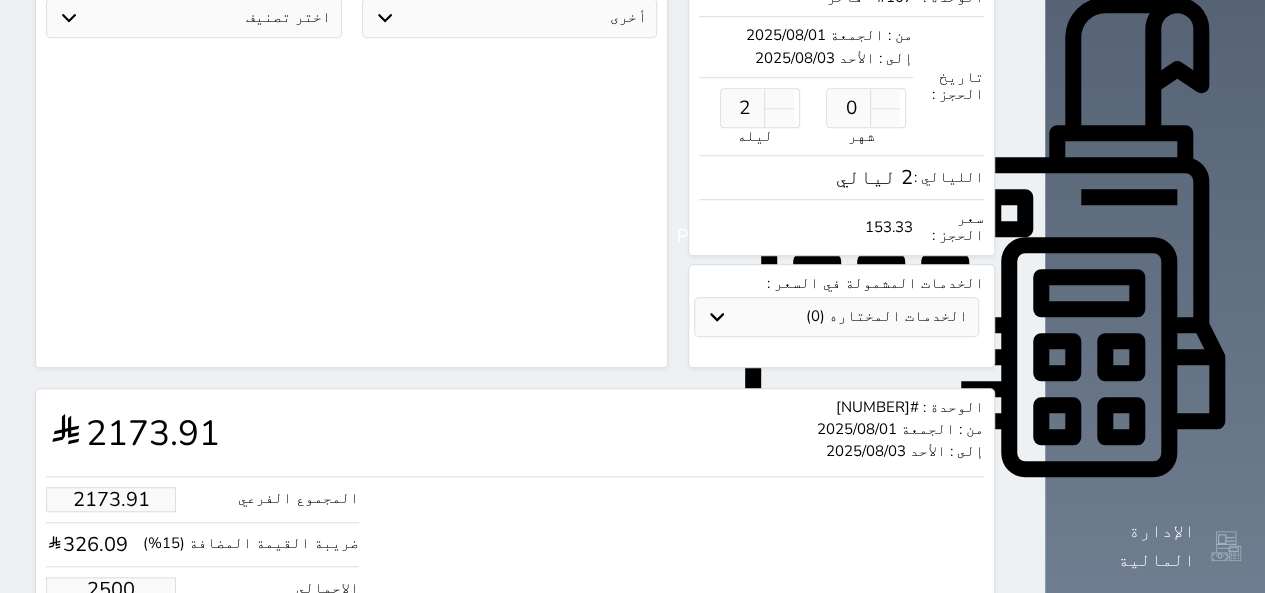 type on "2500.00" 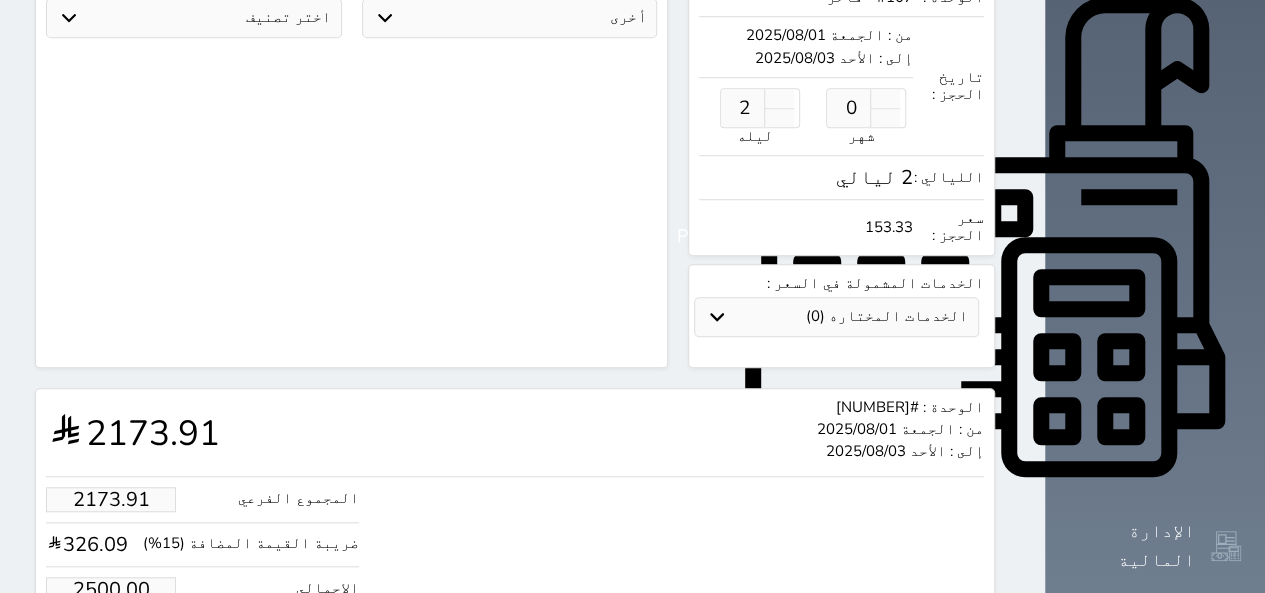 click on "حجز" at bounding box center [128, 650] 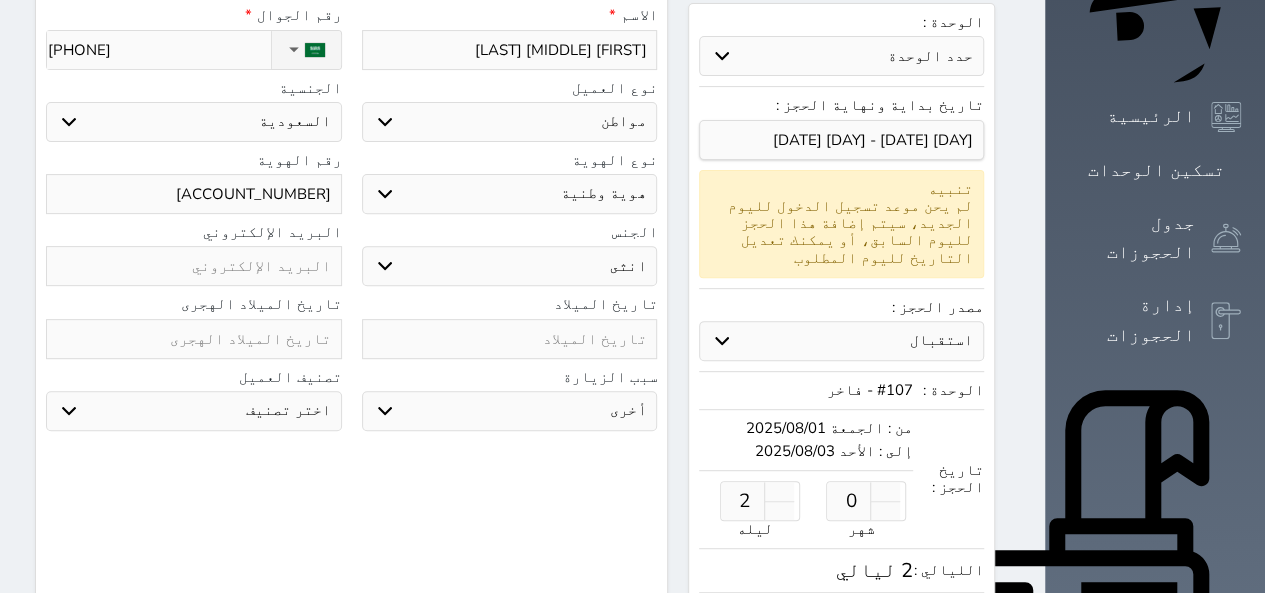 scroll, scrollTop: 272, scrollLeft: 0, axis: vertical 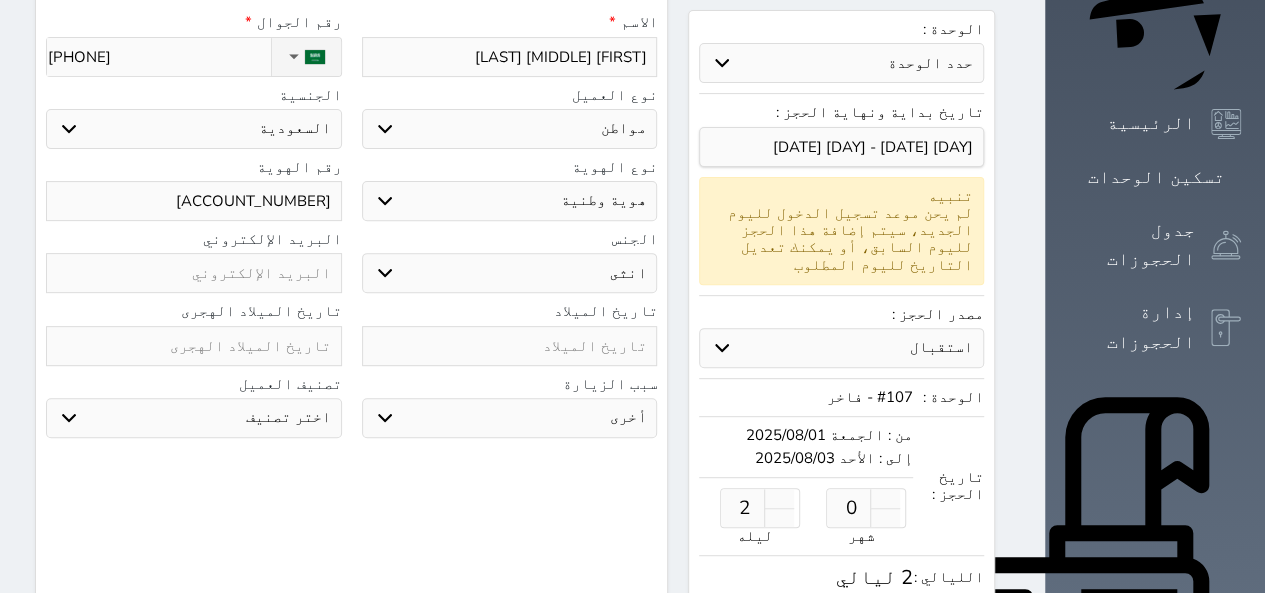 click on "#107 - فاخر" at bounding box center [805, 397] 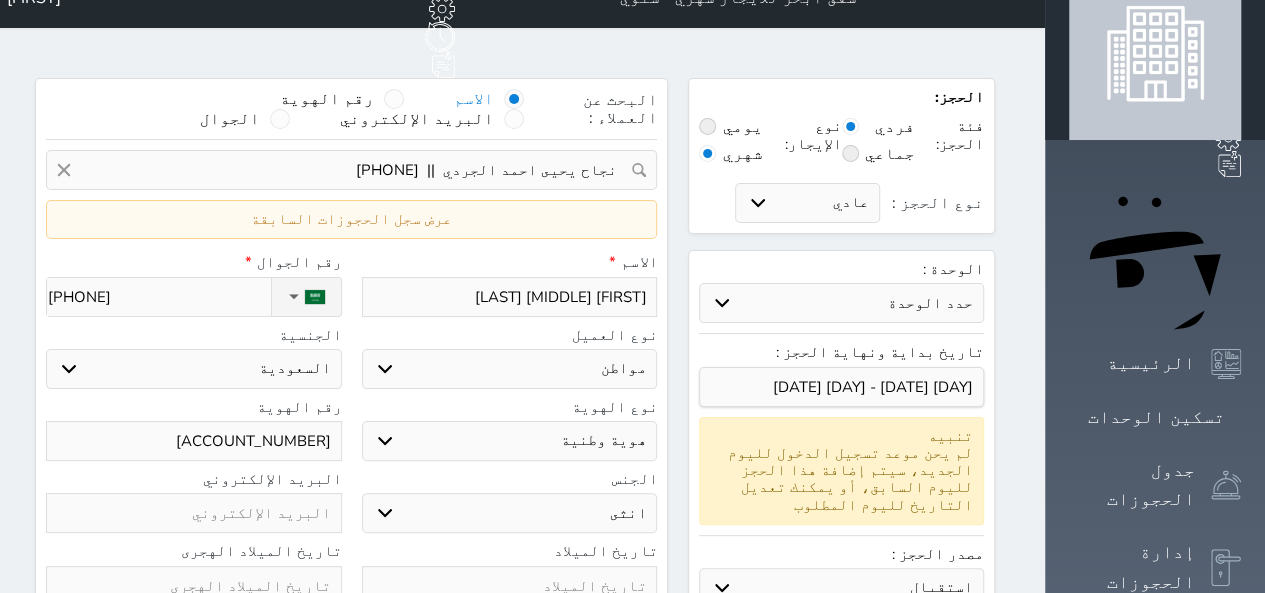 scroll, scrollTop: 0, scrollLeft: 0, axis: both 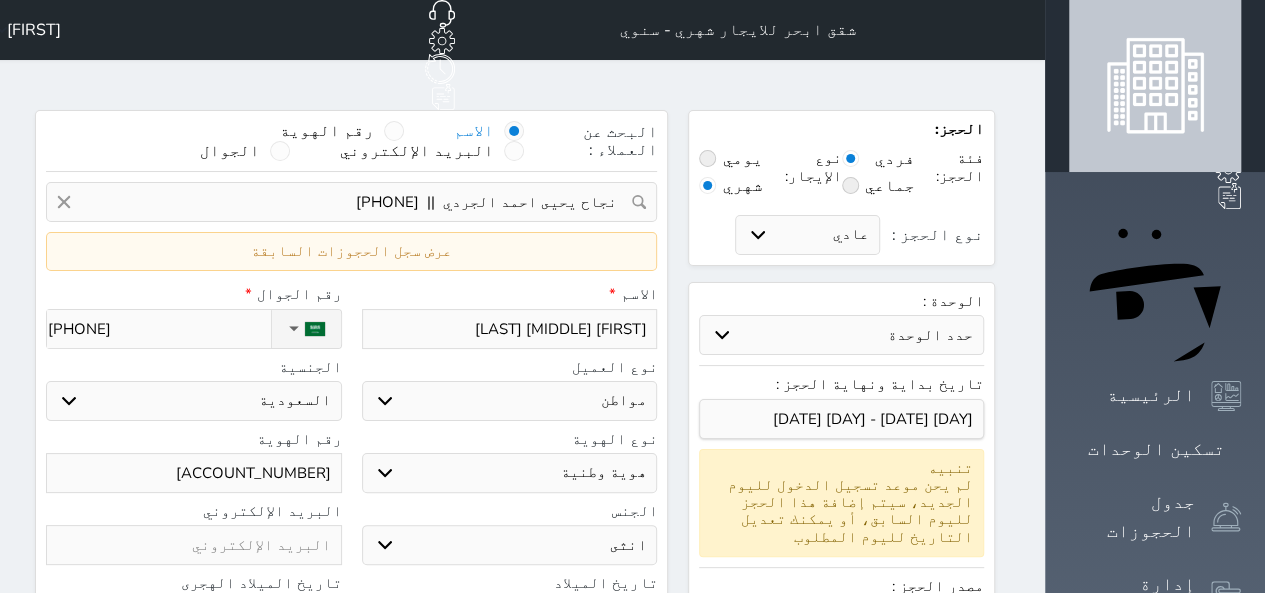 click on "حدد الوحدة
#2250 - فيلا دورين 3 غرف نوم 2 صاله
#2249 - استوديو فاخر دور اول
#2246 - شقه ثنائية الدور دوبلكس غرفة وصاله
#2245 - شقه ثنائية الدور دوبلكس غرفة وصاله
#2243 - شقه ثنائية الدور دوبلكس غرفة وصاله
#2240 - استوديو فاخر دور اول
#2238 - استوديو فاخر دور اول
#2237 - استوديو فاخر دور اول
#2236 - استوديو فاخر دور اول
#2233 - استوديو فاخر دور اول
#2231 - شقه ثنائية الدور دوبلكس غرفة وصاله
#1121 - استوديو" at bounding box center (841, 335) 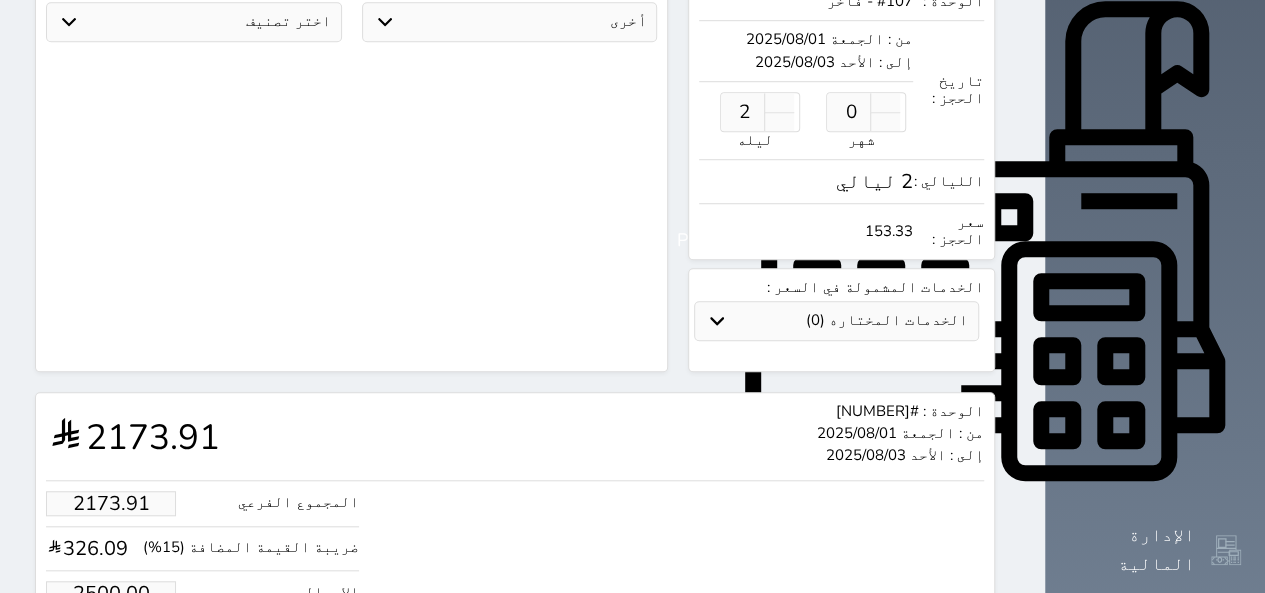 scroll, scrollTop: 672, scrollLeft: 0, axis: vertical 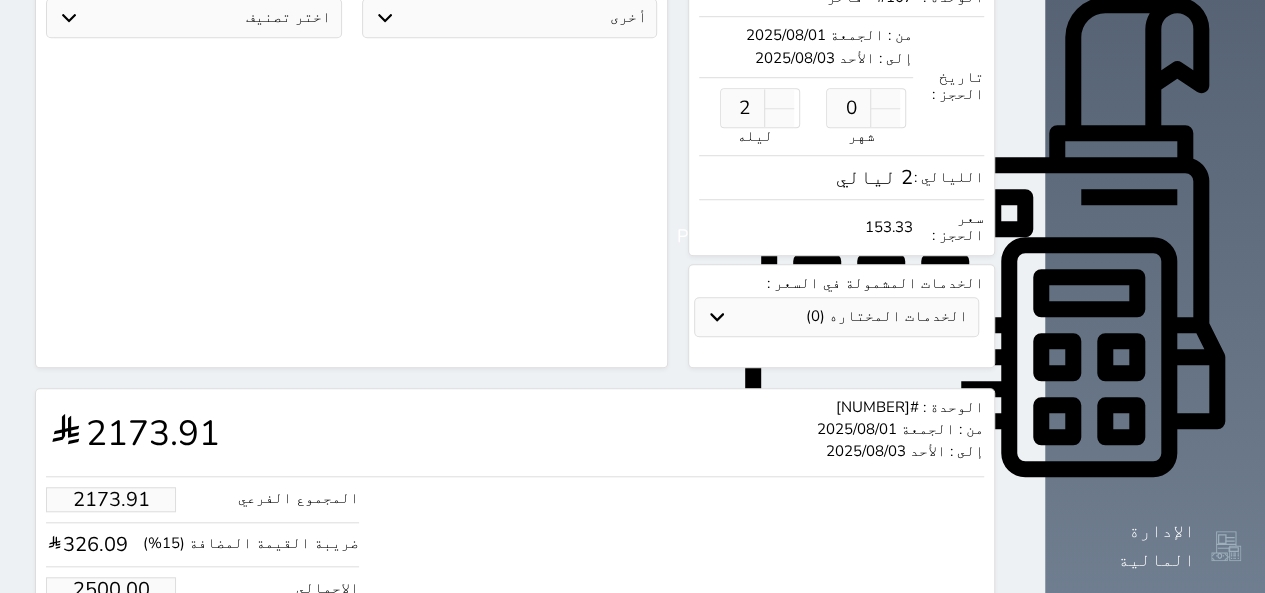 click on "حجز" at bounding box center [128, 650] 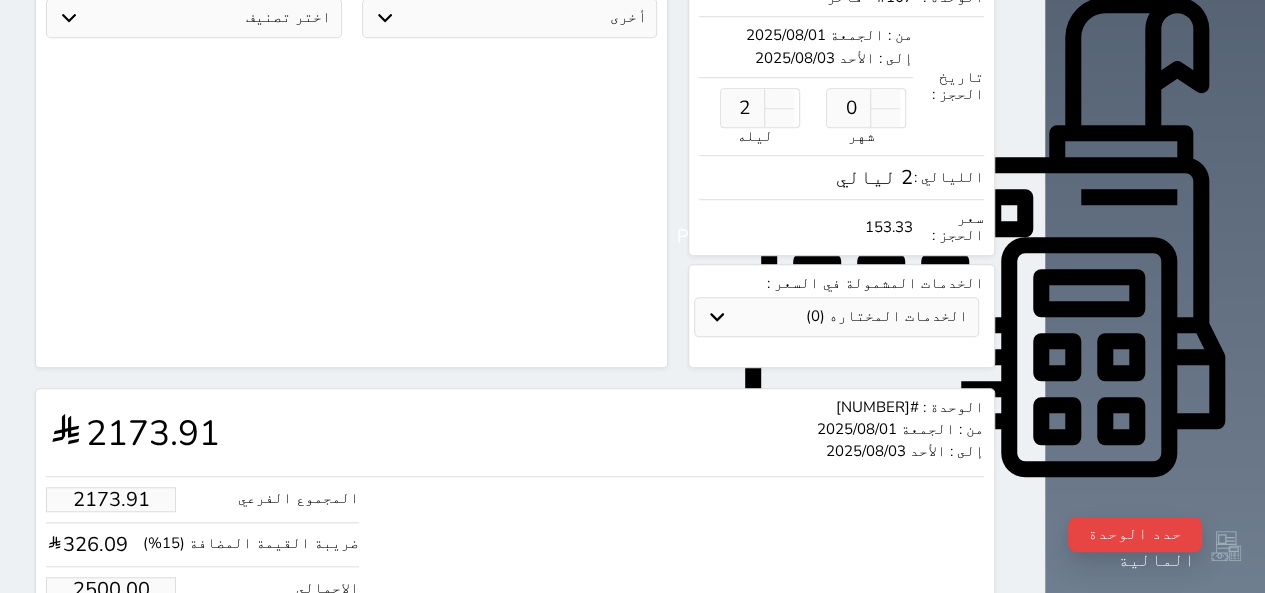 click on "البحث عن العملاء :        الاسم       رقم الهوية       البريد الإلكتروني       الجوال       نجاح يحيى احمد الجردي  ||  +966567534727     تغيير العميل                      ملاحظات                   عرض سجل الحجوزات السابقة         سجل حجوزات العميل نجاح يحيى احمد الجردي                   إجمالى رصيد العميل : 0 ريال     رقم الحجز   الوحدة   من   إلى   نوع الحجز   الرصيد   الاجرائات         النتائج  : من (  ) - إلى  (  )   العدد  :              سجل الكمبيالات الغير محصلة على العميل نجاح يحيى احمد الجردي                 رقم الحجز   المبلغ الكلى    المبلغ المحصل    المبلغ المتبقى    تاريخ الإستحقاق         النتائج  : من (  ) - إلى  (  )   العدد  : 0     الاسم *     *" at bounding box center [351, -97] 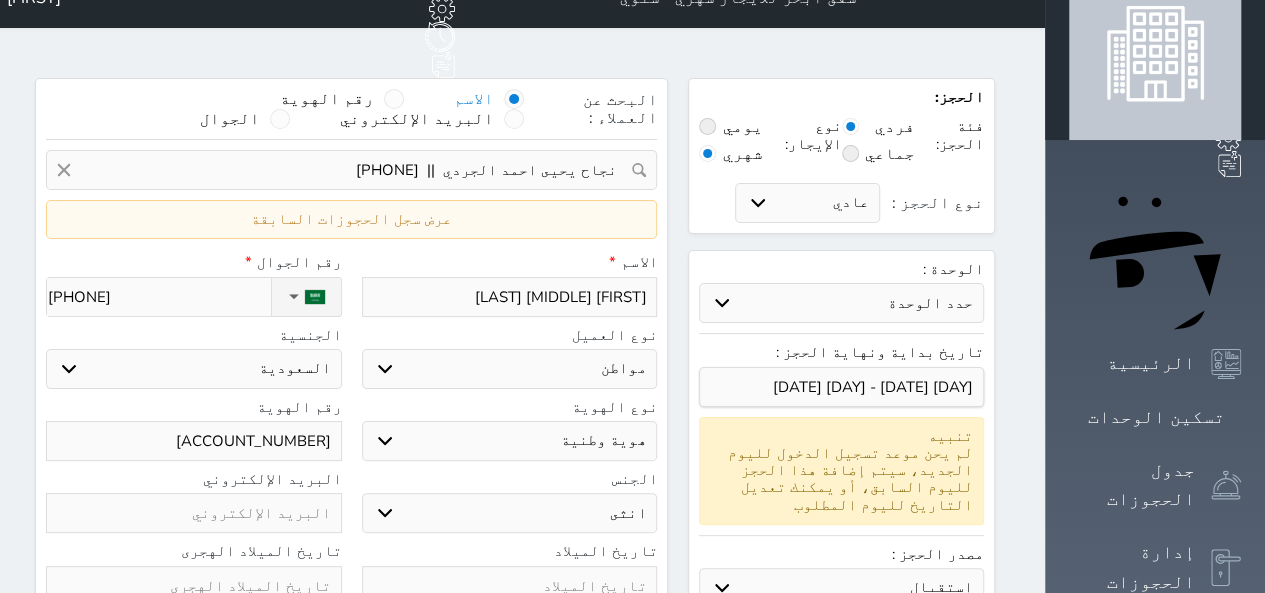 scroll, scrollTop: 0, scrollLeft: 0, axis: both 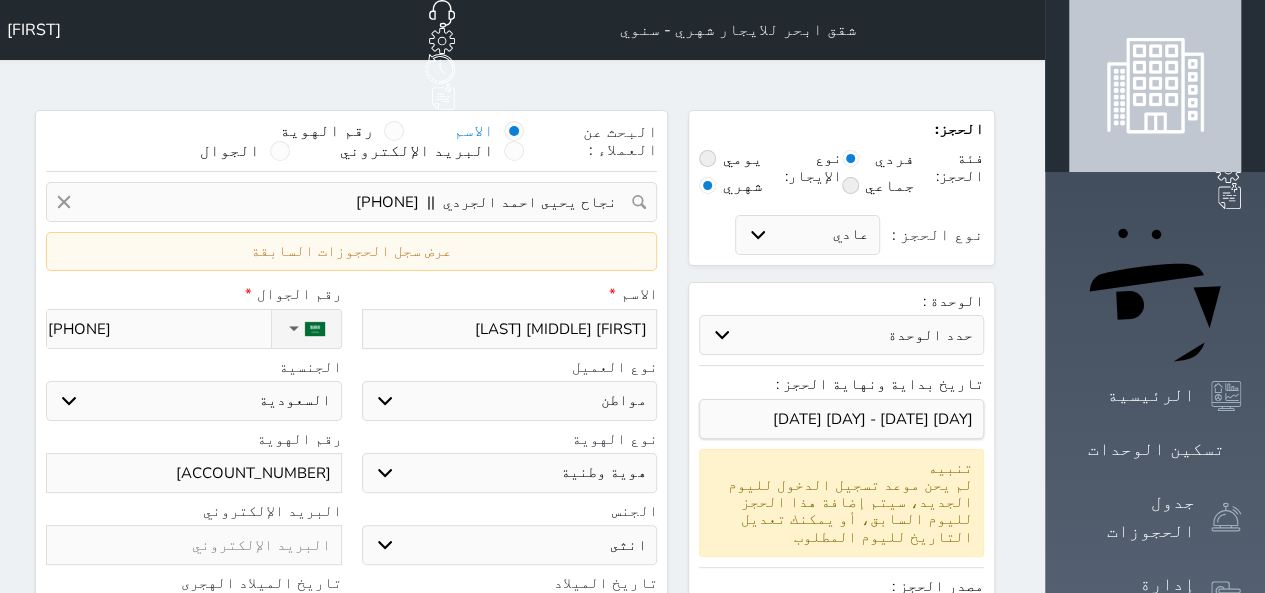 click on "حدد الوحدة
#2250 - فيلا دورين 3 غرف نوم 2 صاله
#2249 - استوديو فاخر دور اول
#2246 - شقه ثنائية الدور دوبلكس غرفة وصاله
#2245 - شقه ثنائية الدور دوبلكس غرفة وصاله
#2243 - شقه ثنائية الدور دوبلكس غرفة وصاله
#2240 - استوديو فاخر دور اول
#2238 - استوديو فاخر دور اول
#2237 - استوديو فاخر دور اول
#2236 - استوديو فاخر دور اول
#2233 - استوديو فاخر دور اول
#2231 - شقه ثنائية الدور دوبلكس غرفة وصاله
#1121 - استوديو" at bounding box center (841, 335) 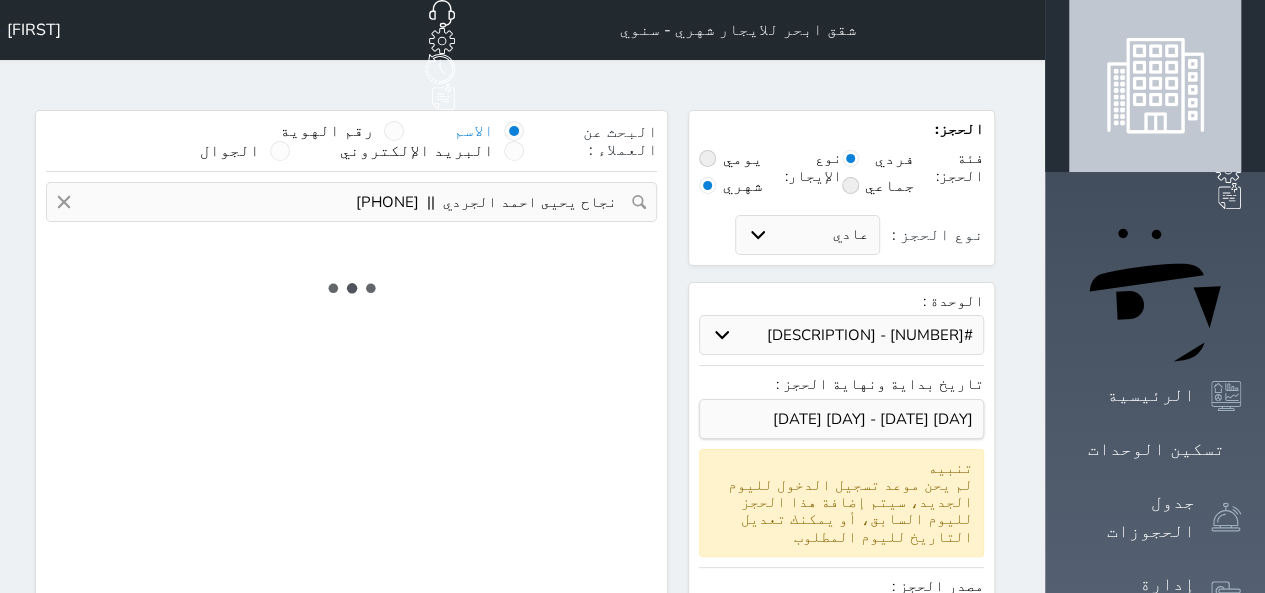 click on "حدد الوحدة
#2250 - فيلا دورين 3 غرف نوم 2 صاله
#2249 - استوديو فاخر دور اول
#2246 - شقه ثنائية الدور دوبلكس غرفة وصاله
#2245 - شقه ثنائية الدور دوبلكس غرفة وصاله
#2243 - شقه ثنائية الدور دوبلكس غرفة وصاله
#2240 - استوديو فاخر دور اول
#2238 - استوديو فاخر دور اول
#2237 - استوديو فاخر دور اول
#2236 - استوديو فاخر دور اول
#2233 - استوديو فاخر دور اول
#2231 - شقه ثنائية الدور دوبلكس غرفة وصاله
#1121 - استوديو" at bounding box center (841, 335) 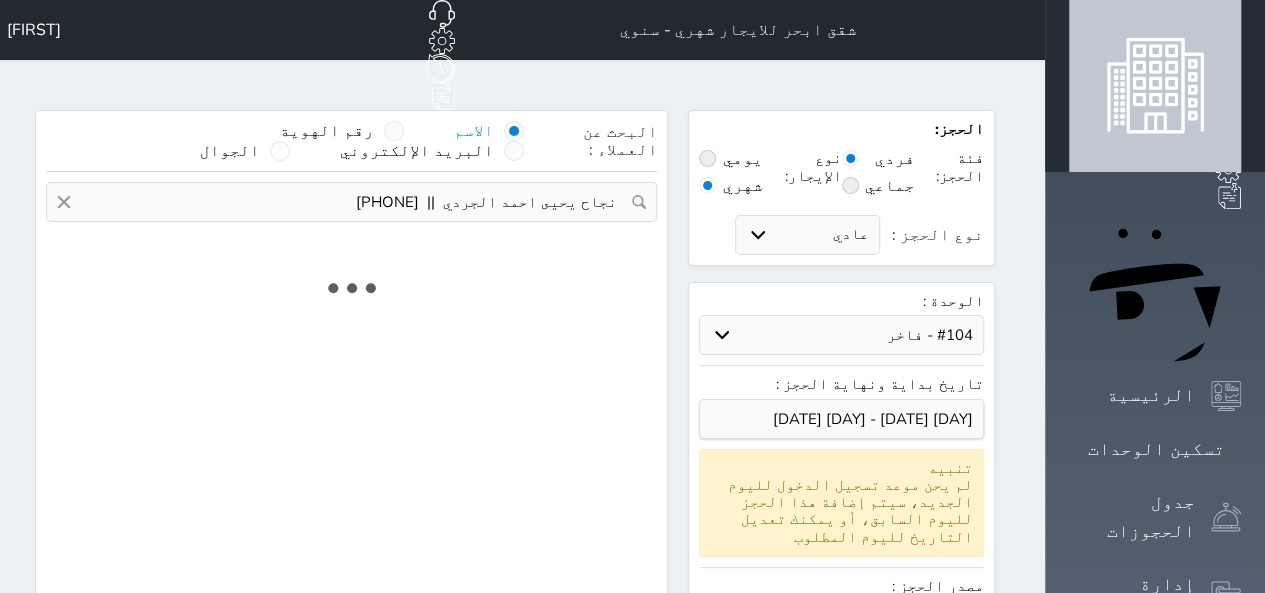 select on "22491" 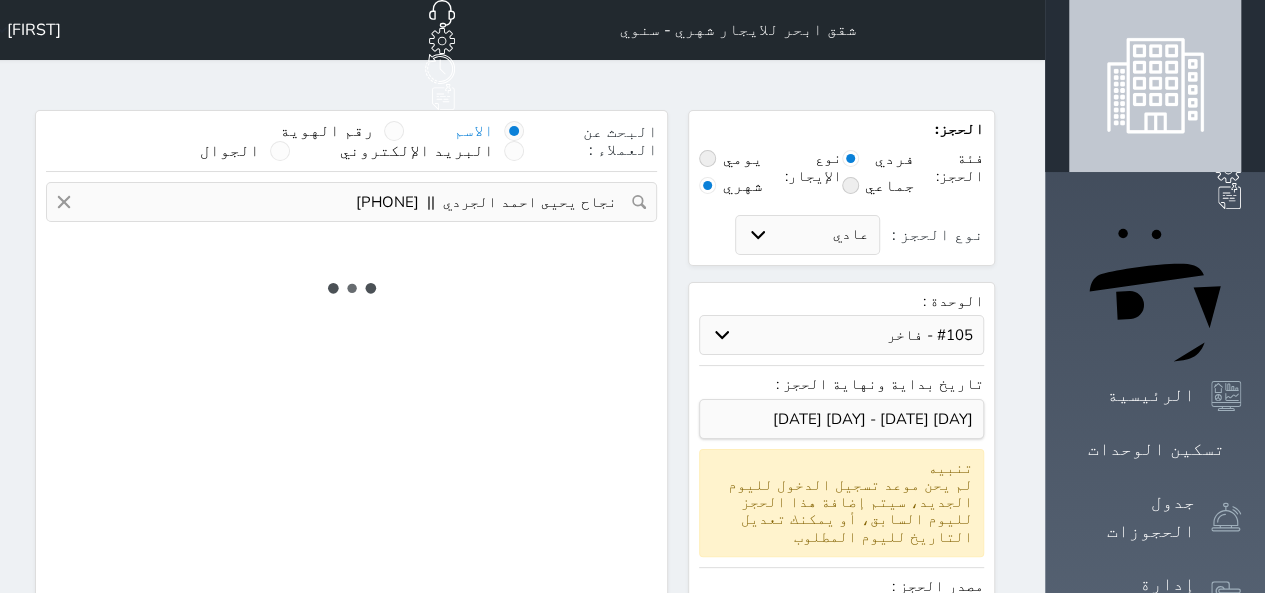 select on "1" 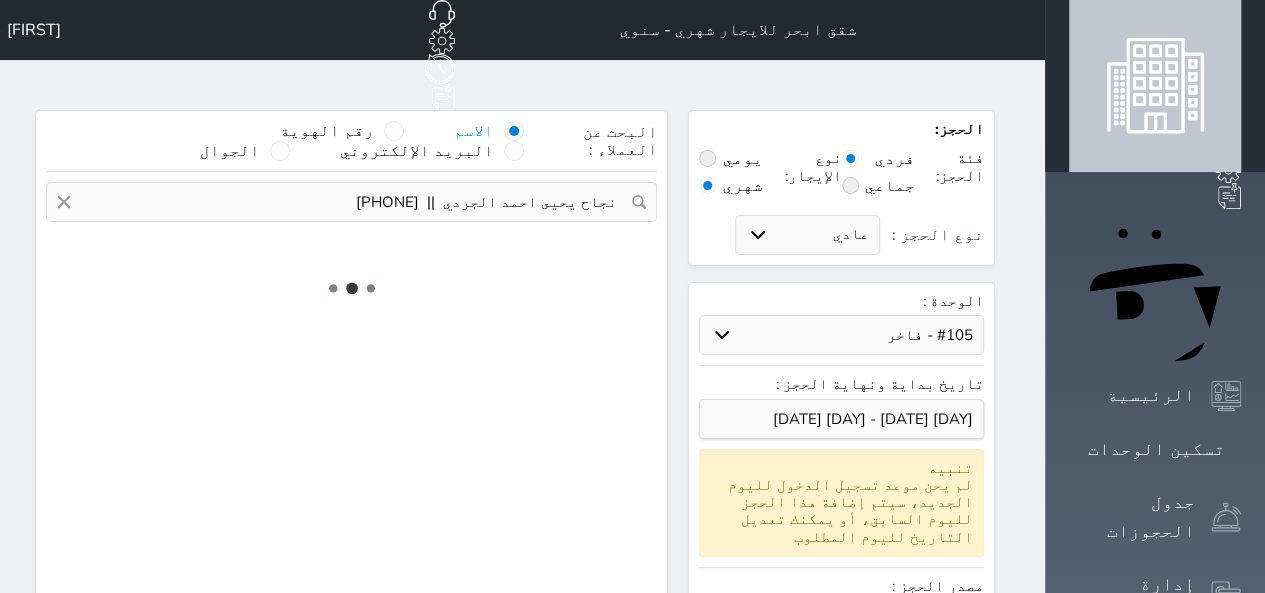 select on "113" 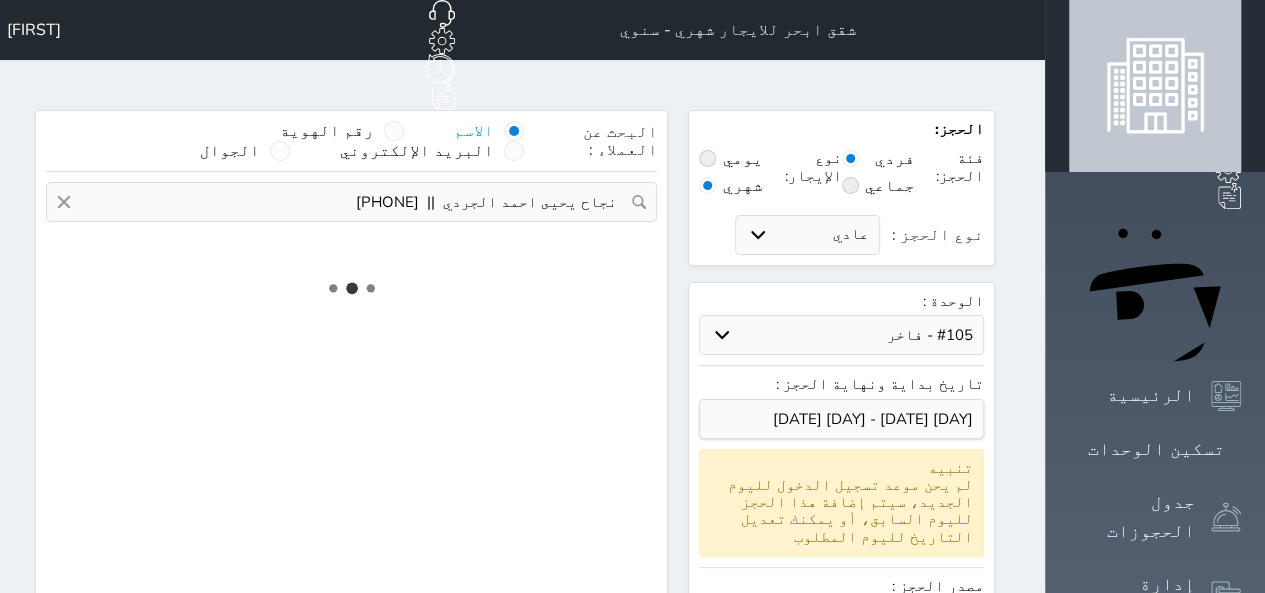 select on "1" 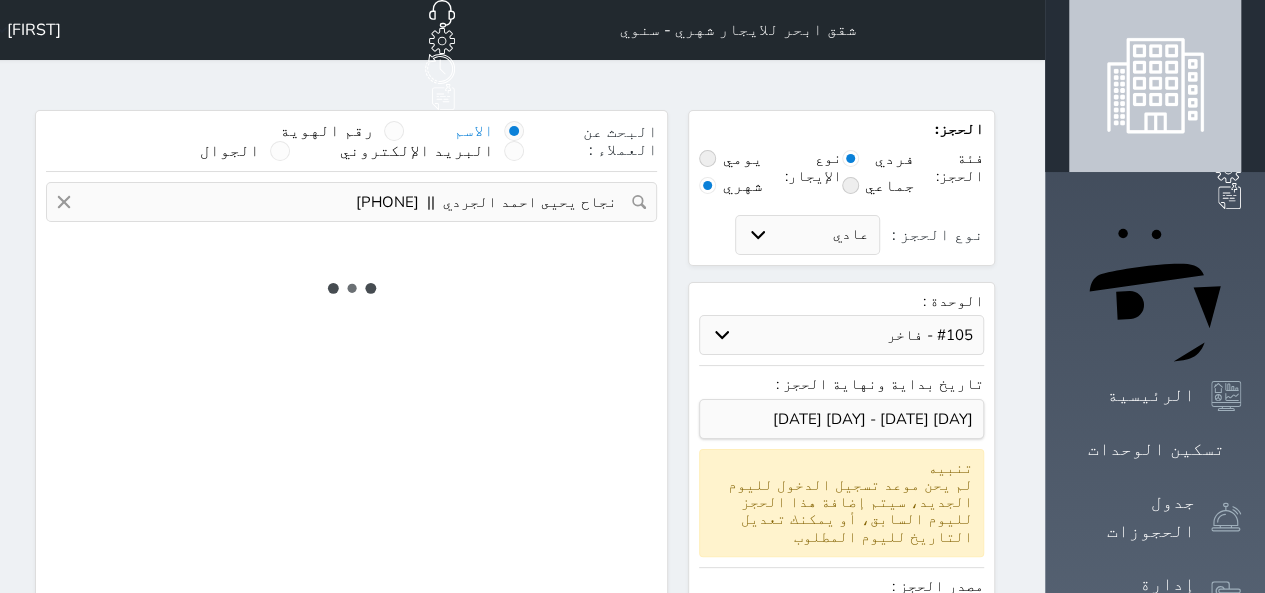 select on "female" 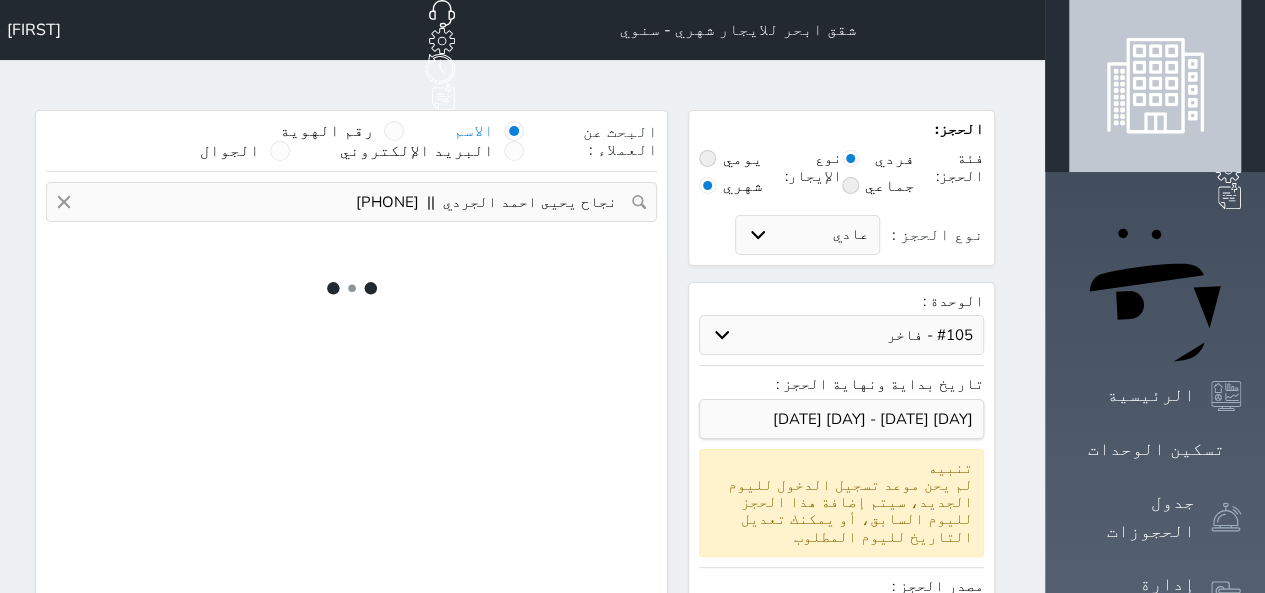 select on "7" 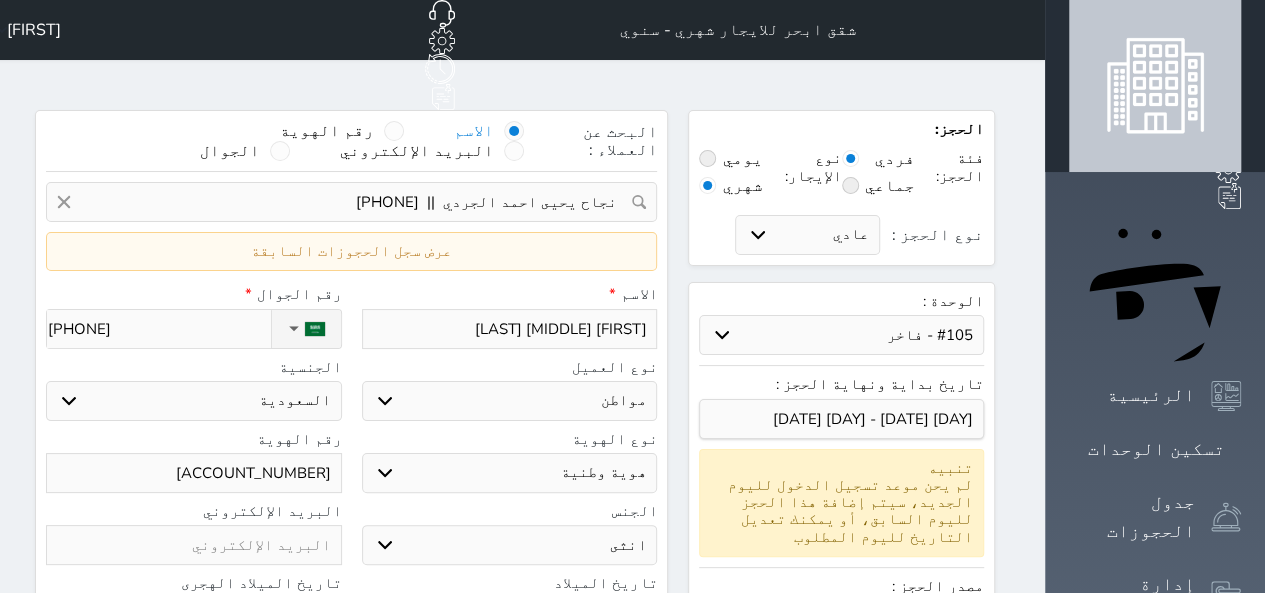 select on "22489" 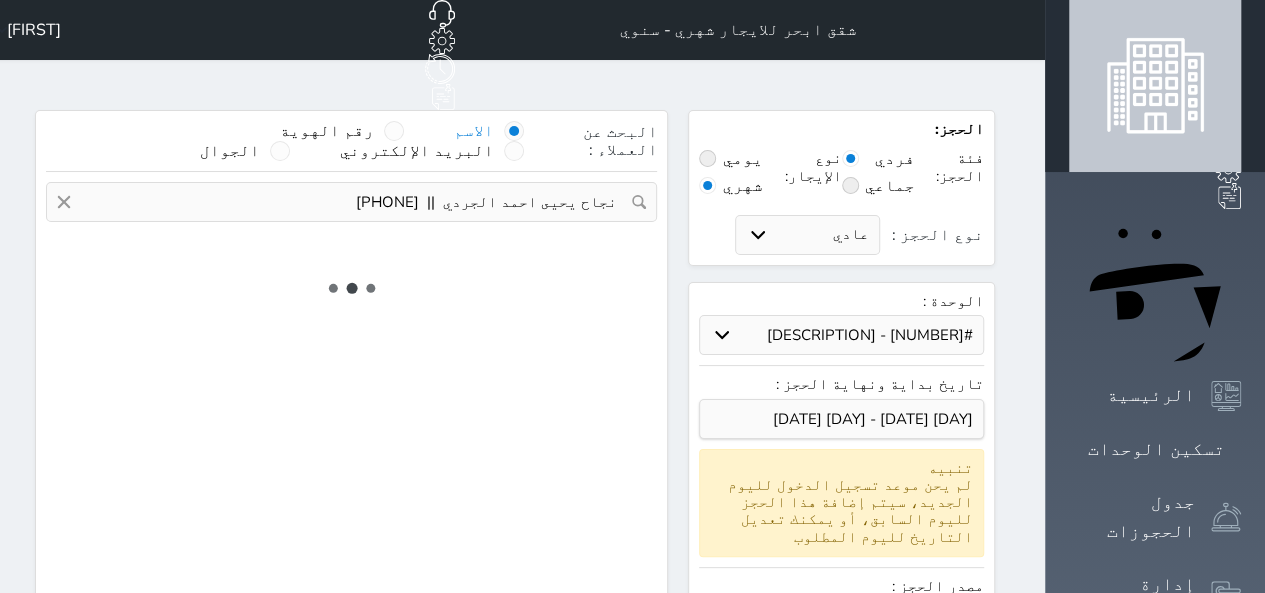 select on "1" 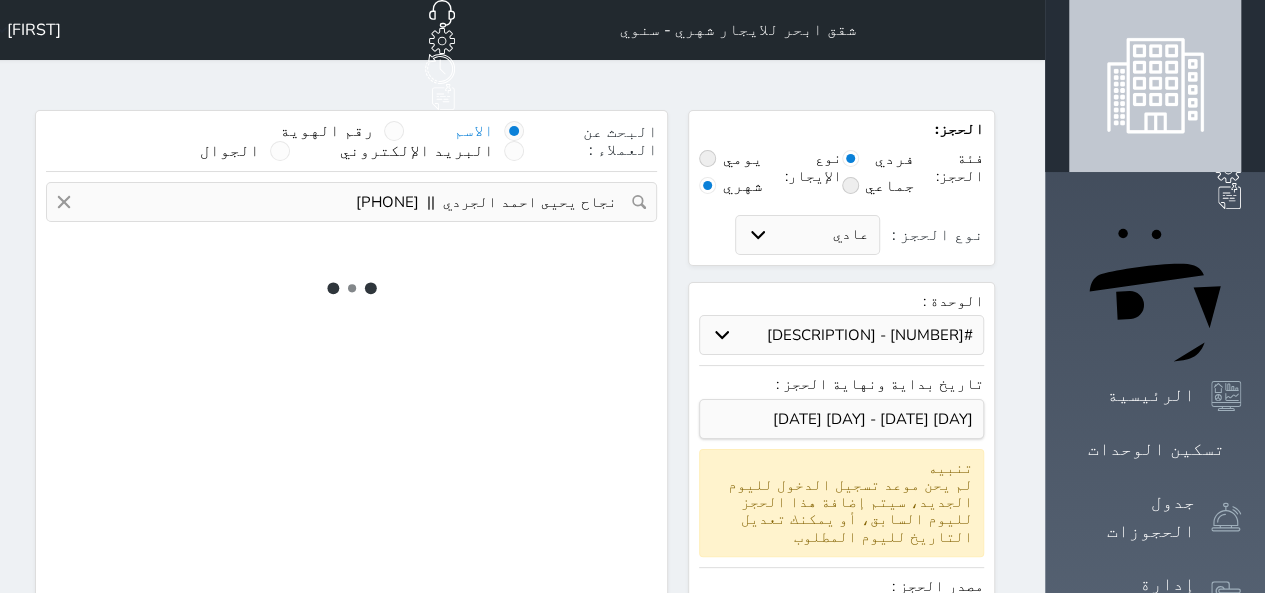 select on "113" 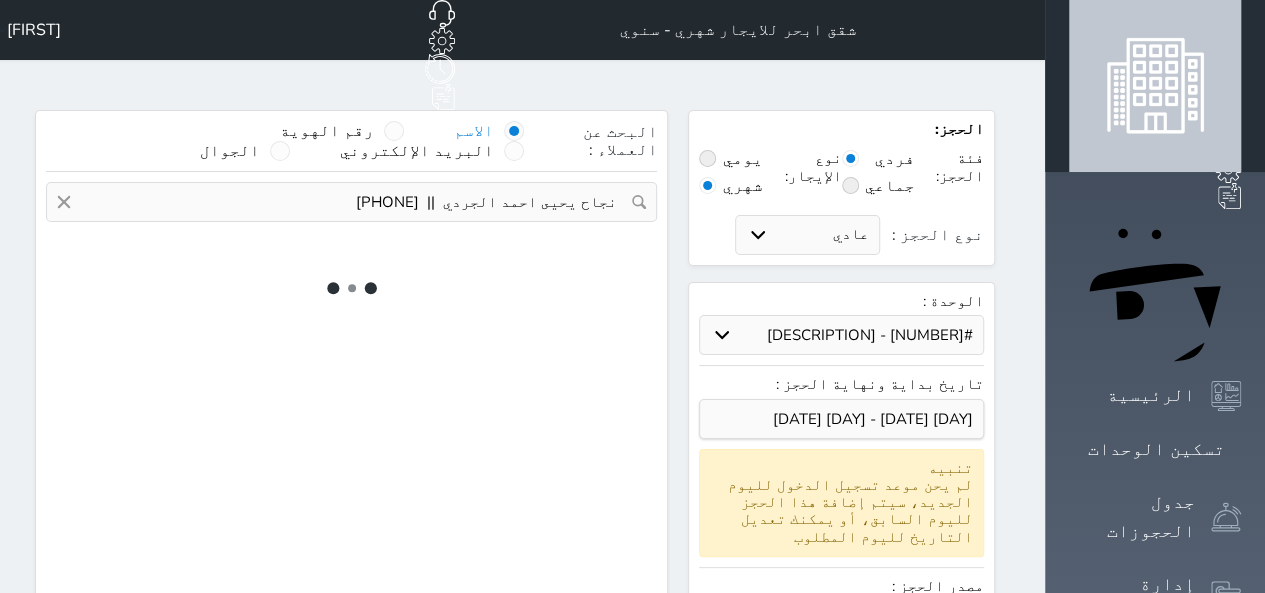 select on "1" 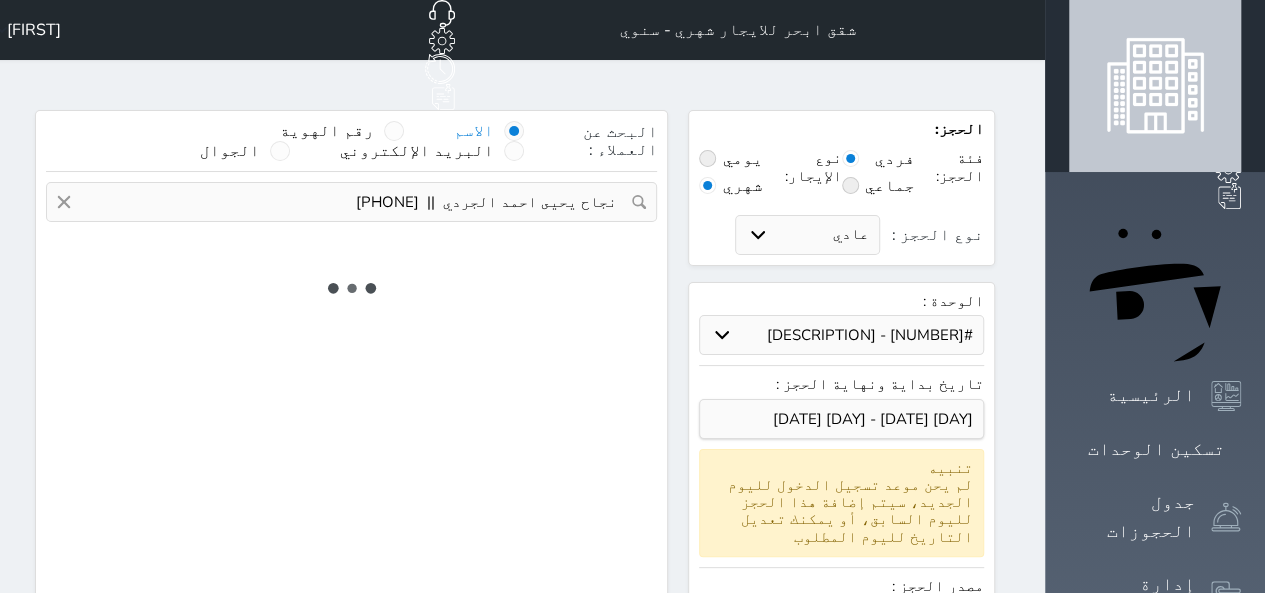 select on "female" 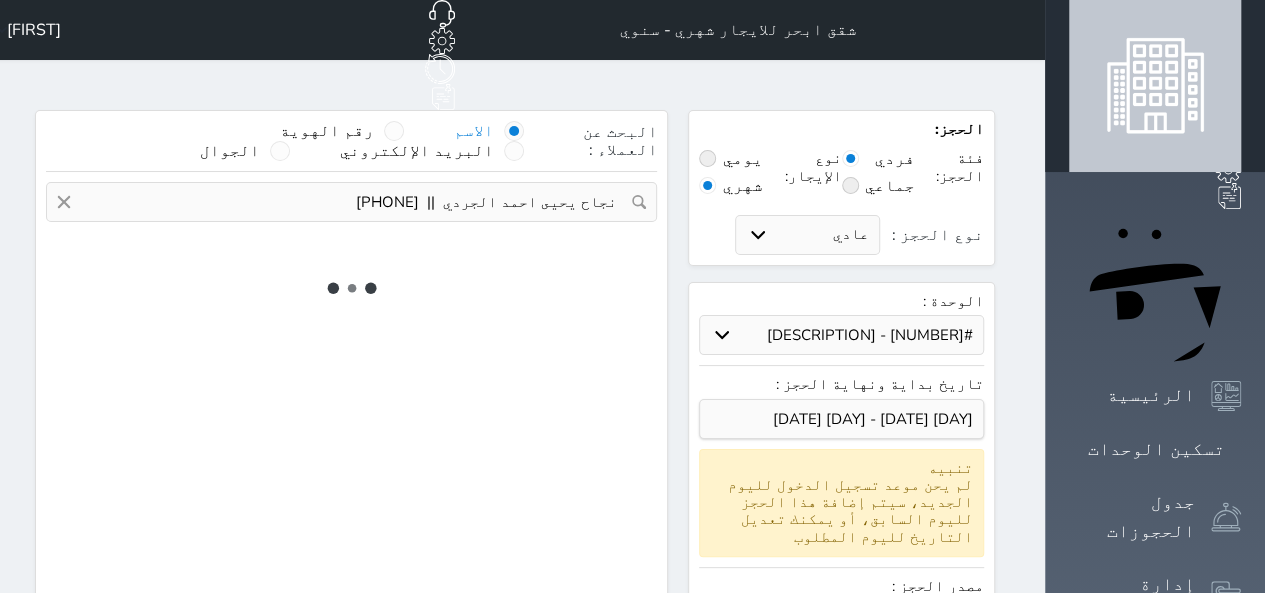 select on "7" 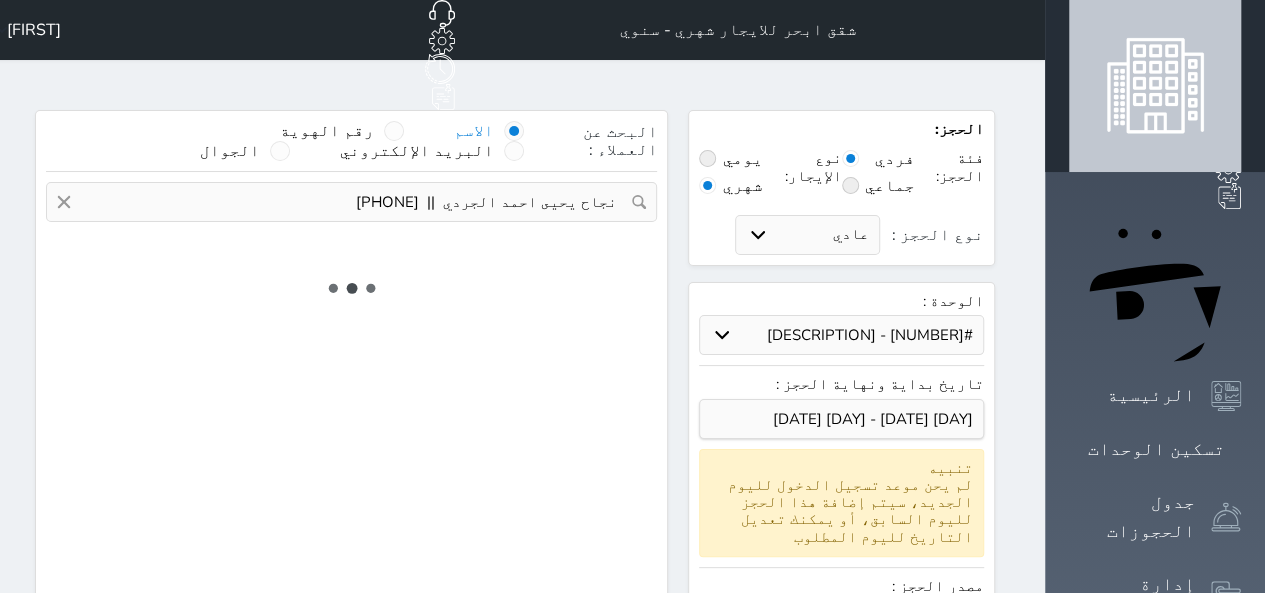 select on "22492" 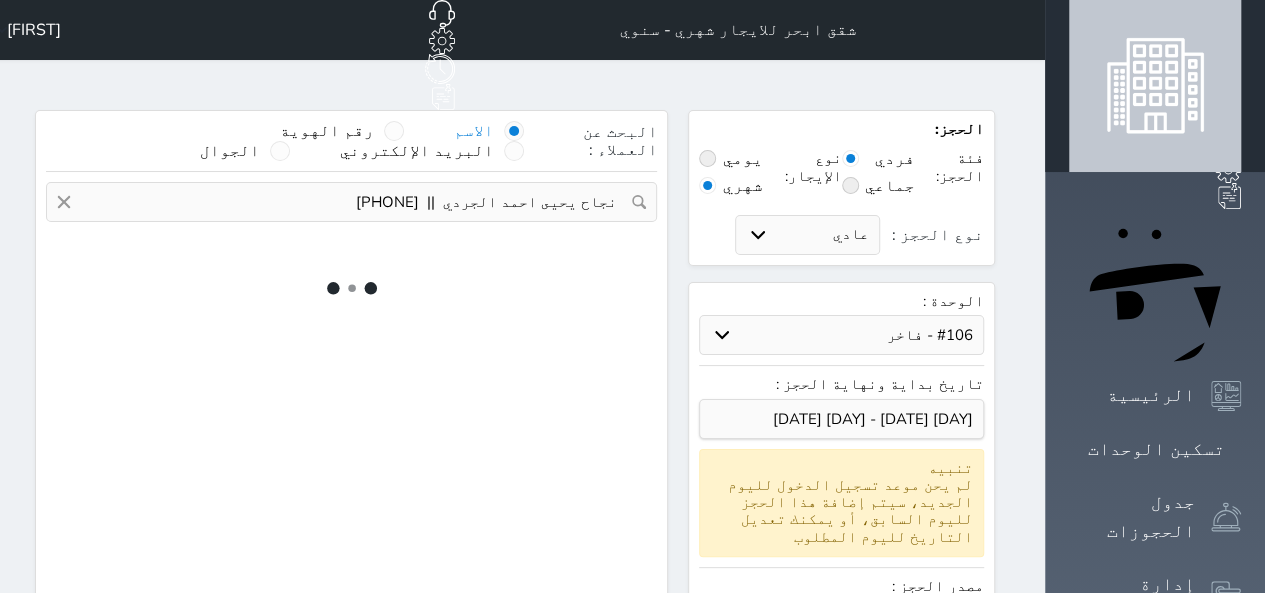 select on "1" 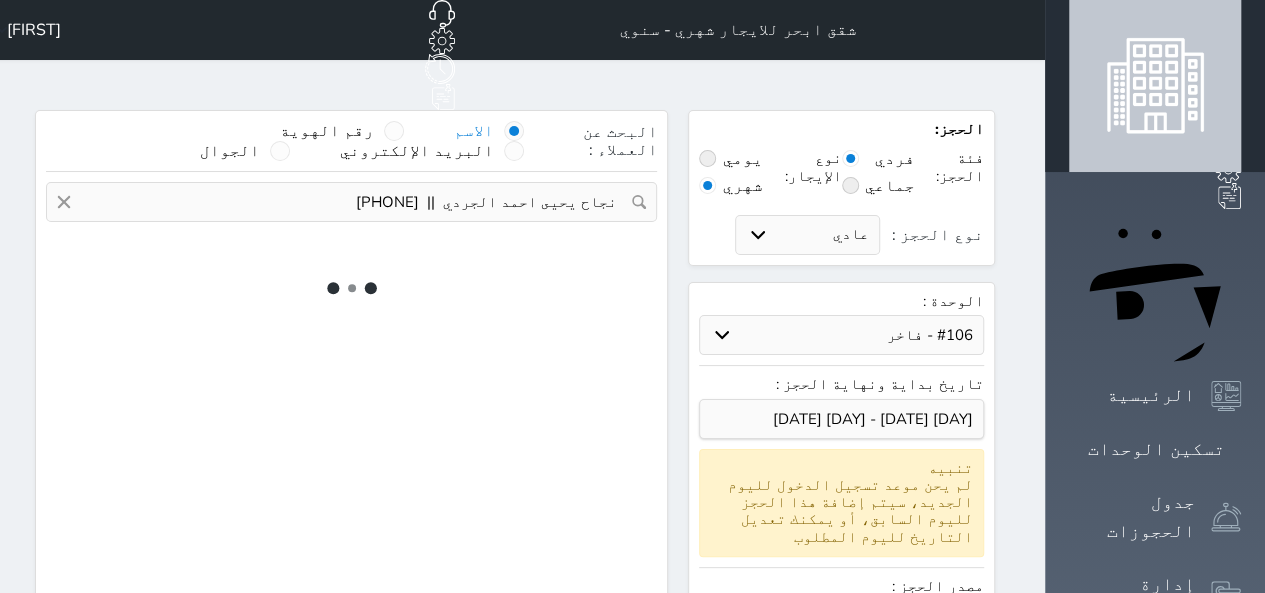 select on "113" 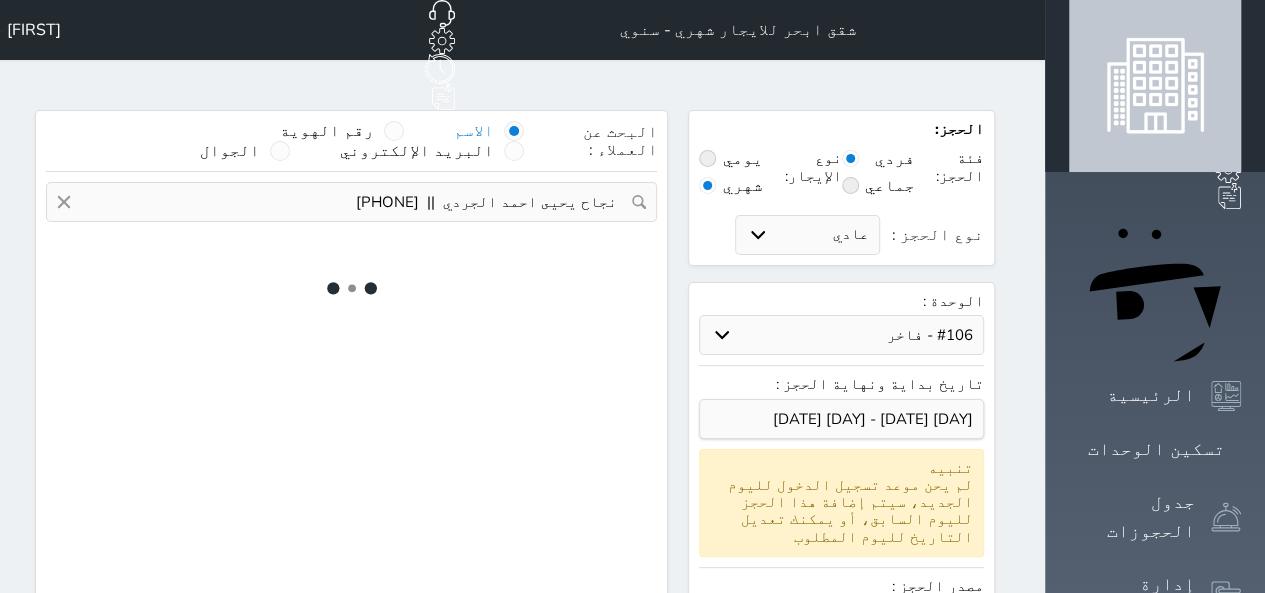 select on "1" 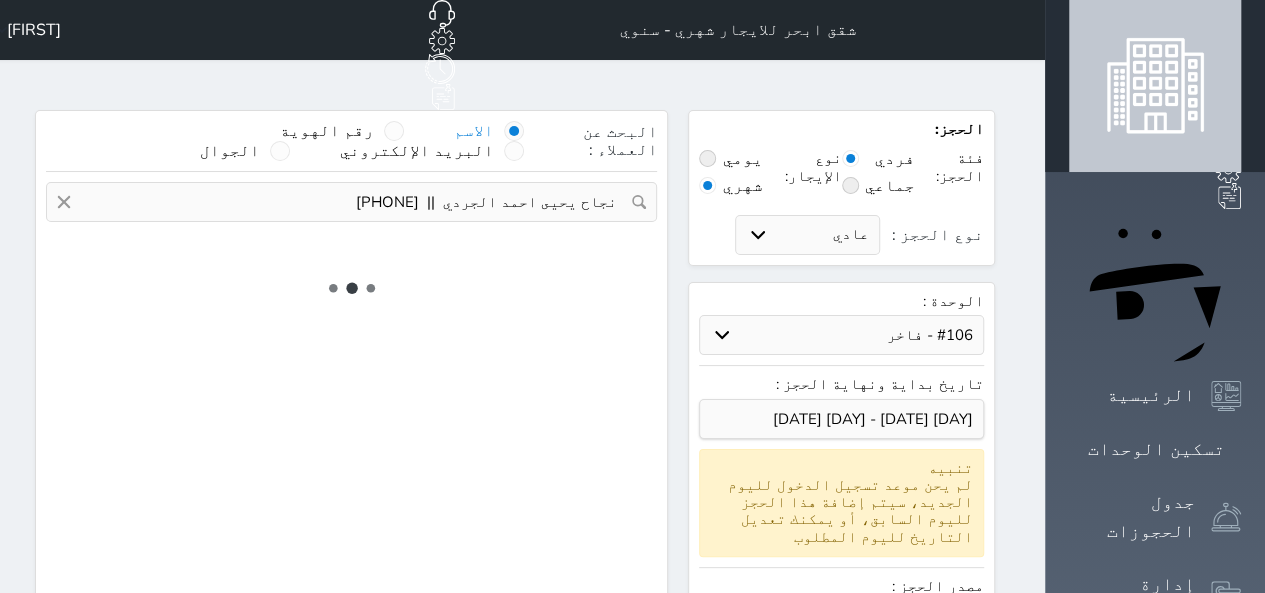 select on "female" 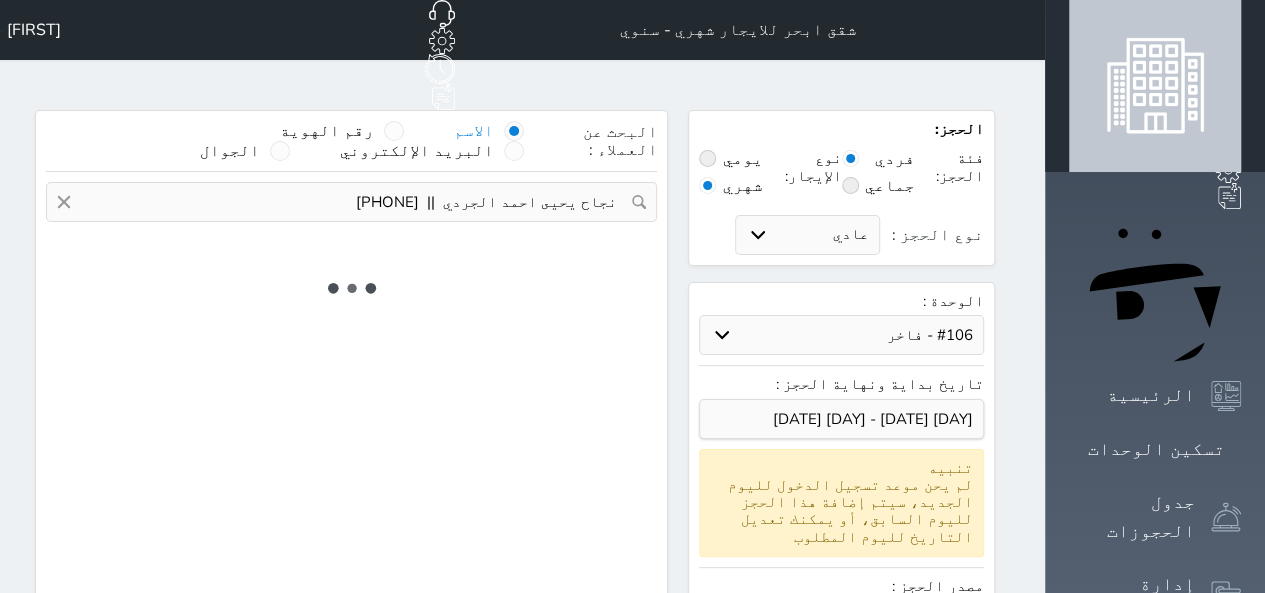 select on "7" 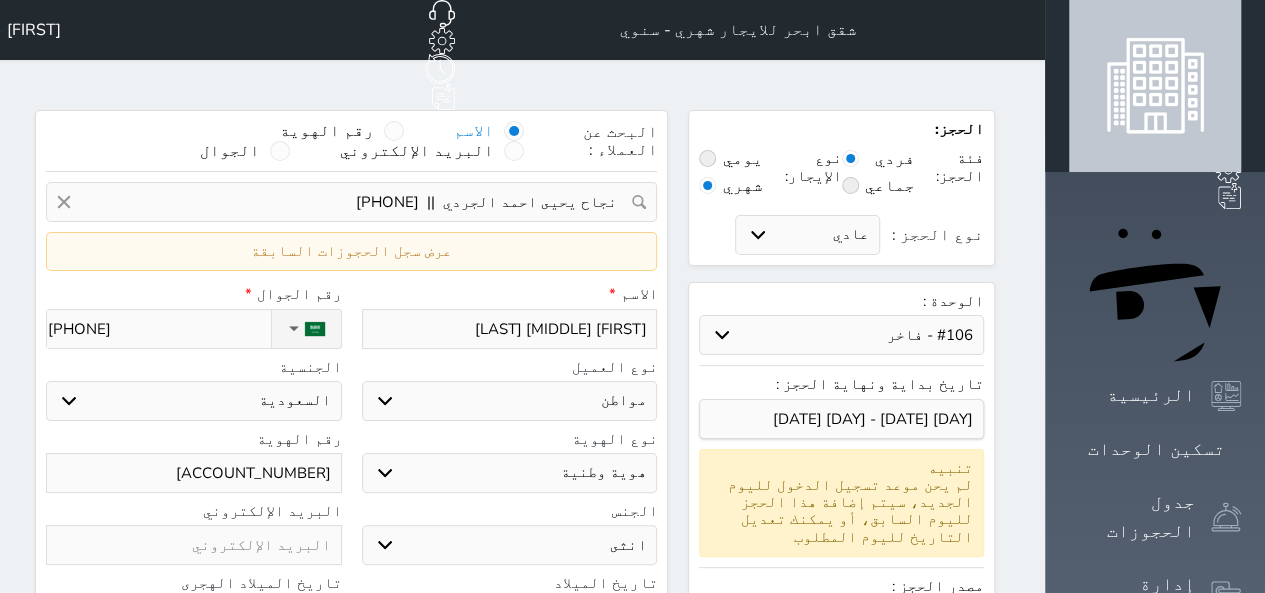 select on "22490" 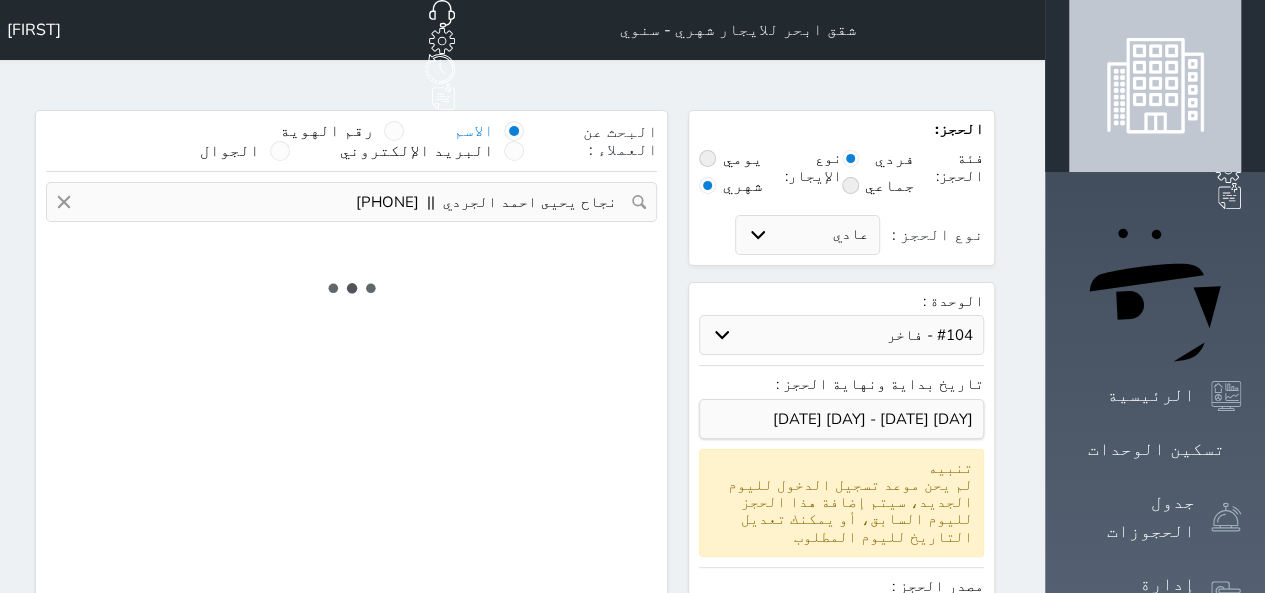 select on "1" 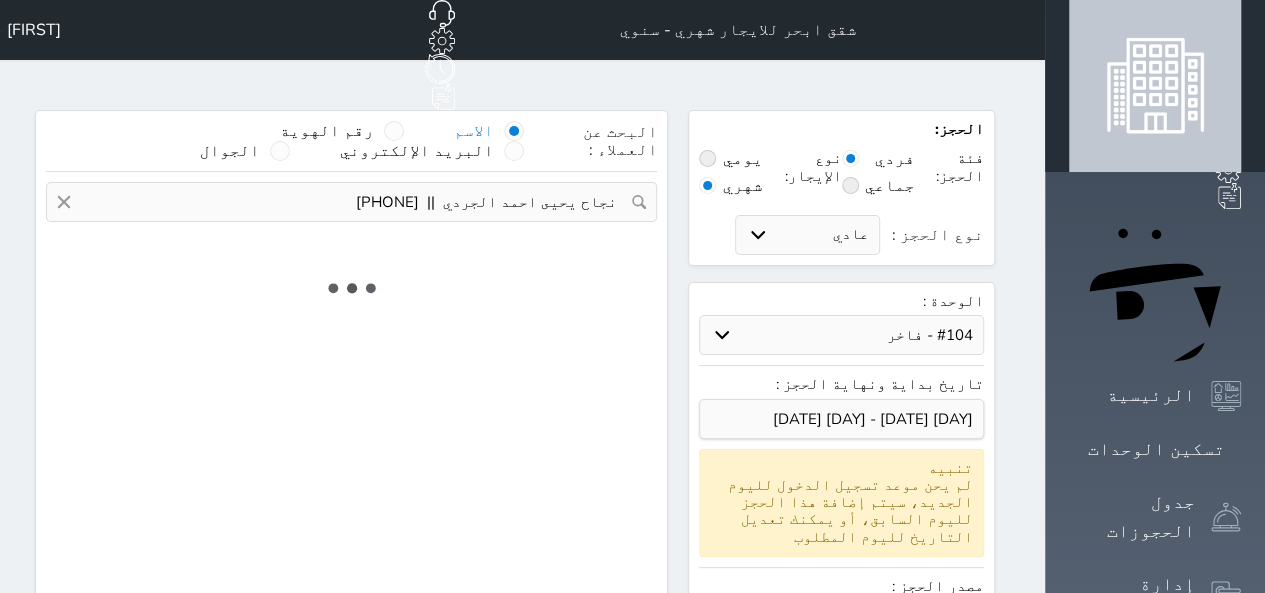 select on "113" 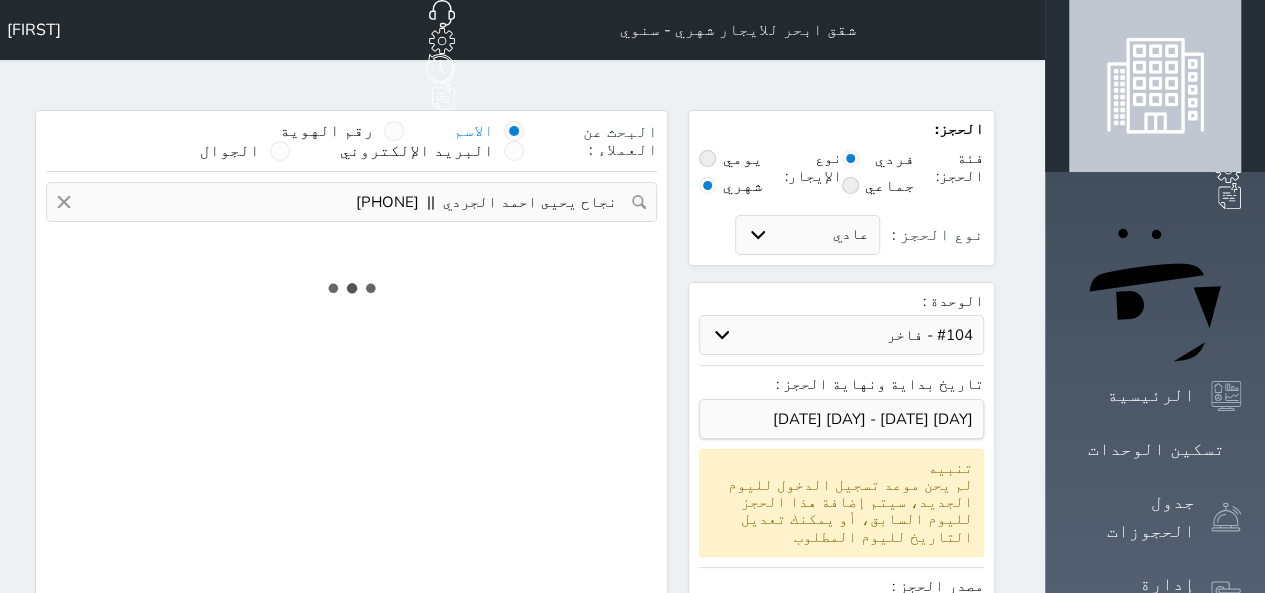select on "1" 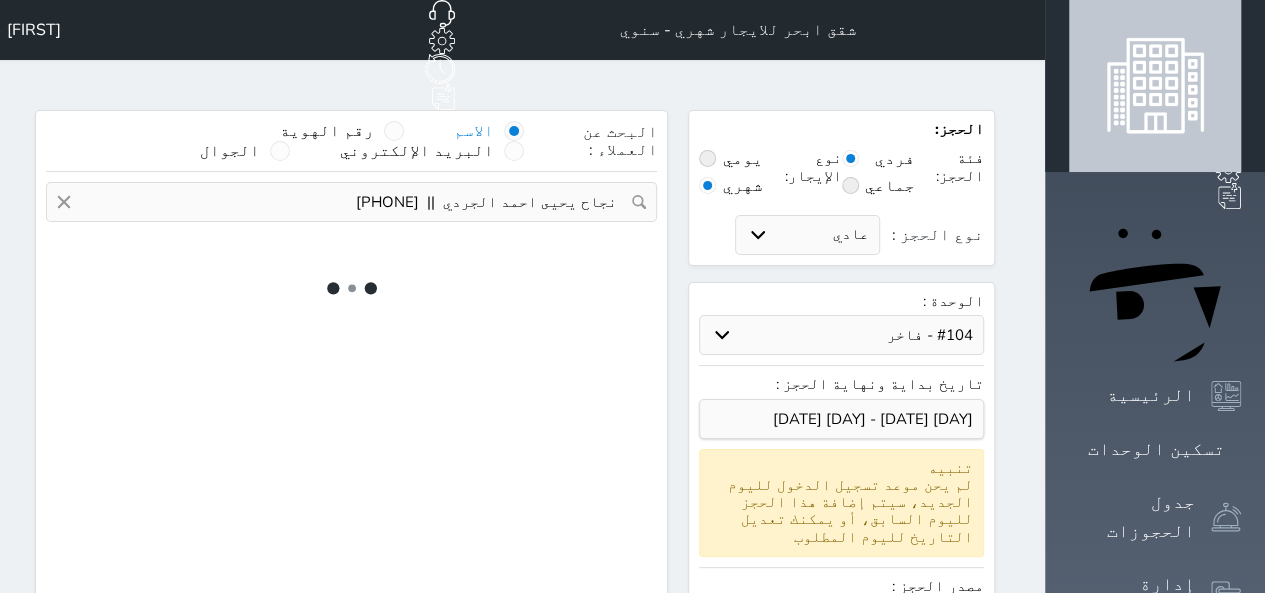 select on "female" 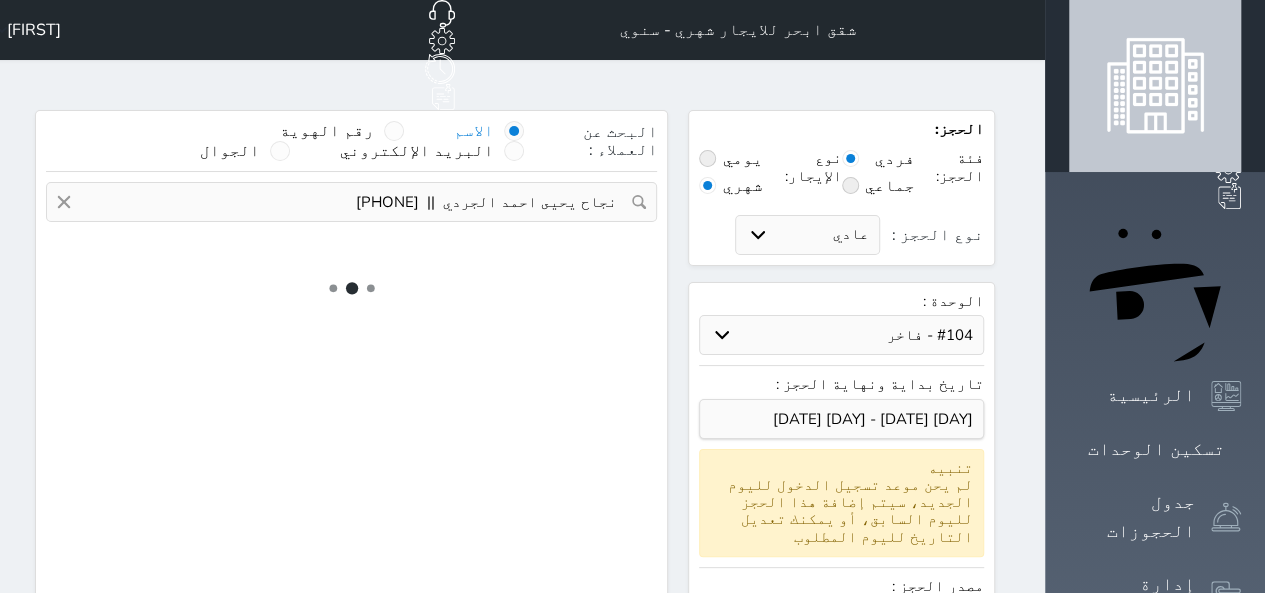 select on "7" 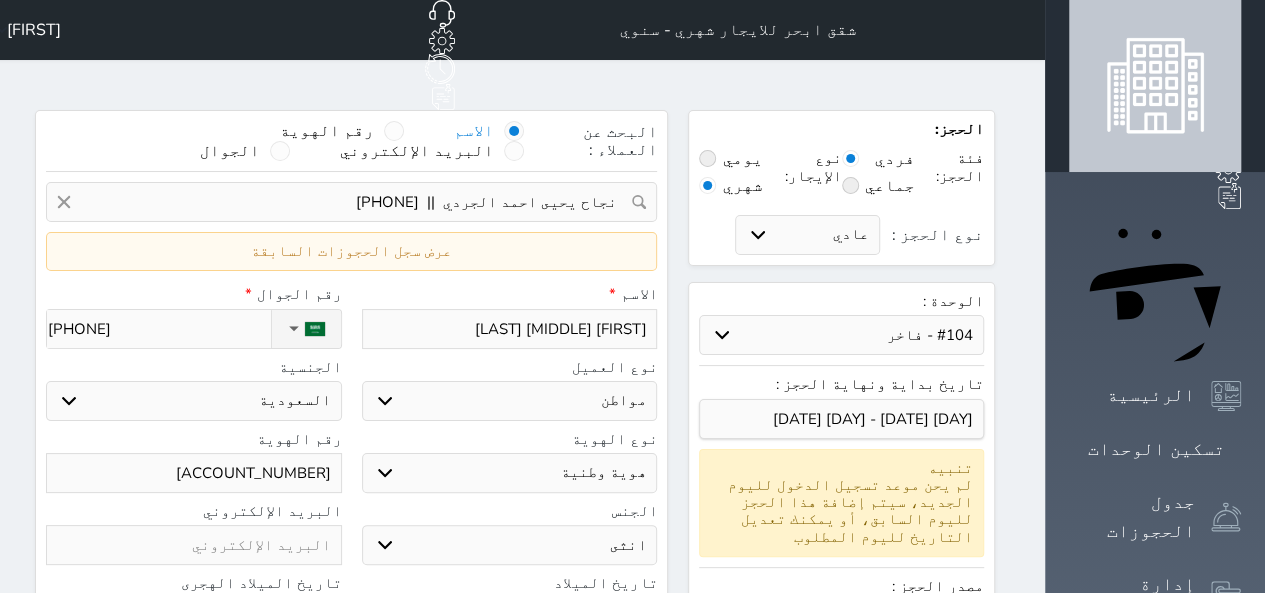 select on "22492" 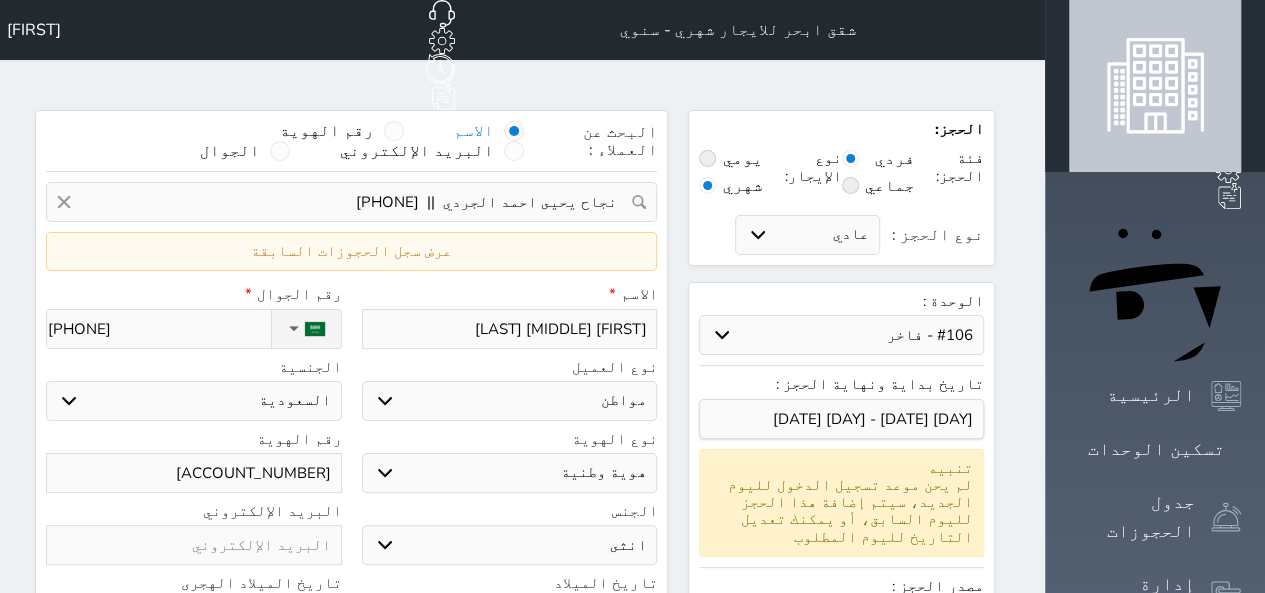 click on "حدد الوحدة
#2250 - فيلا دورين 3 غرف نوم 2 صاله
#2249 - استوديو فاخر دور اول
#2246 - شقه ثنائية الدور دوبلكس غرفة وصاله
#2245 - شقه ثنائية الدور دوبلكس غرفة وصاله
#2243 - شقه ثنائية الدور دوبلكس غرفة وصاله
#2240 - استوديو فاخر دور اول
#2238 - استوديو فاخر دور اول
#2237 - استوديو فاخر دور اول
#2236 - استوديو فاخر دور اول
#2233 - استوديو فاخر دور اول
#2231 - شقه ثنائية الدور دوبلكس غرفة وصاله
#1121 - استوديو" at bounding box center [841, 335] 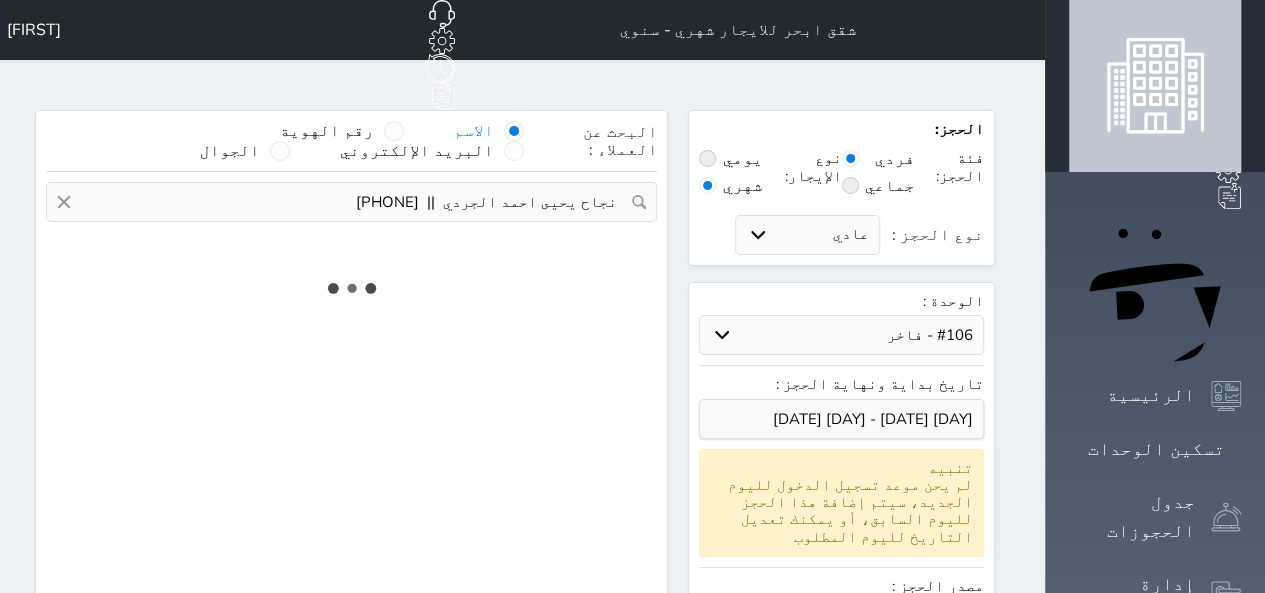 select on "1" 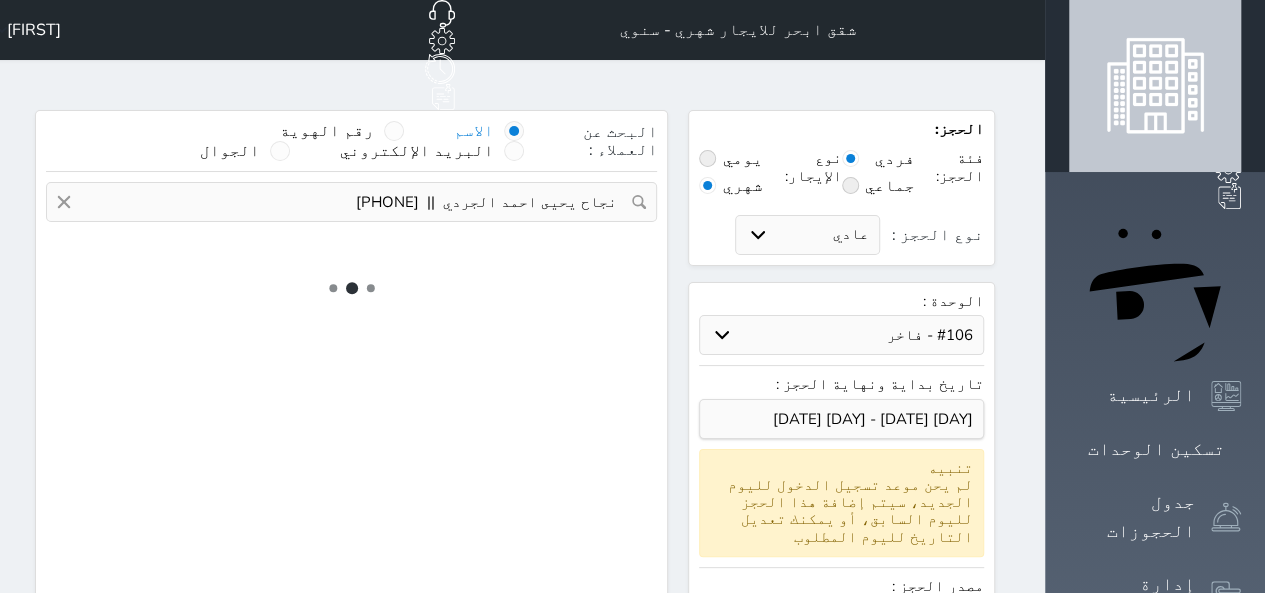 select on "113" 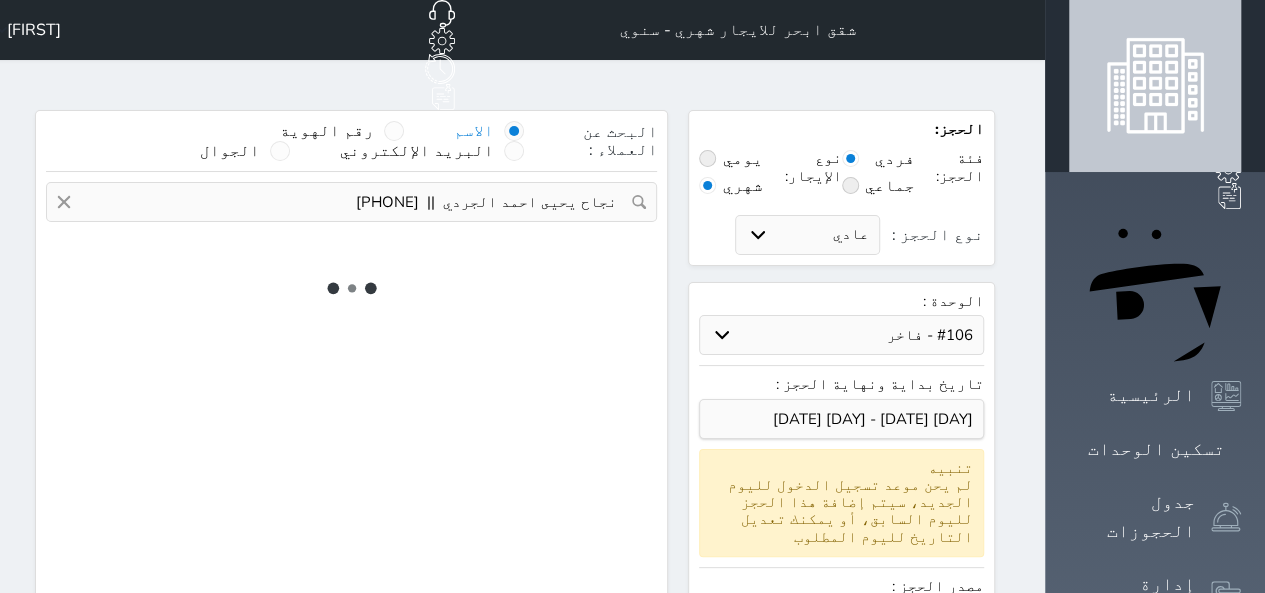 select on "1" 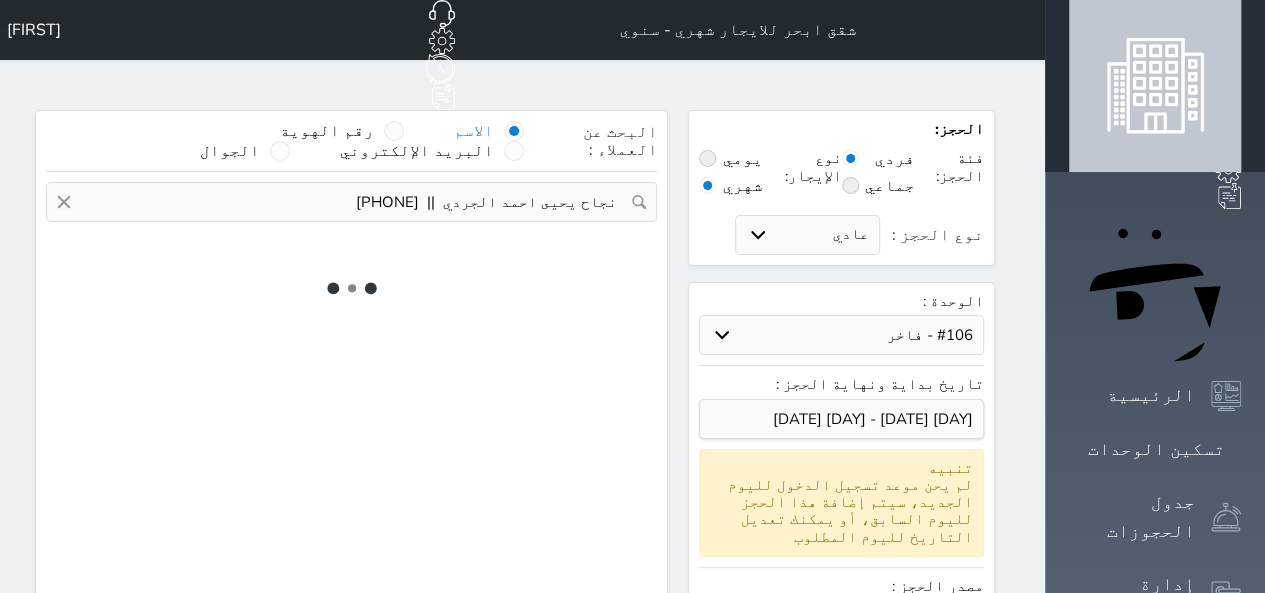 select on "female" 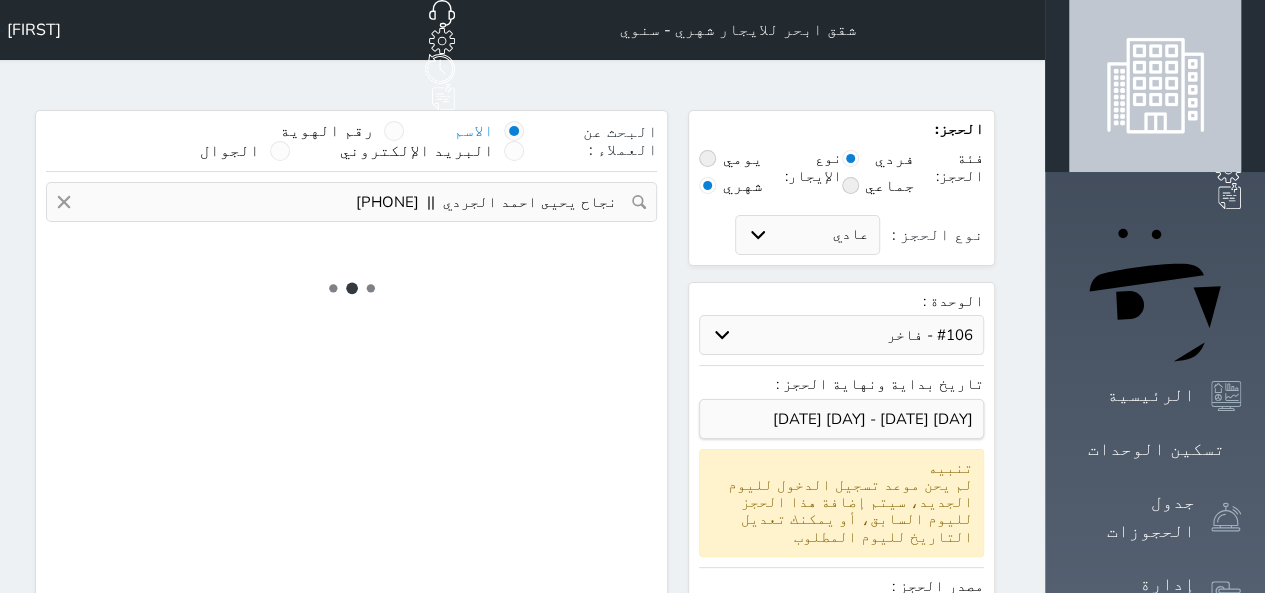 select on "7" 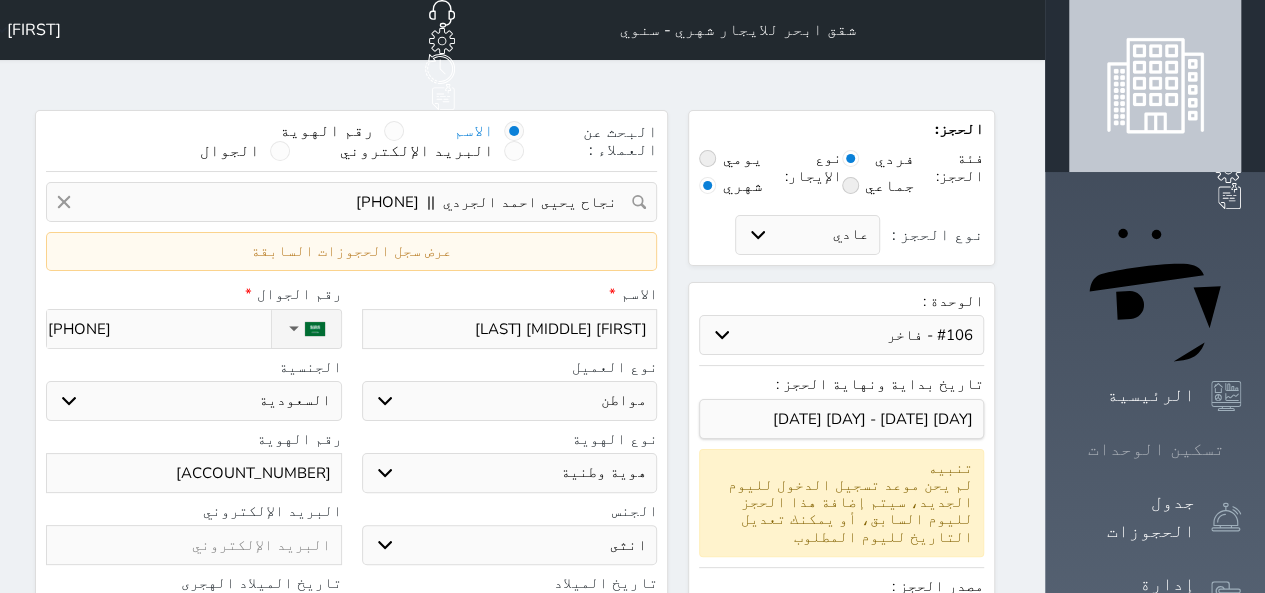click 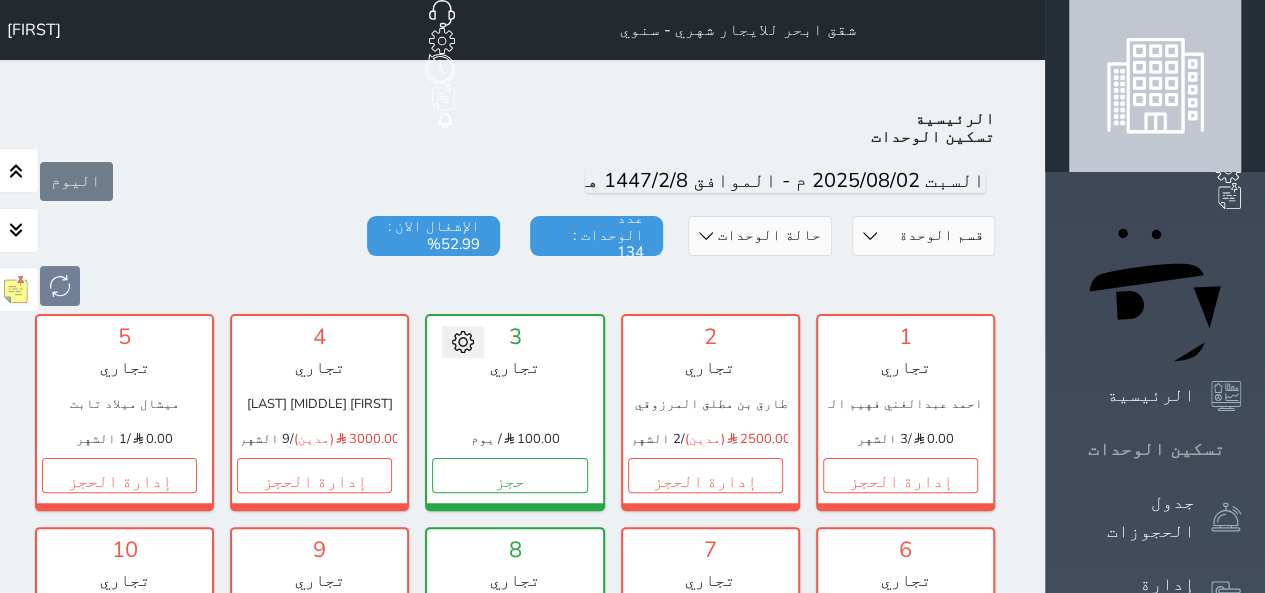 scroll, scrollTop: 78, scrollLeft: 0, axis: vertical 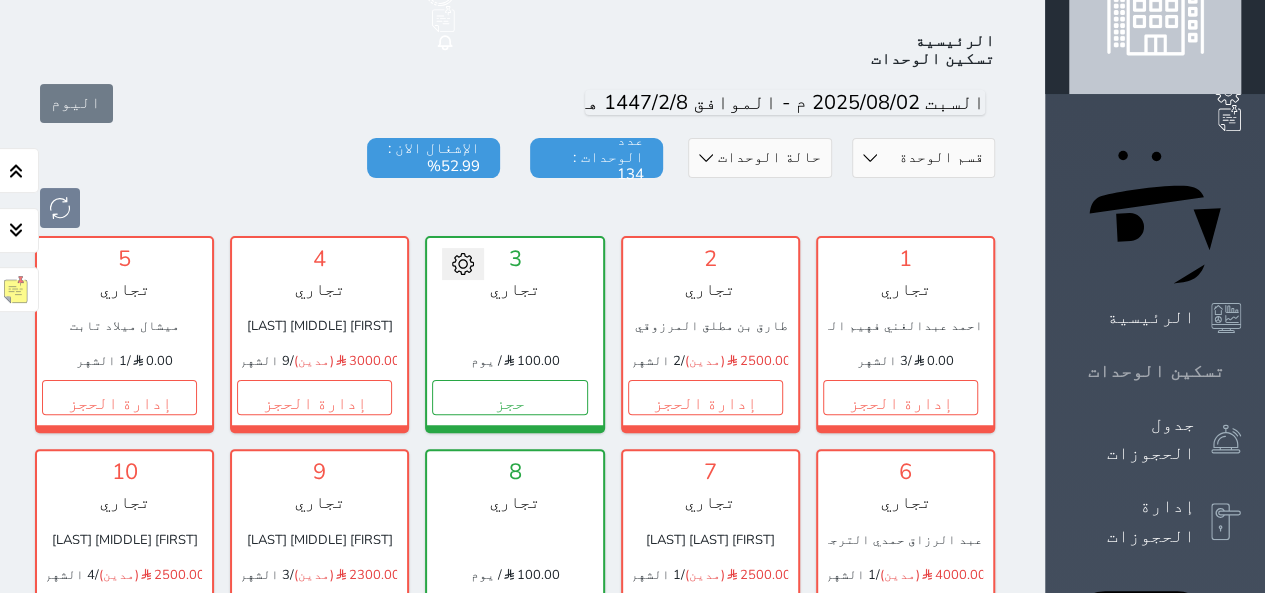 click 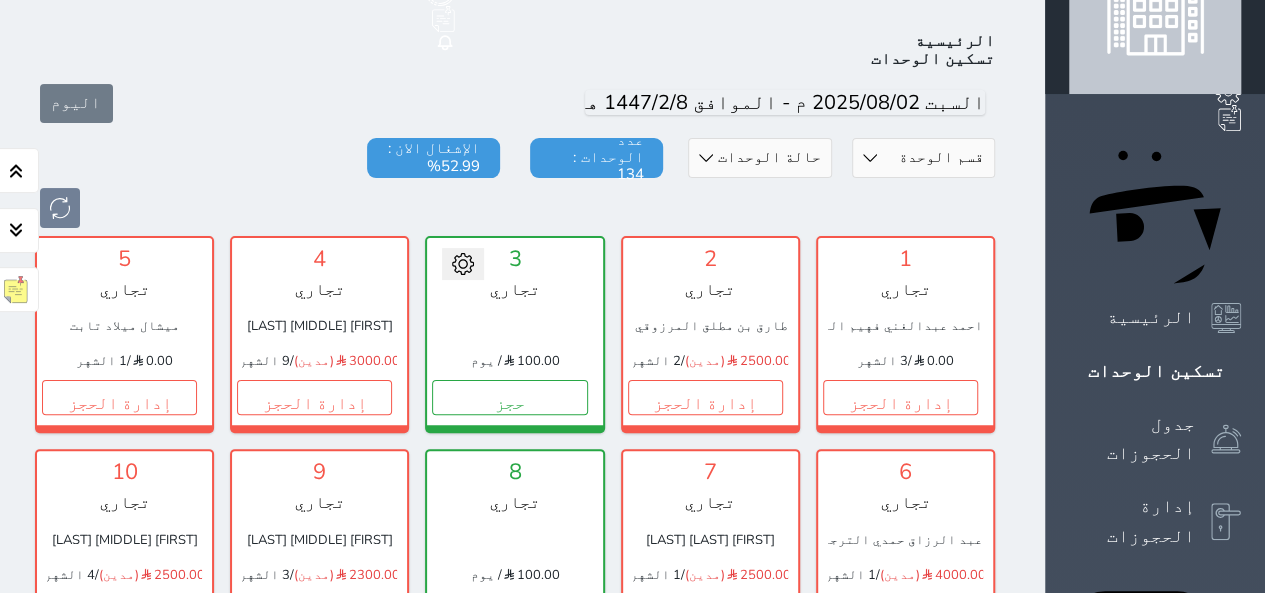 click on "[UNIT_SECTION] [BUILDING_NAME] [CATEGORY] [CATEGORY] [CATEGORY]" at bounding box center (923, 158) 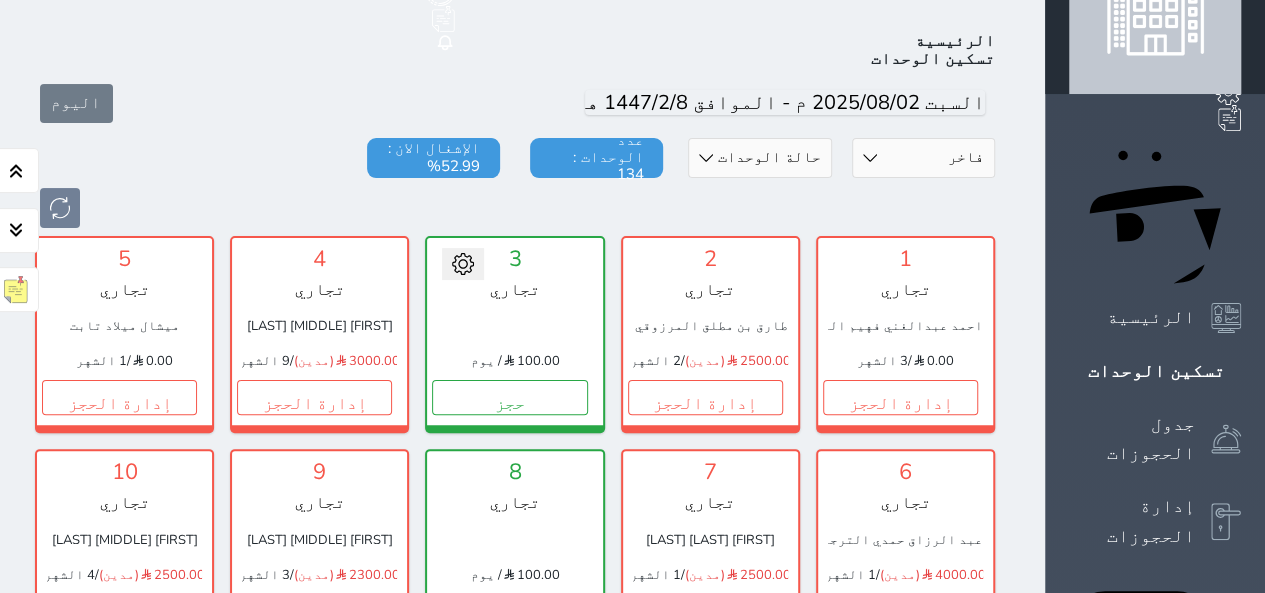 click on "[UNIT_SECTION] [BUILDING_NAME] [CATEGORY] [CATEGORY] [CATEGORY]" at bounding box center [923, 158] 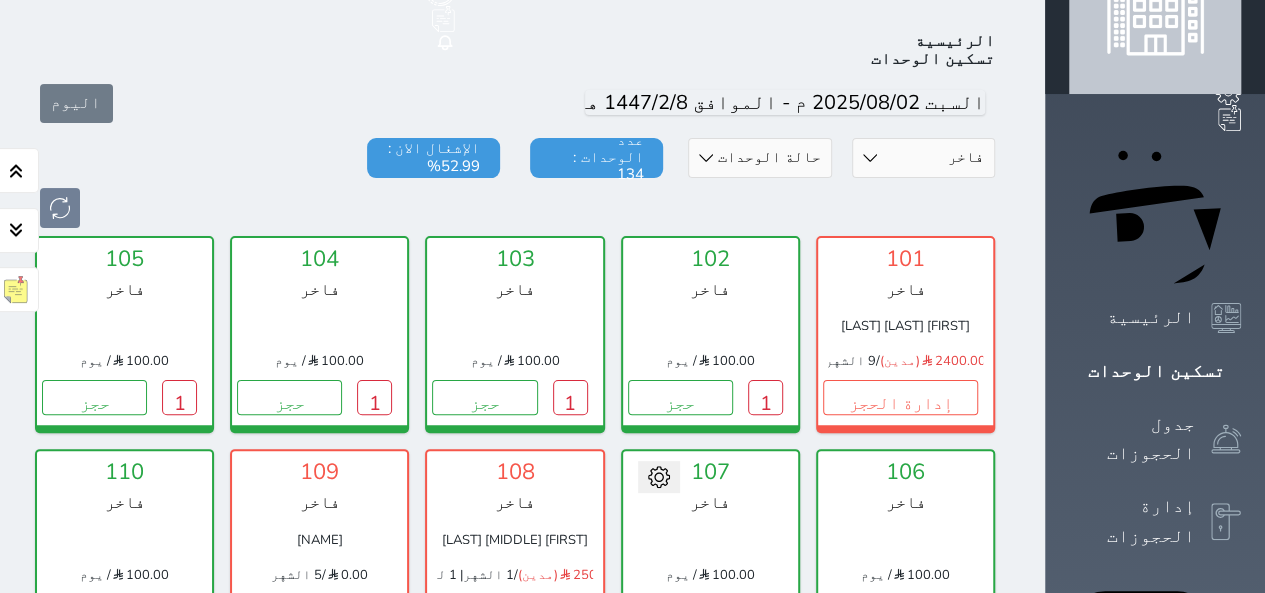 click at bounding box center (515, 208) 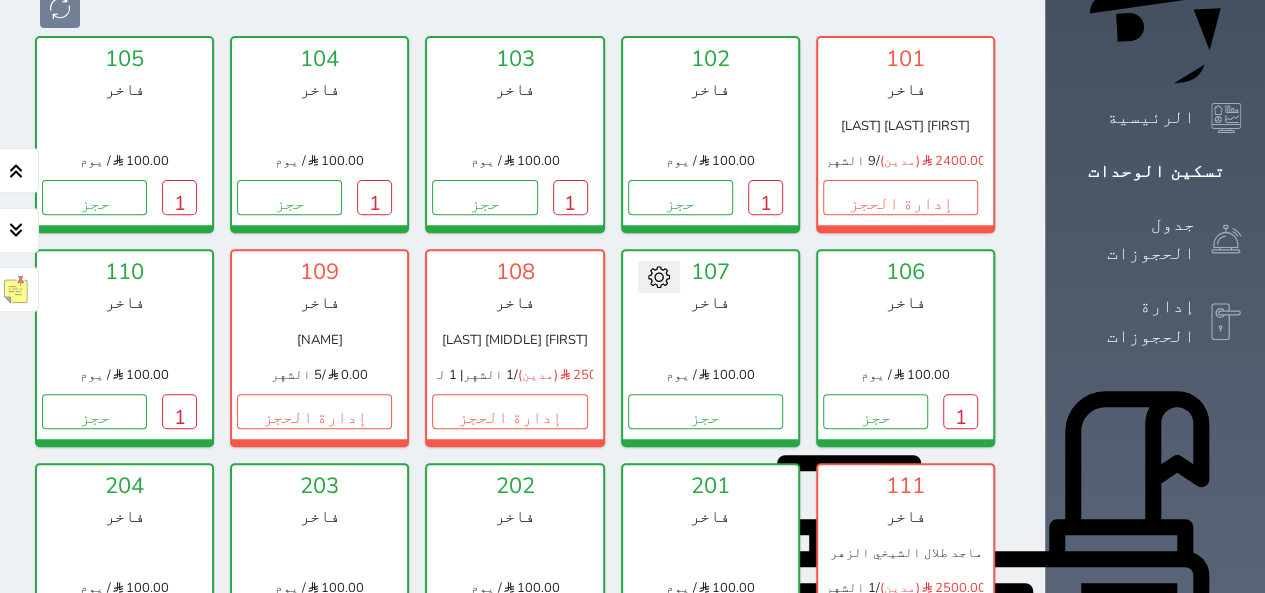 scroll, scrollTop: 318, scrollLeft: 0, axis: vertical 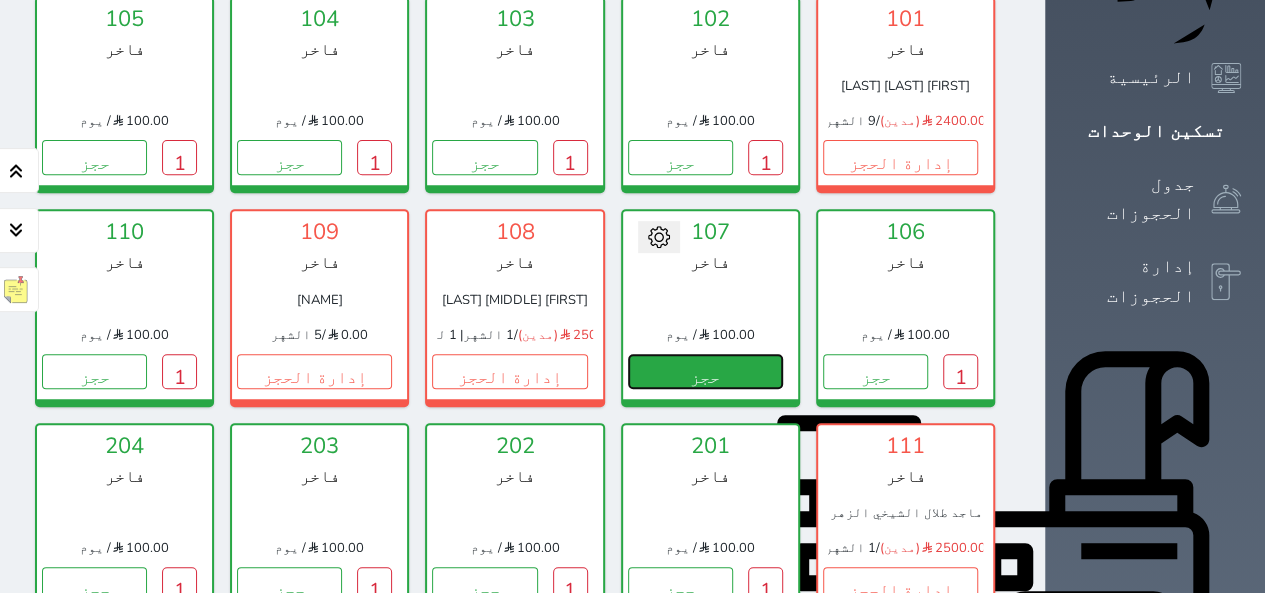 click on "حجز" at bounding box center (705, 371) 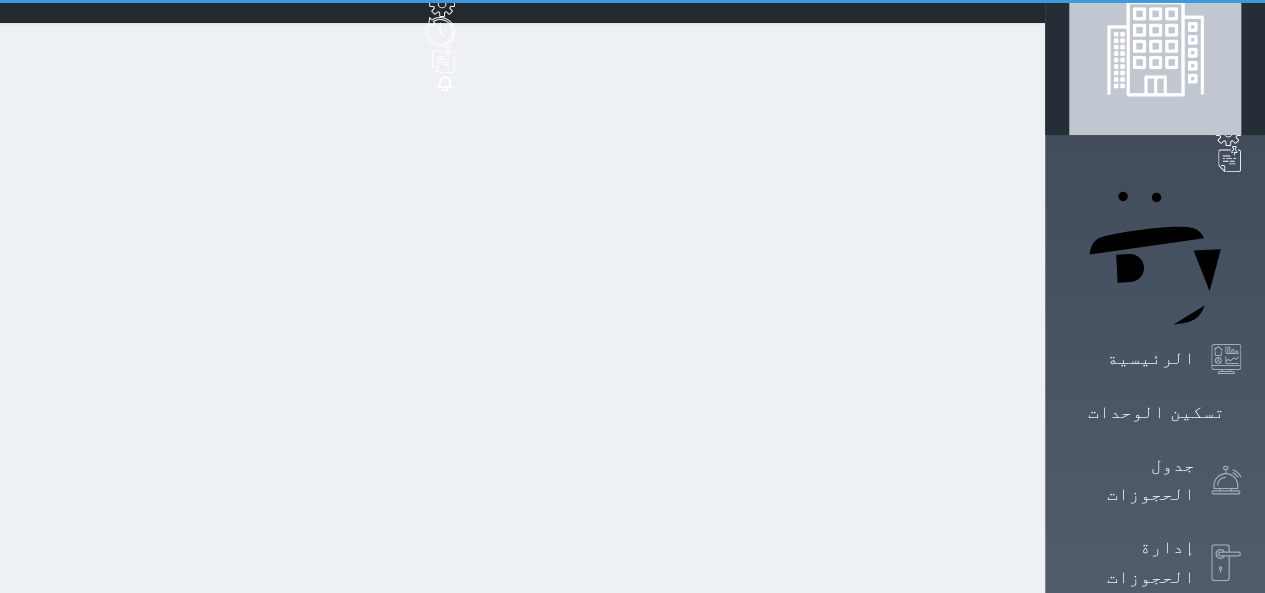 scroll, scrollTop: 0, scrollLeft: 0, axis: both 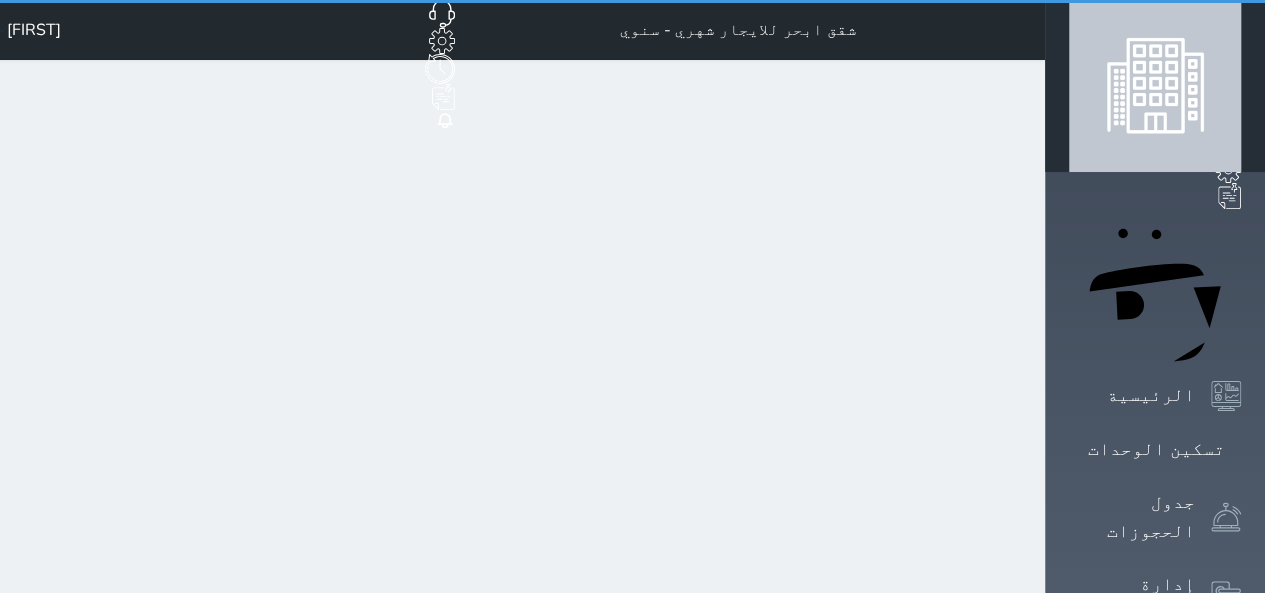 select on "1" 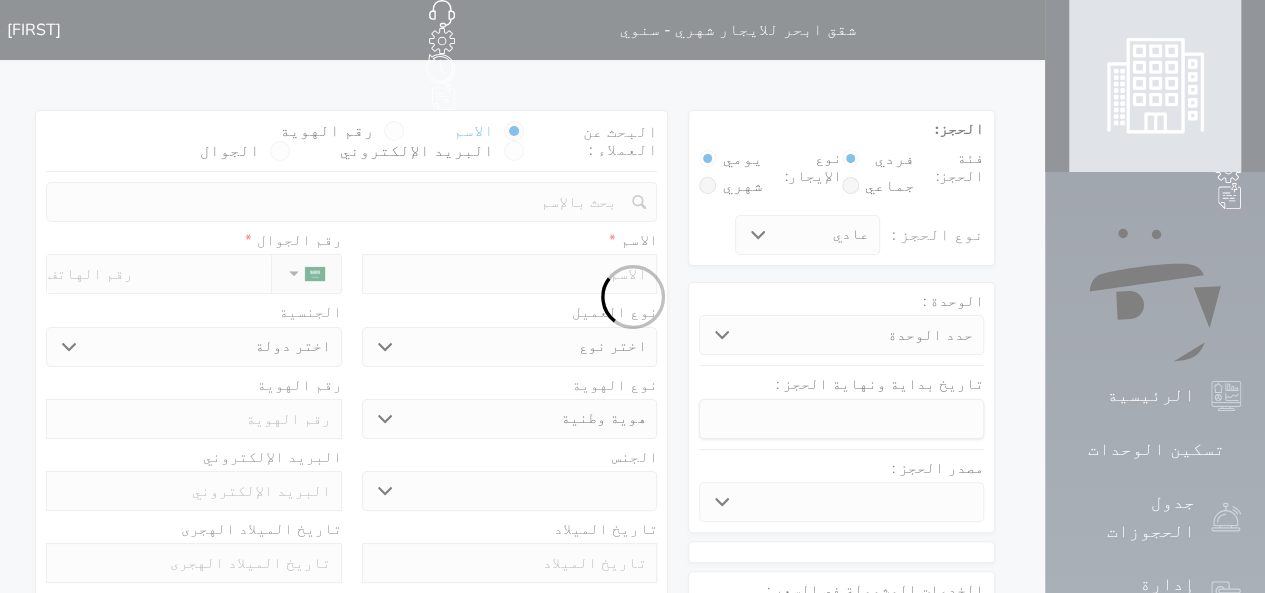 select 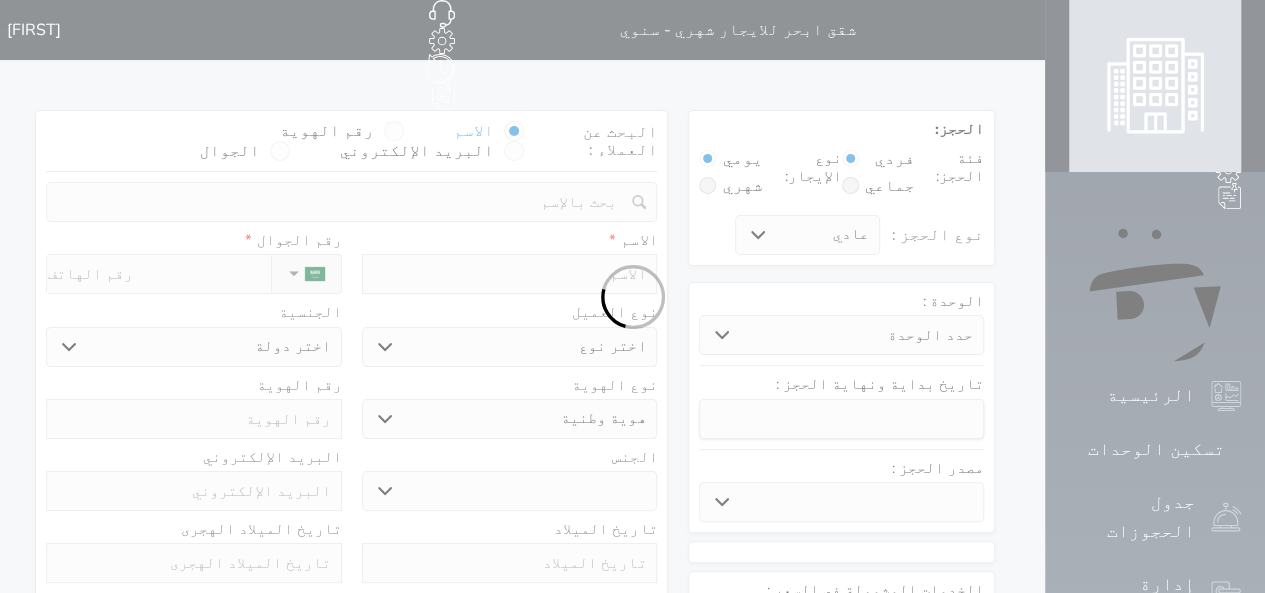 select 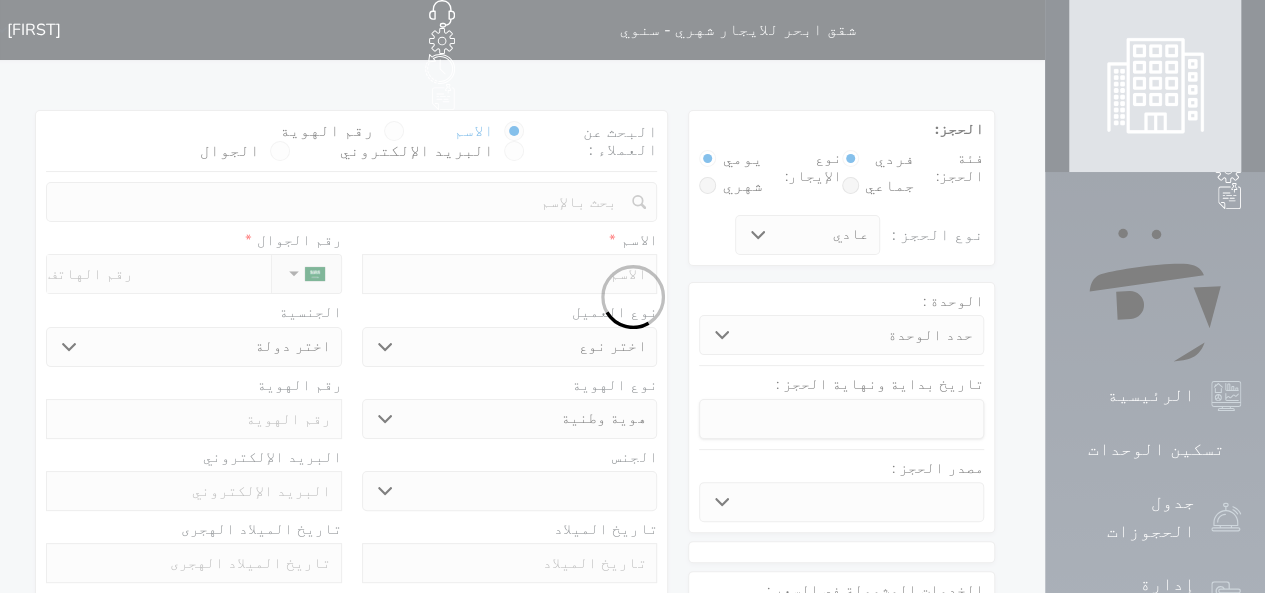 select 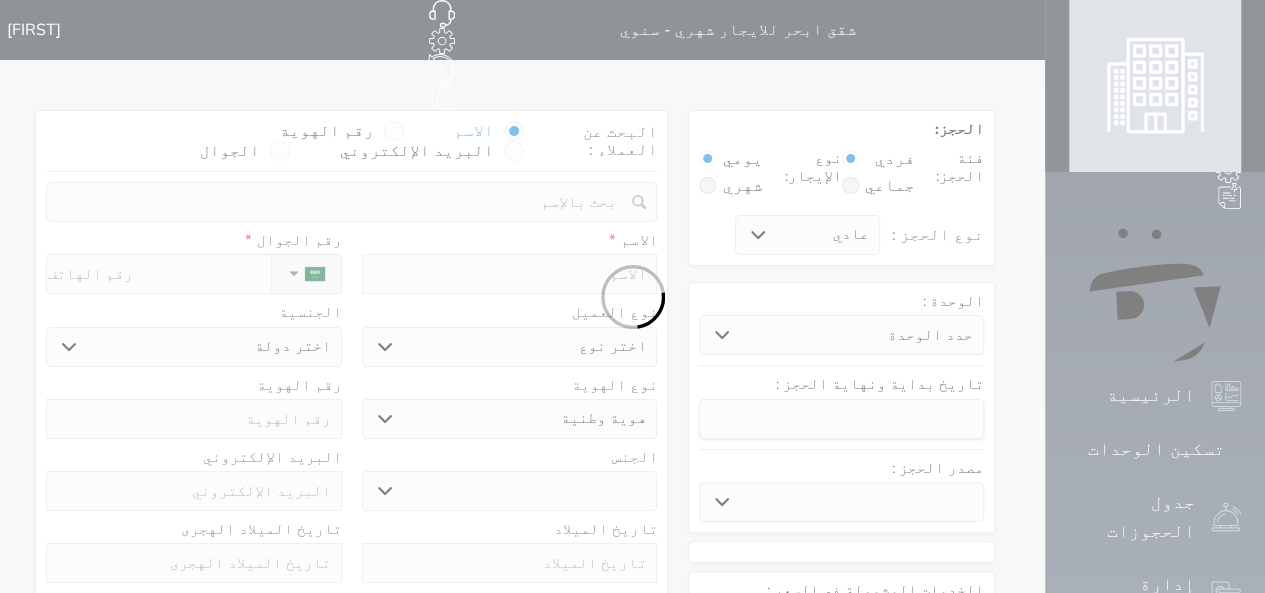 select 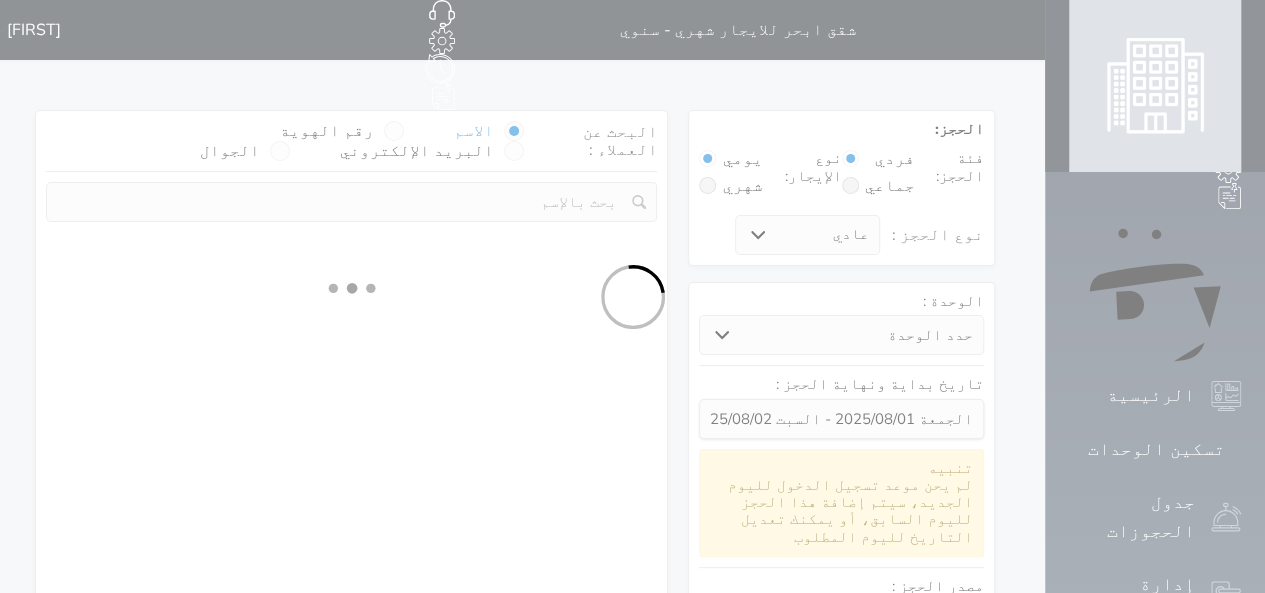 select 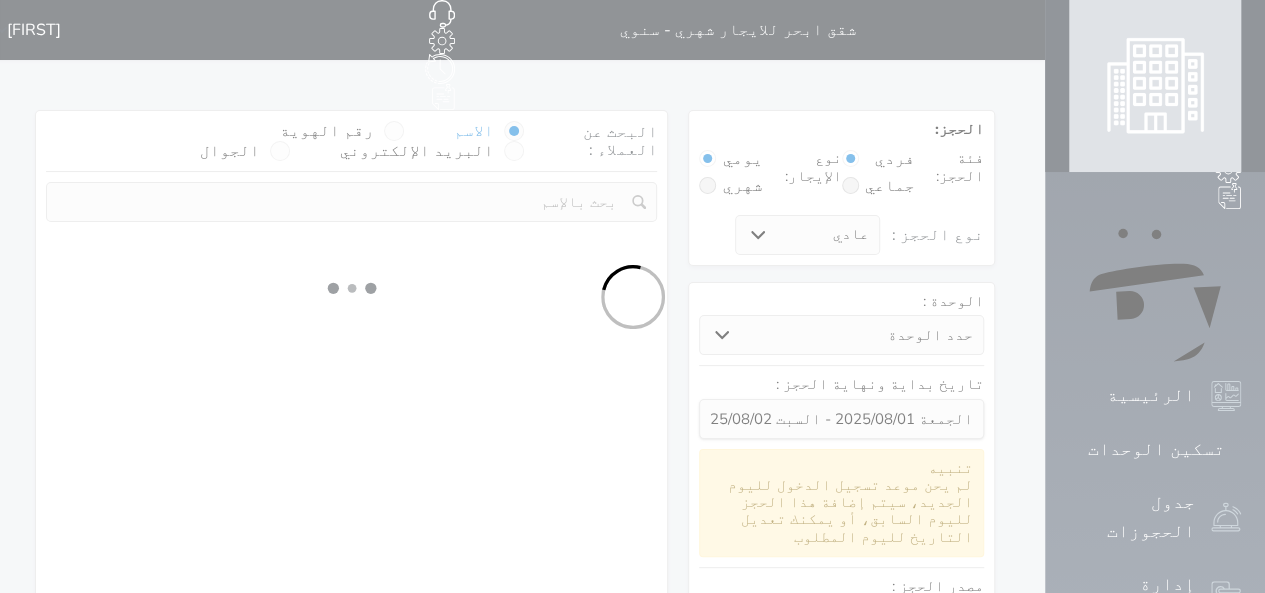 select on "113" 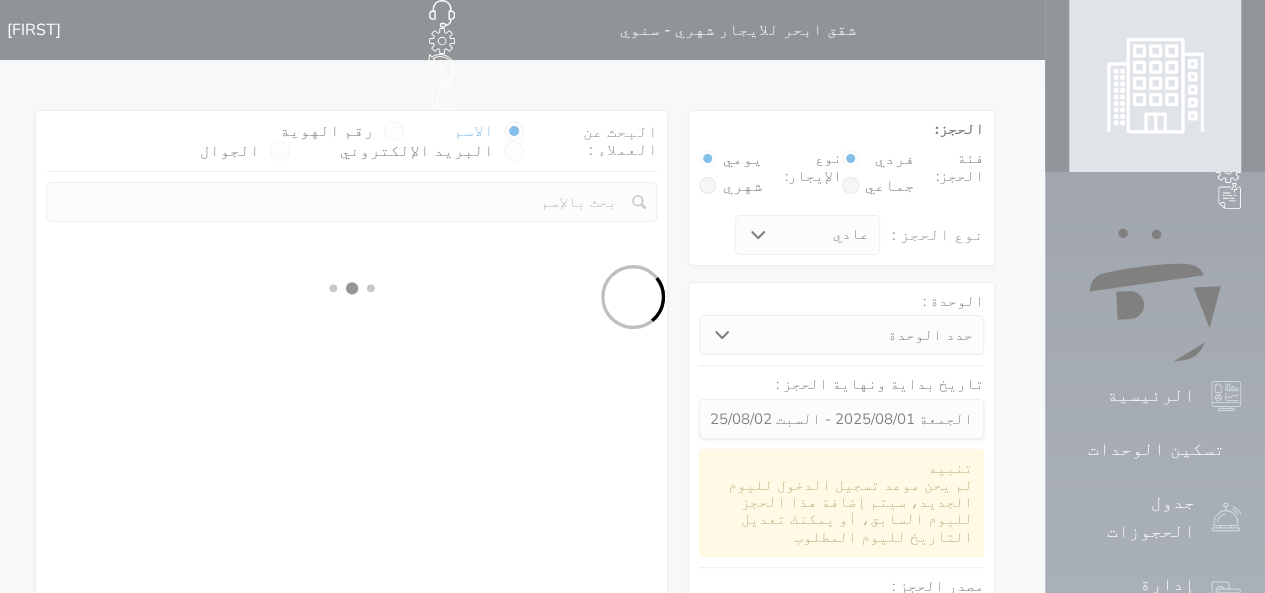 select on "1" 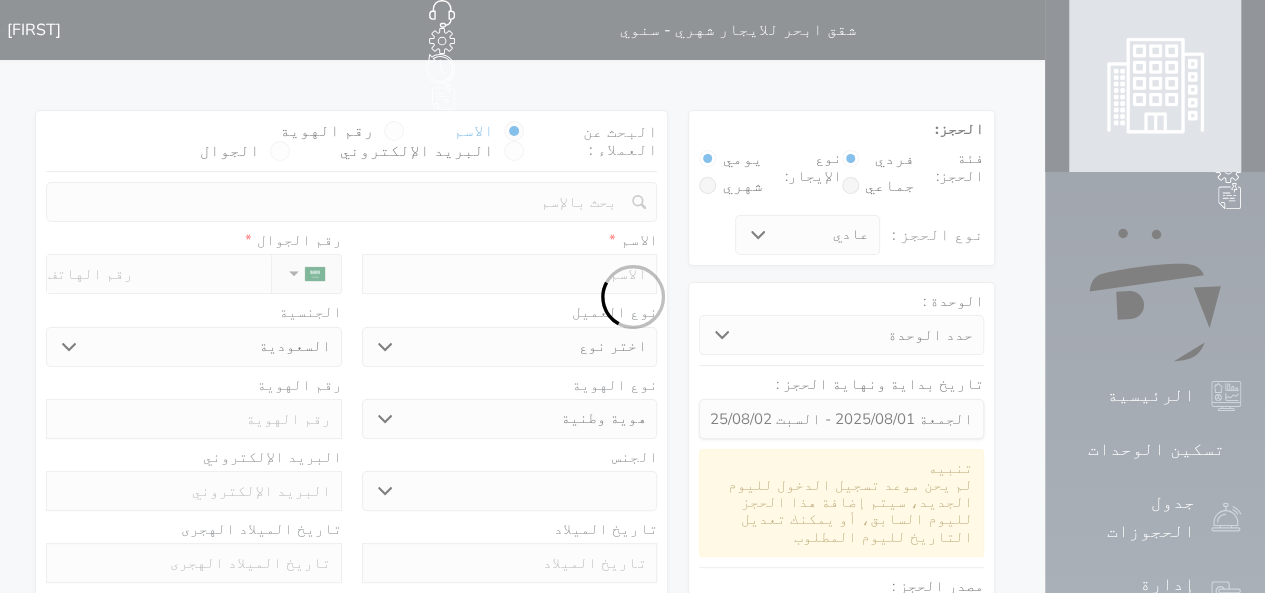 select 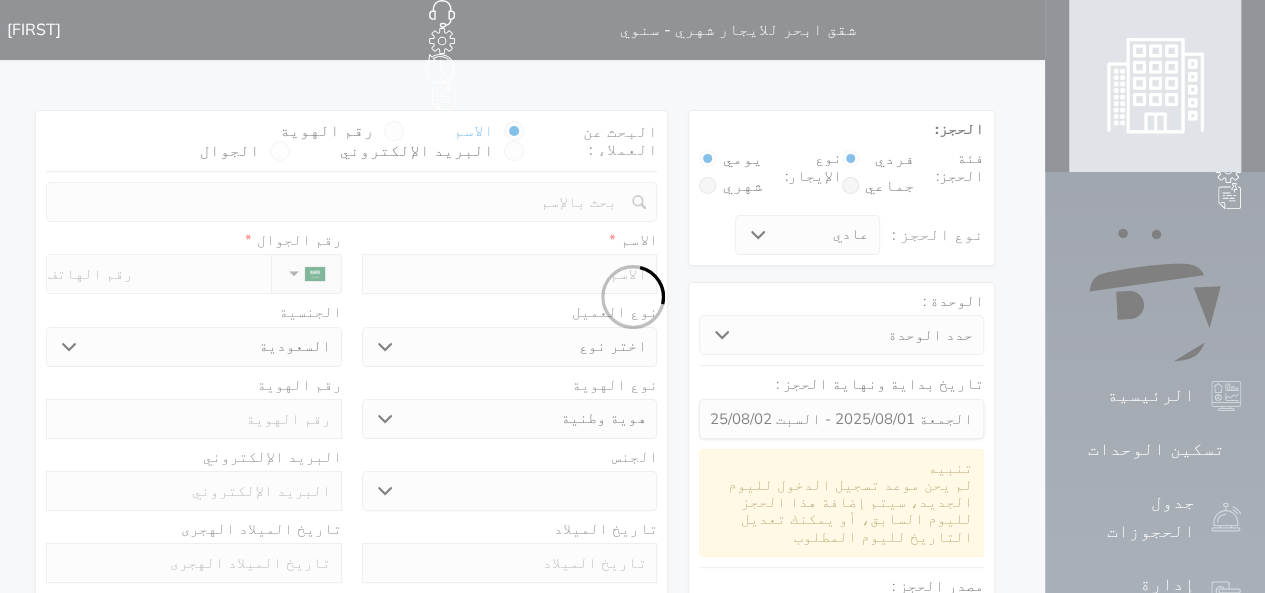 select on "1" 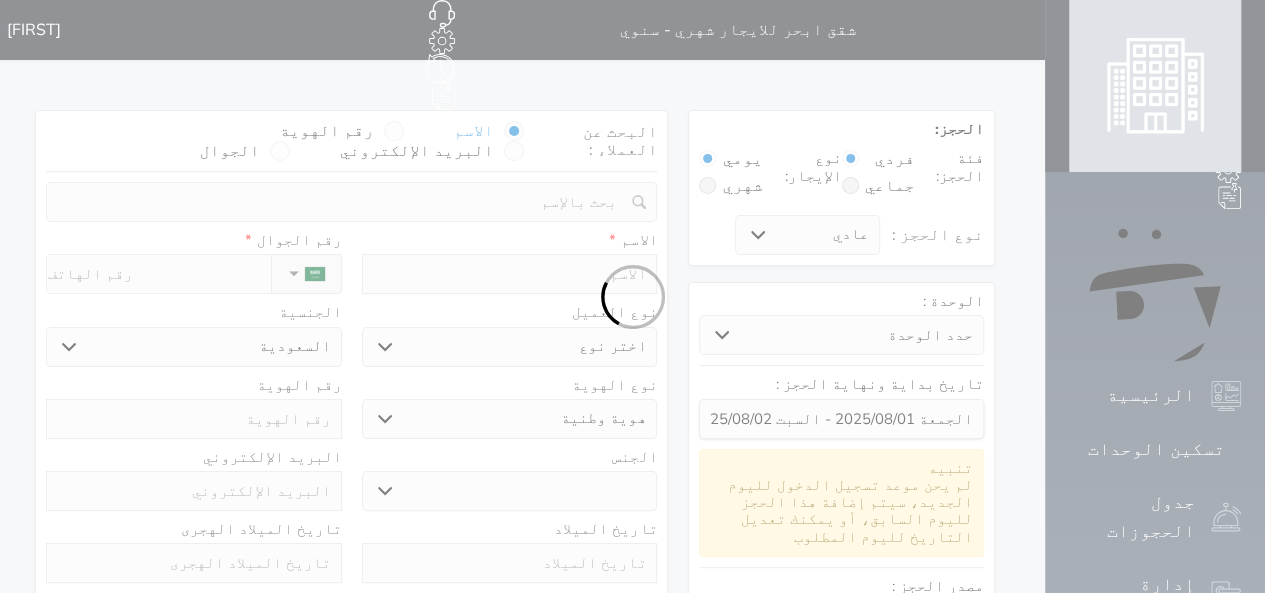 select on "7" 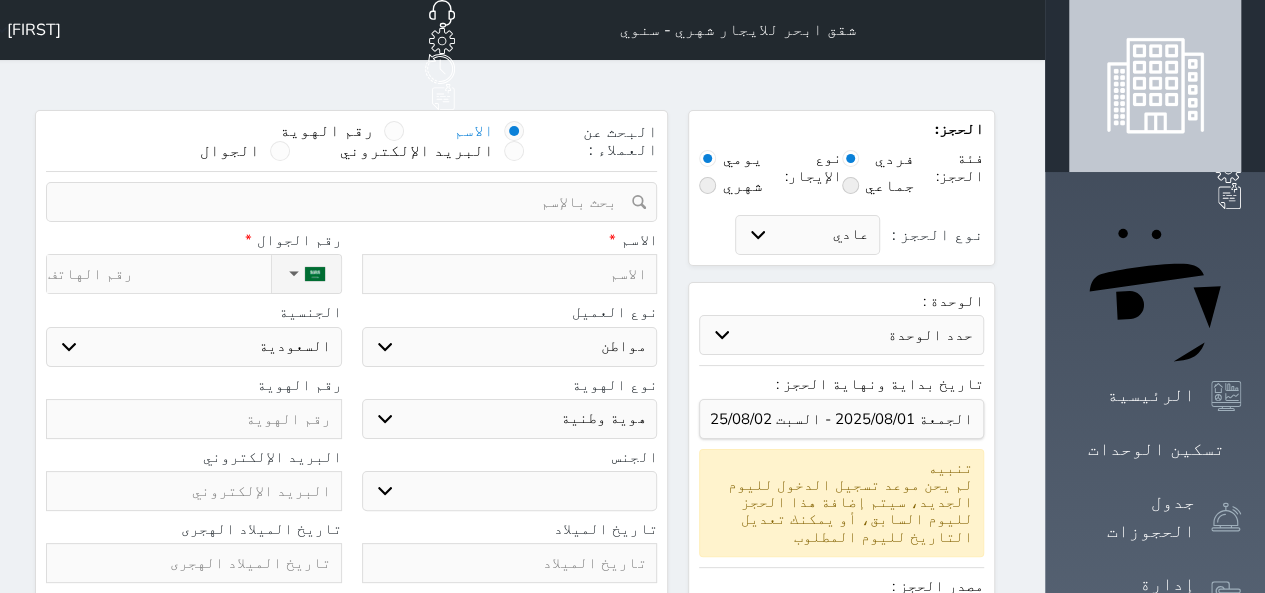 click on "مصدر الحجز :" at bounding box center [841, 586] 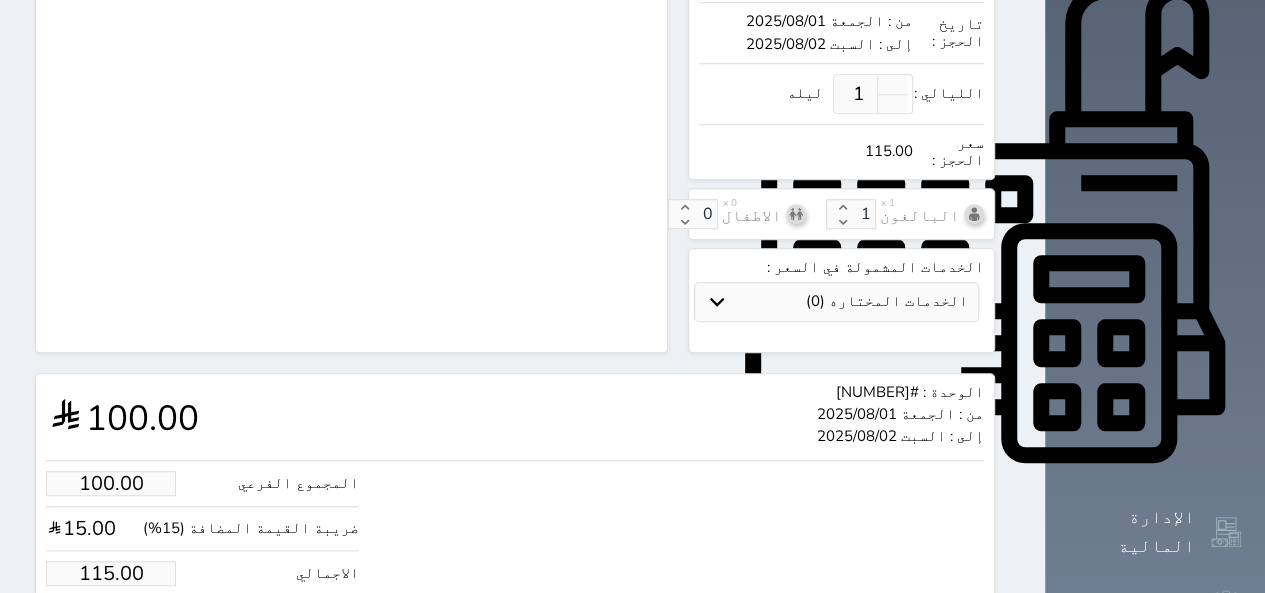 scroll, scrollTop: 688, scrollLeft: 0, axis: vertical 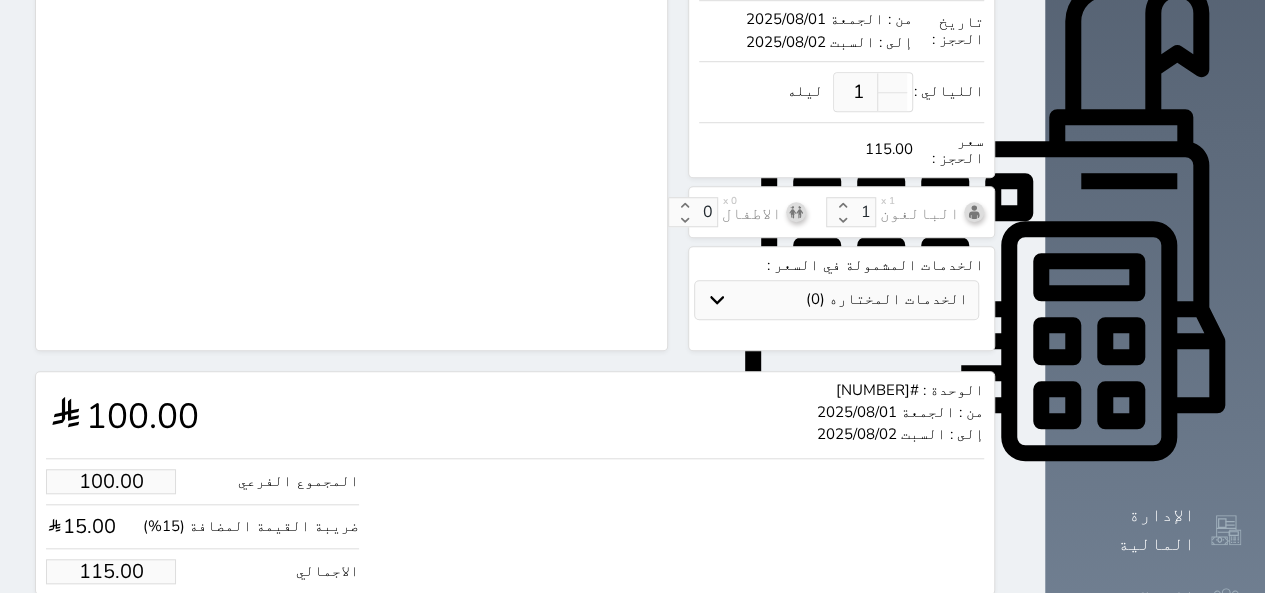 select 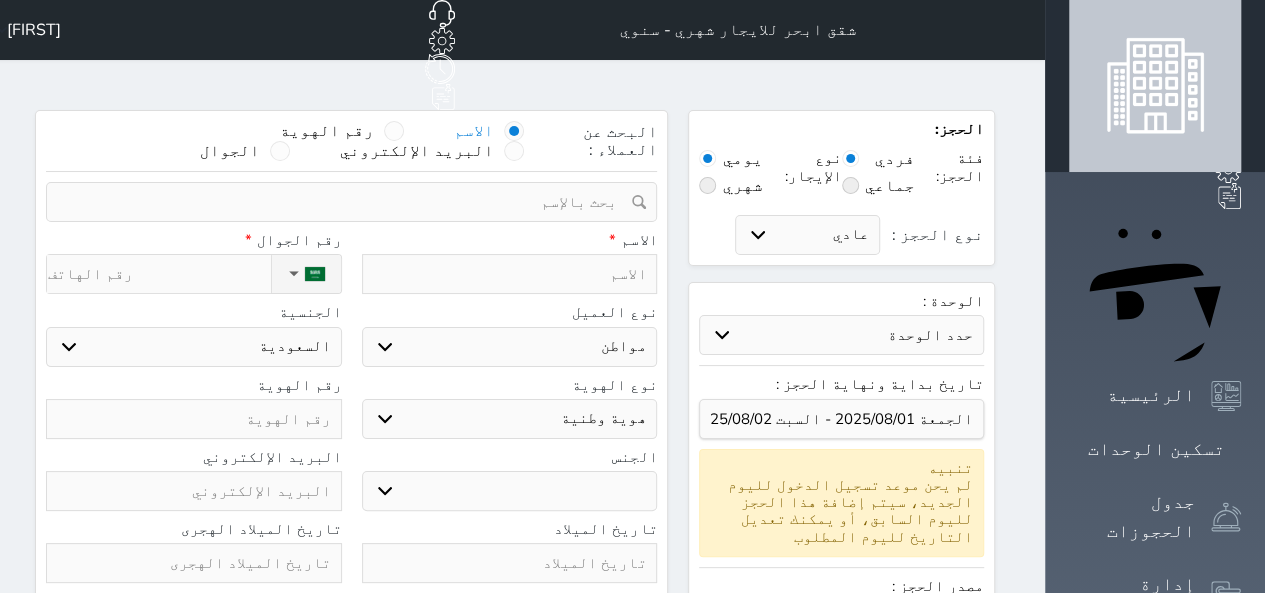 scroll, scrollTop: 0, scrollLeft: 0, axis: both 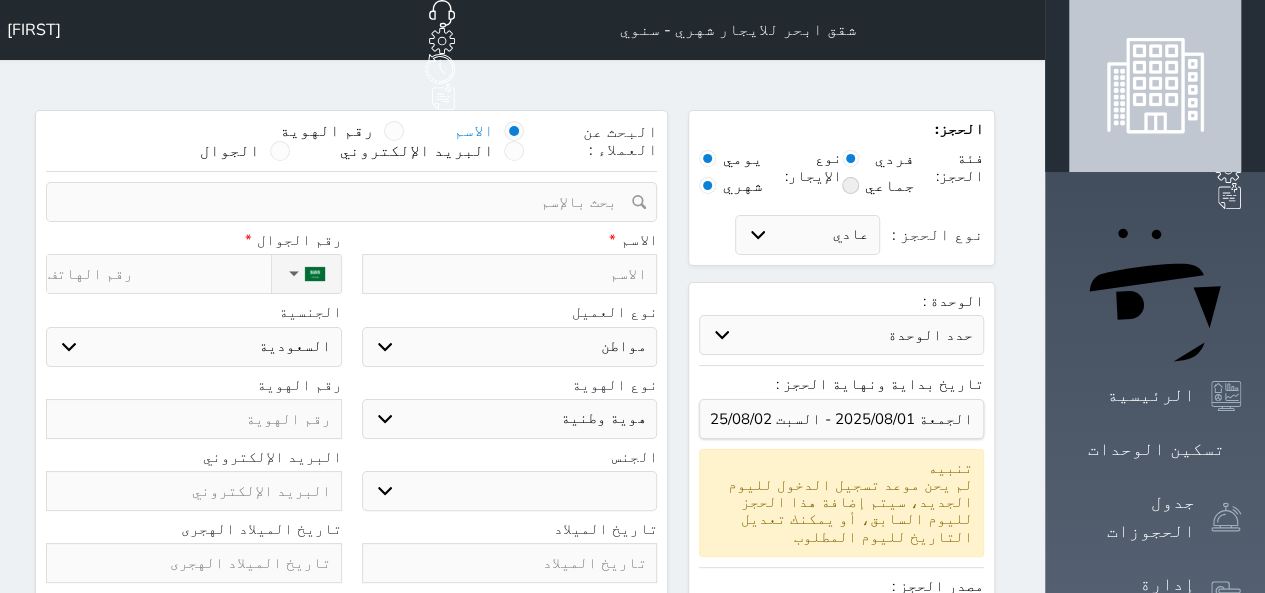 radio on "false" 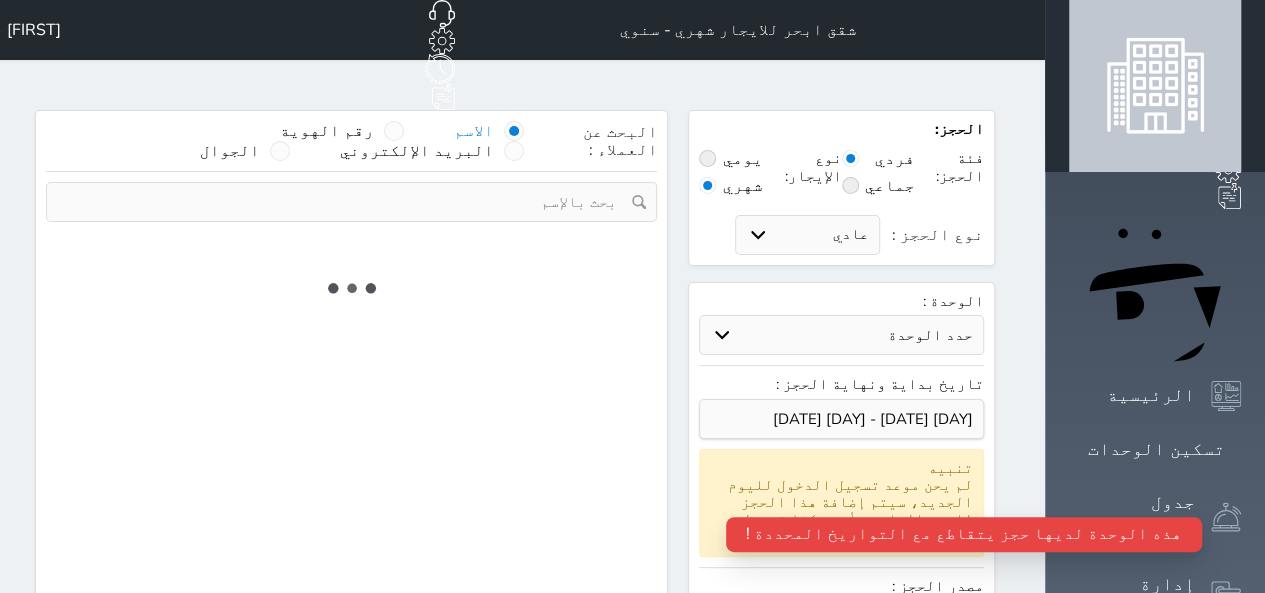select 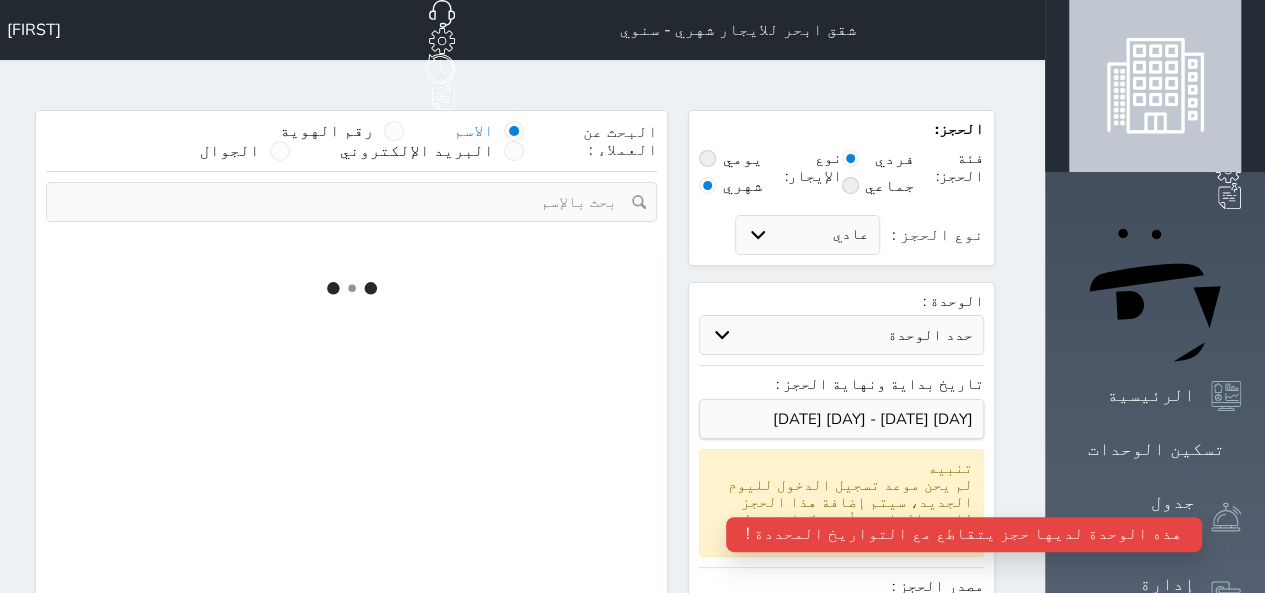 type on "0" 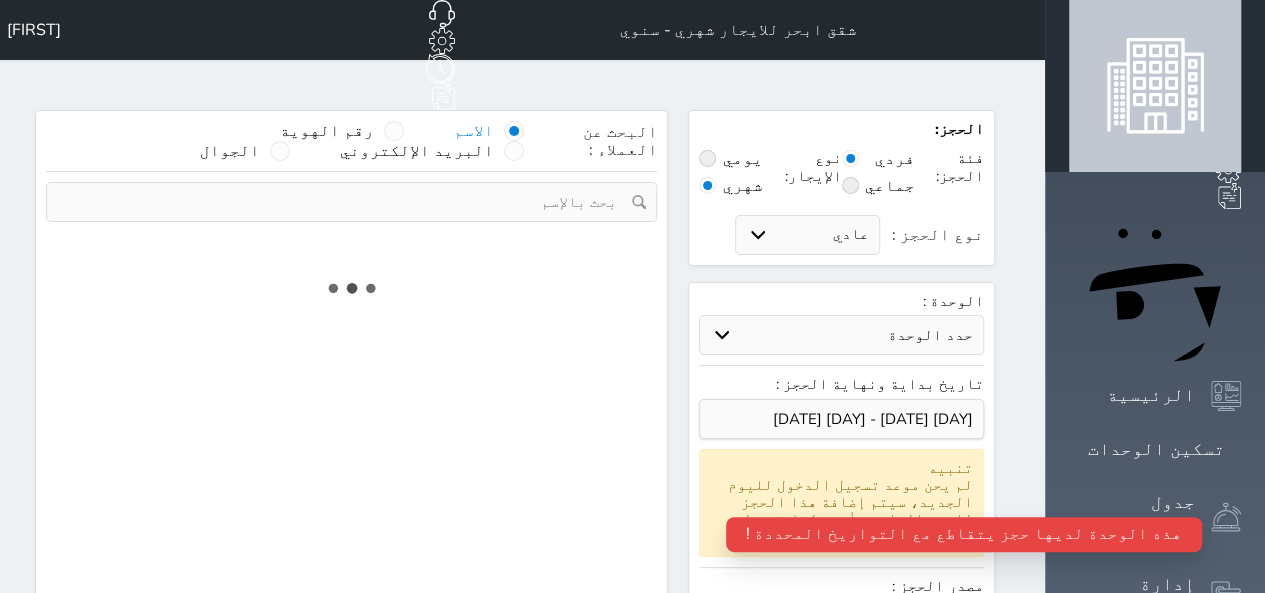 type on "2" 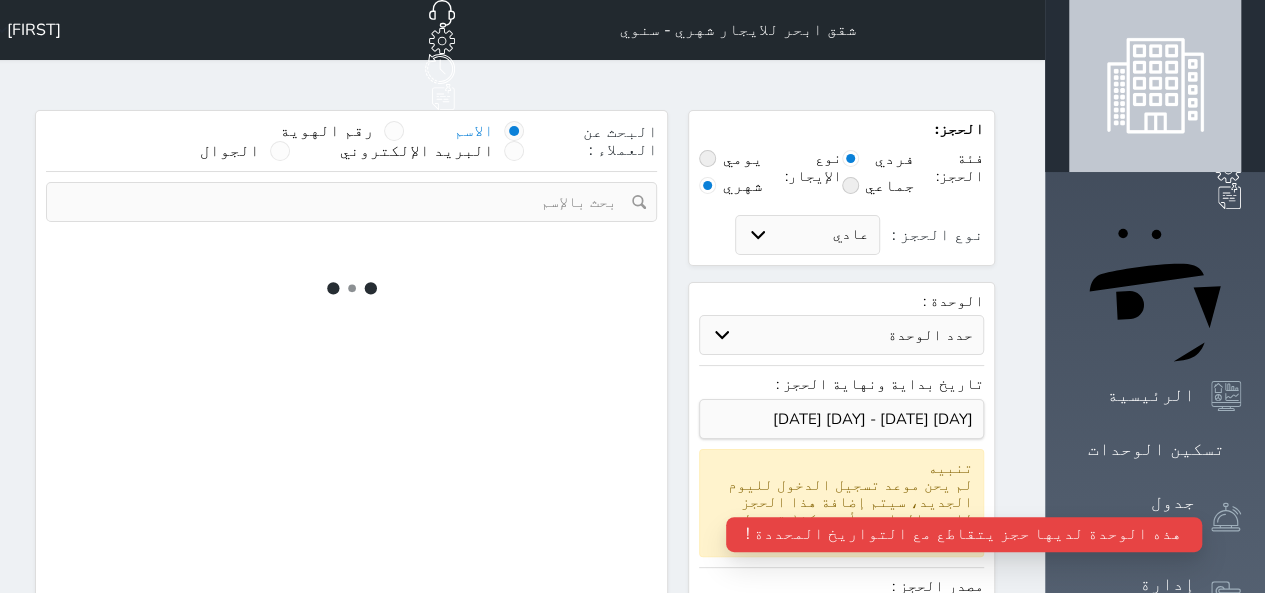 select on "1" 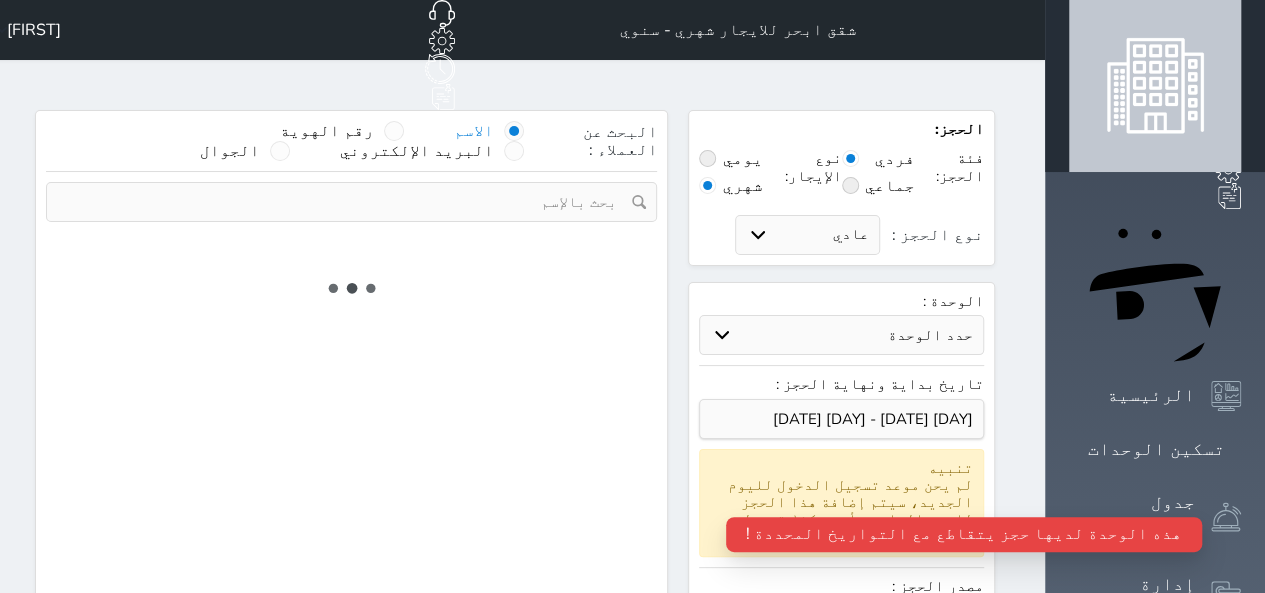 select on "113" 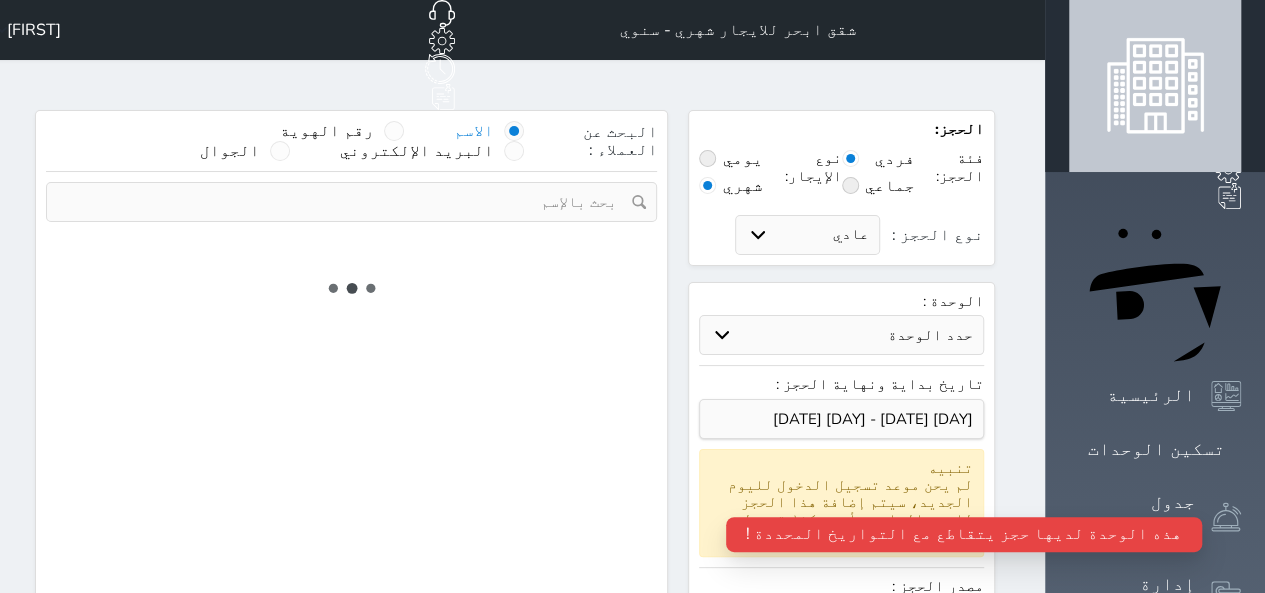 select on "1" 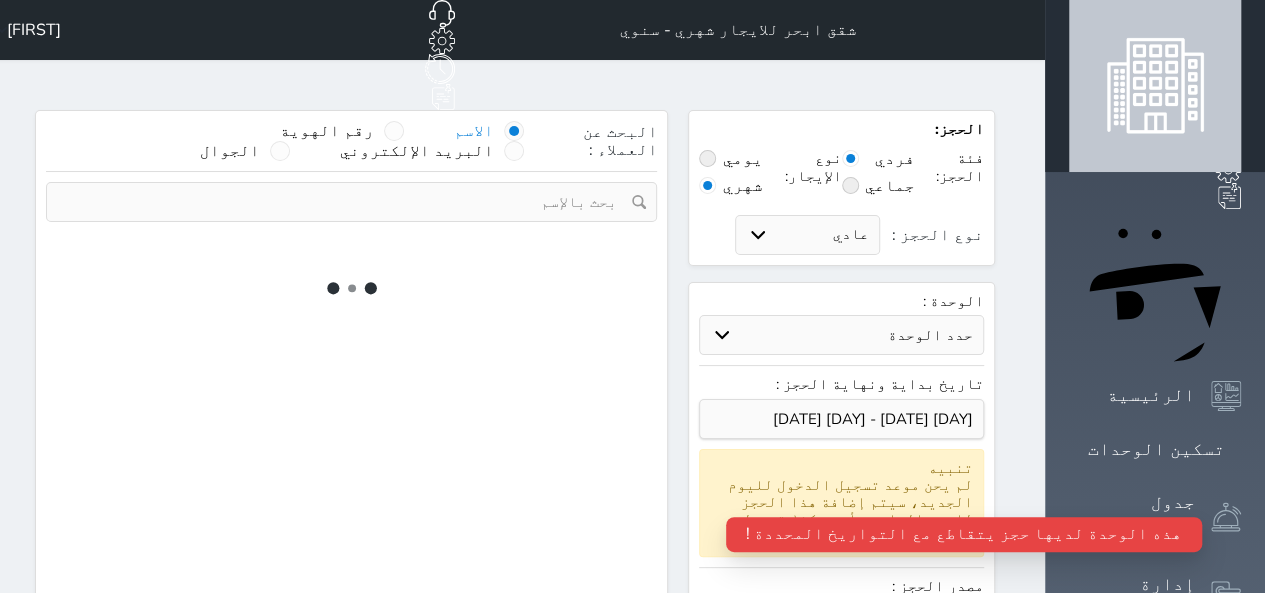 select 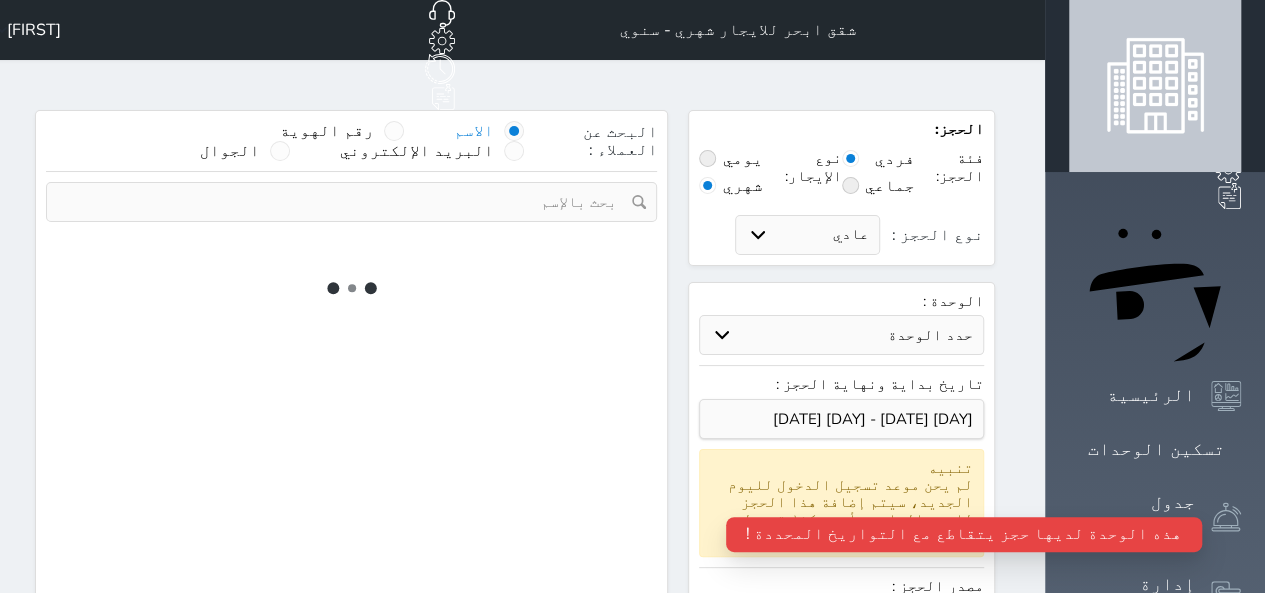 select on "7" 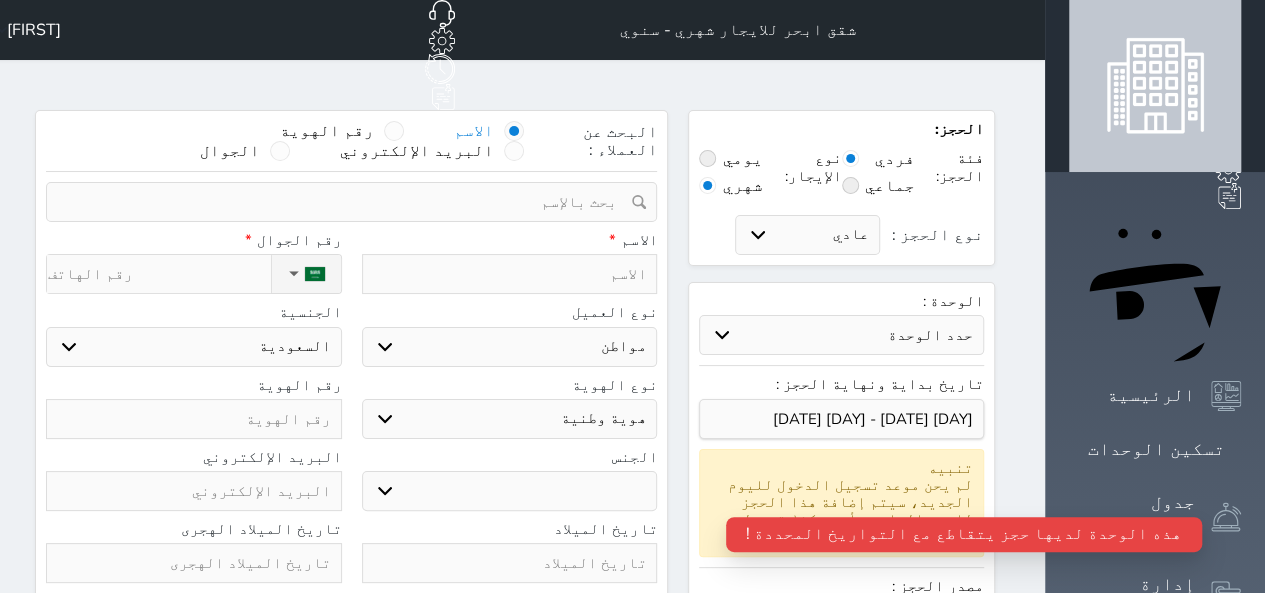 select 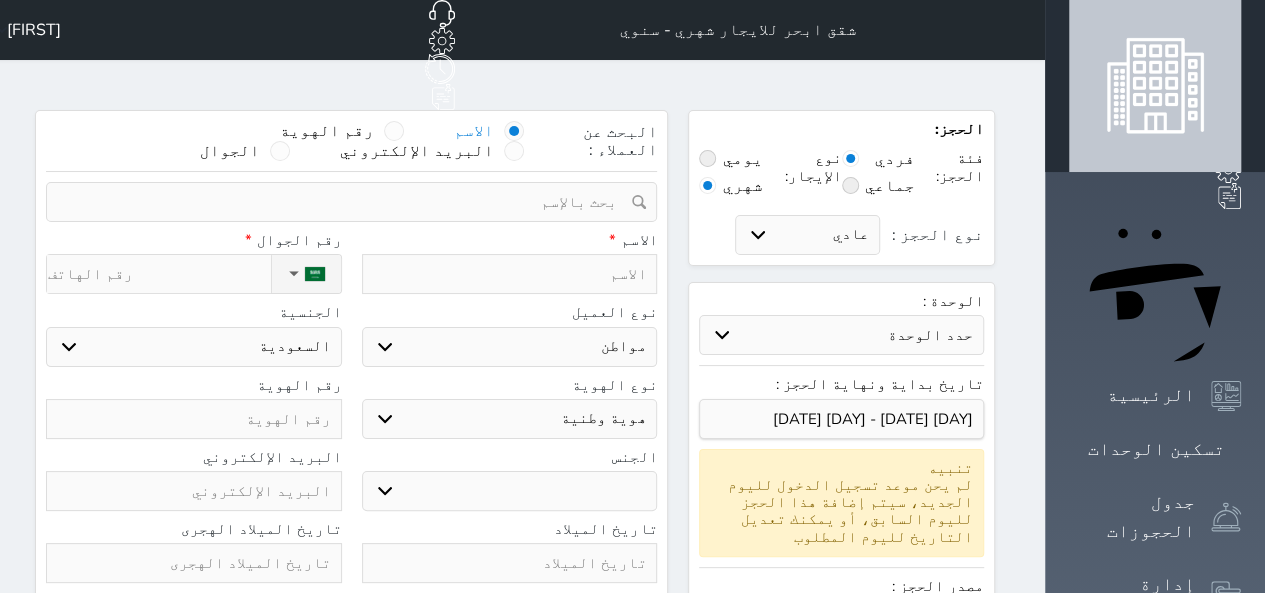 click on "حدد الوحدة
#2250 - فيلا دورين 3 غرف نوم 2 صاله
#2249 - استوديو فاخر دور اول
#2246 - شقه ثنائية الدور دوبلكس غرفة وصاله
#2245 - شقه ثنائية الدور دوبلكس غرفة وصاله
#2243 - شقه ثنائية الدور دوبلكس غرفة وصاله
#2240 - استوديو فاخر دور اول
#2238 - استوديو فاخر دور اول
#2237 - استوديو فاخر دور اول
#2236 - استوديو فاخر دور اول
#2233 - استوديو فاخر دور اول
#2231 - شقه ثنائية الدور دوبلكس غرفة وصاله
#1121 - استوديو" at bounding box center [841, 335] 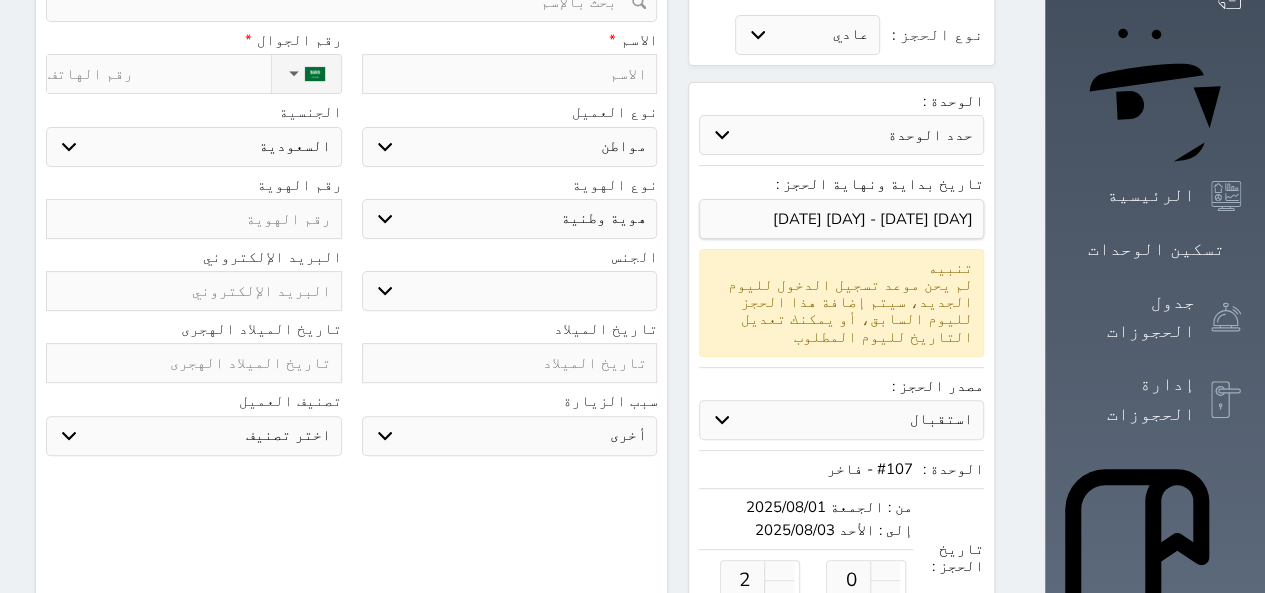 scroll, scrollTop: 240, scrollLeft: 0, axis: vertical 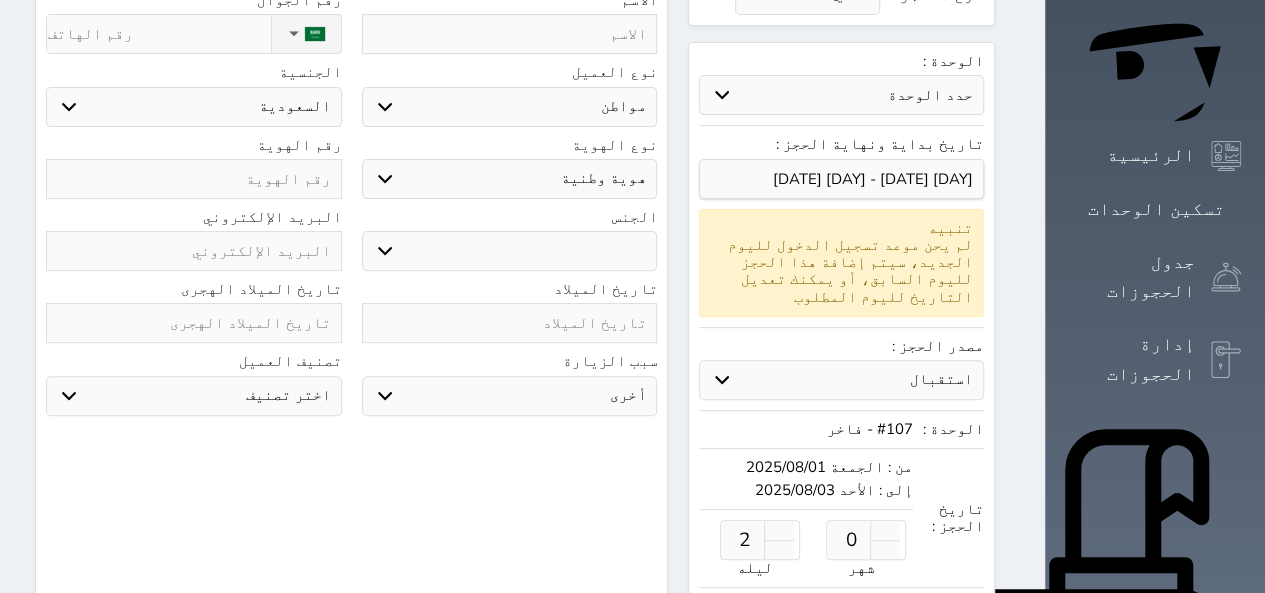 click on "#107 - فاخر" at bounding box center [805, 429] 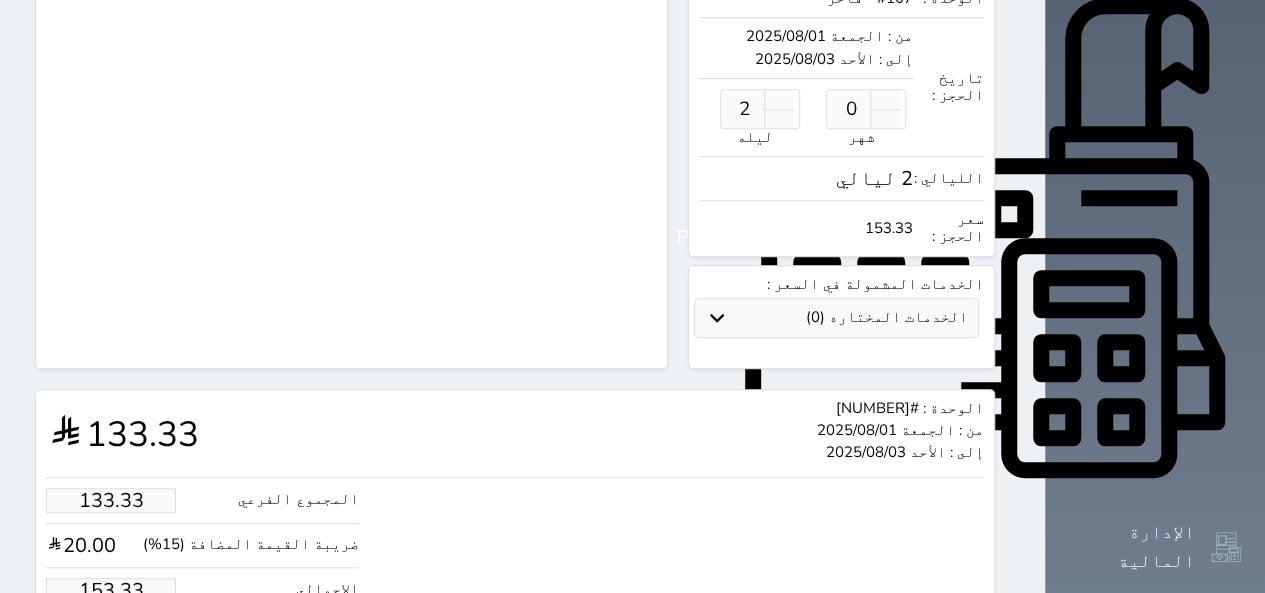 scroll, scrollTop: 672, scrollLeft: 0, axis: vertical 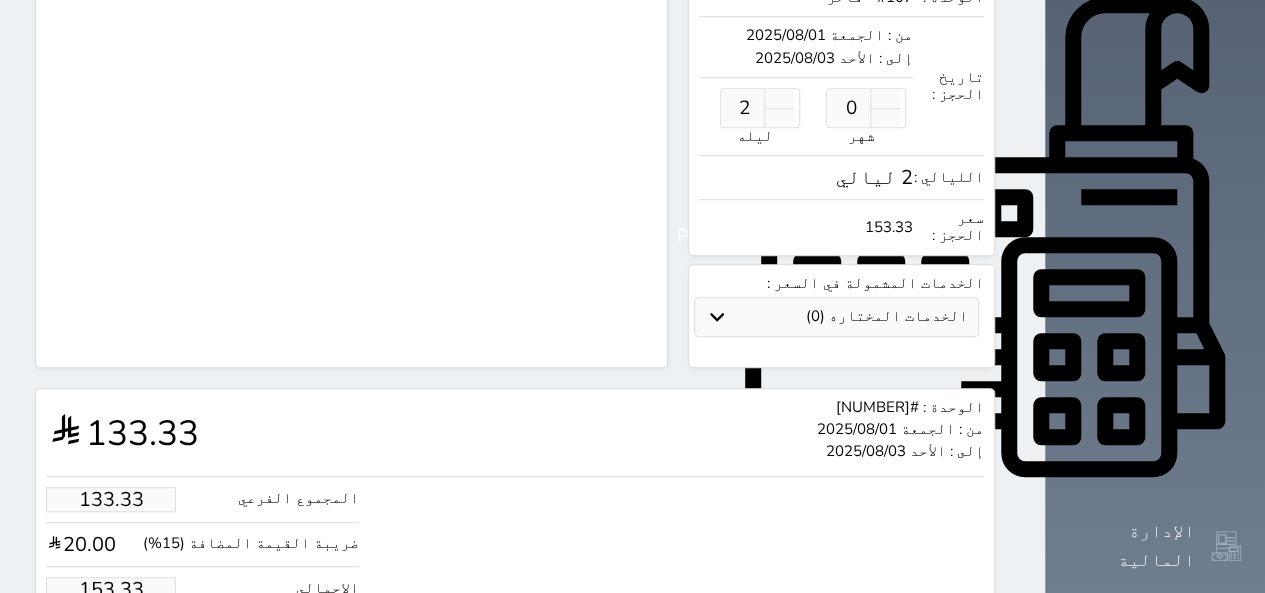 click on "تأجير الوحدة : #107" at bounding box center [900, 407] 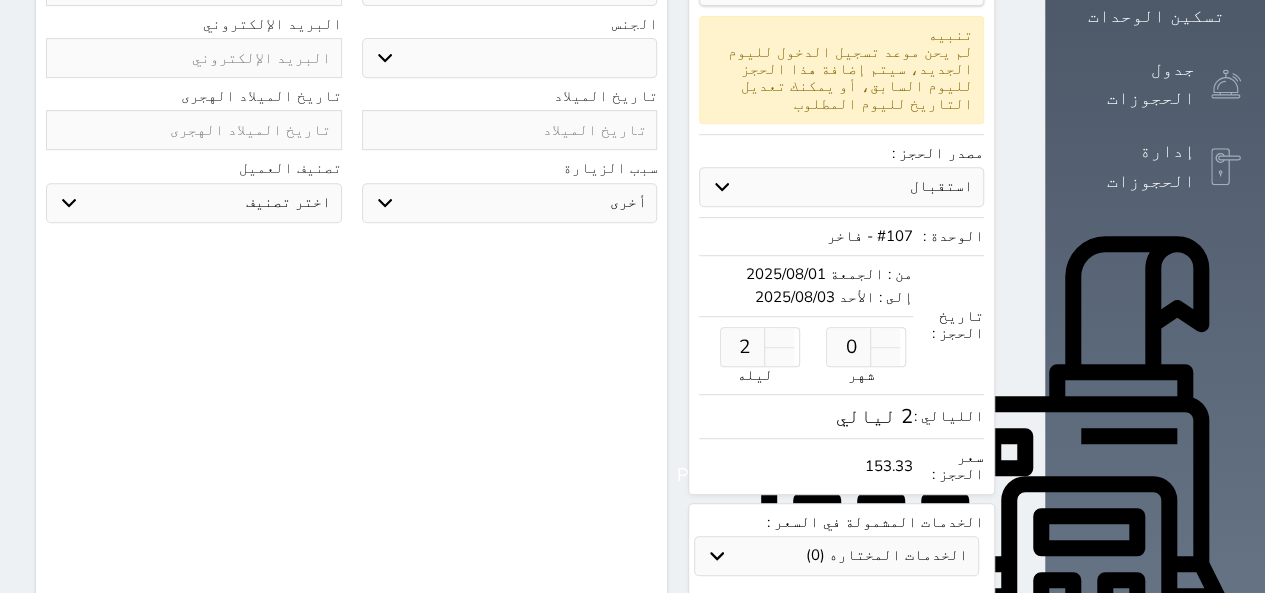 scroll, scrollTop: 432, scrollLeft: 0, axis: vertical 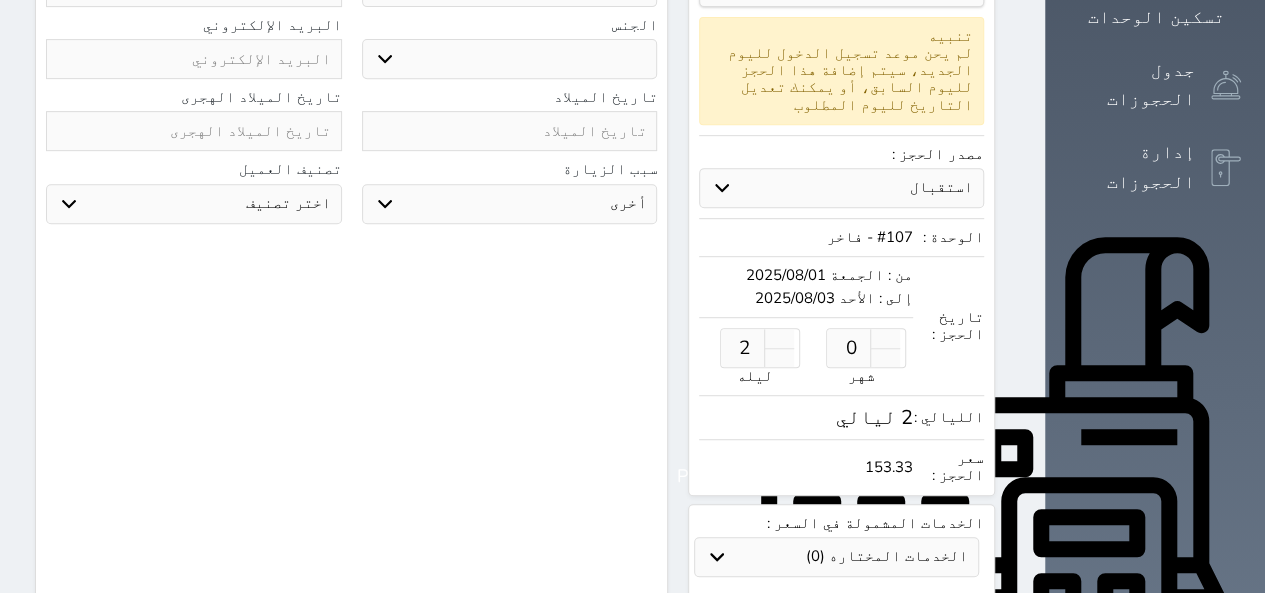 click on "#107 - فاخر" at bounding box center (805, 237) 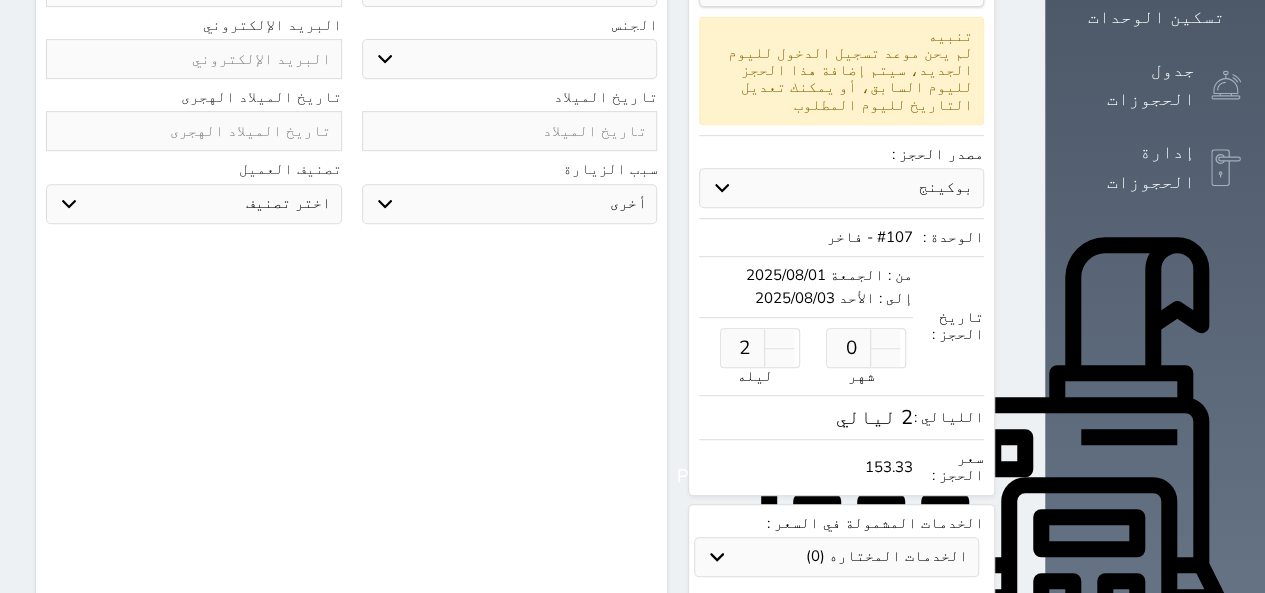 click on "استقبال الموقع الإلكتروني بوكينج المسافر اكسبيديا مواقع التواصل الإجتماعي اويو اخرى" at bounding box center [841, 188] 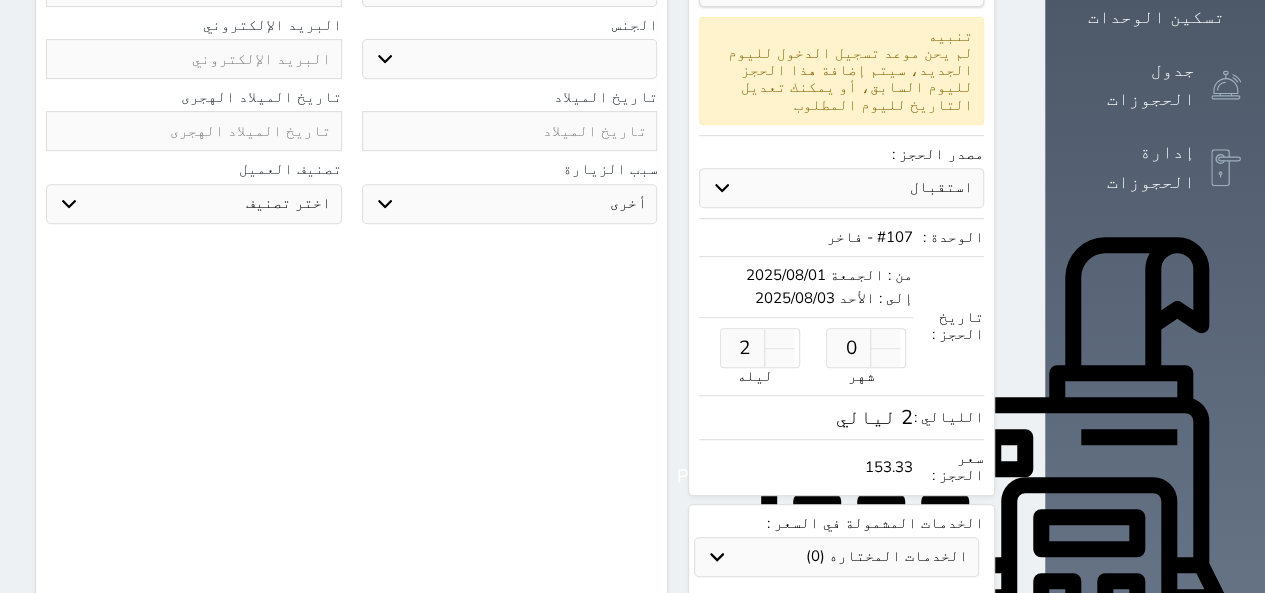 click on "استقبال الموقع الإلكتروني بوكينج المسافر اكسبيديا مواقع التواصل الإجتماعي اويو اخرى" at bounding box center [841, 188] 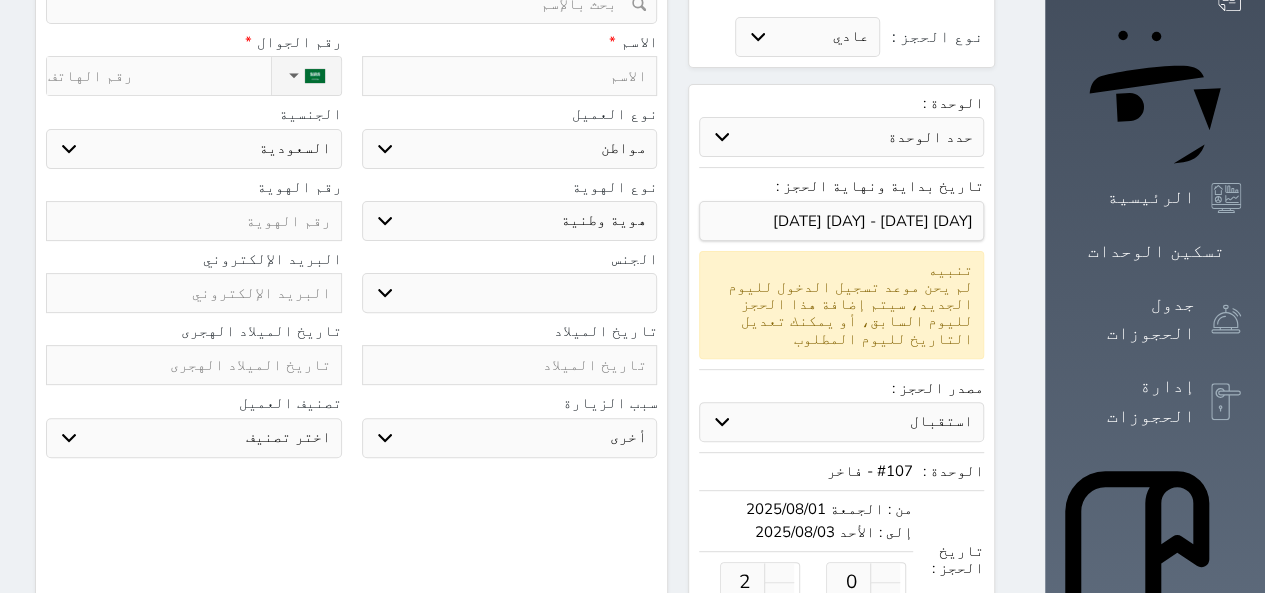scroll, scrollTop: 192, scrollLeft: 0, axis: vertical 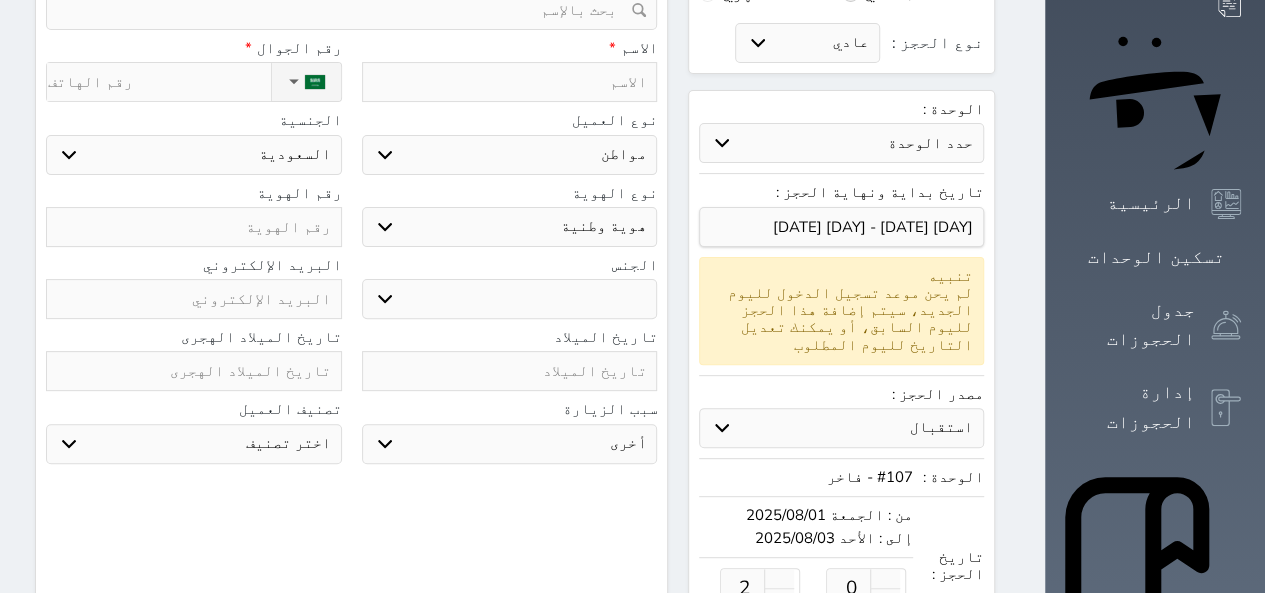 click on "إلى : الأحد 2025/08/03" at bounding box center [805, 538] 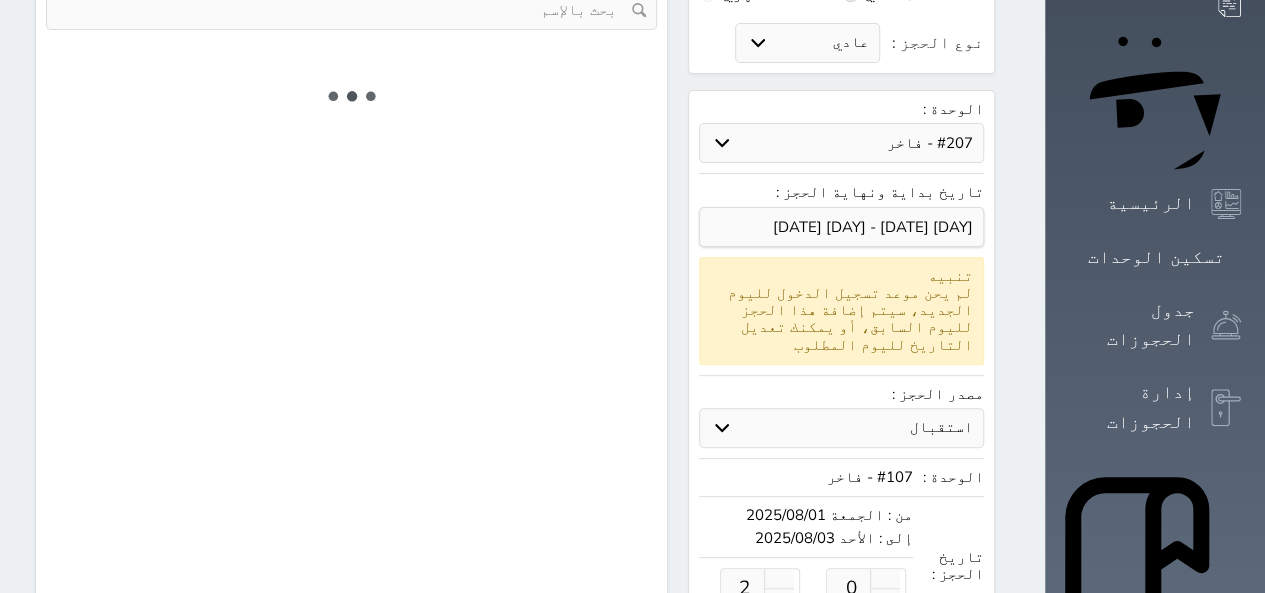 click on "حدد الوحدة
#2250 - فيلا دورين 3 غرف نوم 2 صاله
#2249 - استوديو فاخر دور اول
#2246 - شقه ثنائية الدور دوبلكس غرفة وصاله
#2245 - شقه ثنائية الدور دوبلكس غرفة وصاله
#2243 - شقه ثنائية الدور دوبلكس غرفة وصاله
#2240 - استوديو فاخر دور اول
#2238 - استوديو فاخر دور اول
#2237 - استوديو فاخر دور اول
#2236 - استوديو فاخر دور اول
#2233 - استوديو فاخر دور اول
#2231 - شقه ثنائية الدور دوبلكس غرفة وصاله
#1121 - استوديو" at bounding box center [841, 143] 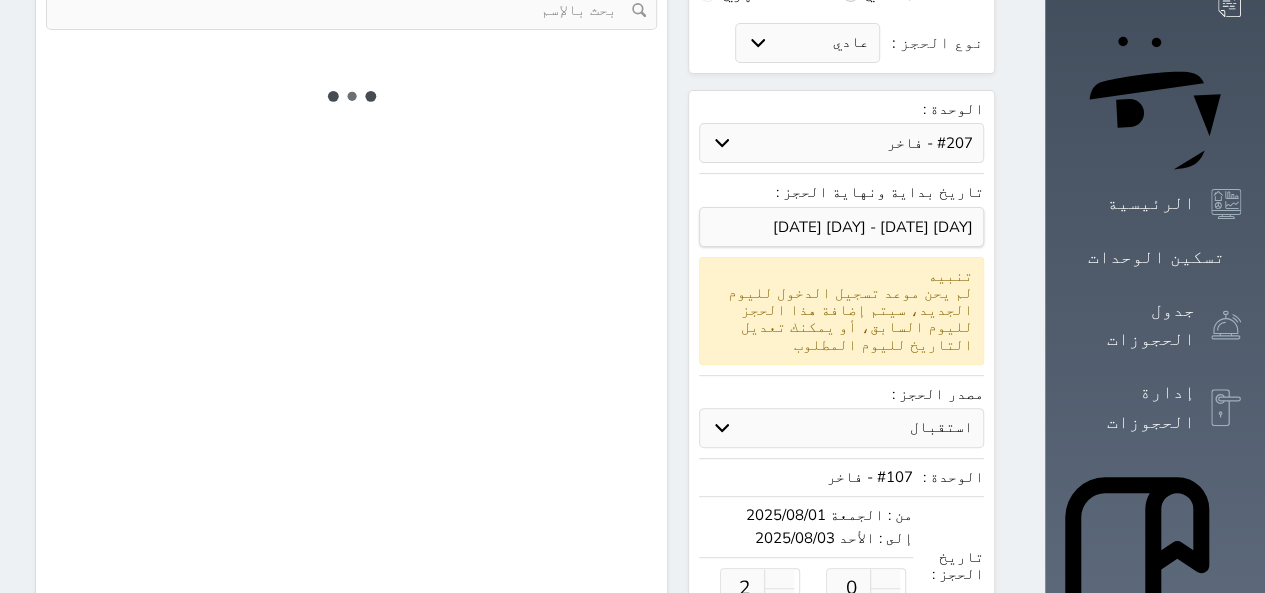 select on "28222" 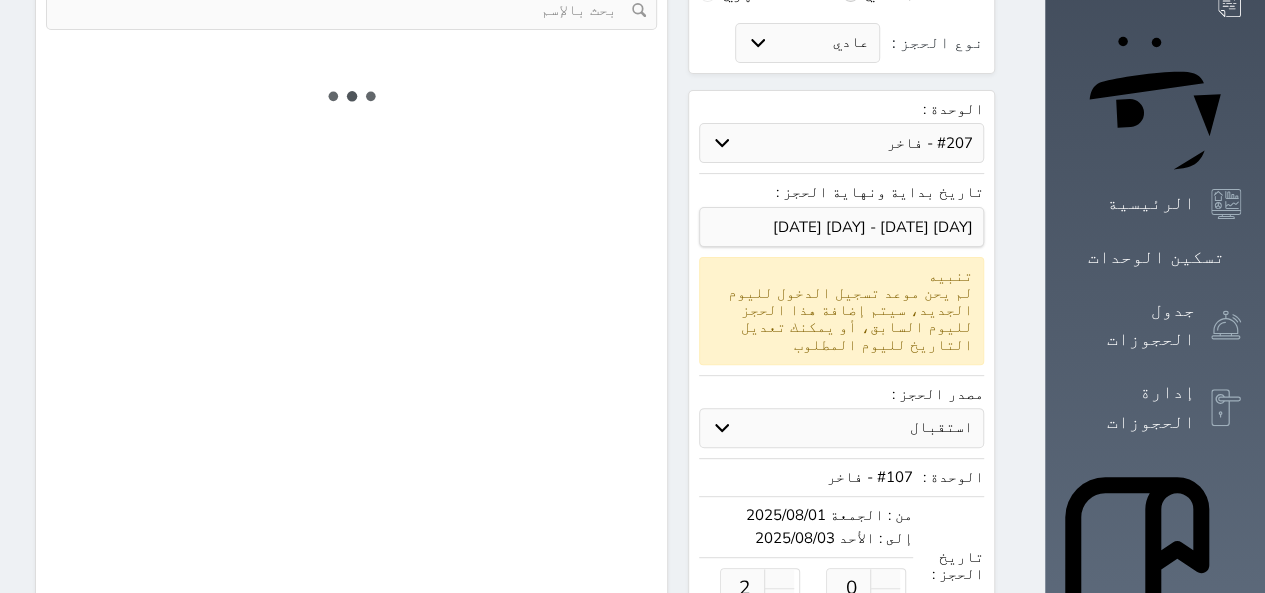 select on "1" 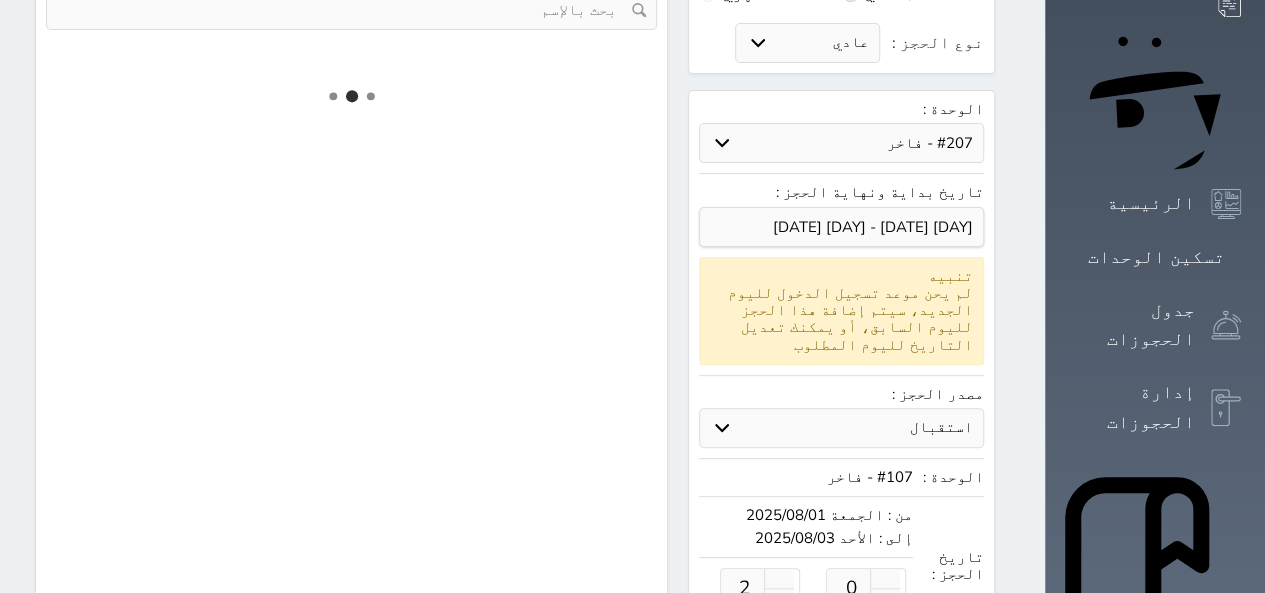 select on "113" 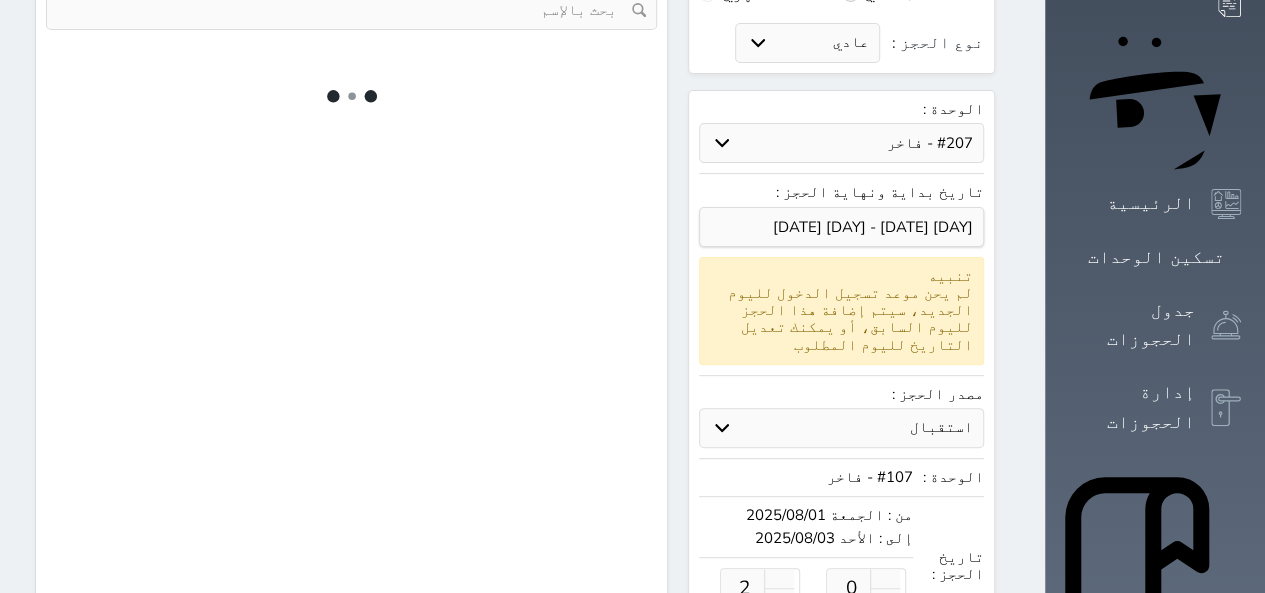 select on "1" 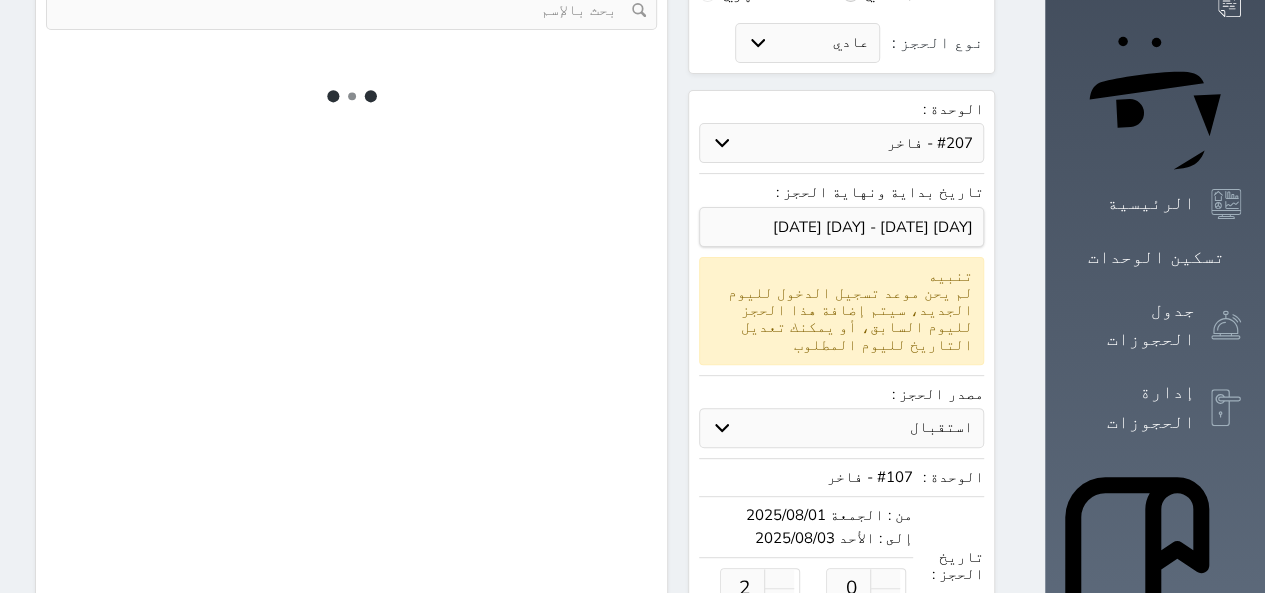 select 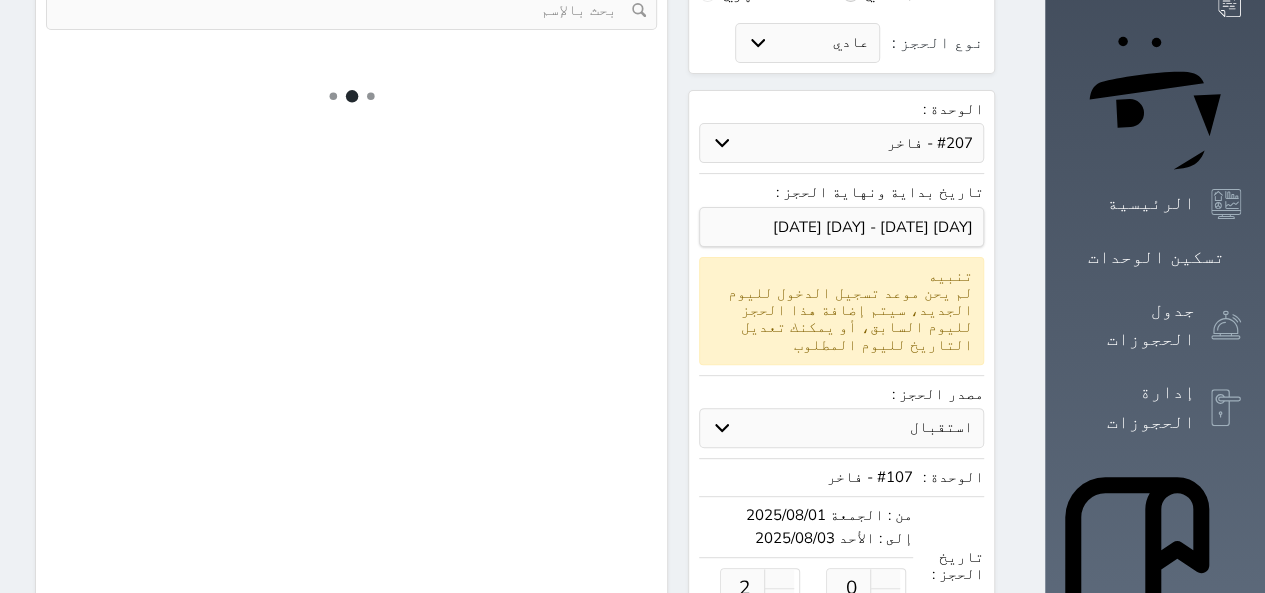 select on "7" 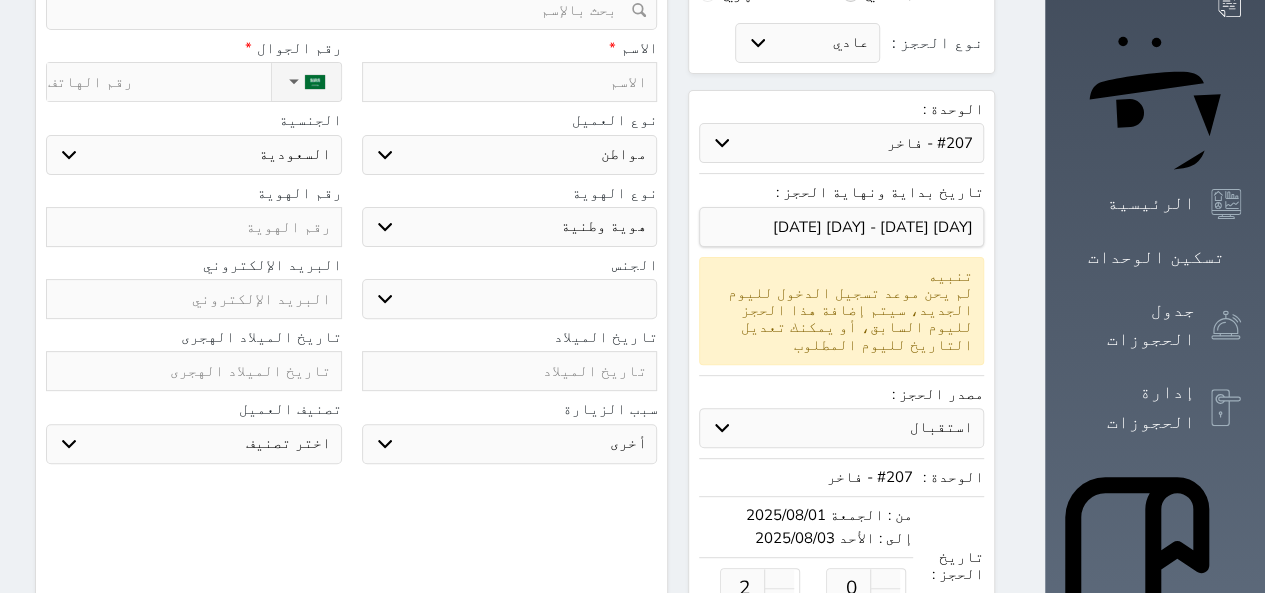 click on "حدد الوحدة
#2250 - فيلا دورين 3 غرف نوم 2 صاله
#2249 - استوديو فاخر دور اول
#2246 - شقه ثنائية الدور دوبلكس غرفة وصاله
#2245 - شقه ثنائية الدور دوبلكس غرفة وصاله
#2243 - شقه ثنائية الدور دوبلكس غرفة وصاله
#2240 - استوديو فاخر دور اول
#2238 - استوديو فاخر دور اول
#2237 - استوديو فاخر دور اول
#2236 - استوديو فاخر دور اول
#2233 - استوديو فاخر دور اول
#2231 - شقه ثنائية الدور دوبلكس غرفة وصاله
#1121 - استوديو" at bounding box center (841, 143) 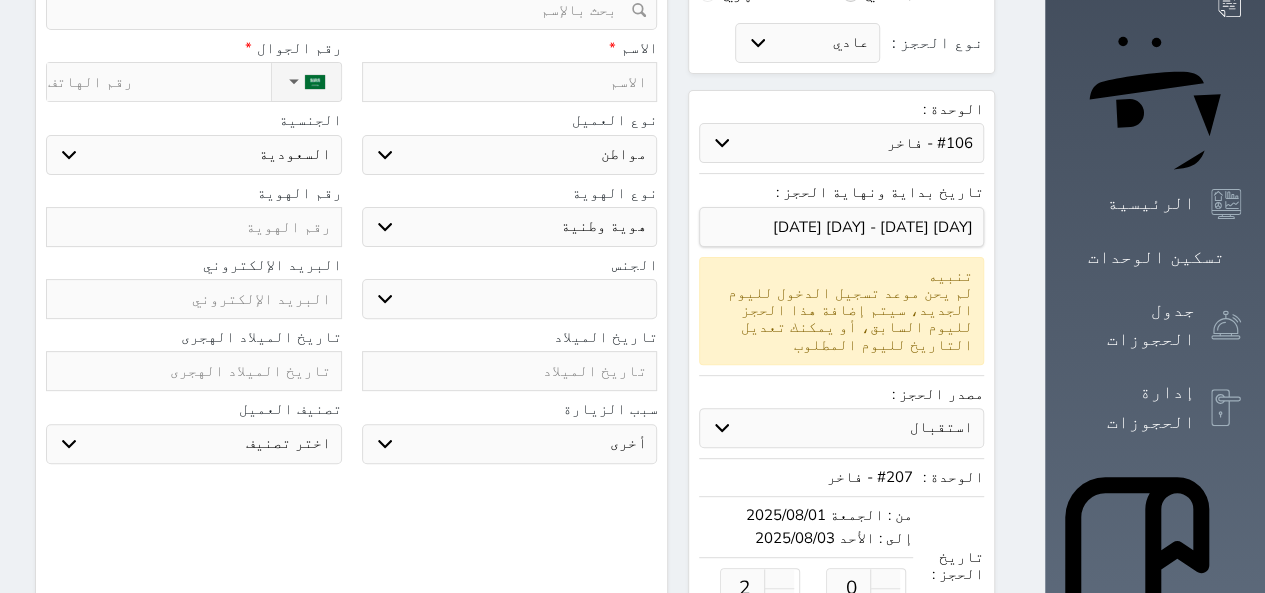 click on "حدد الوحدة
#2250 - فيلا دورين 3 غرف نوم 2 صاله
#2249 - استوديو فاخر دور اول
#2246 - شقه ثنائية الدور دوبلكس غرفة وصاله
#2245 - شقه ثنائية الدور دوبلكس غرفة وصاله
#2243 - شقه ثنائية الدور دوبلكس غرفة وصاله
#2240 - استوديو فاخر دور اول
#2238 - استوديو فاخر دور اول
#2237 - استوديو فاخر دور اول
#2236 - استوديو فاخر دور اول
#2233 - استوديو فاخر دور اول
#2231 - شقه ثنائية الدور دوبلكس غرفة وصاله
#1121 - استوديو" at bounding box center [841, 143] 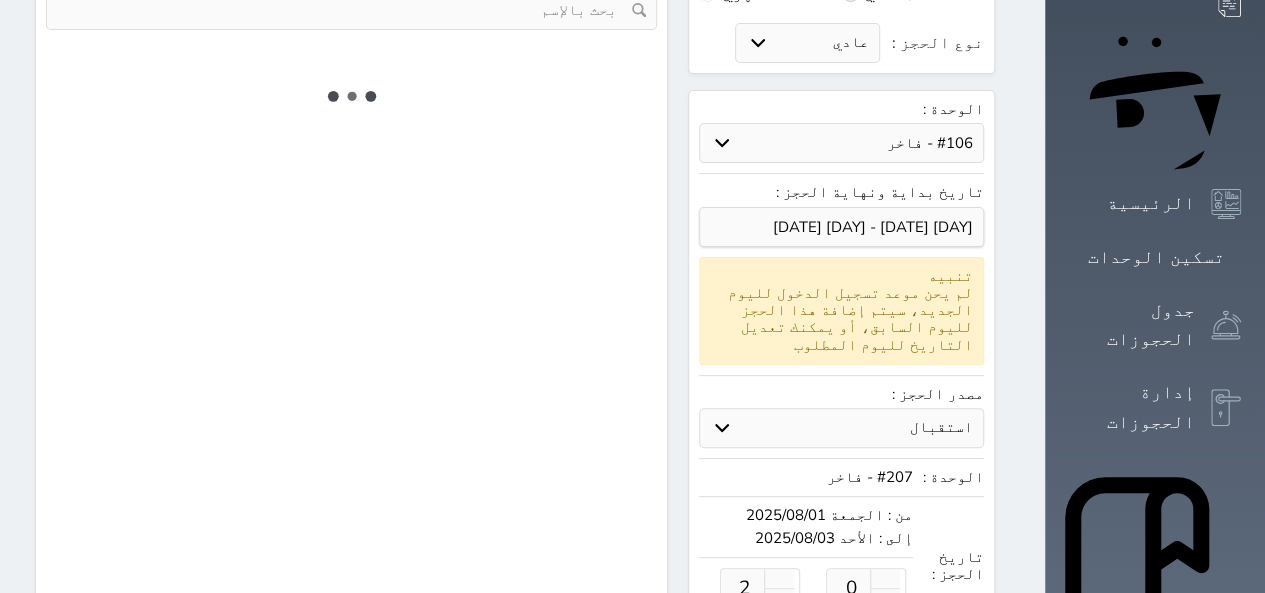 select on "1" 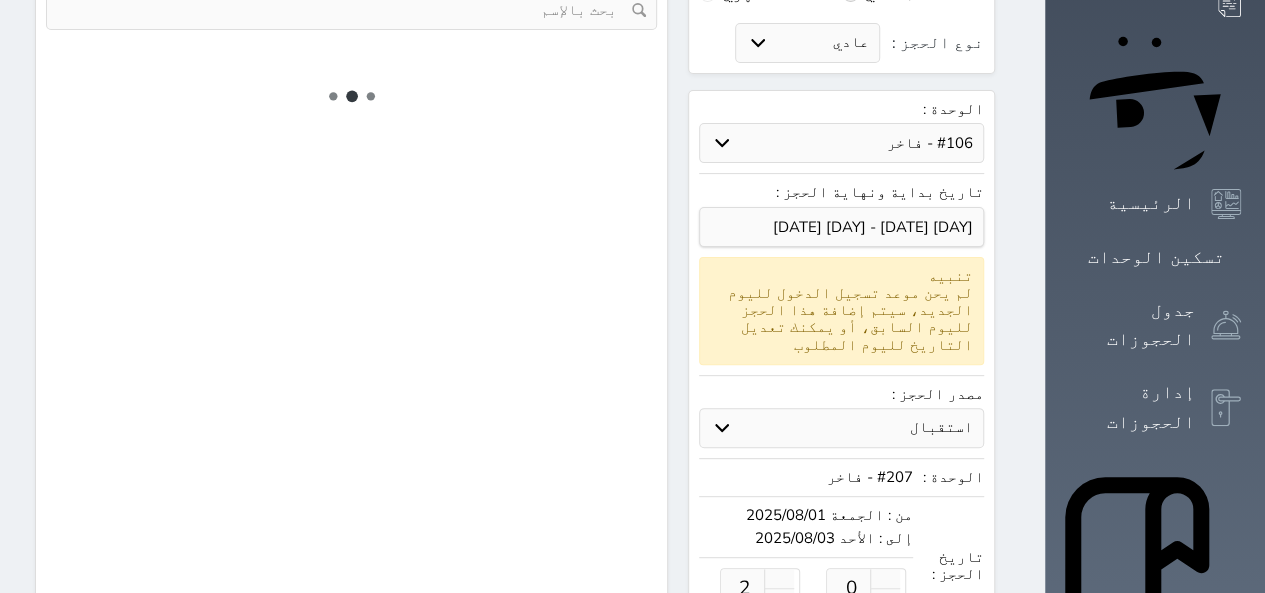 select on "113" 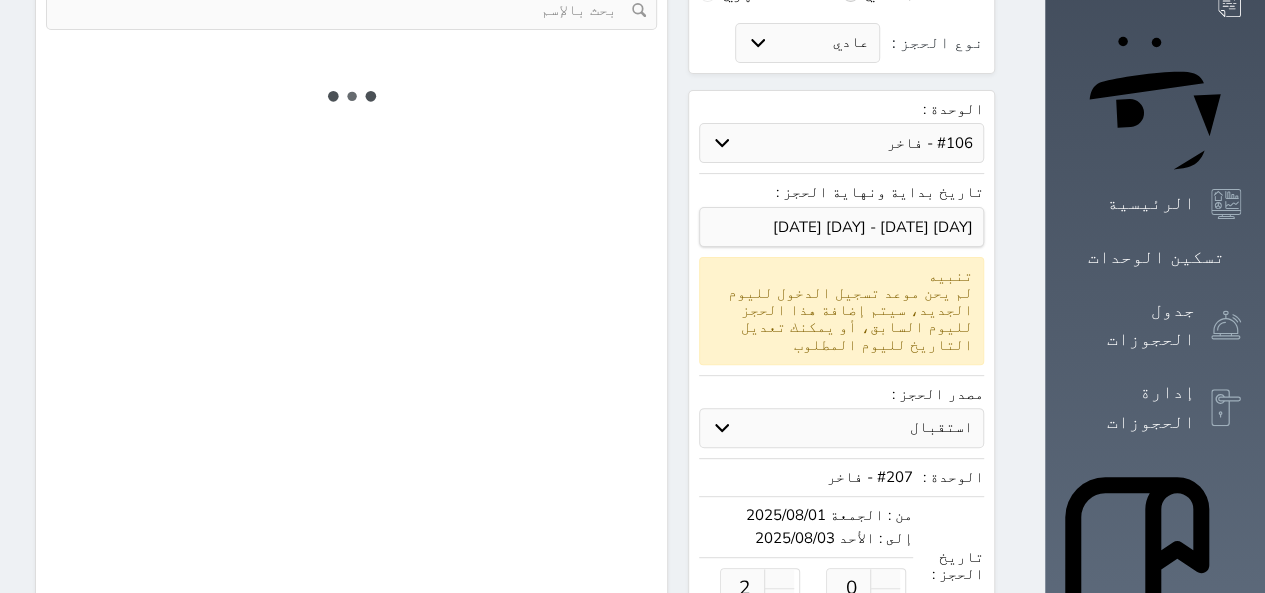 select on "1" 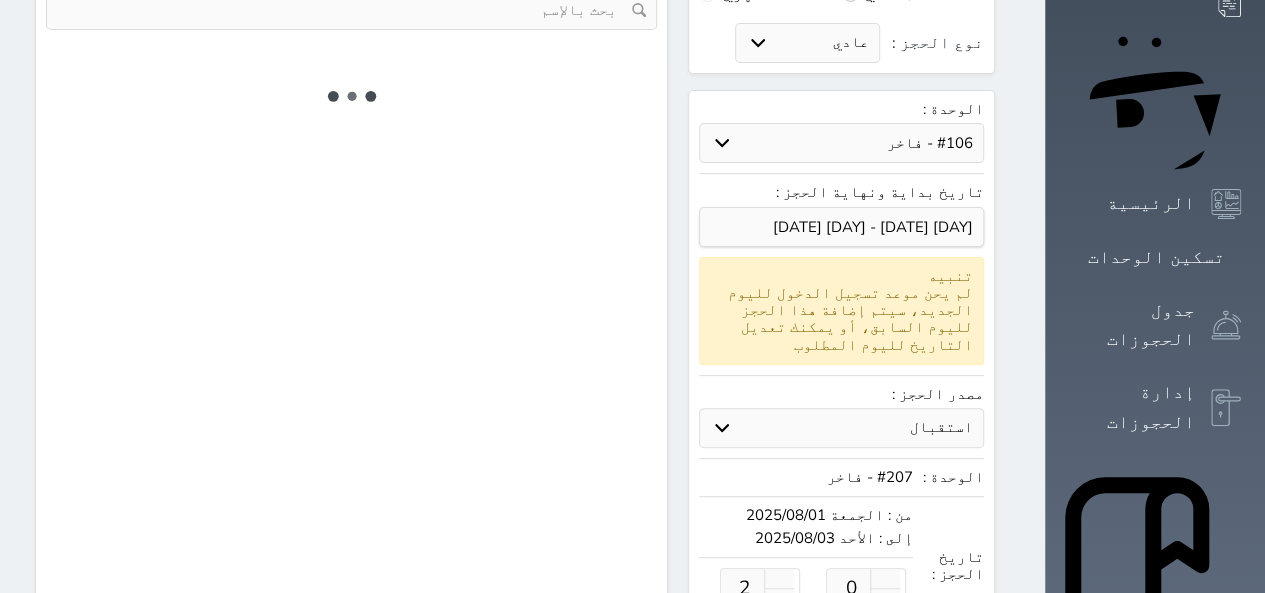 select 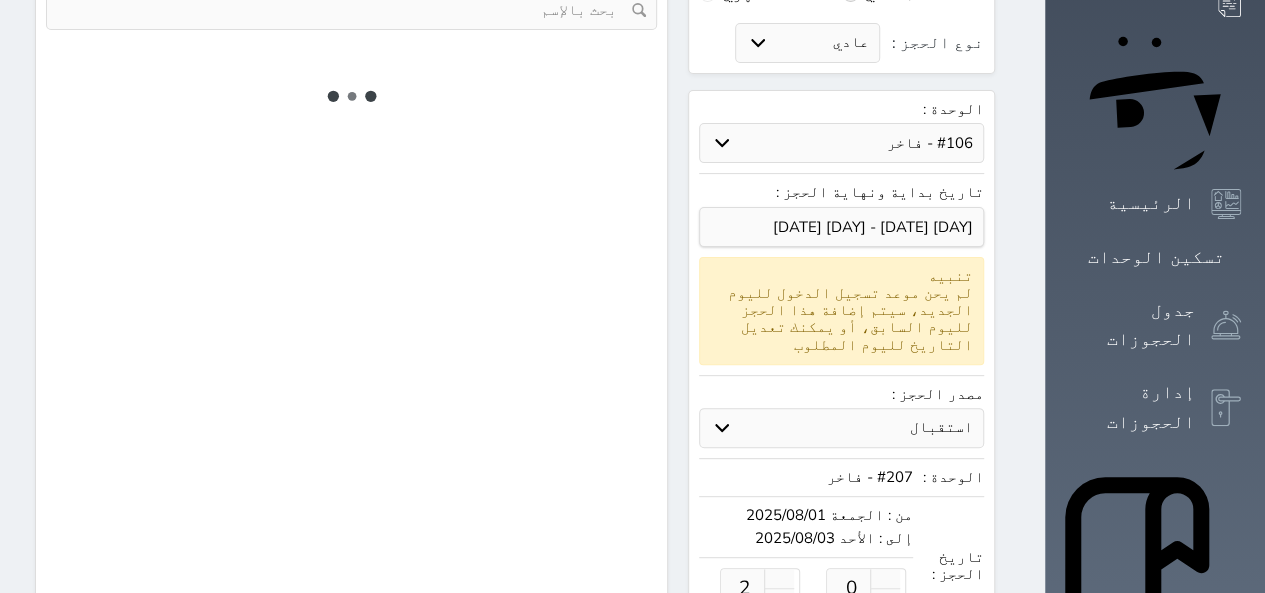 select on "7" 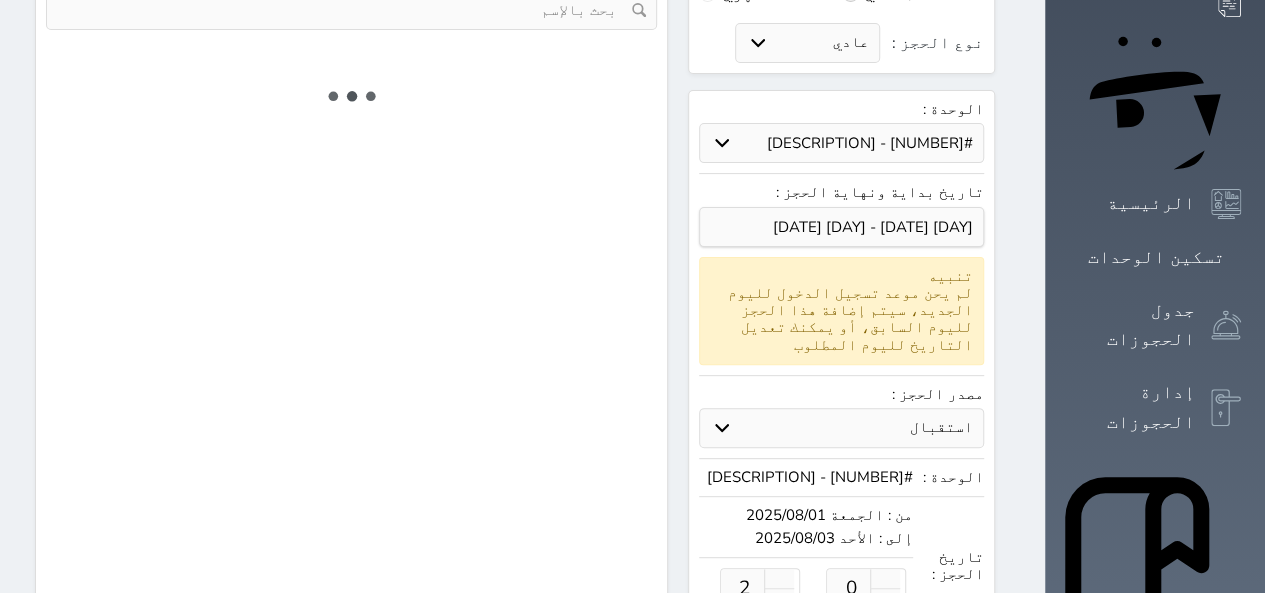 click on "حدد الوحدة
#2250 - فيلا دورين 3 غرف نوم 2 صاله
#2249 - استوديو فاخر دور اول
#2246 - شقه ثنائية الدور دوبلكس غرفة وصاله
#2245 - شقه ثنائية الدور دوبلكس غرفة وصاله
#2243 - شقه ثنائية الدور دوبلكس غرفة وصاله
#2240 - استوديو فاخر دور اول
#2238 - استوديو فاخر دور اول
#2237 - استوديو فاخر دور اول
#2236 - استوديو فاخر دور اول
#2233 - استوديو فاخر دور اول
#2231 - شقه ثنائية الدور دوبلكس غرفة وصاله
#1121 - استوديو" at bounding box center (841, 143) 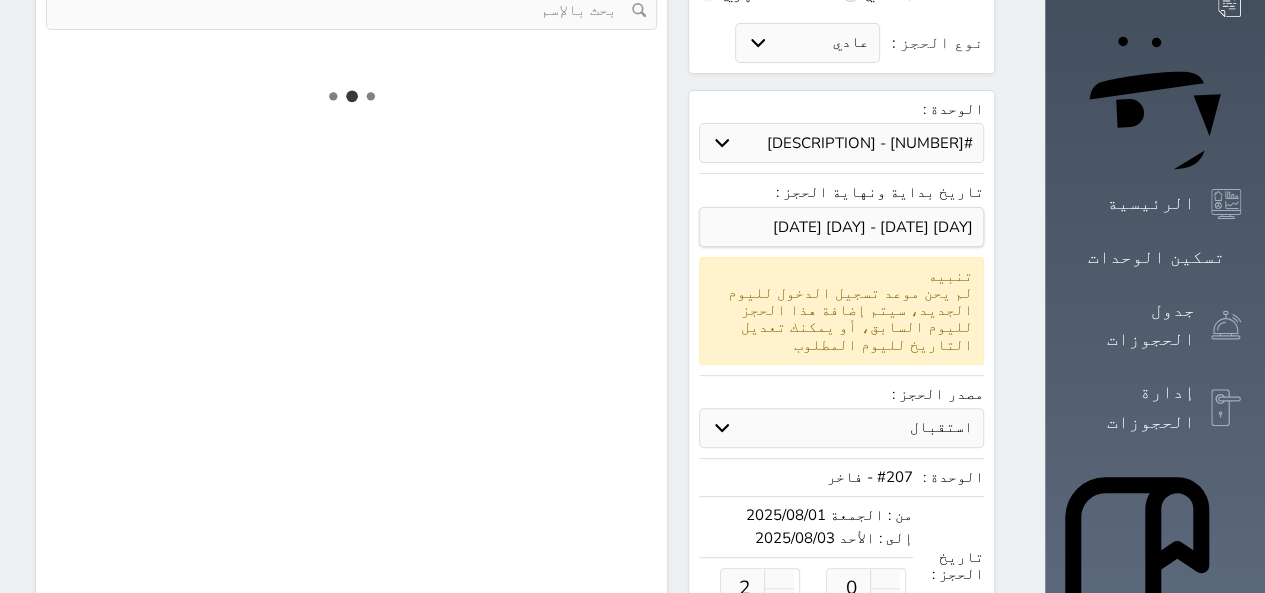 click on "حدد الوحدة
#2250 - فيلا دورين 3 غرف نوم 2 صاله
#2249 - استوديو فاخر دور اول
#2246 - شقه ثنائية الدور دوبلكس غرفة وصاله
#2245 - شقه ثنائية الدور دوبلكس غرفة وصاله
#2243 - شقه ثنائية الدور دوبلكس غرفة وصاله
#2240 - استوديو فاخر دور اول
#2238 - استوديو فاخر دور اول
#2237 - استوديو فاخر دور اول
#2236 - استوديو فاخر دور اول
#2233 - استوديو فاخر دور اول
#2231 - شقه ثنائية الدور دوبلكس غرفة وصاله
#1121 - استوديو" at bounding box center [841, 143] 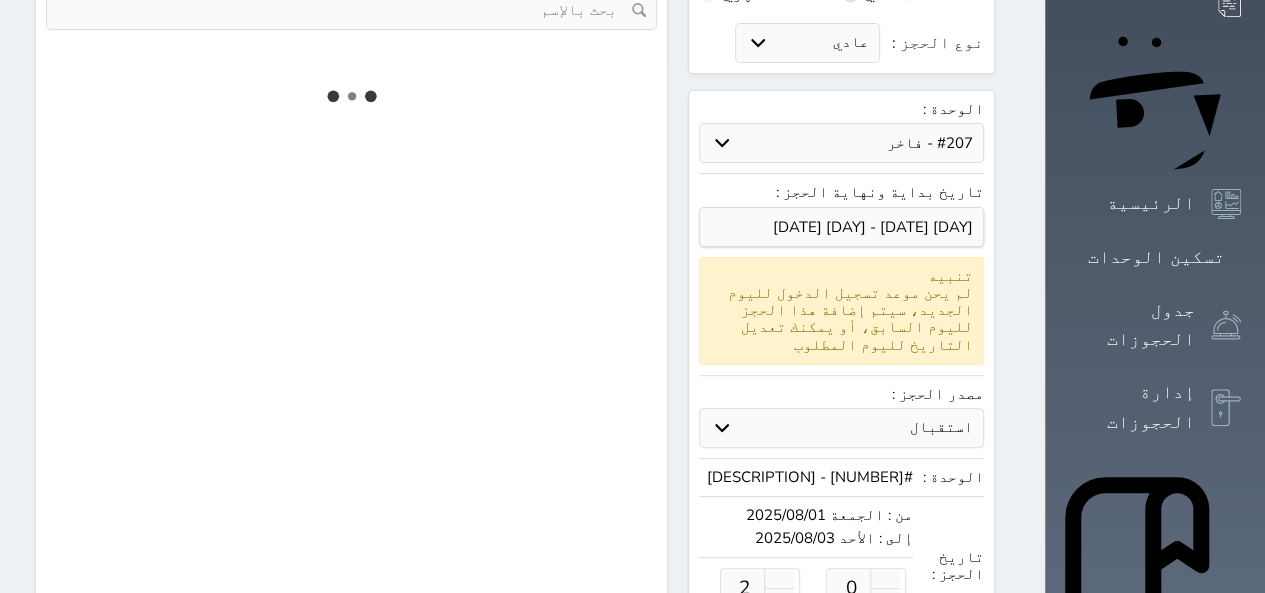 click on "حدد الوحدة
#2250 - فيلا دورين 3 غرف نوم 2 صاله
#2249 - استوديو فاخر دور اول
#2246 - شقه ثنائية الدور دوبلكس غرفة وصاله
#2245 - شقه ثنائية الدور دوبلكس غرفة وصاله
#2243 - شقه ثنائية الدور دوبلكس غرفة وصاله
#2240 - استوديو فاخر دور اول
#2238 - استوديو فاخر دور اول
#2237 - استوديو فاخر دور اول
#2236 - استوديو فاخر دور اول
#2233 - استوديو فاخر دور اول
#2231 - شقه ثنائية الدور دوبلكس غرفة وصاله
#1121 - استوديو" at bounding box center [841, 143] 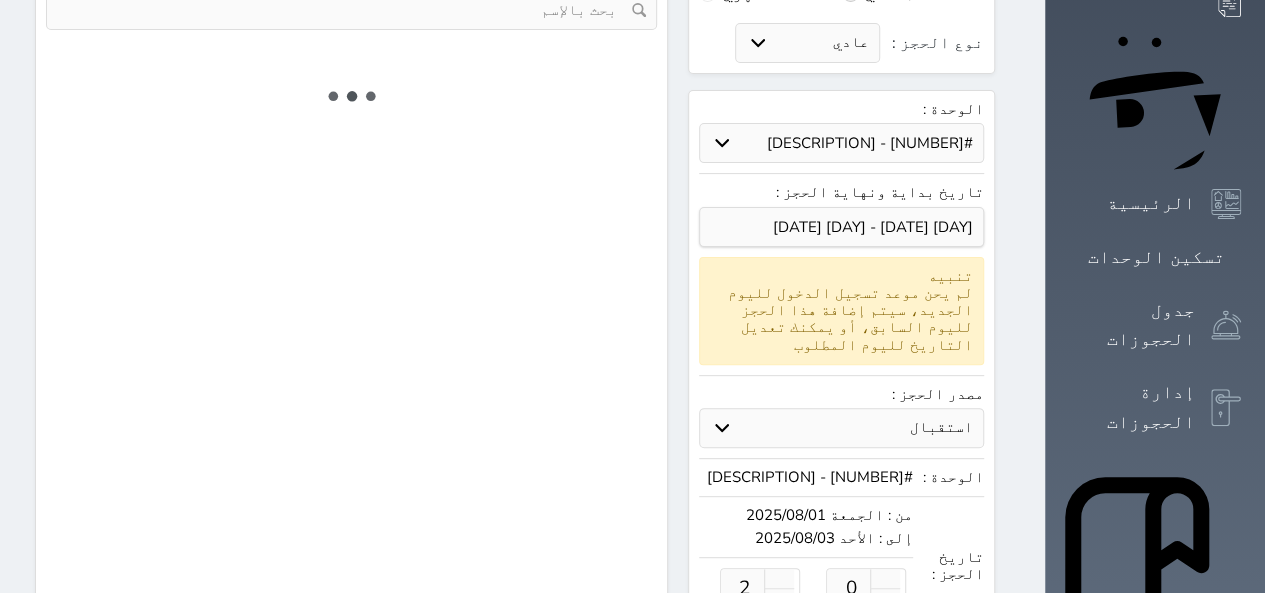 click on "البحث عن العملاء :        الاسم       رقم الهوية       البريد الإلكتروني       الجوال           تغيير العميل" at bounding box center [351, 413] 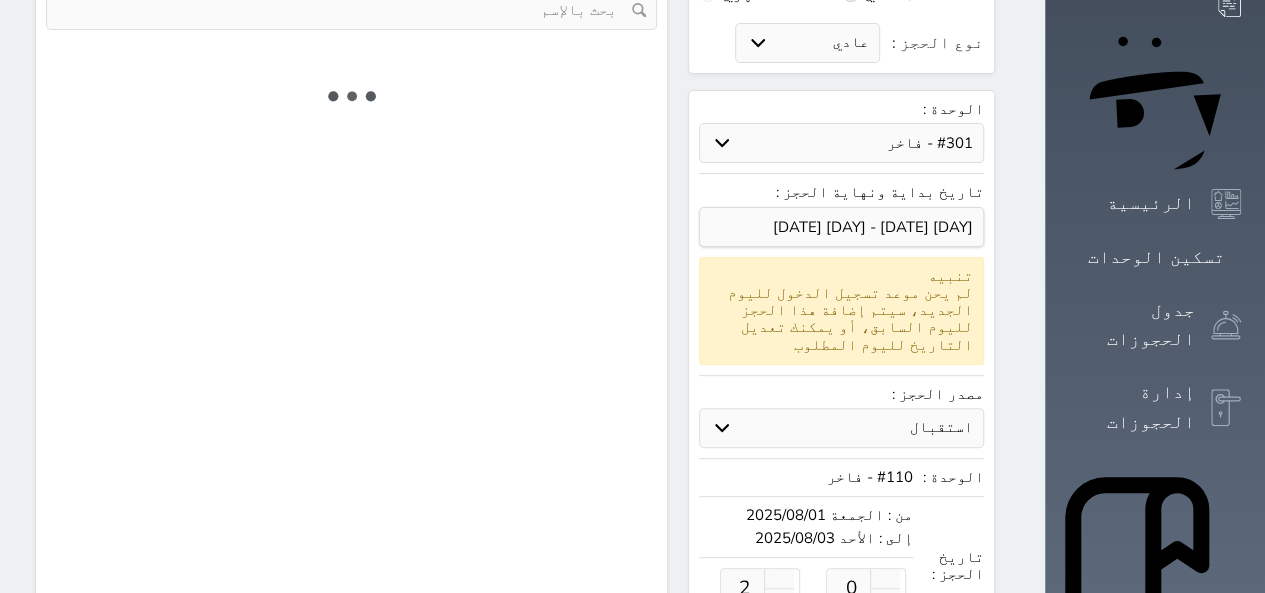 scroll, scrollTop: 0, scrollLeft: 0, axis: both 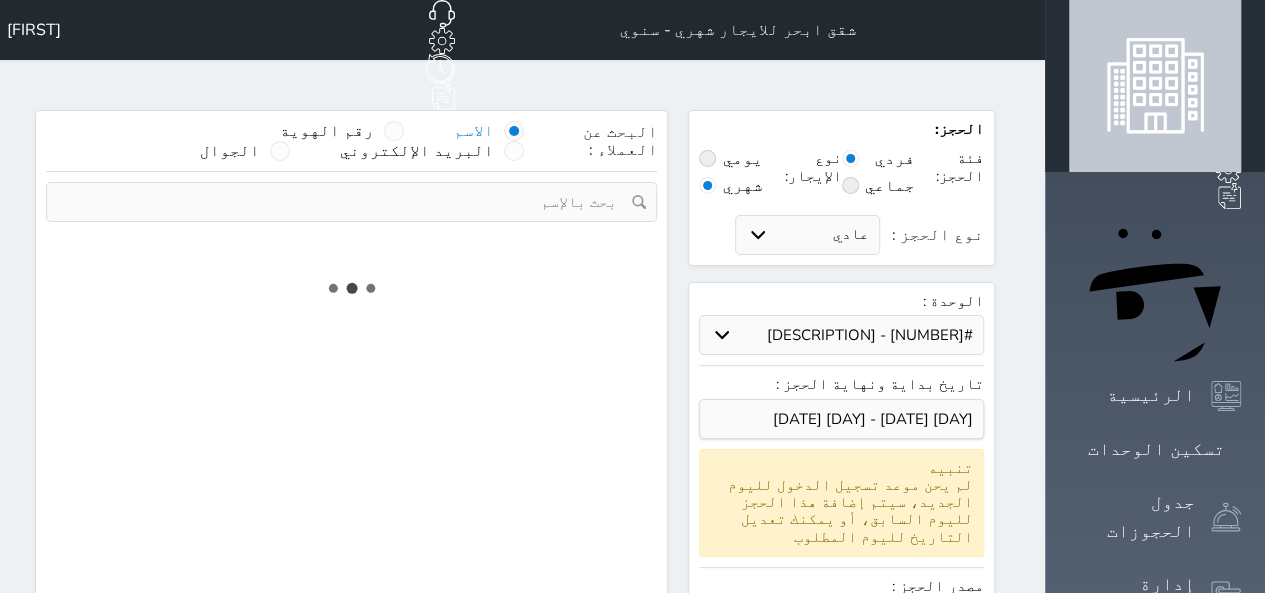 click on "حدد الوحدة
#2250 - فيلا دورين 3 غرف نوم 2 صاله
#2249 - استوديو فاخر دور اول
#2246 - شقه ثنائية الدور دوبلكس غرفة وصاله
#2245 - شقه ثنائية الدور دوبلكس غرفة وصاله
#2243 - شقه ثنائية الدور دوبلكس غرفة وصاله
#2240 - استوديو فاخر دور اول
#2238 - استوديو فاخر دور اول
#2237 - استوديو فاخر دور اول
#2236 - استوديو فاخر دور اول
#2233 - استوديو فاخر دور اول
#2231 - شقه ثنائية الدور دوبلكس غرفة وصاله
#1121 - استوديو" at bounding box center (841, 335) 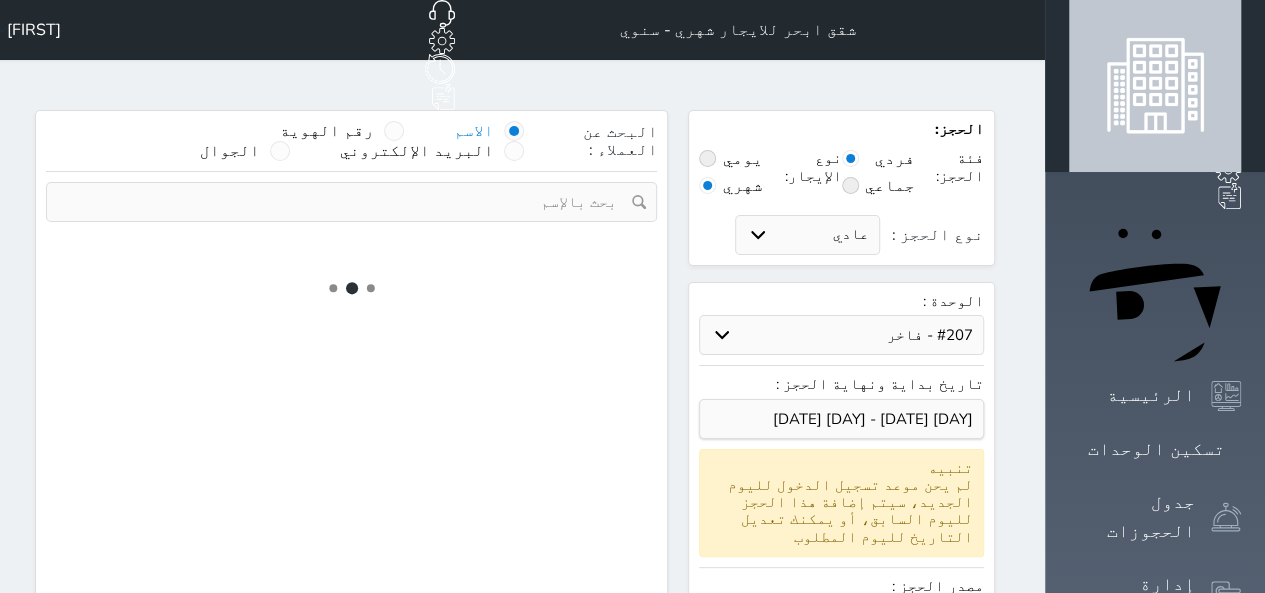 click on "حدد الوحدة
#2250 - فيلا دورين 3 غرف نوم 2 صاله
#2249 - استوديو فاخر دور اول
#2246 - شقه ثنائية الدور دوبلكس غرفة وصاله
#2245 - شقه ثنائية الدور دوبلكس غرفة وصاله
#2243 - شقه ثنائية الدور دوبلكس غرفة وصاله
#2240 - استوديو فاخر دور اول
#2238 - استوديو فاخر دور اول
#2237 - استوديو فاخر دور اول
#2236 - استوديو فاخر دور اول
#2233 - استوديو فاخر دور اول
#2231 - شقه ثنائية الدور دوبلكس غرفة وصاله
#1121 - استوديو" at bounding box center [841, 335] 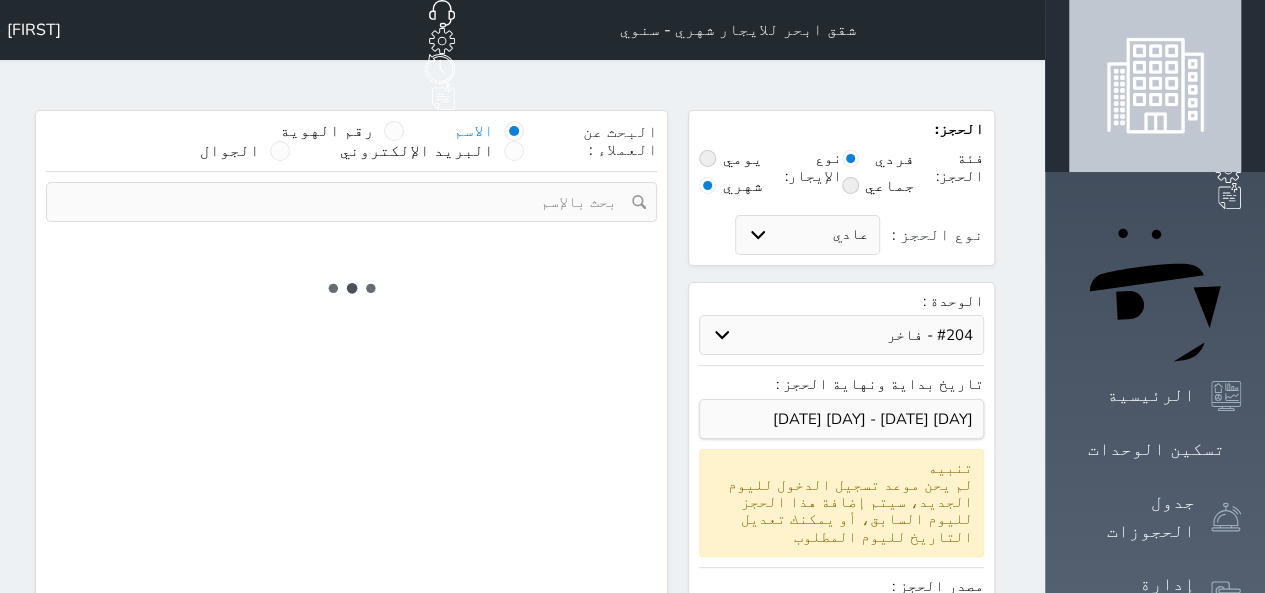 click on "حدد الوحدة
#2250 - فيلا دورين 3 غرف نوم 2 صاله
#2249 - استوديو فاخر دور اول
#2246 - شقه ثنائية الدور دوبلكس غرفة وصاله
#2245 - شقه ثنائية الدور دوبلكس غرفة وصاله
#2243 - شقه ثنائية الدور دوبلكس غرفة وصاله
#2240 - استوديو فاخر دور اول
#2238 - استوديو فاخر دور اول
#2237 - استوديو فاخر دور اول
#2236 - استوديو فاخر دور اول
#2233 - استوديو فاخر دور اول
#2231 - شقه ثنائية الدور دوبلكس غرفة وصاله
#1121 - استوديو" at bounding box center [841, 335] 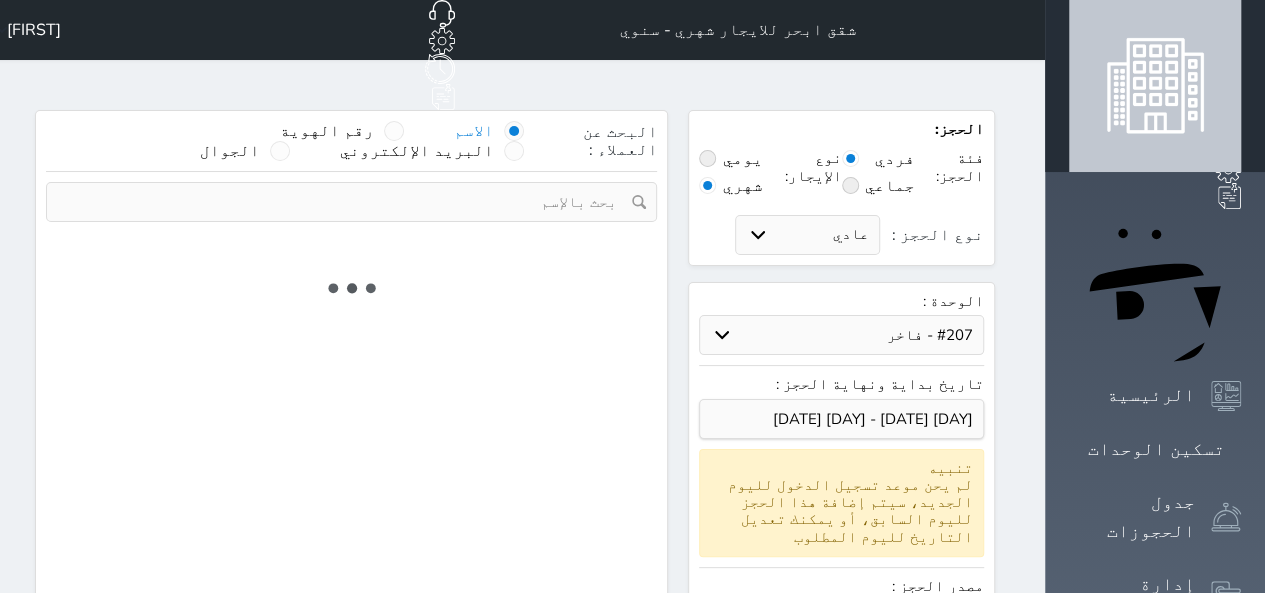 click on "حدد الوحدة
#2250 - فيلا دورين 3 غرف نوم 2 صاله
#2249 - استوديو فاخر دور اول
#2246 - شقه ثنائية الدور دوبلكس غرفة وصاله
#2245 - شقه ثنائية الدور دوبلكس غرفة وصاله
#2243 - شقه ثنائية الدور دوبلكس غرفة وصاله
#2240 - استوديو فاخر دور اول
#2238 - استوديو فاخر دور اول
#2237 - استوديو فاخر دور اول
#2236 - استوديو فاخر دور اول
#2233 - استوديو فاخر دور اول
#2231 - شقه ثنائية الدور دوبلكس غرفة وصاله
#1121 - استوديو" at bounding box center [841, 335] 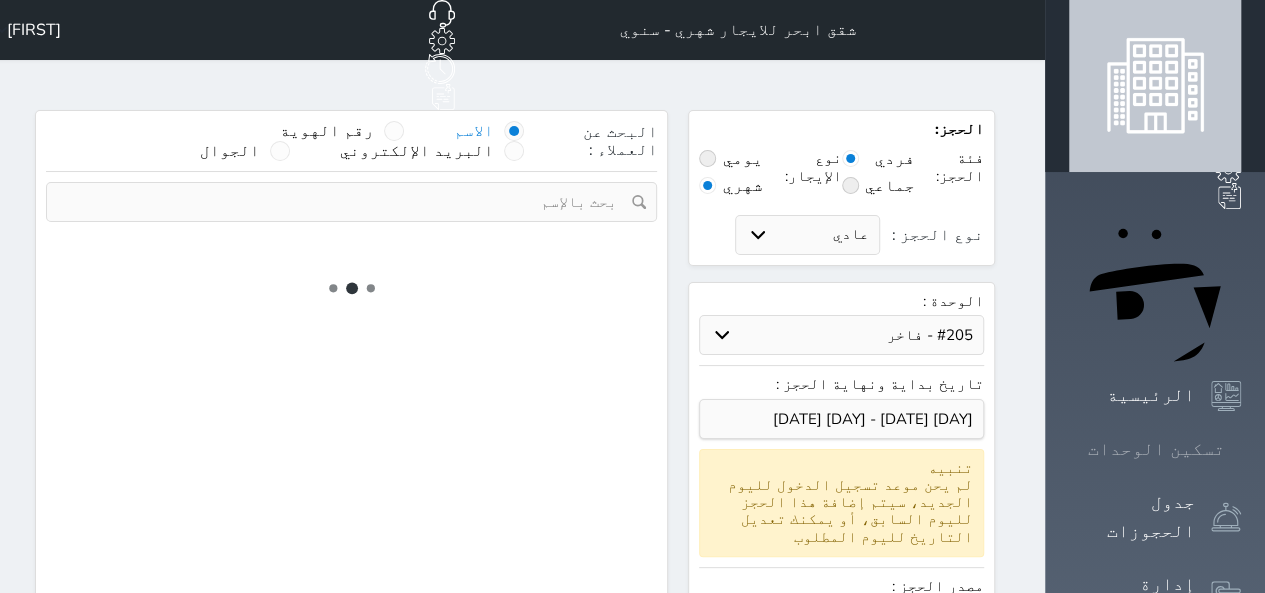 click on "تسكين الوحدات" at bounding box center (1156, 449) 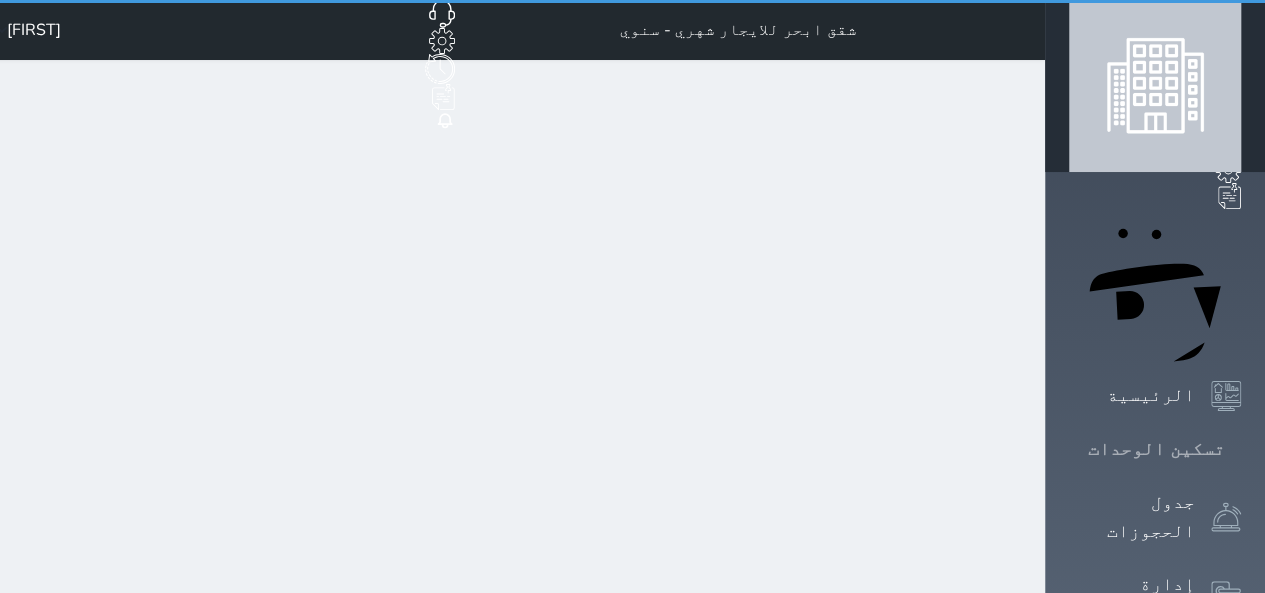 select on "28228" 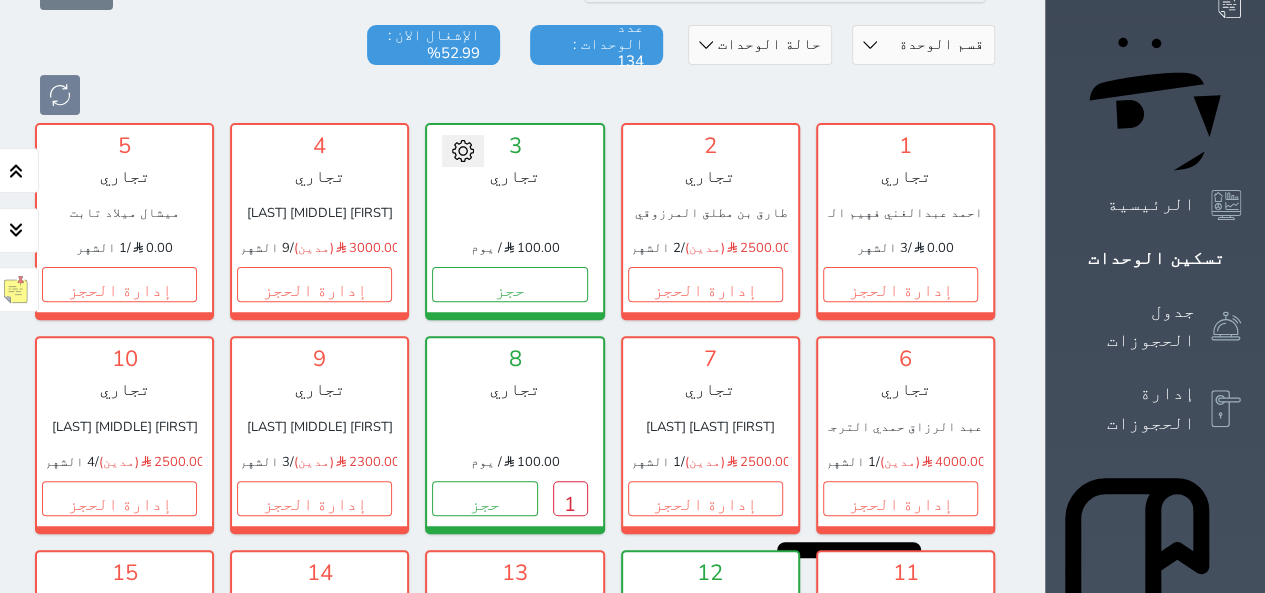 scroll, scrollTop: 0, scrollLeft: 0, axis: both 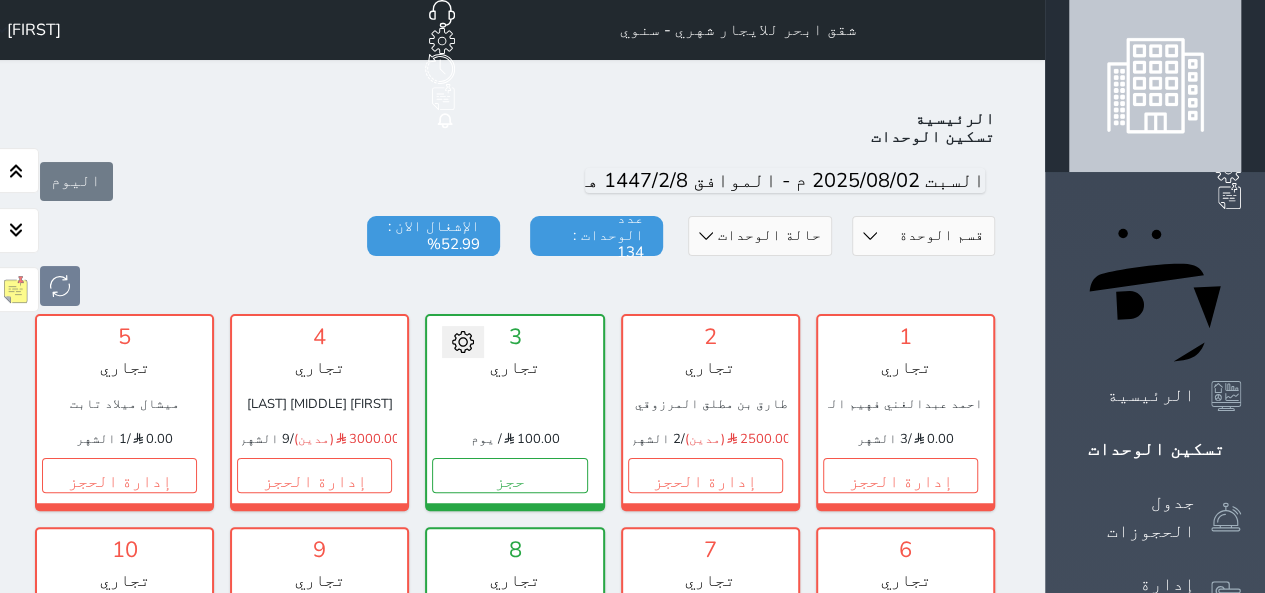 click on "[UNIT_SECTION] [BUILDING_NAME] [CATEGORY] [CATEGORY] [CATEGORY]" at bounding box center [923, 236] 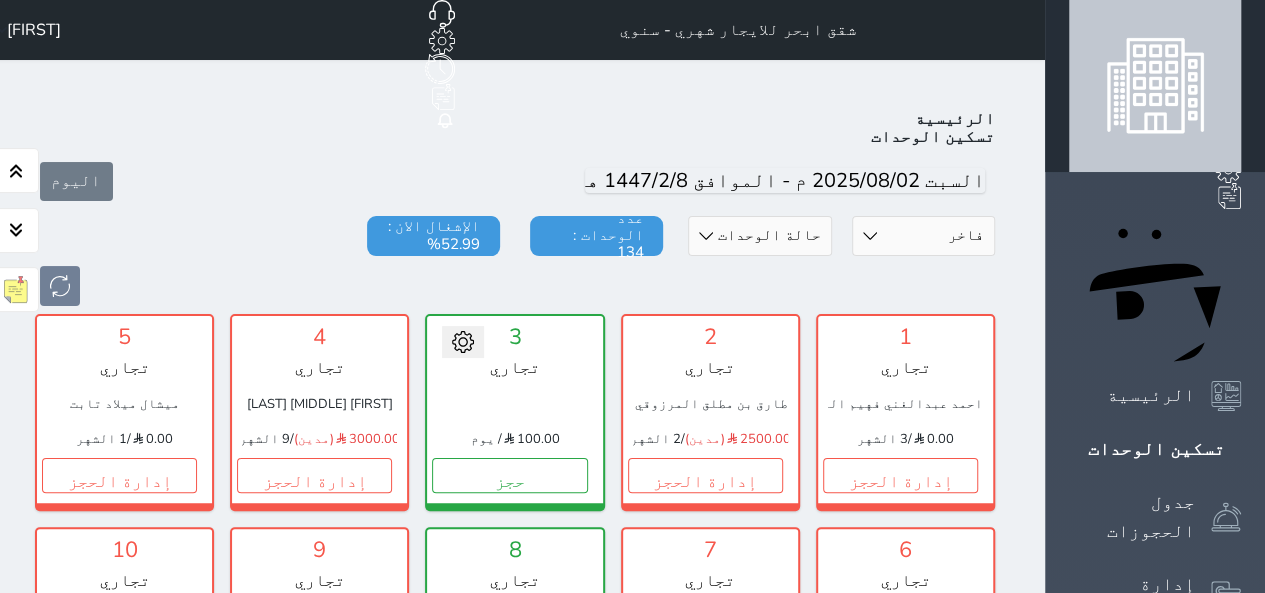 click on "[UNIT_SECTION] [BUILDING_NAME] [CATEGORY] [CATEGORY] [CATEGORY]" at bounding box center [923, 236] 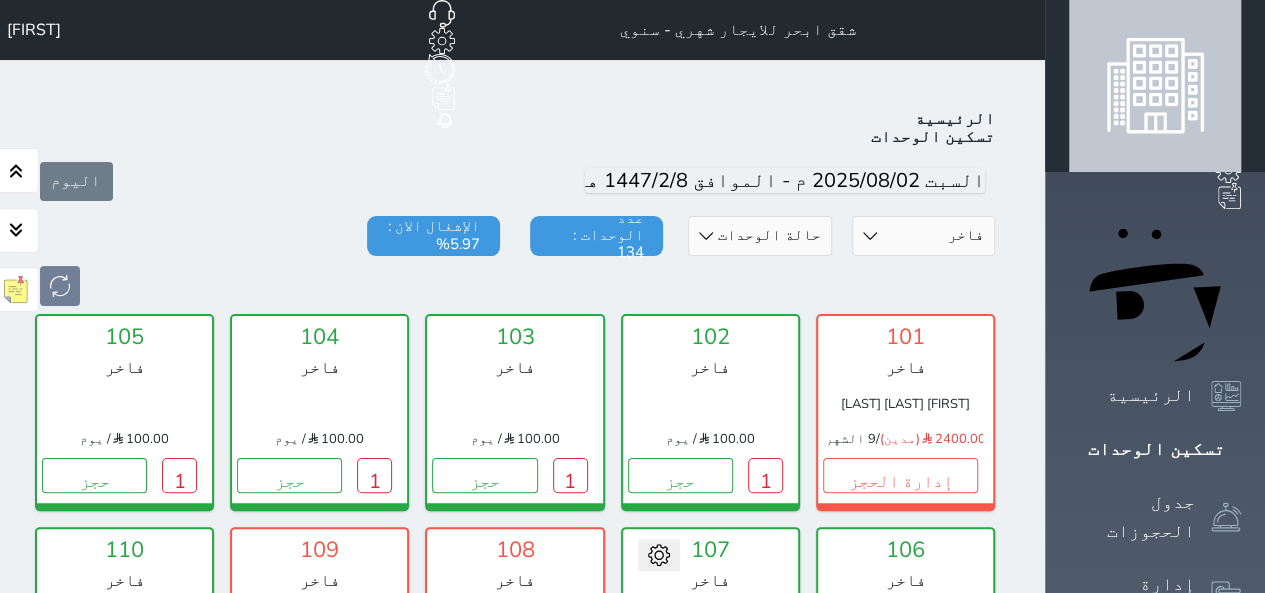 scroll, scrollTop: 78, scrollLeft: 0, axis: vertical 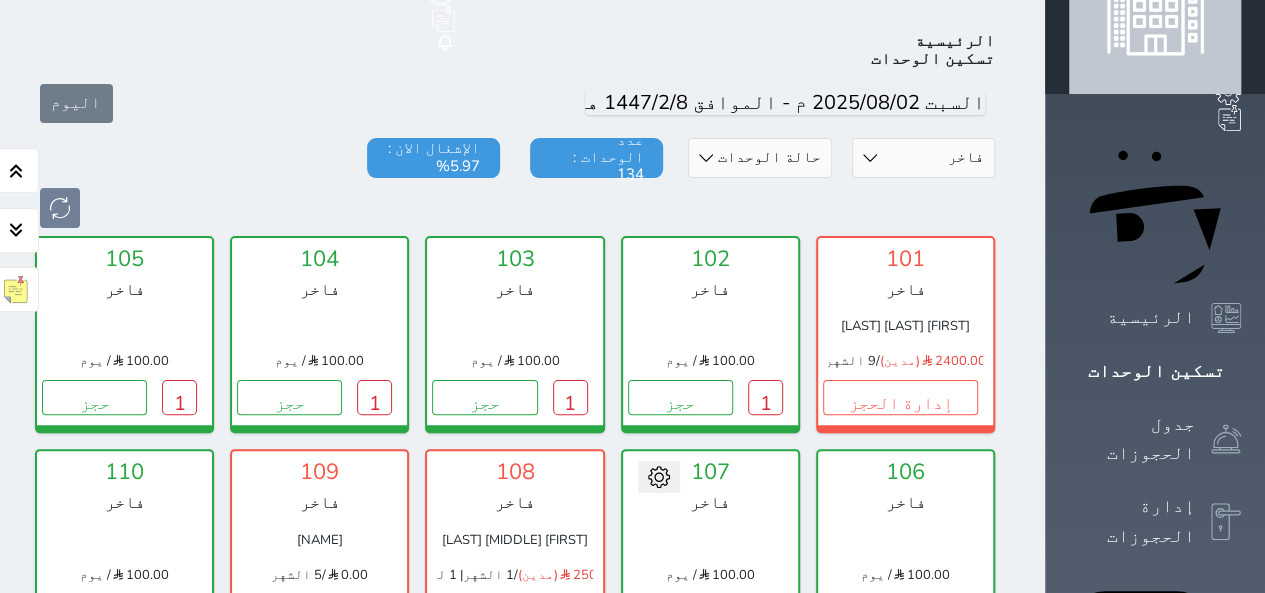 click at bounding box center [515, 208] 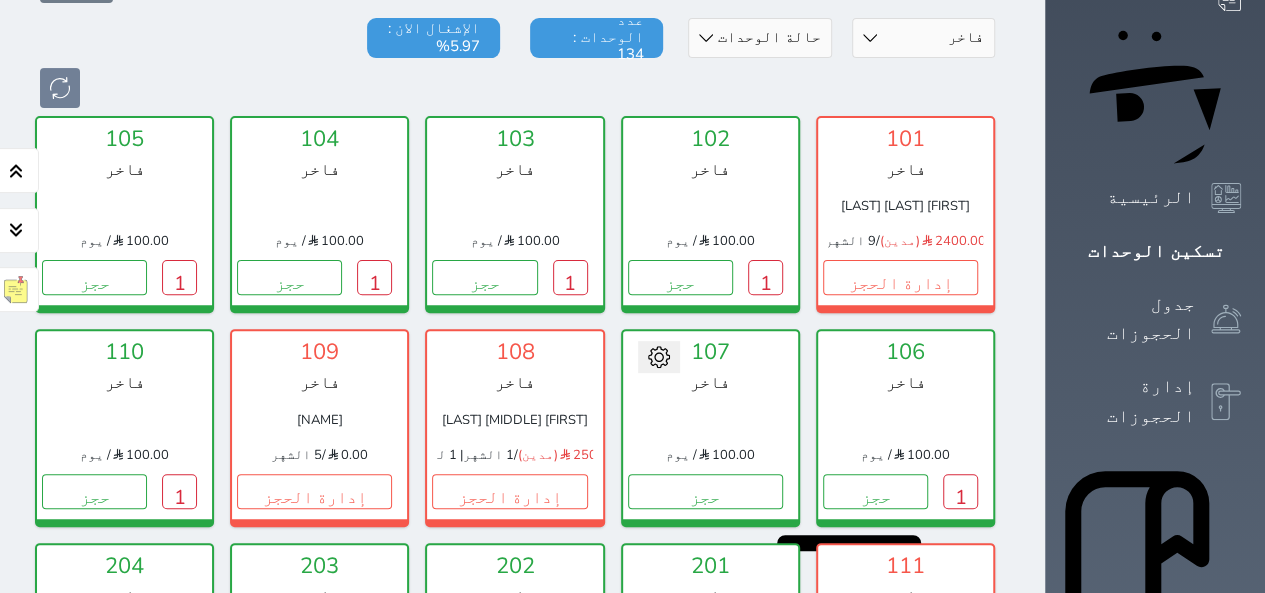 scroll, scrollTop: 158, scrollLeft: 0, axis: vertical 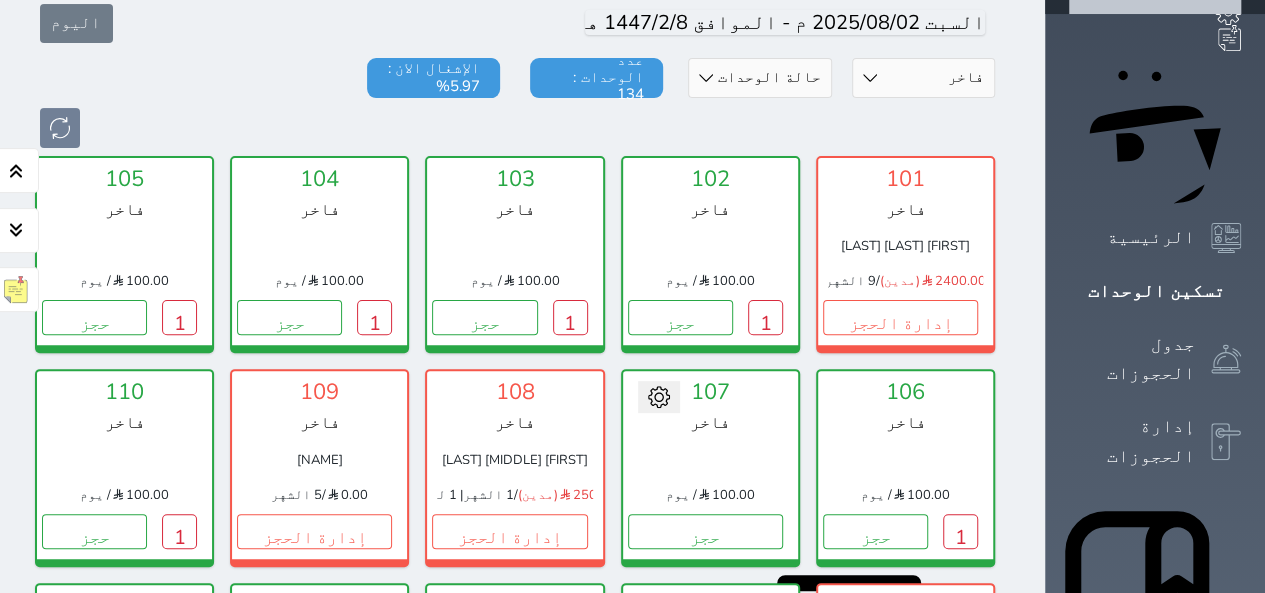 click 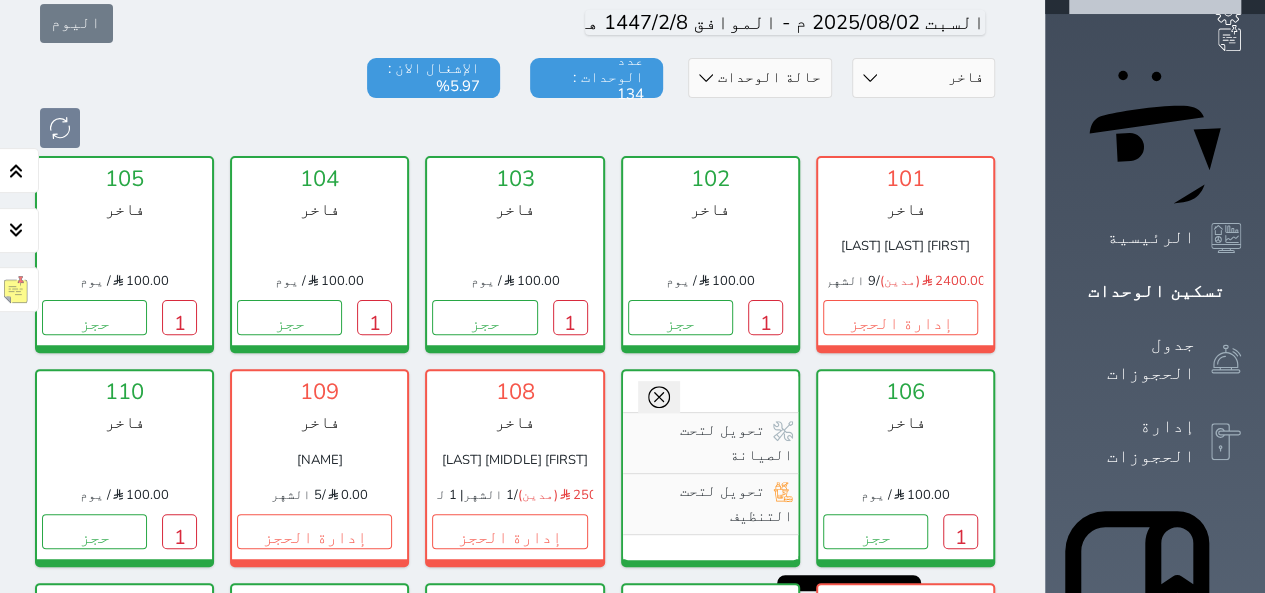click on "تحويل لتحت الصيانة
تحويل لتحت التنظيف" at bounding box center (710, 465) 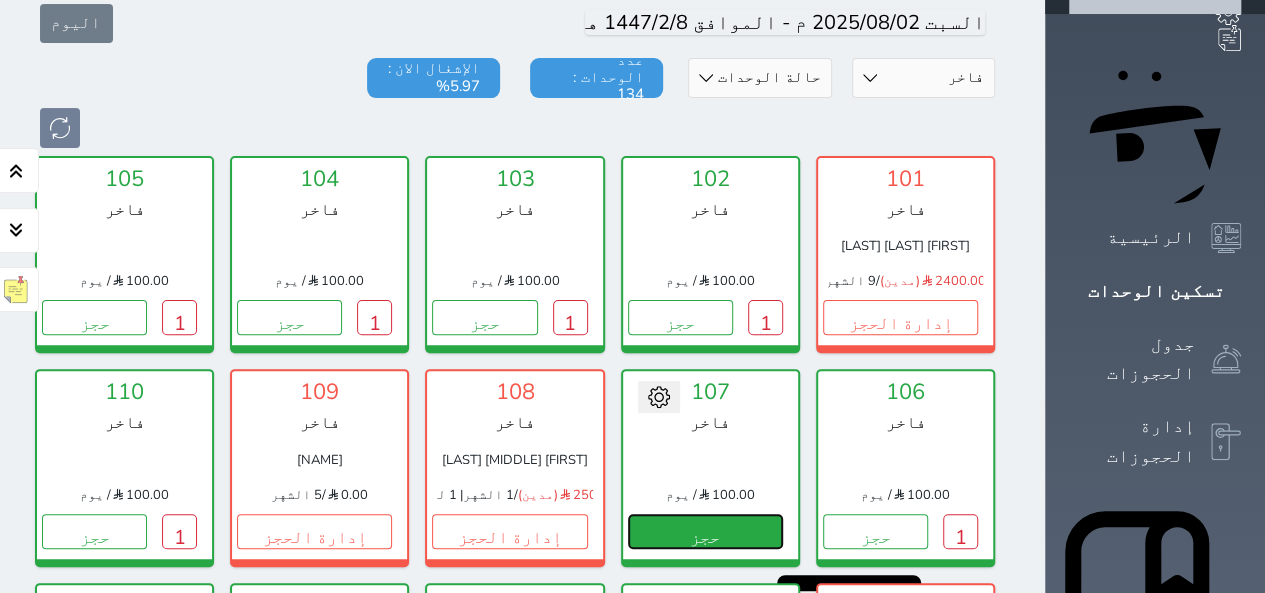 click on "حجز" at bounding box center [705, 531] 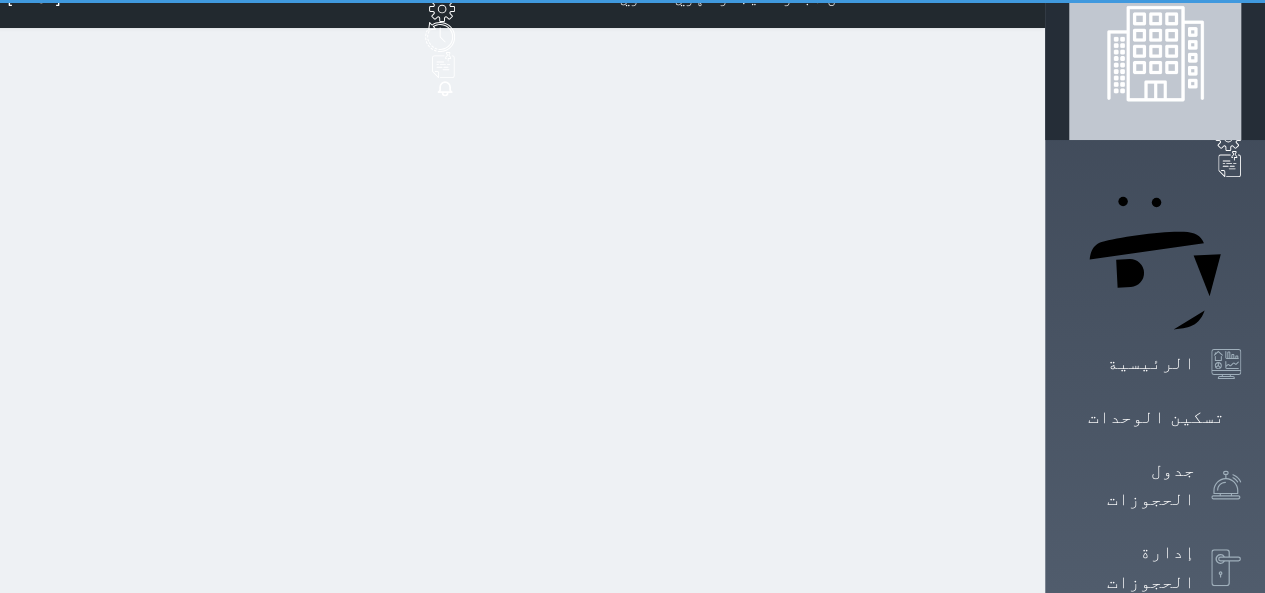 scroll, scrollTop: 0, scrollLeft: 0, axis: both 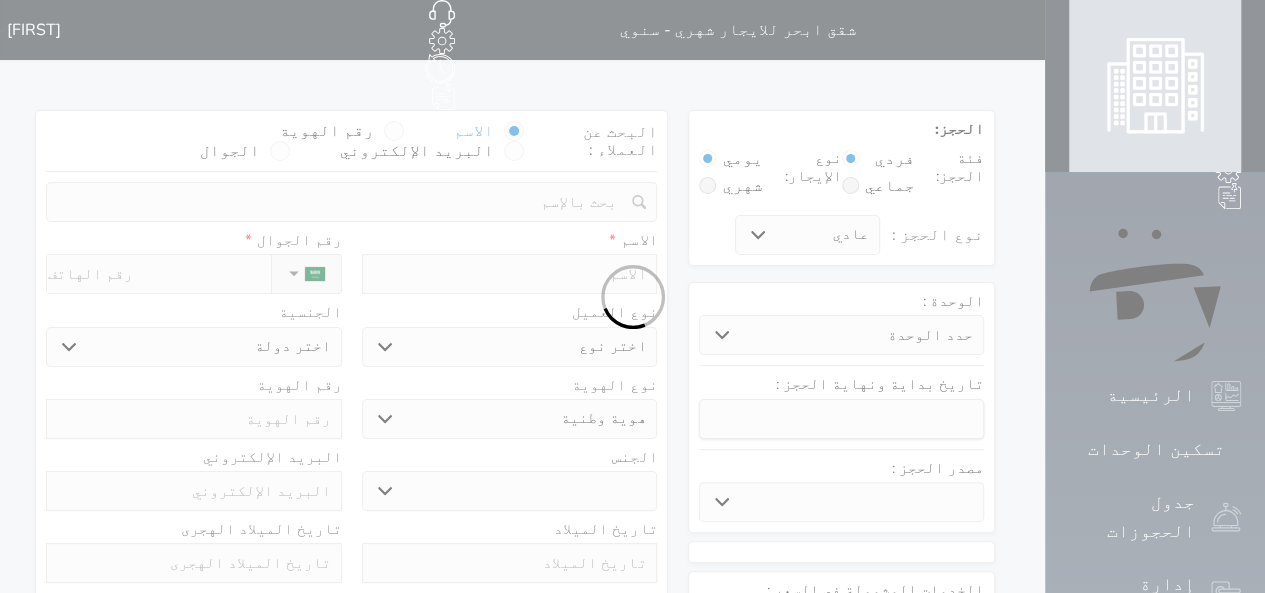 select 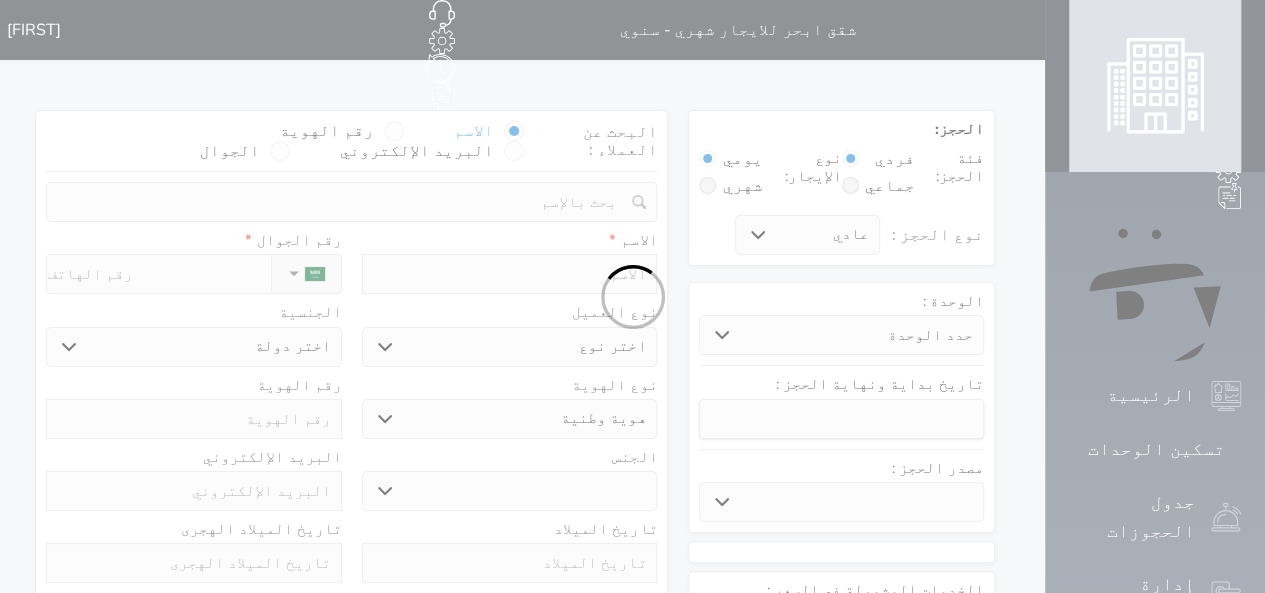 select 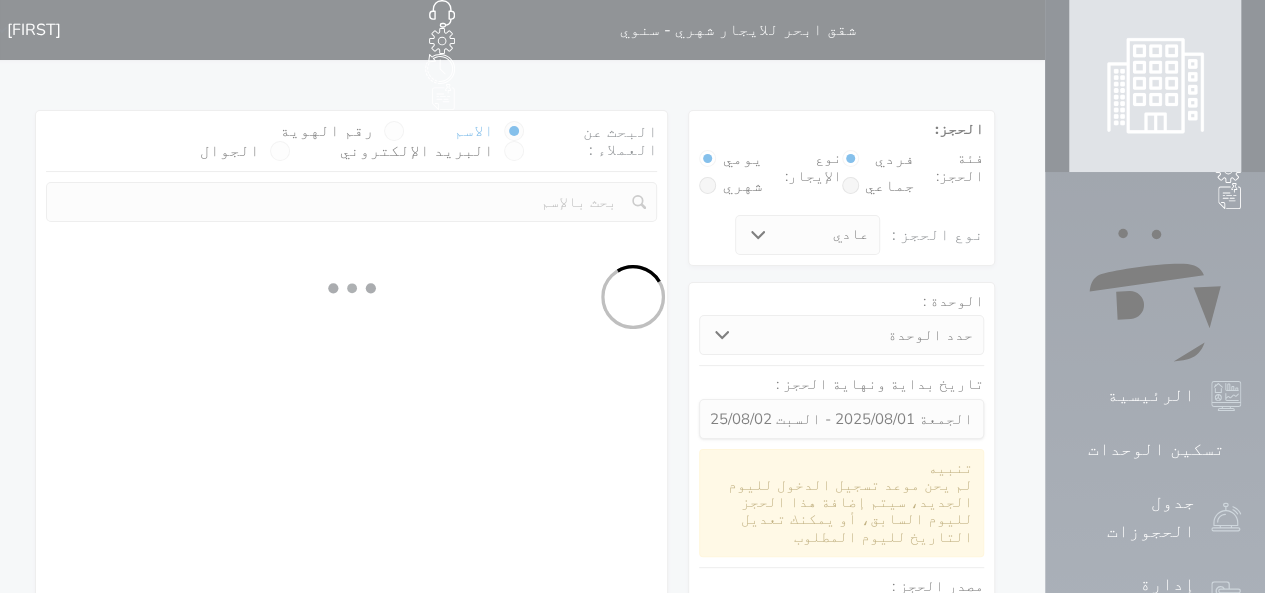 select 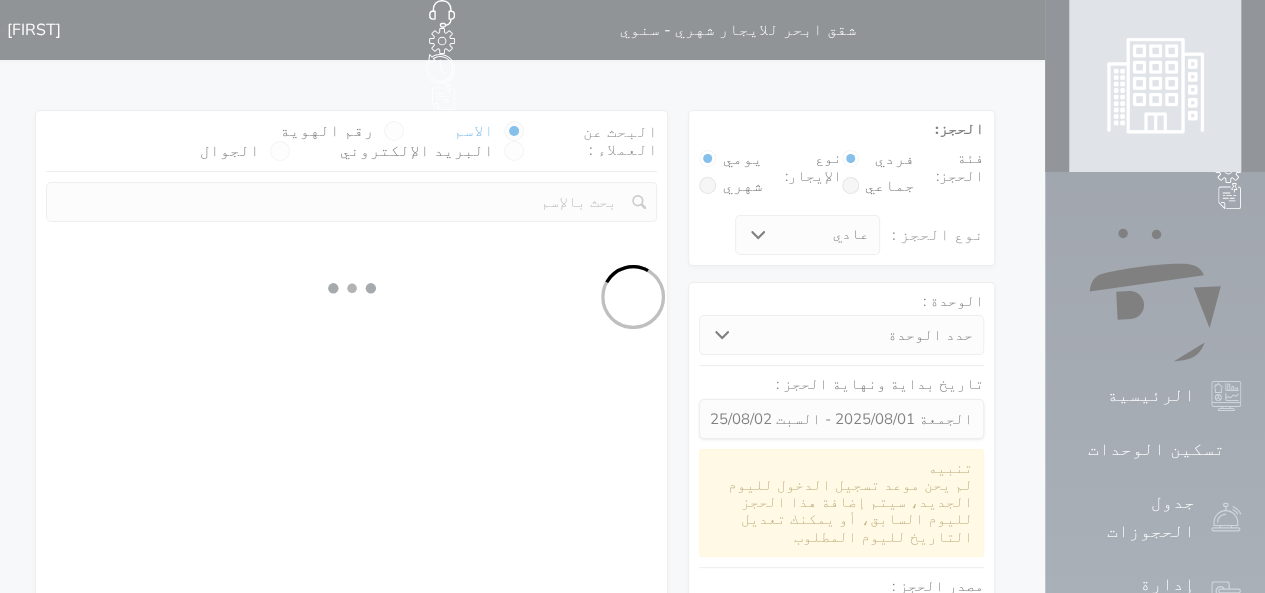 select on "1" 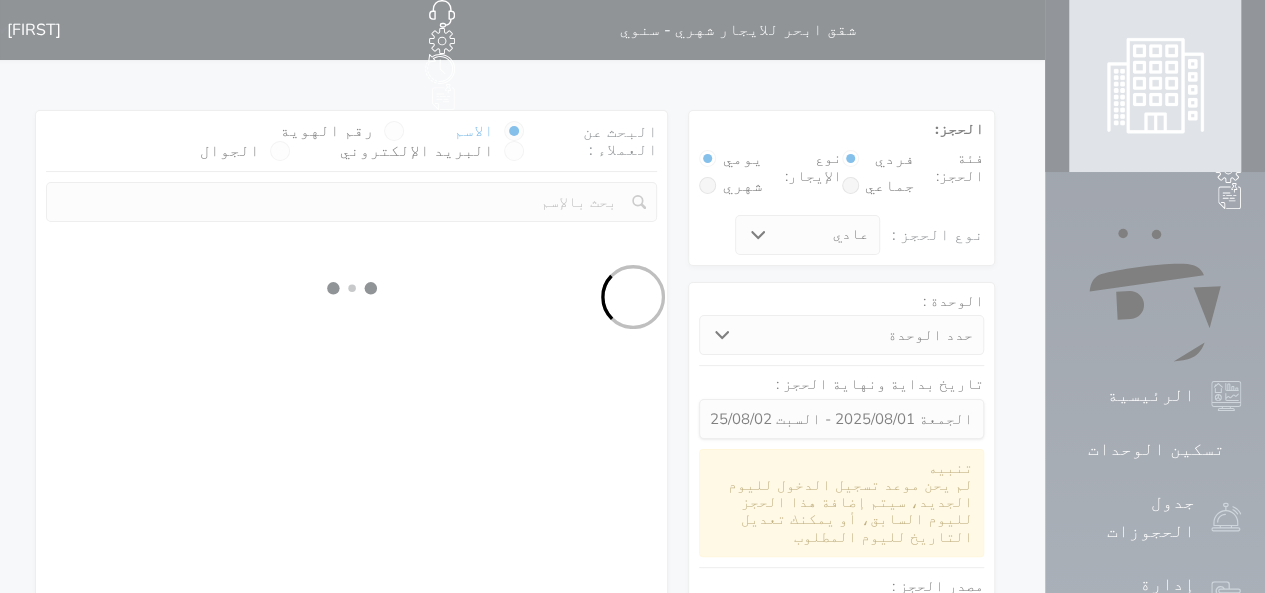 select on "113" 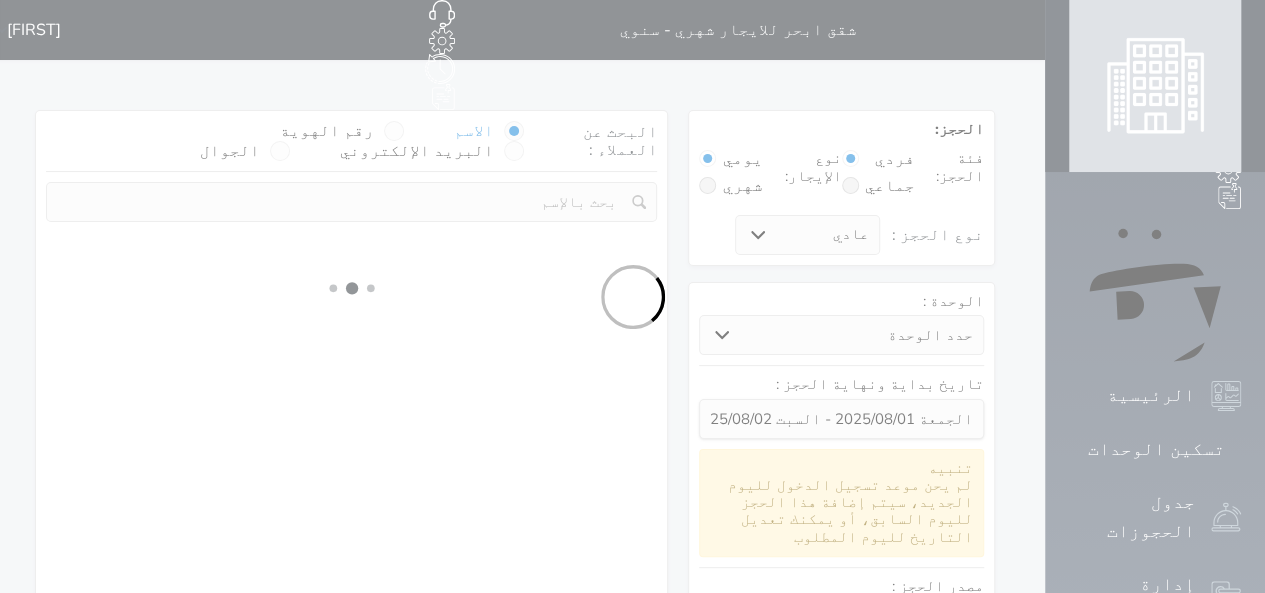 select on "1" 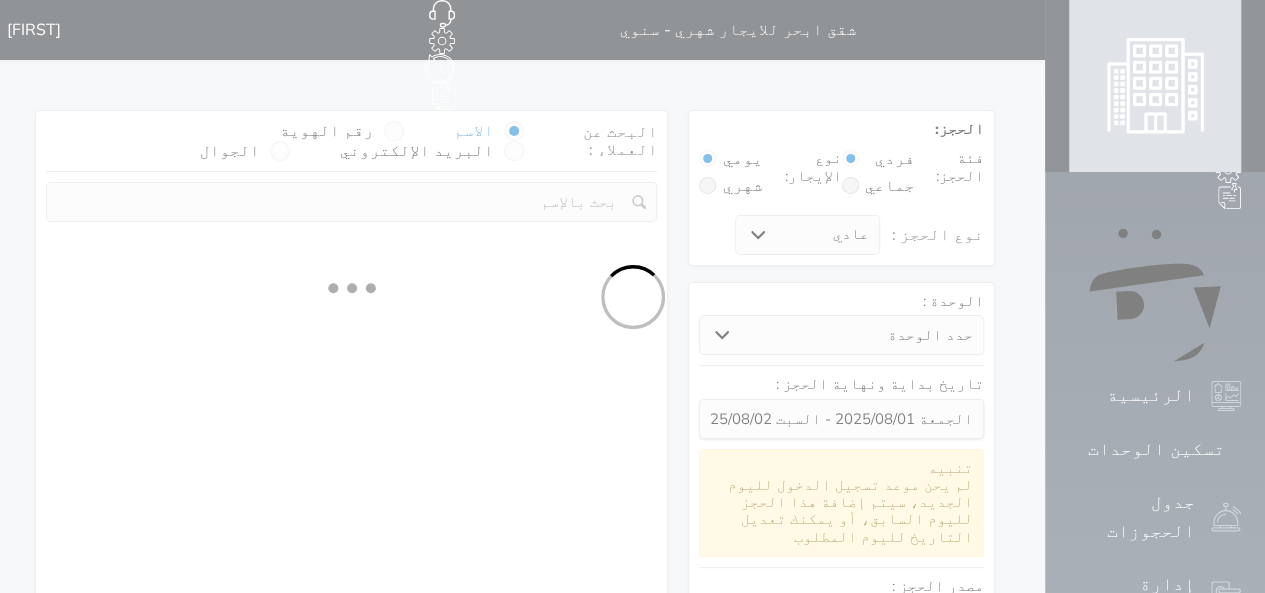 select 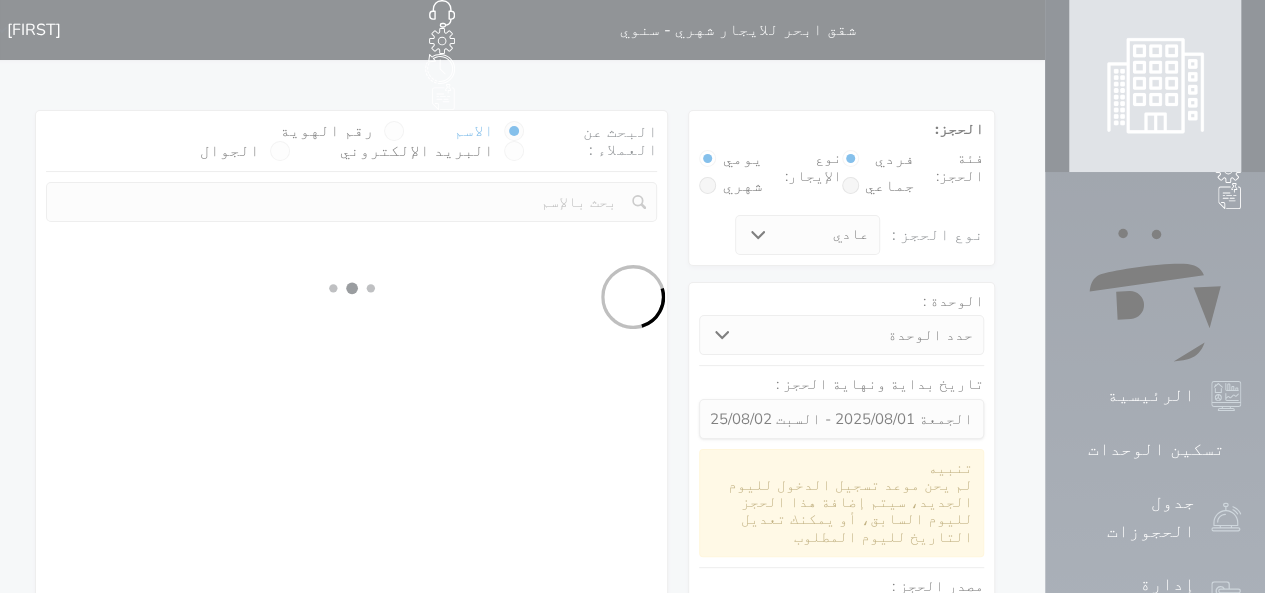 select on "7" 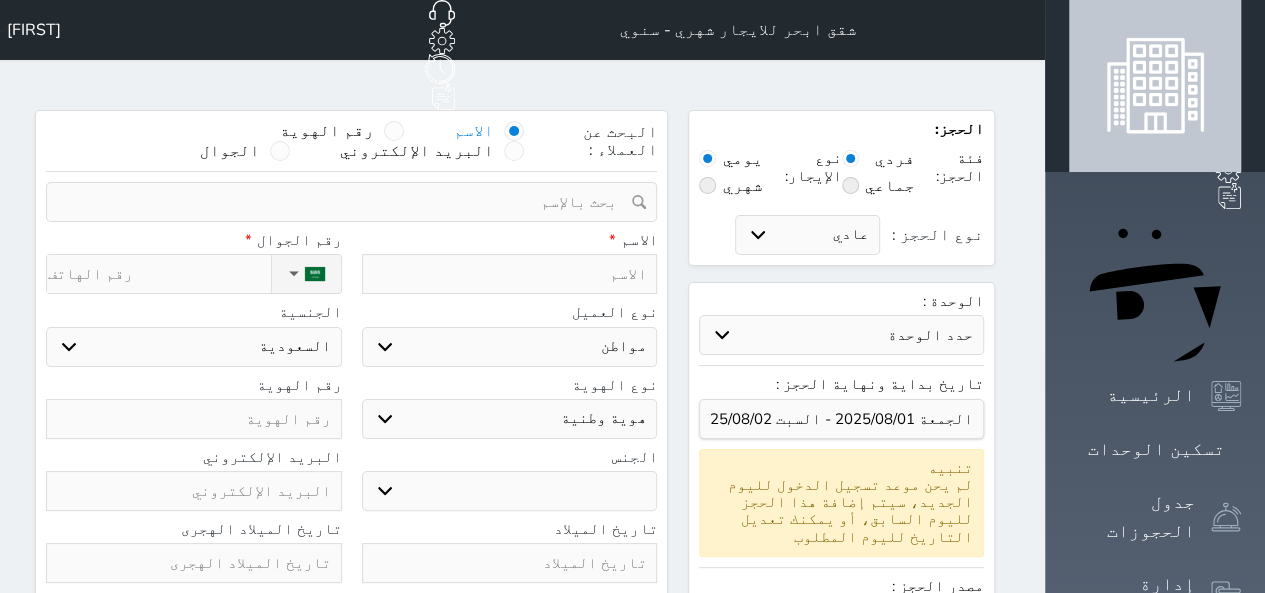 select 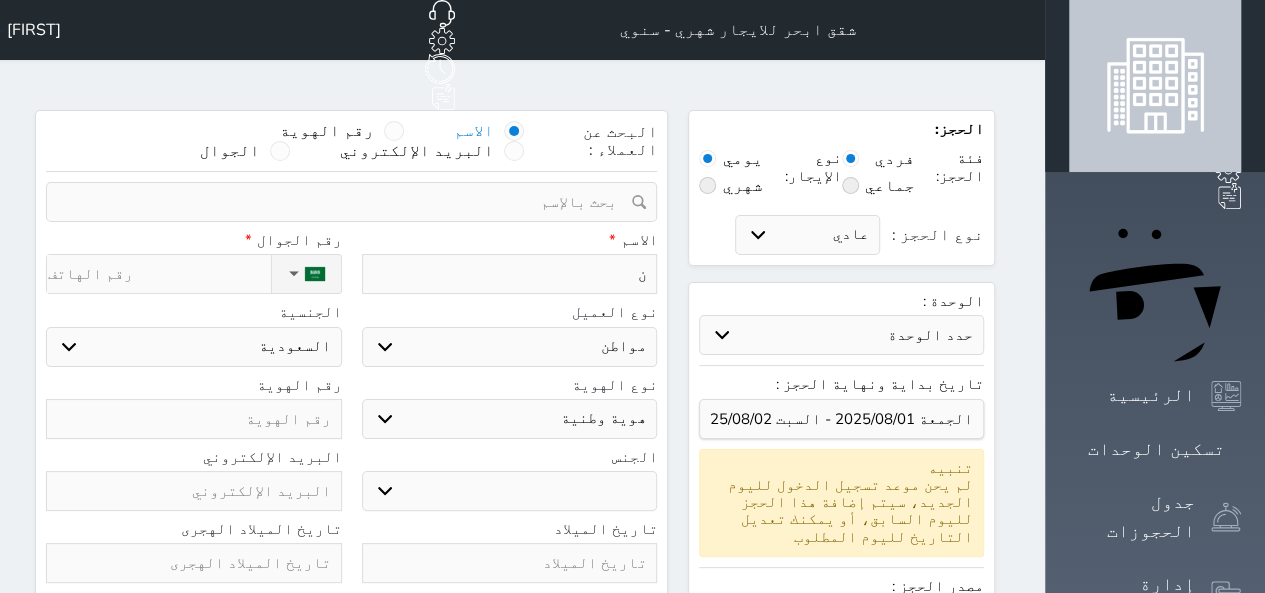 type on "نج" 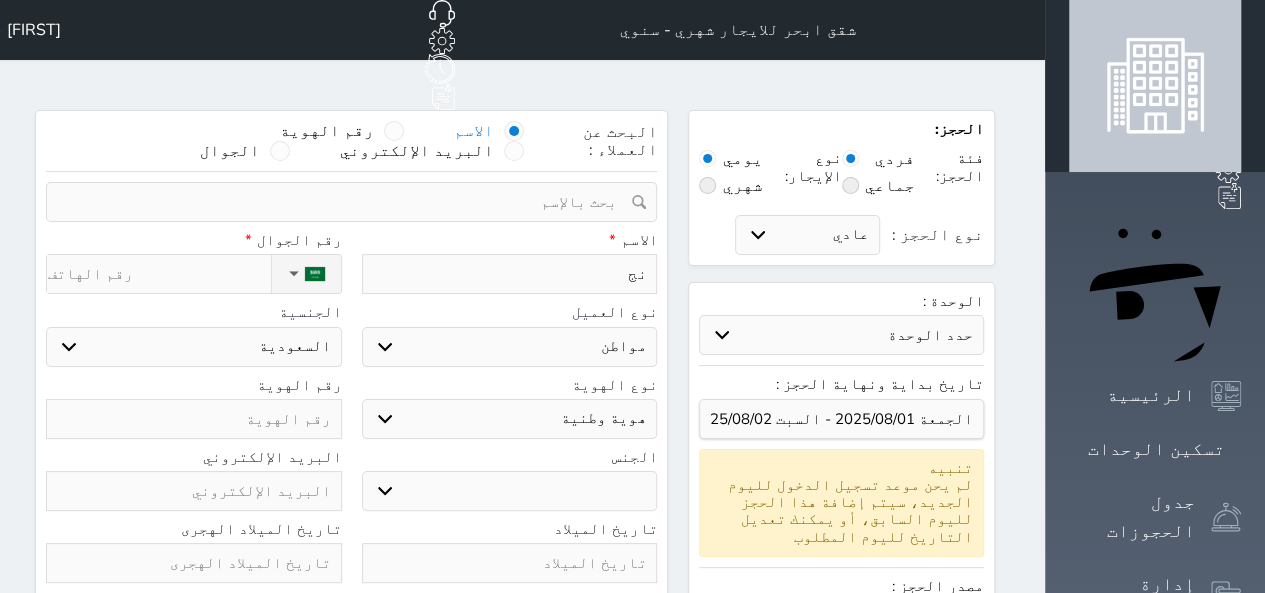 type on "نجا" 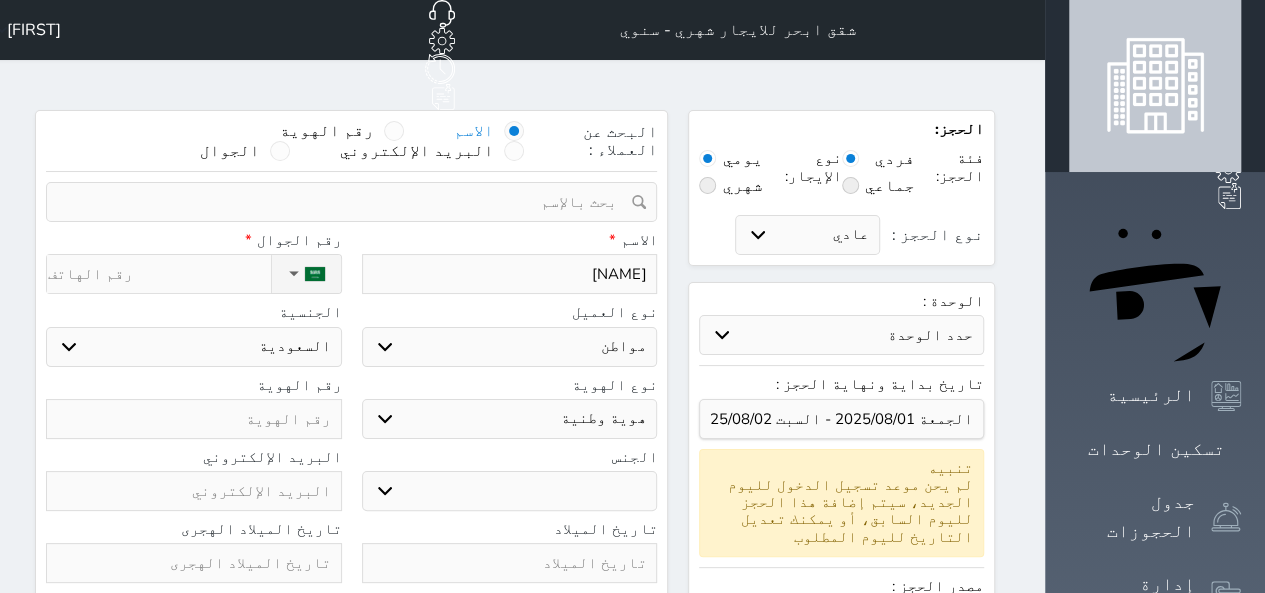 type on "نجاح" 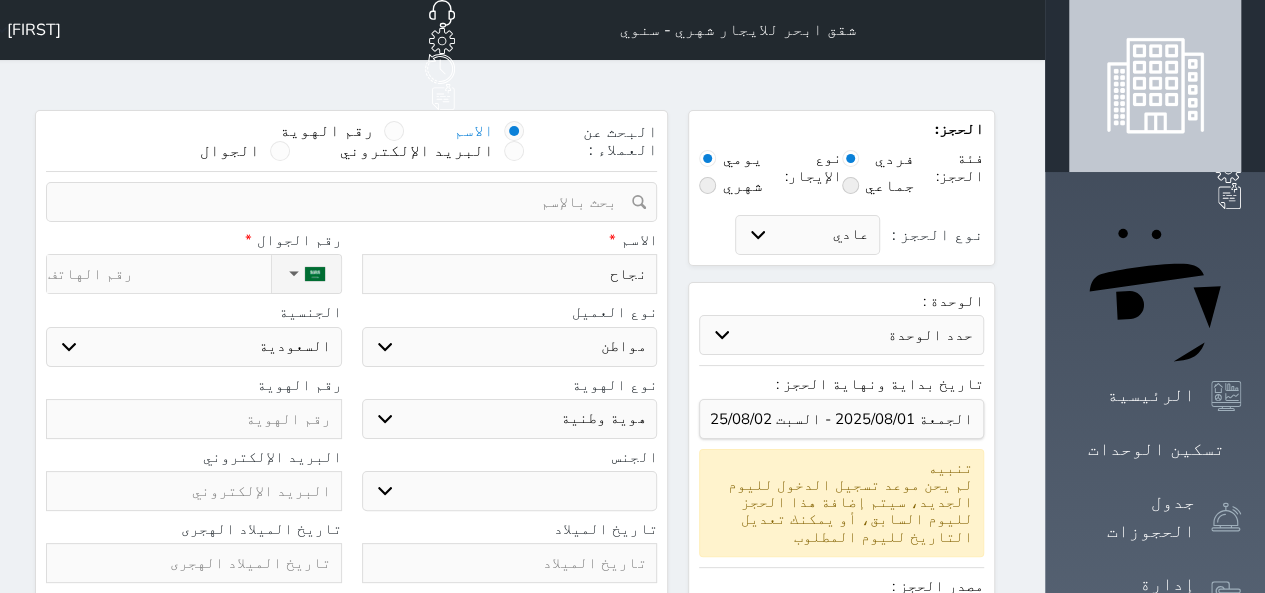 type on "نجاح" 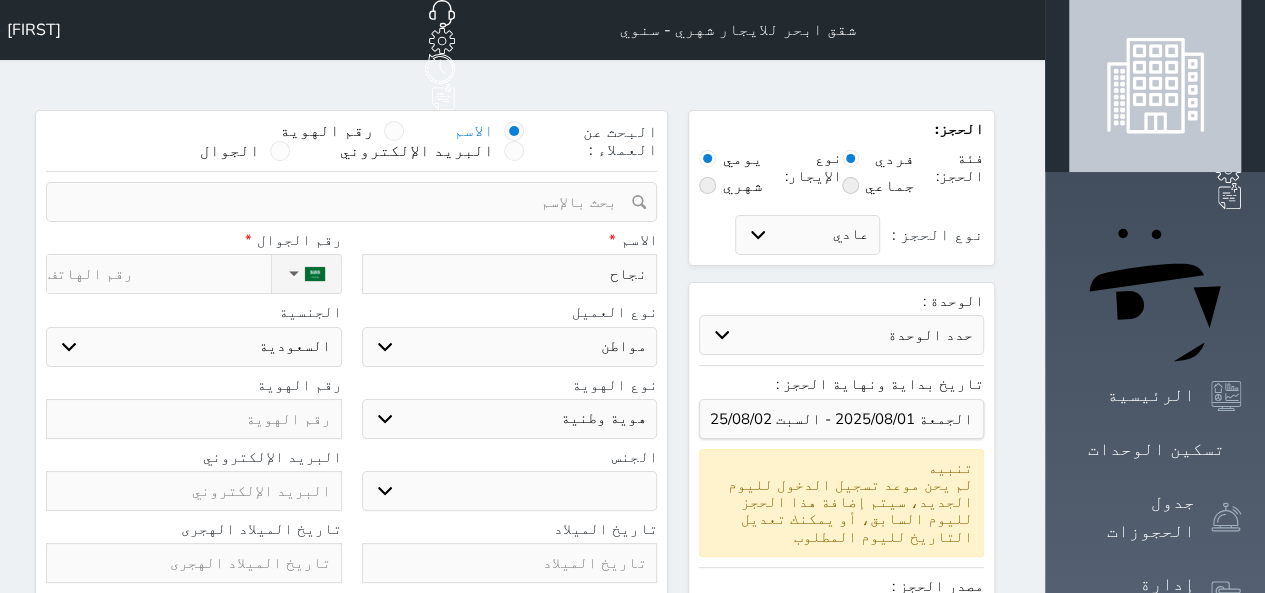 type on "نجاح ي" 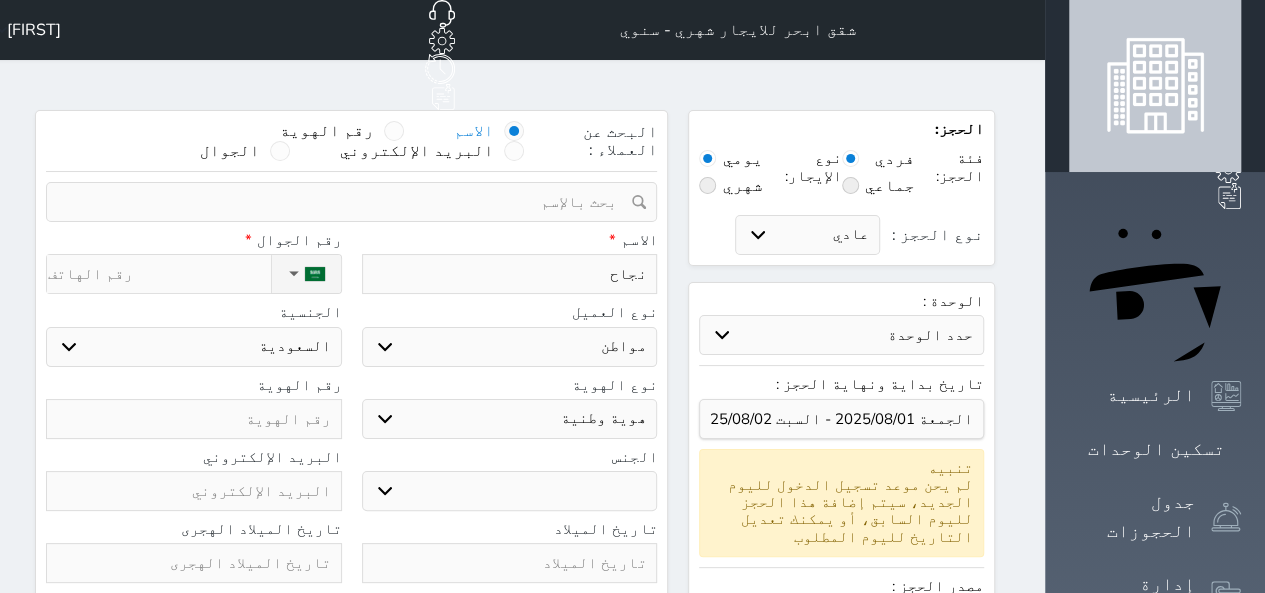 select 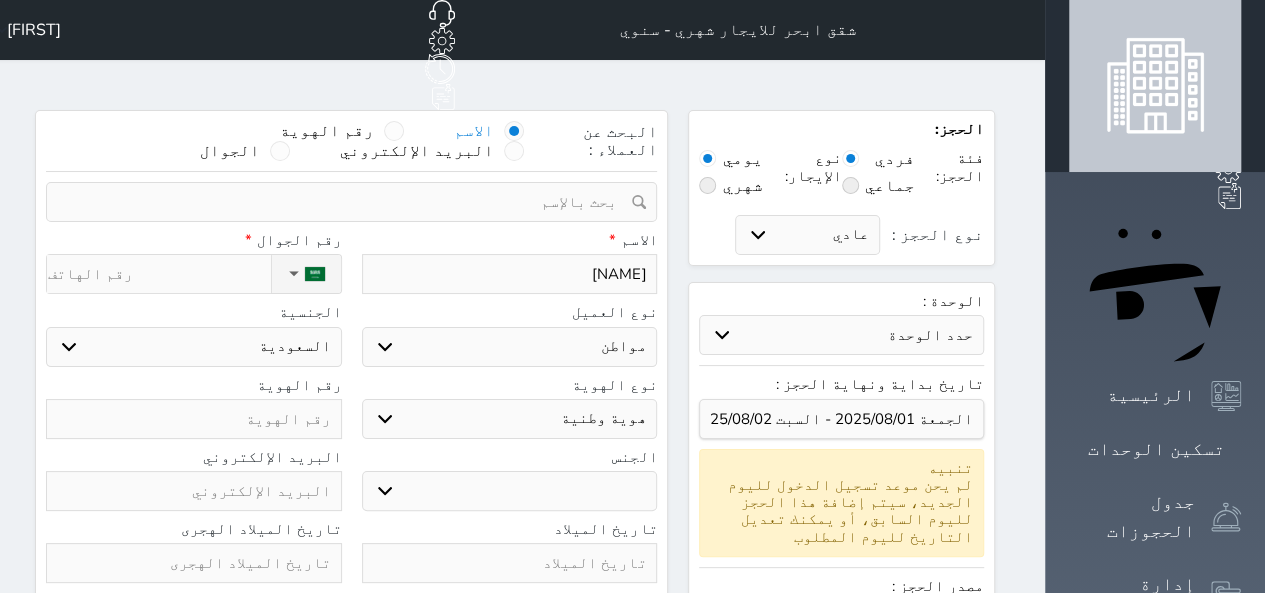 type on "نجاح يح" 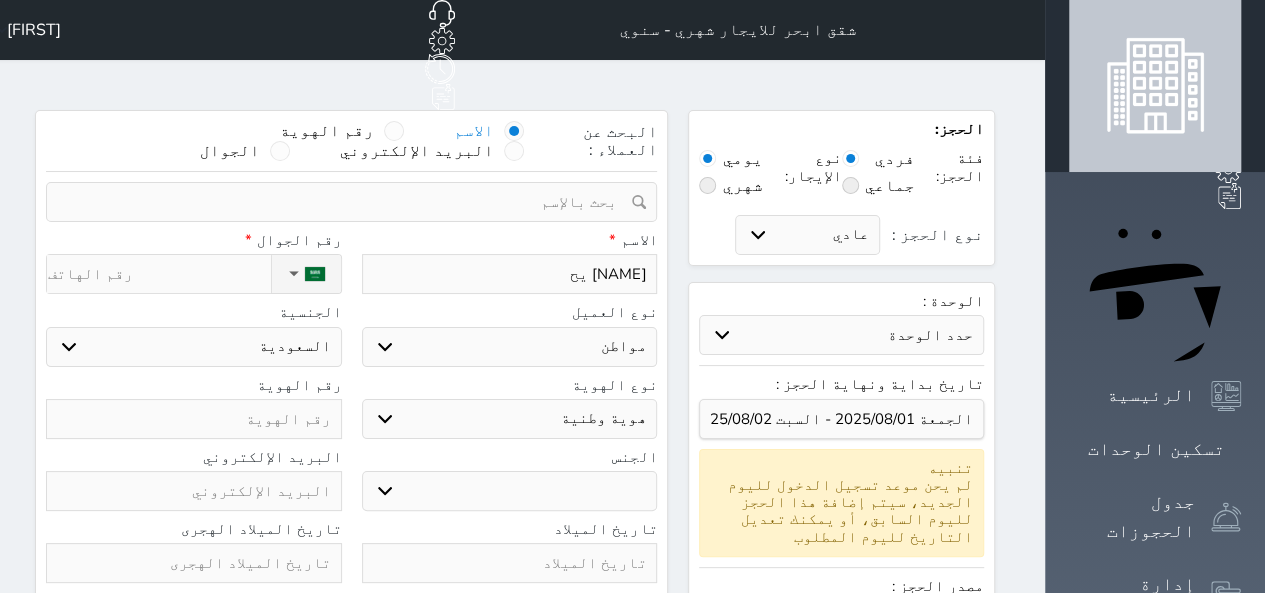 type on "نجاح يحي" 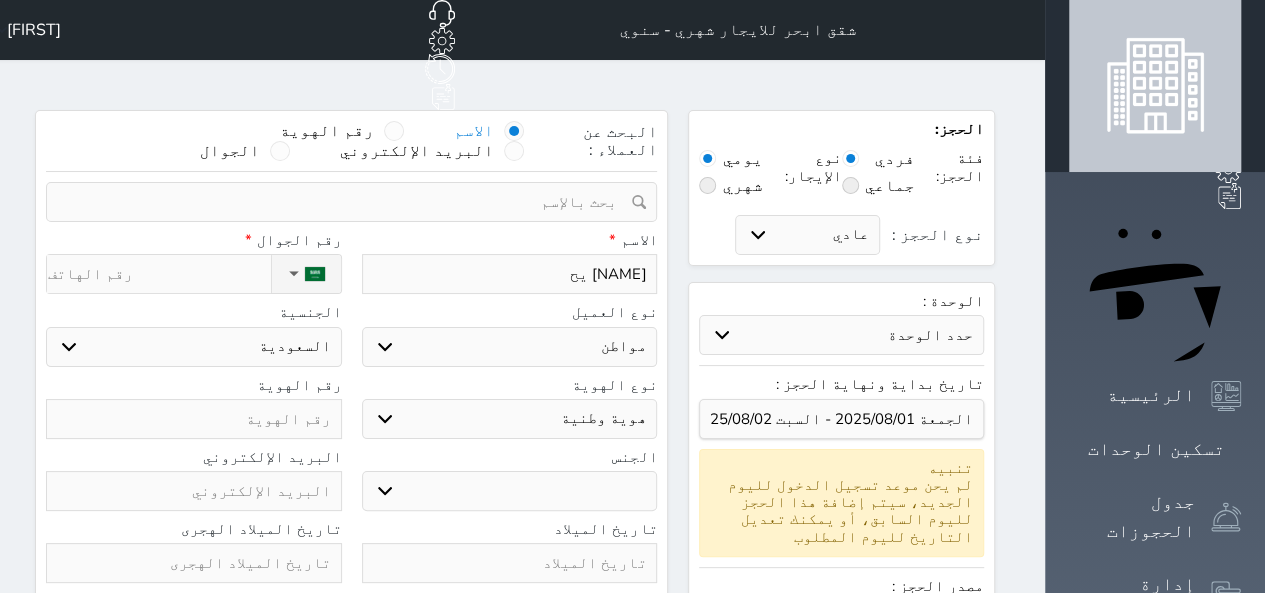 select 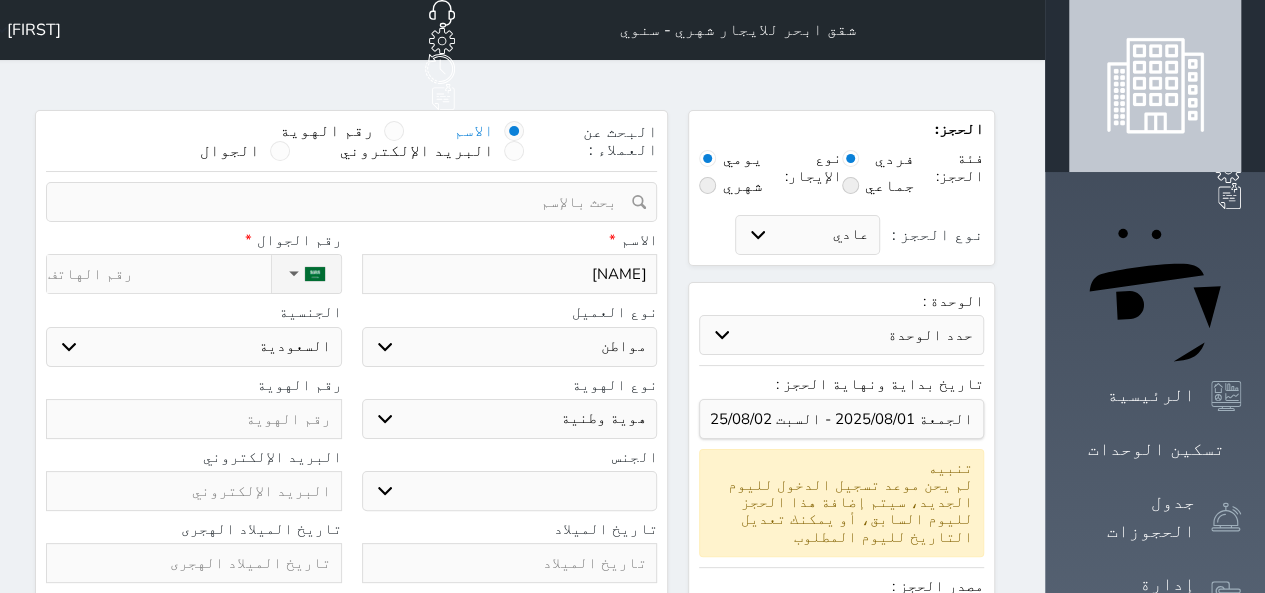 type on "نجاح يحي" 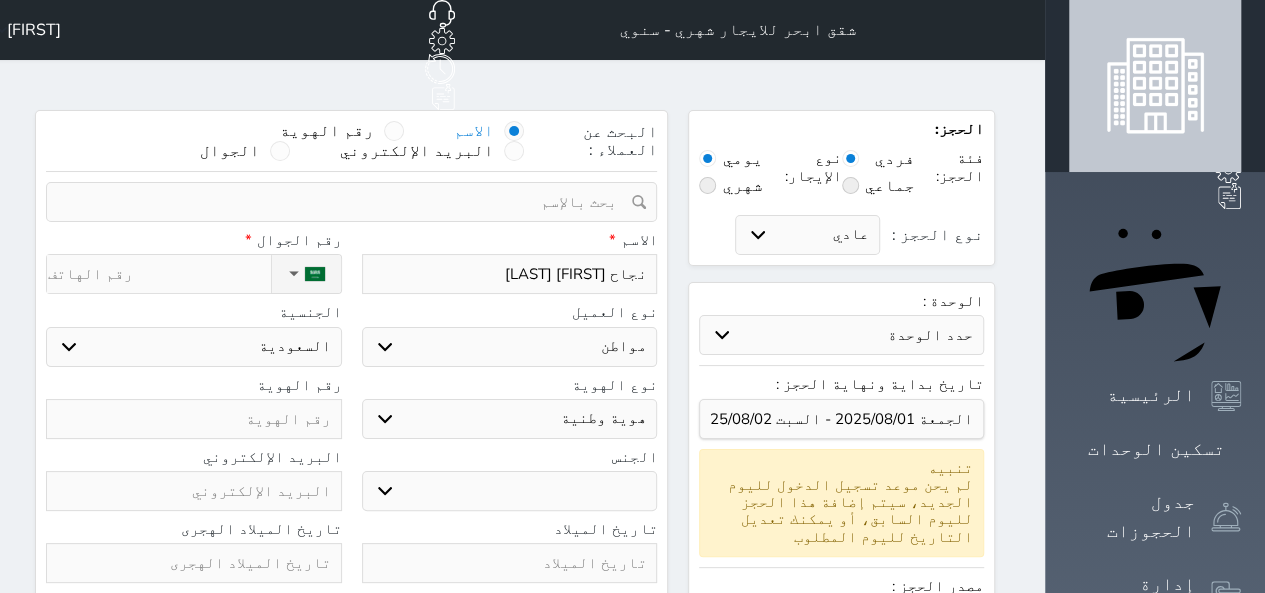 type on "نجاح يحي اح" 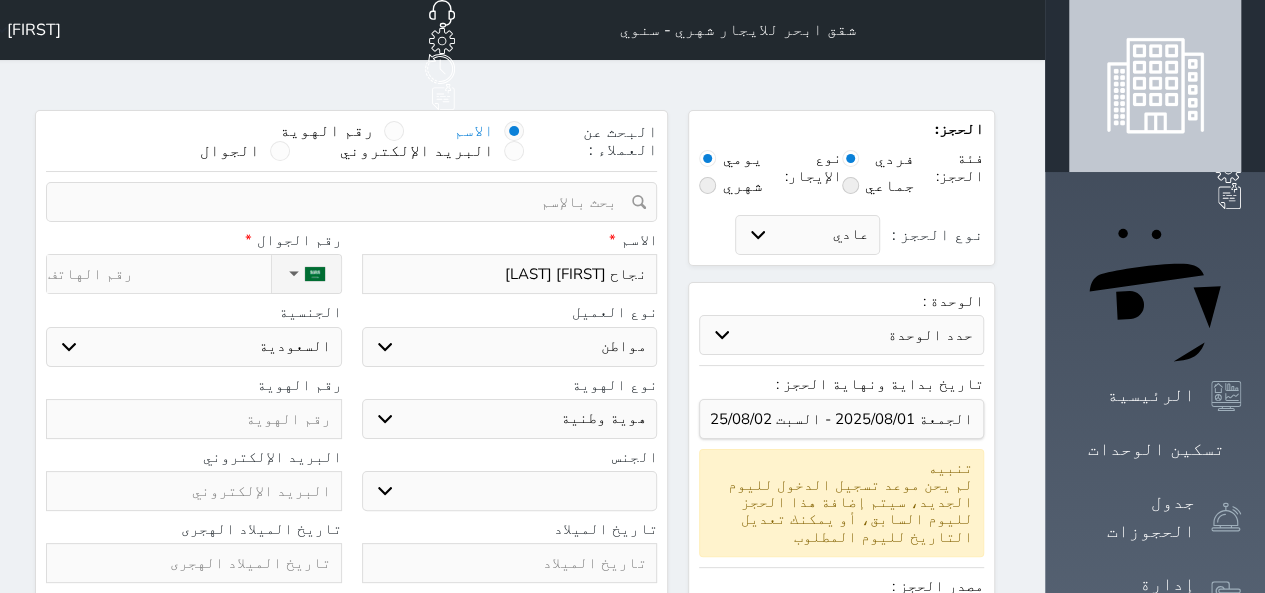 type on "نجاح يحي احمد" 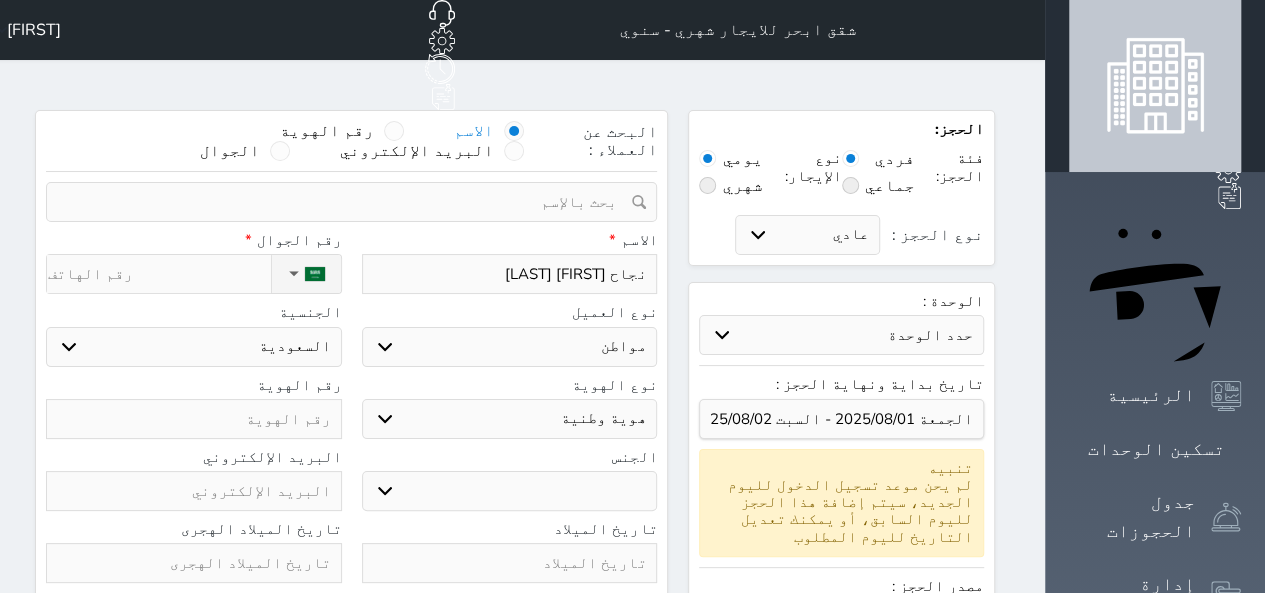 select 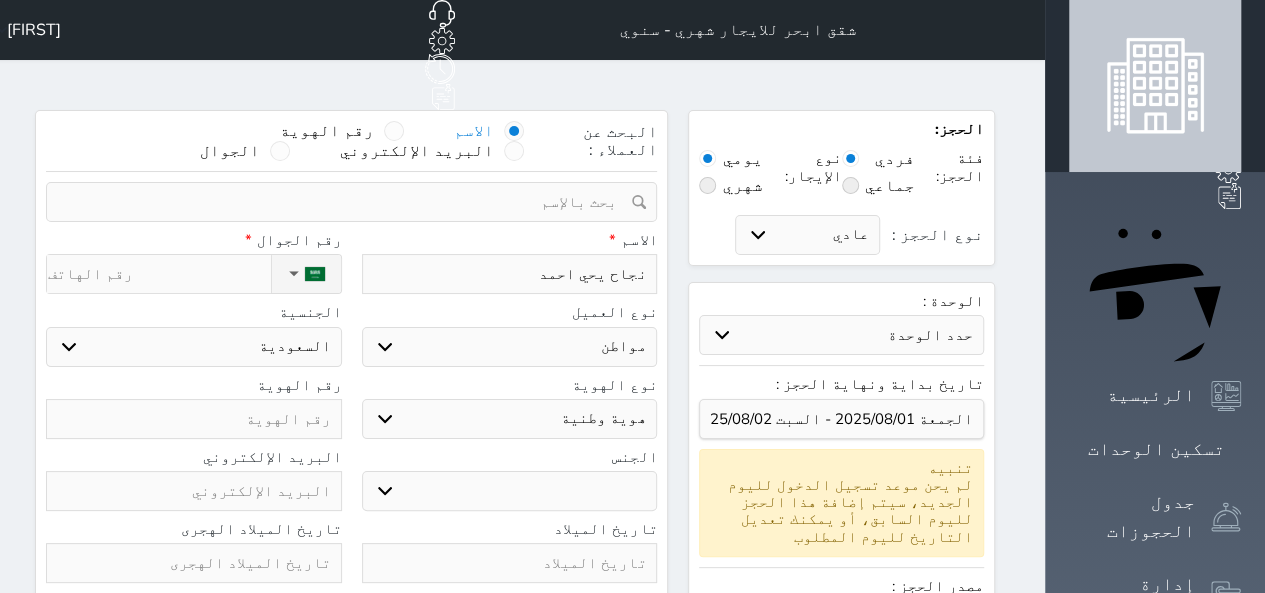type on "نجاح يحي احمد" 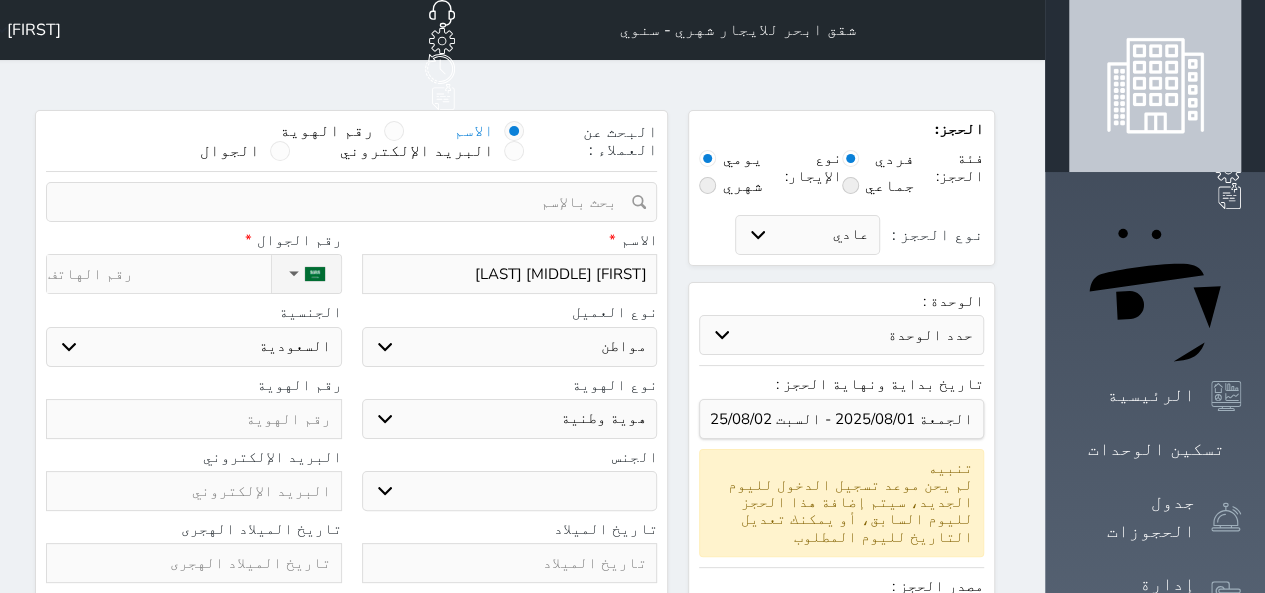 click at bounding box center (707, 185) 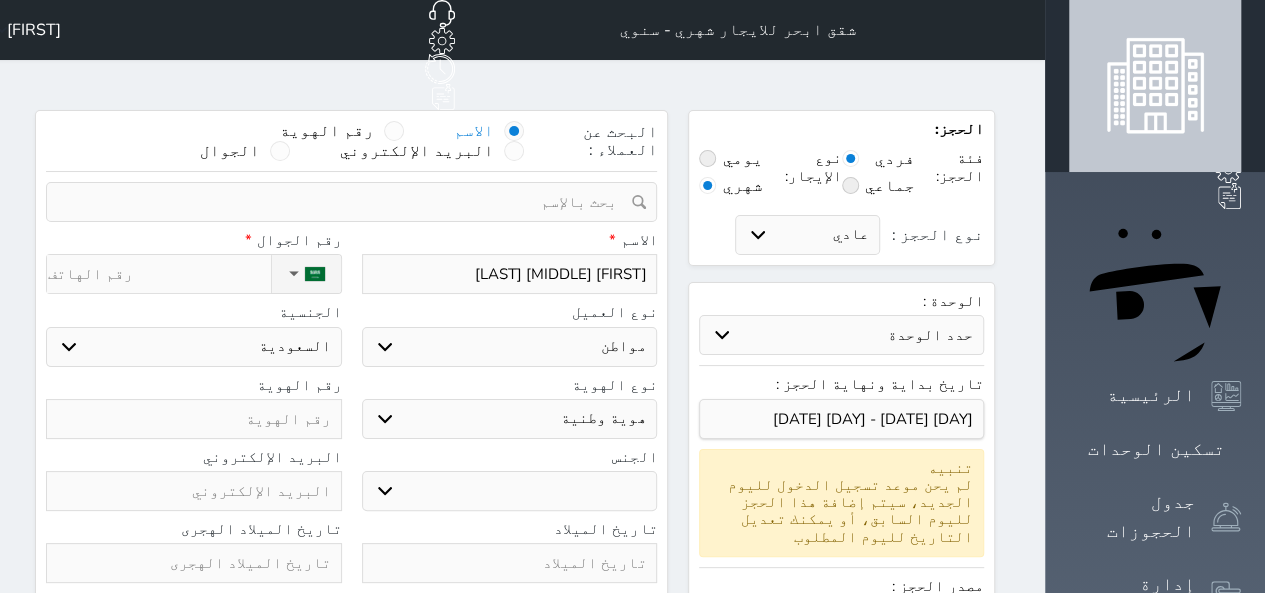 click on "نجاح يحي احمد الجردي" at bounding box center (510, 274) 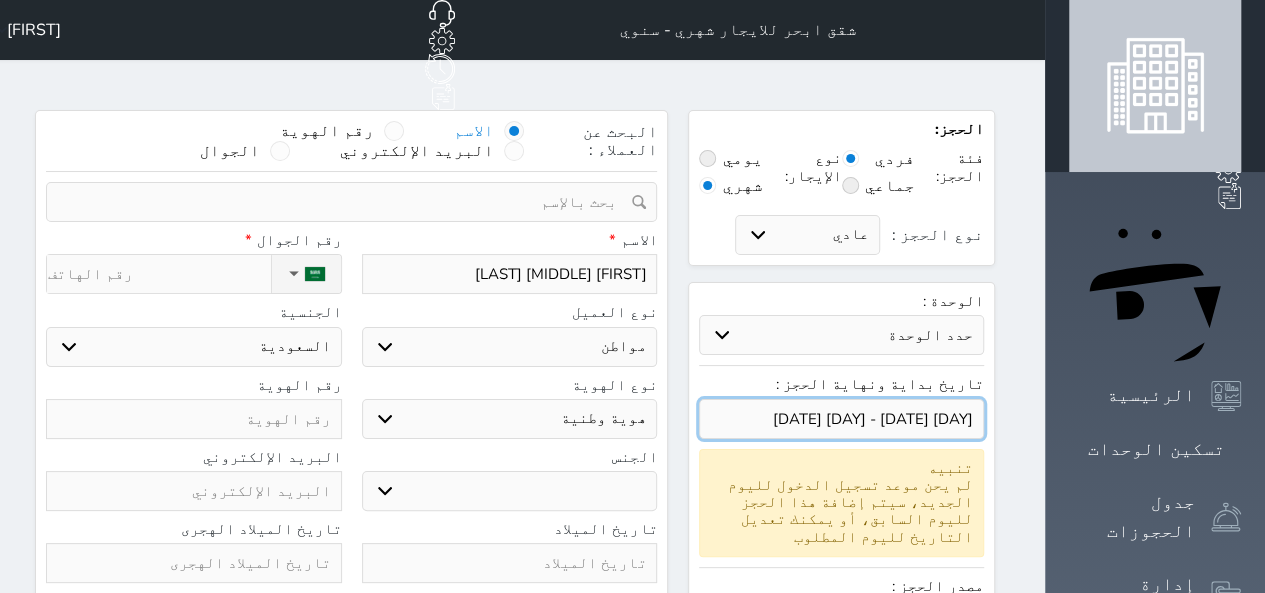 click at bounding box center [841, 419] 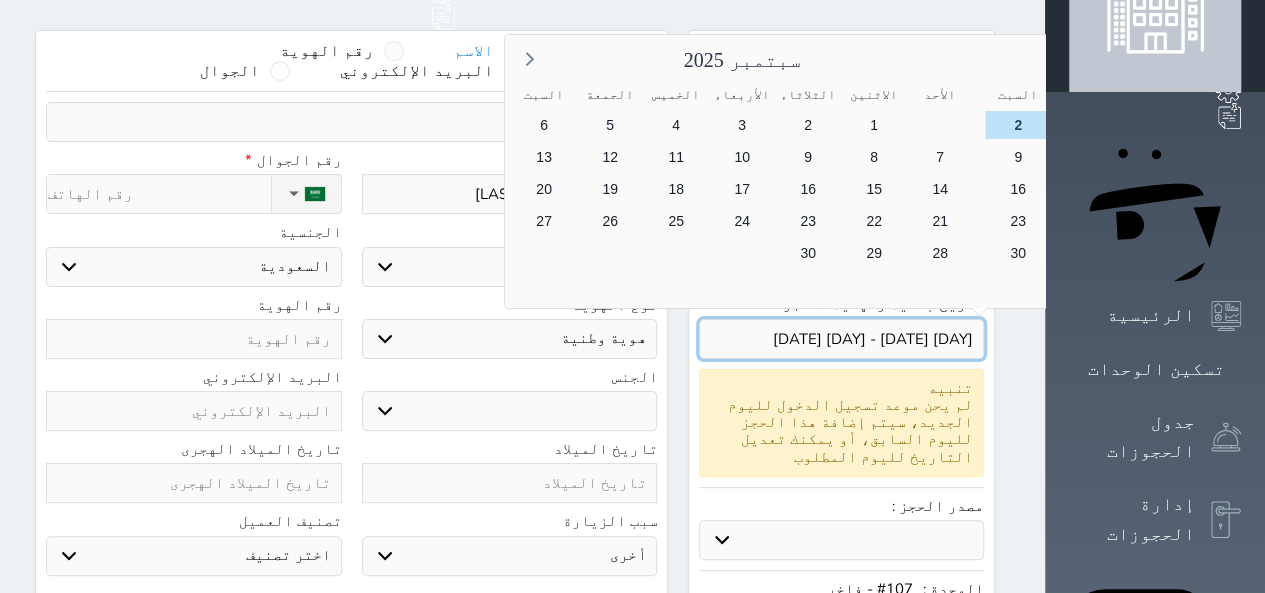 scroll, scrollTop: 120, scrollLeft: 0, axis: vertical 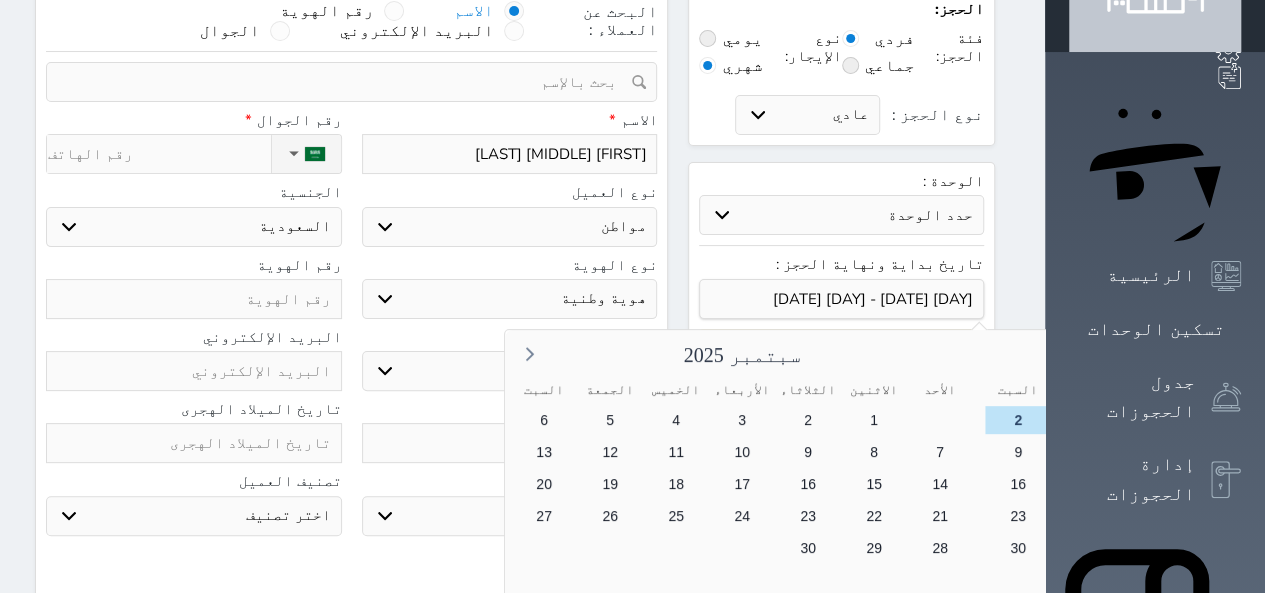 click on "1" at bounding box center [1084, 420] 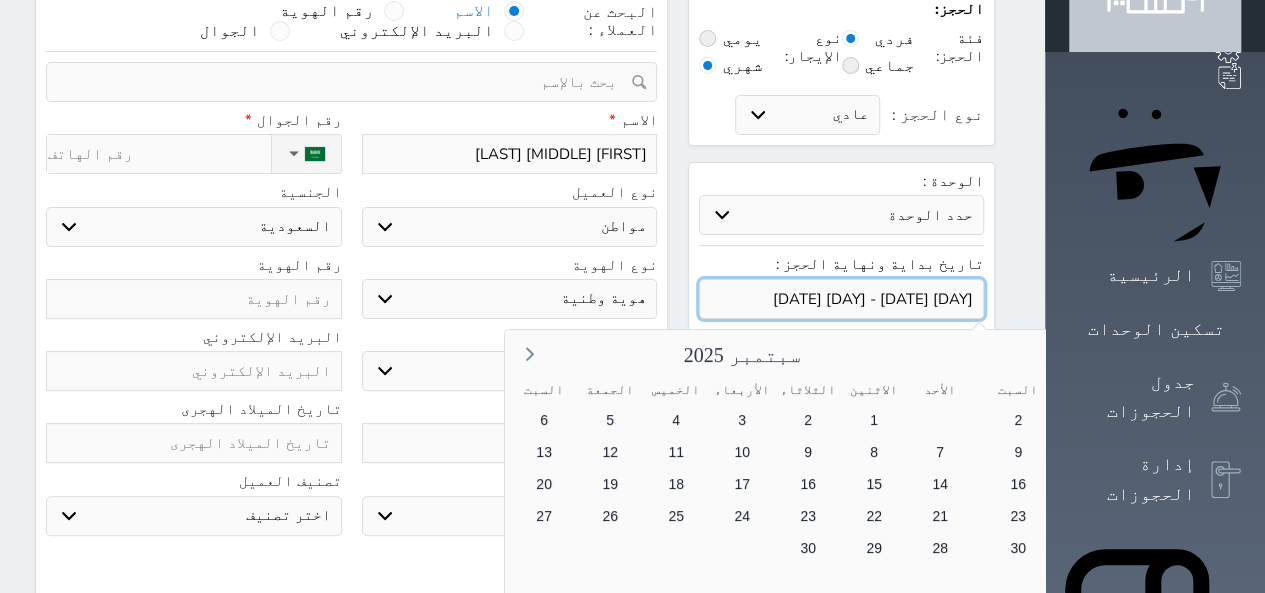 click at bounding box center [841, 299] 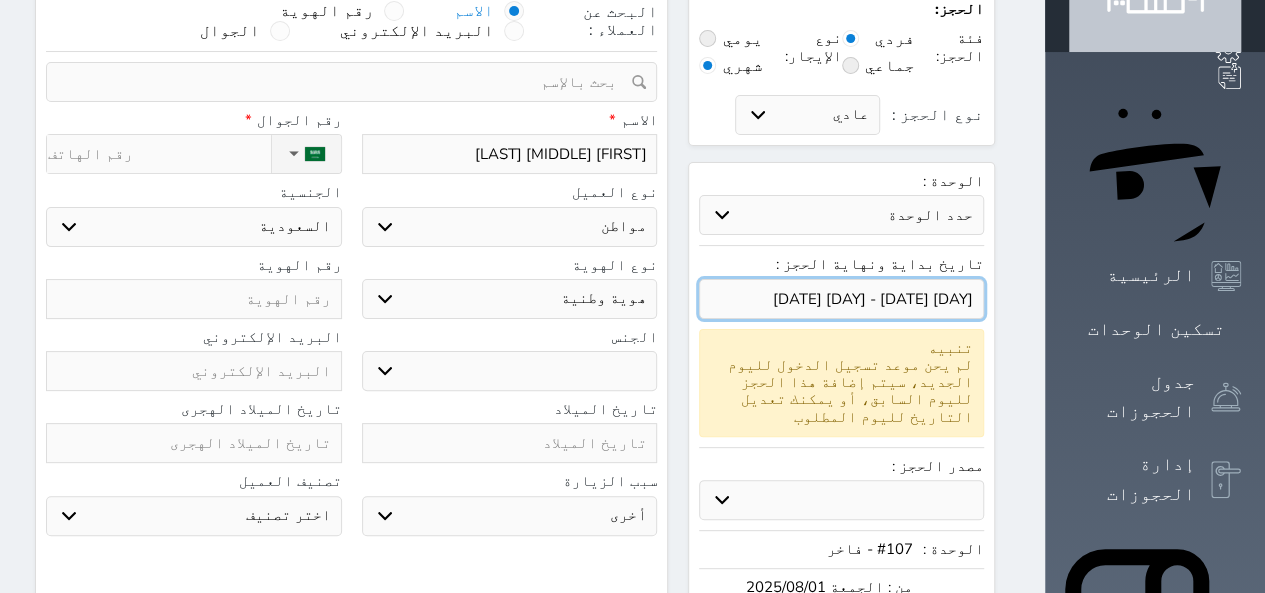 click at bounding box center [841, 299] 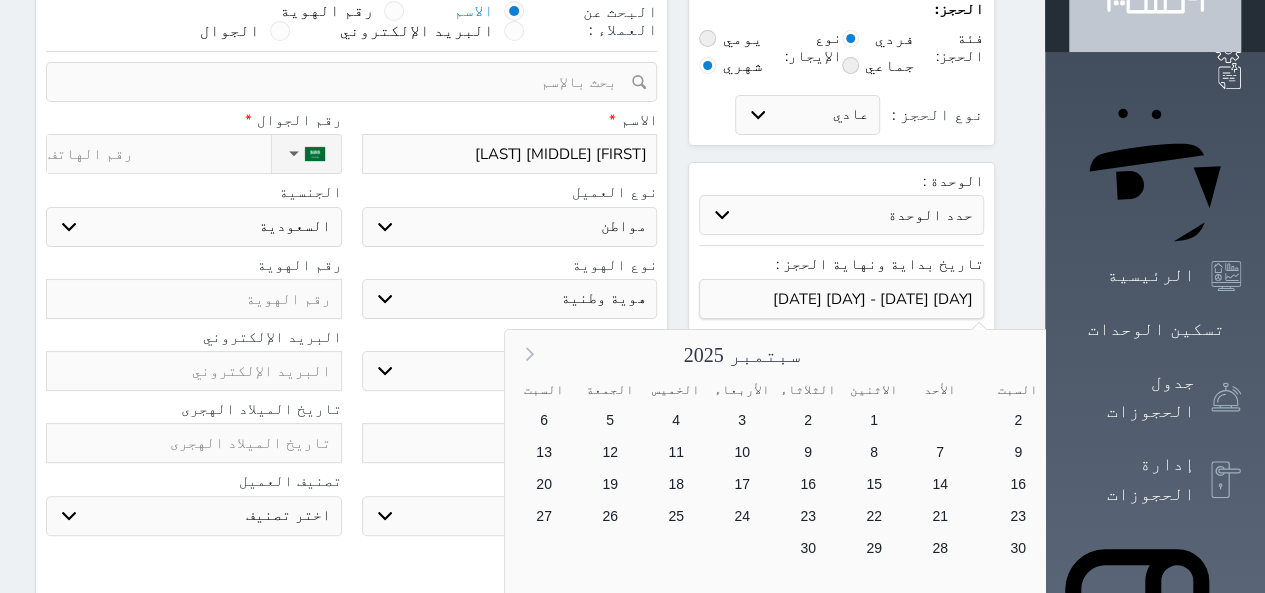 click 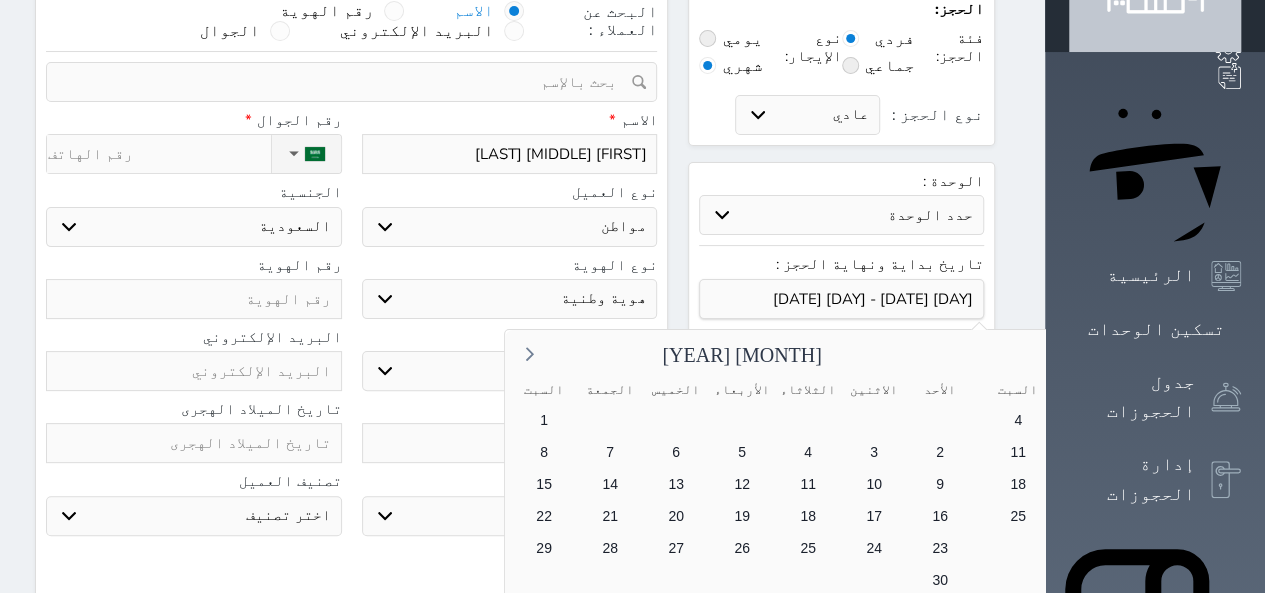 click 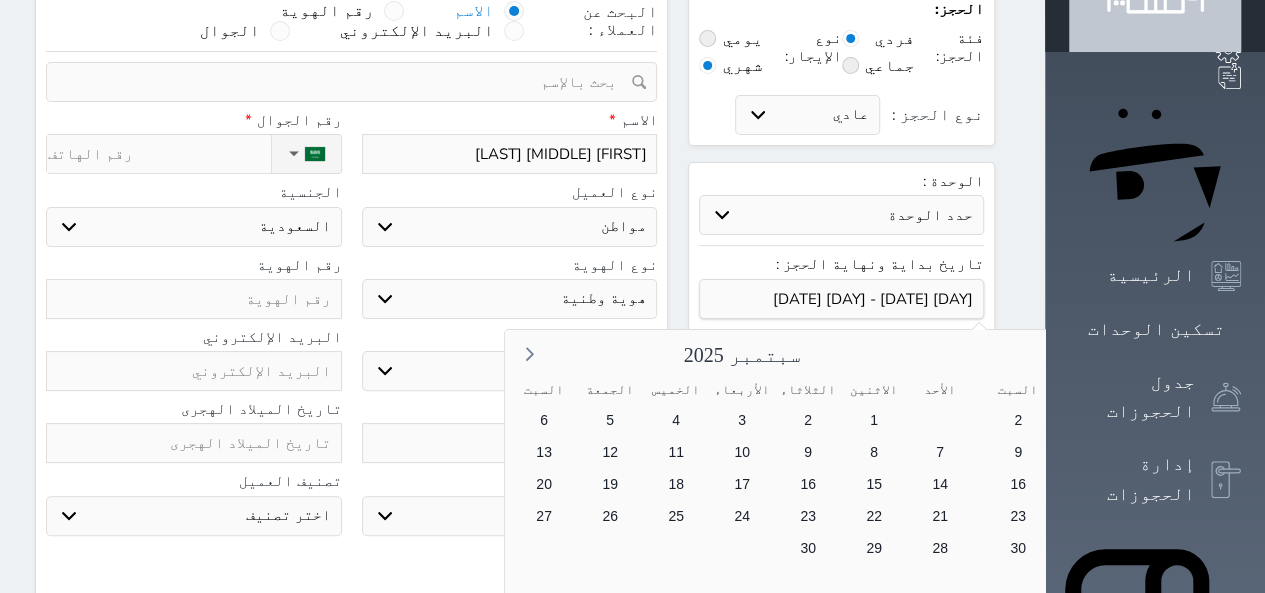 click 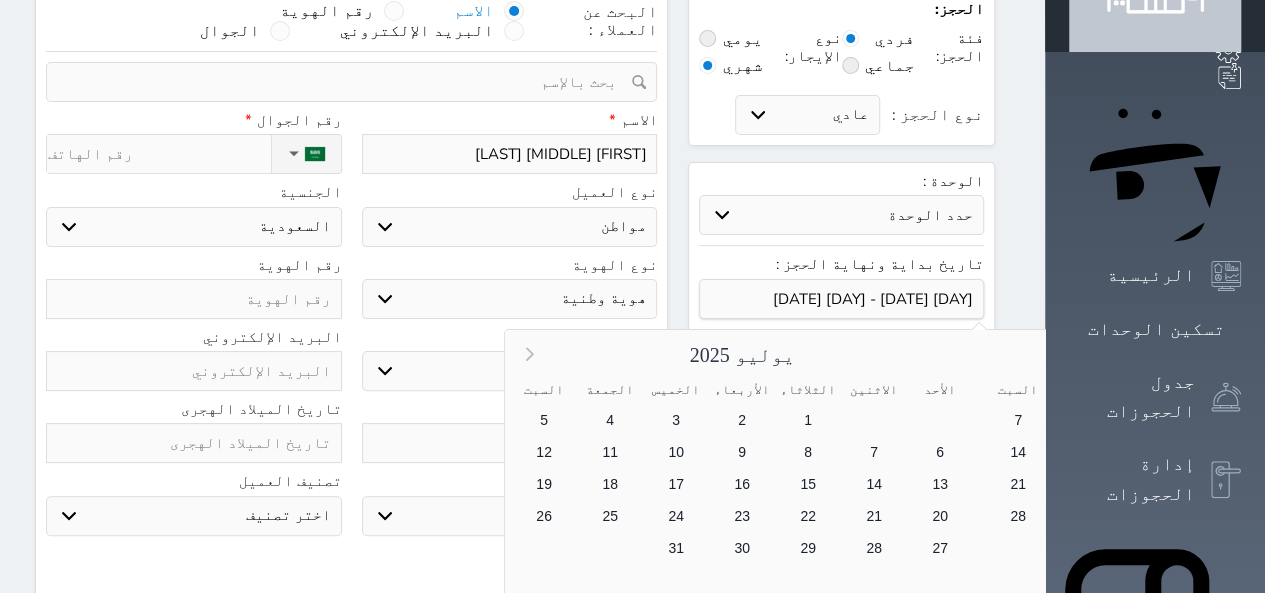 click 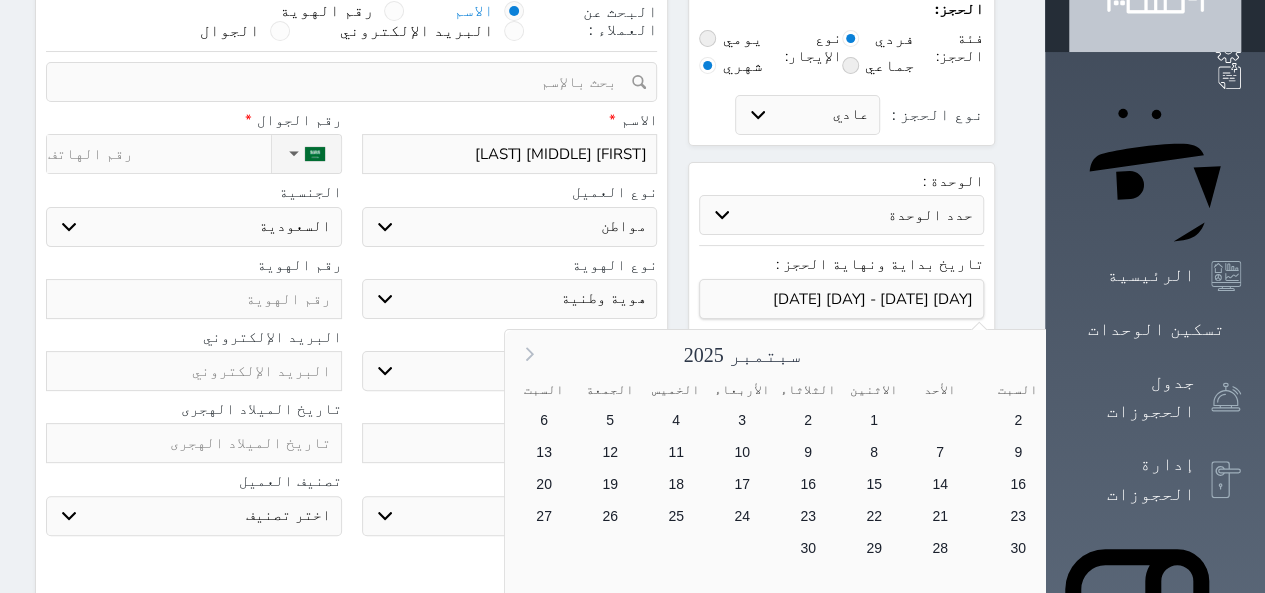 click 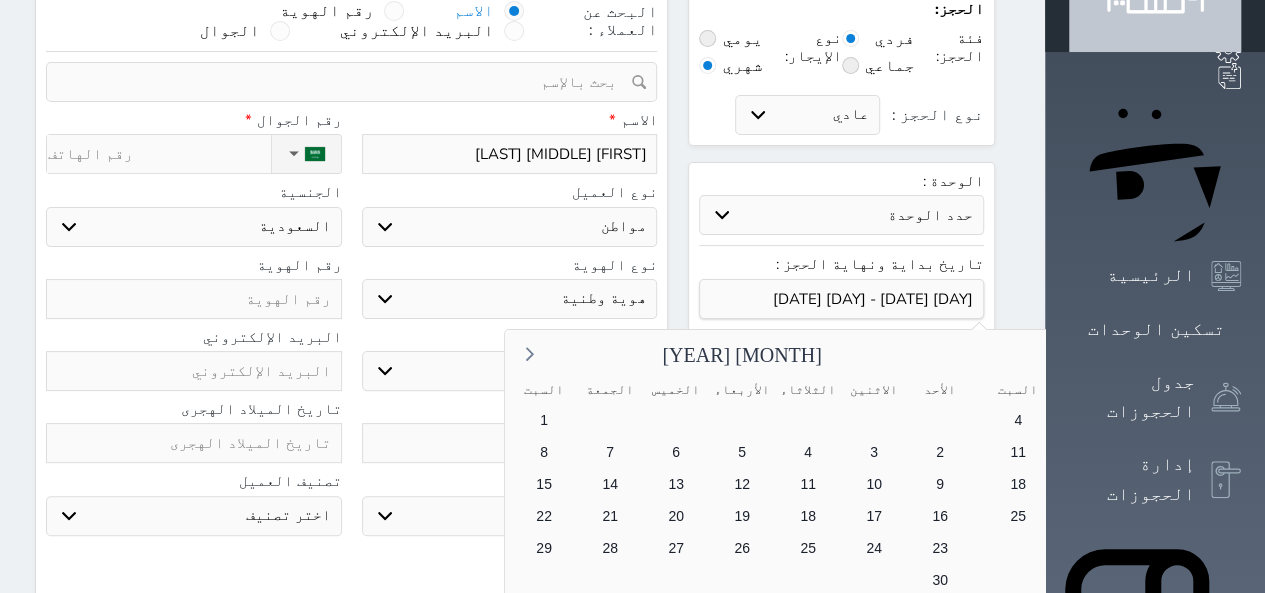 click on "1" at bounding box center (1216, 420) 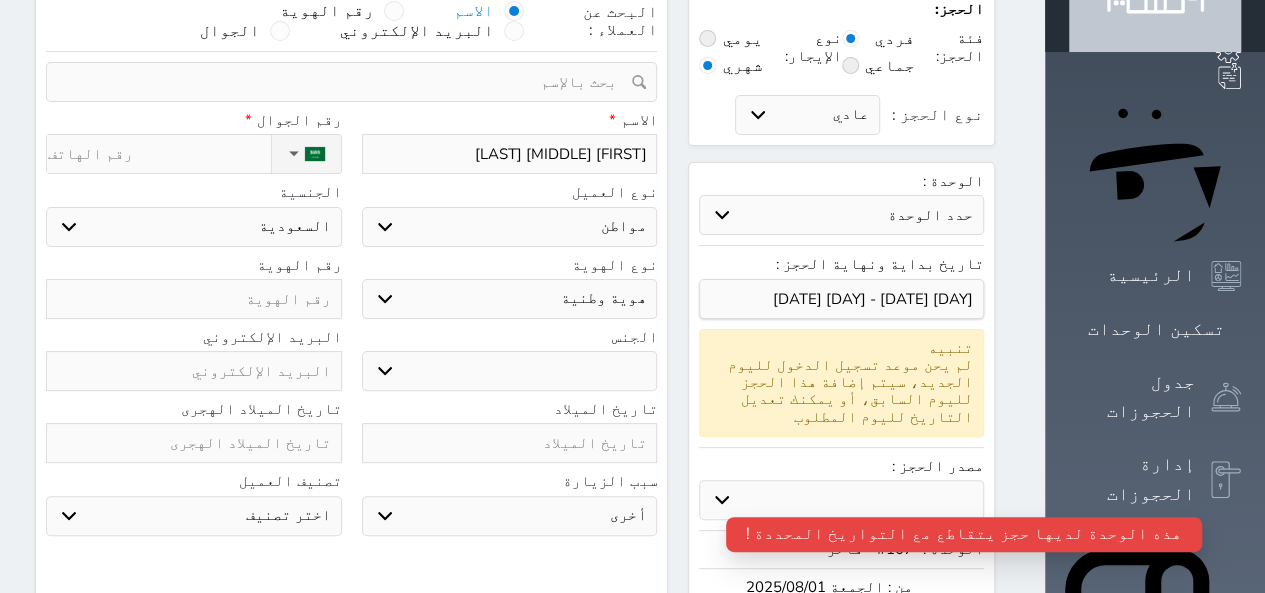 drag, startPoint x: 929, startPoint y: 397, endPoint x: 878, endPoint y: 423, distance: 57.245087 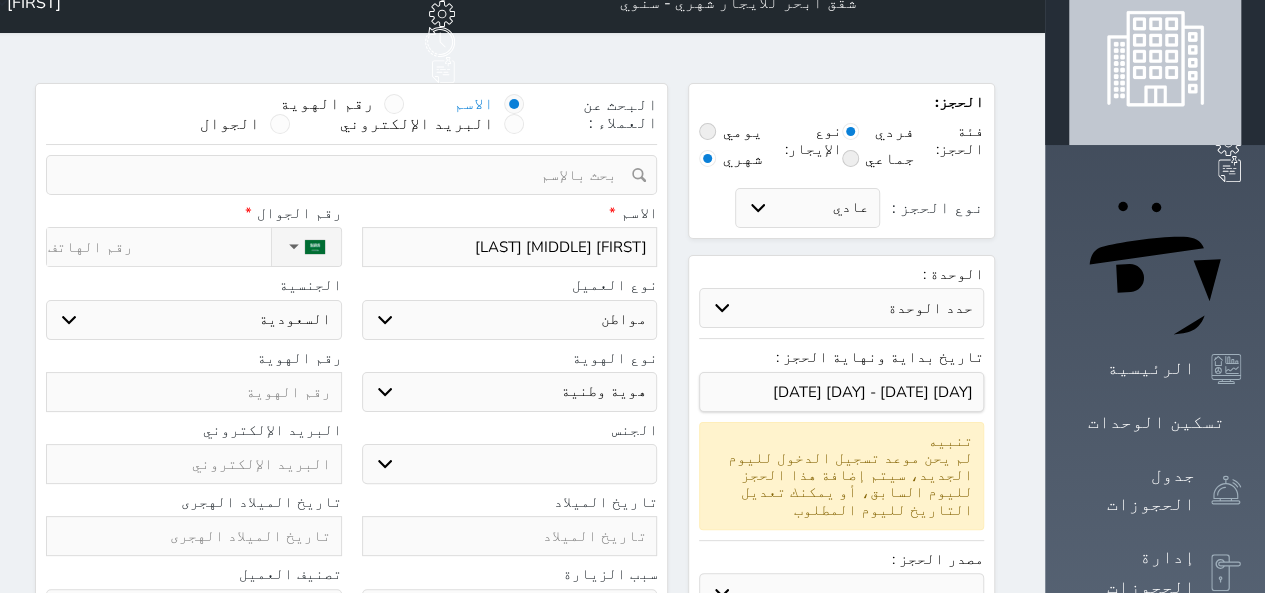 scroll, scrollTop: 0, scrollLeft: 0, axis: both 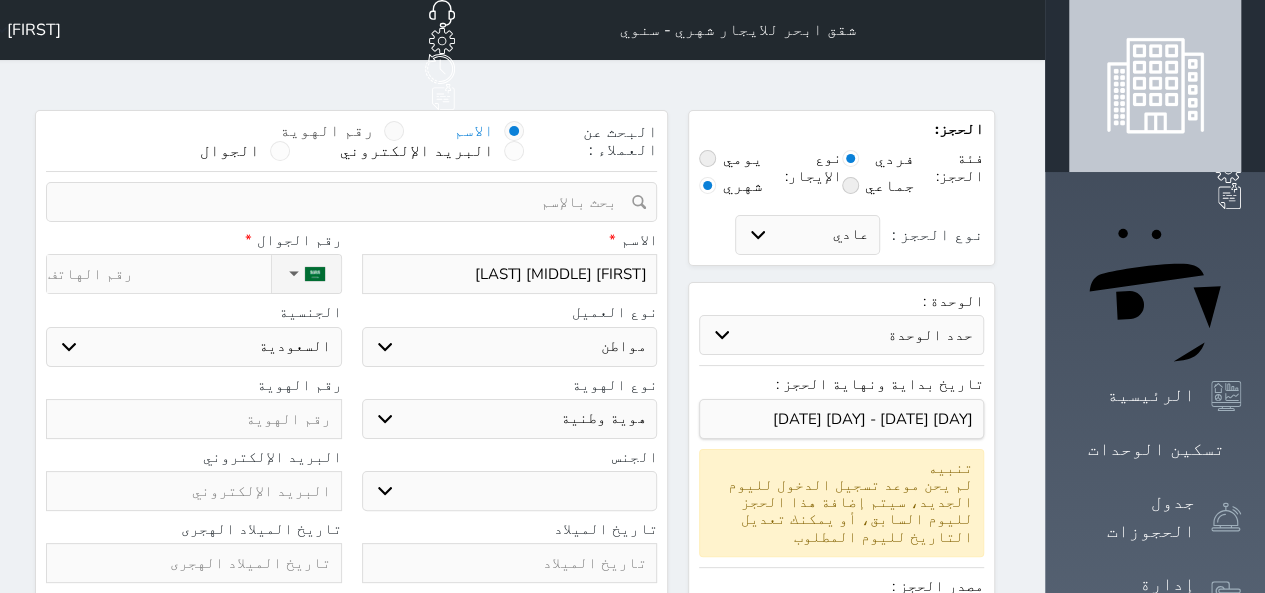 click at bounding box center [394, 131] 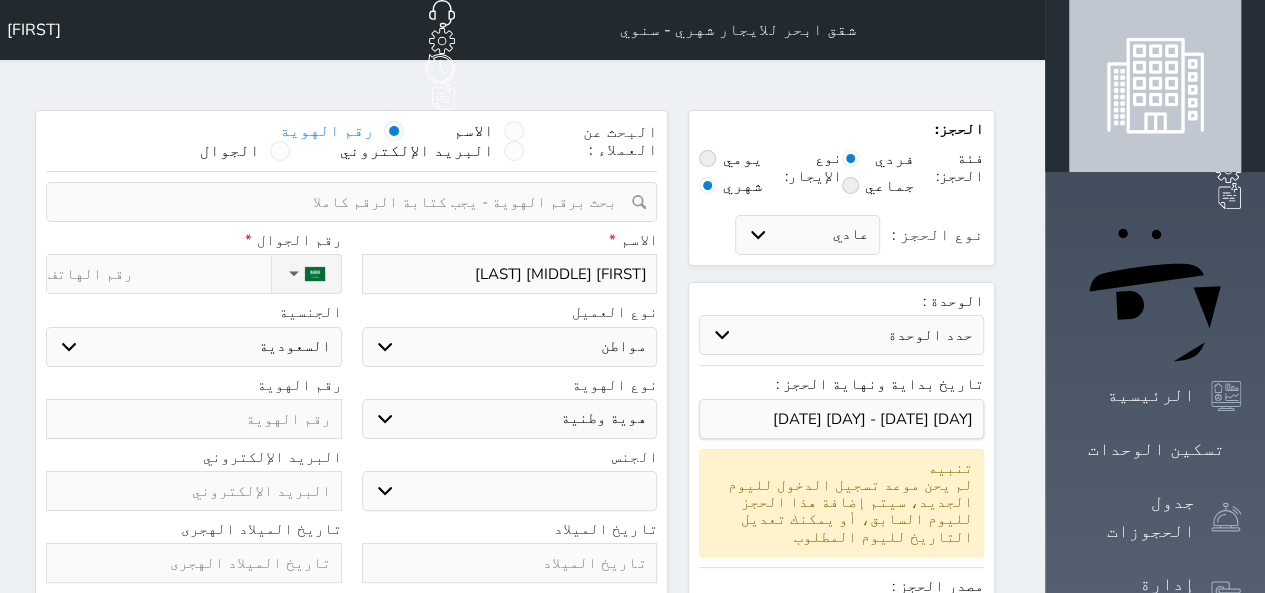 click at bounding box center [344, 202] 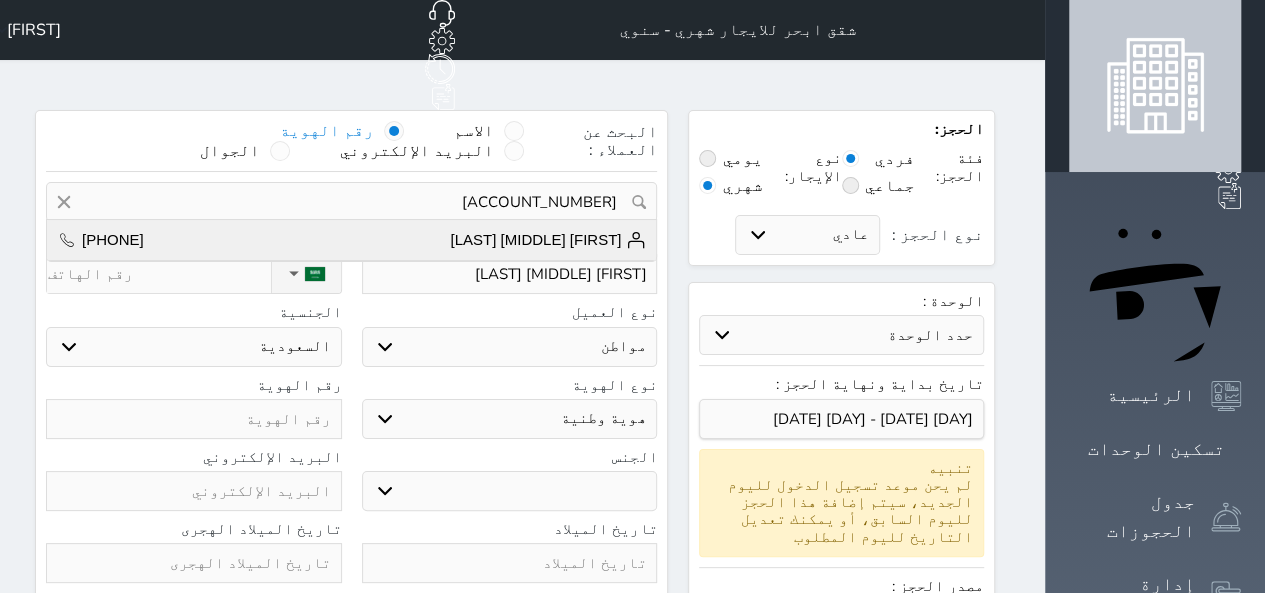 click on "[FIRST] [LAST]" at bounding box center [548, 240] 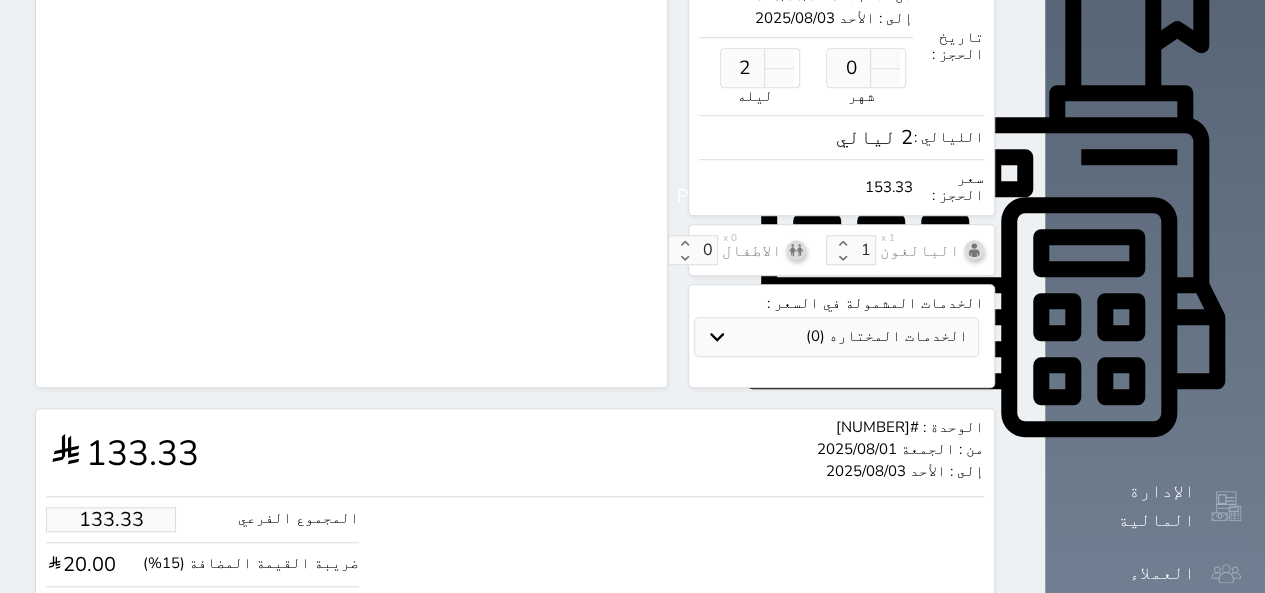 scroll, scrollTop: 732, scrollLeft: 0, axis: vertical 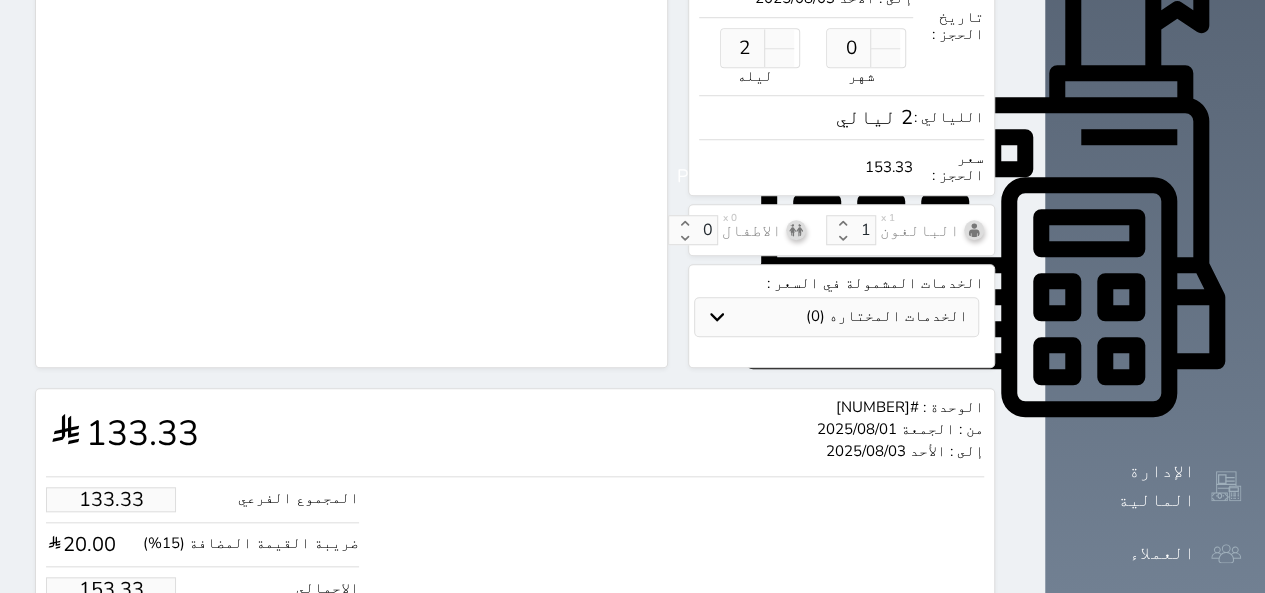 click on "153.33" at bounding box center [111, 589] 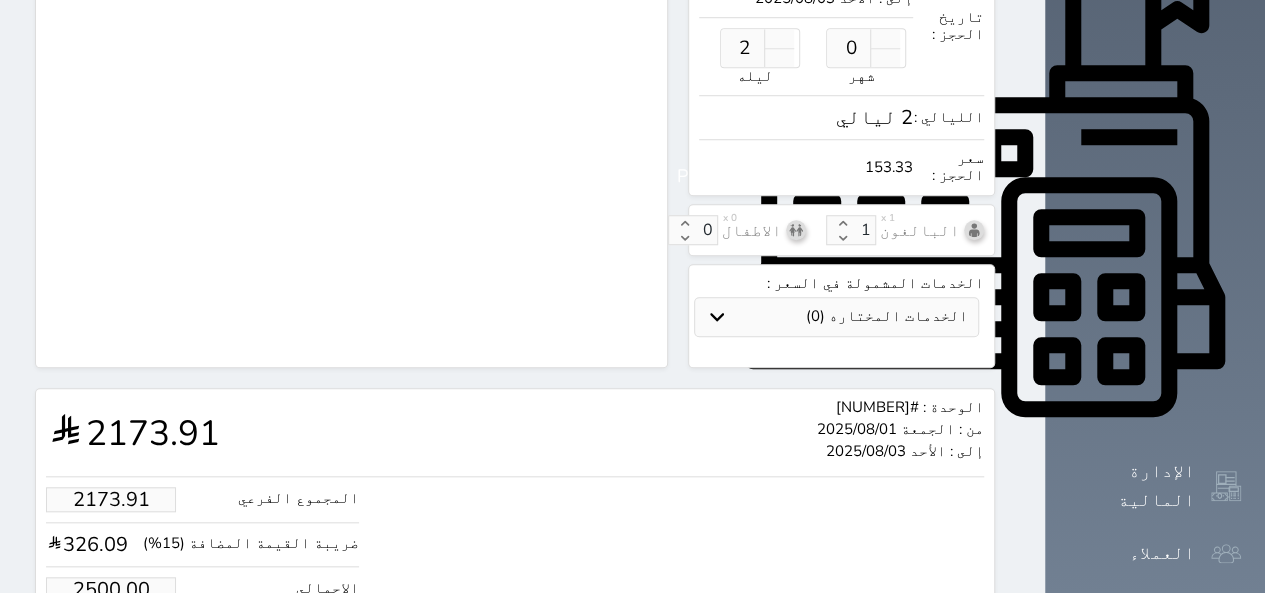 click on "حجز" at bounding box center (128, 650) 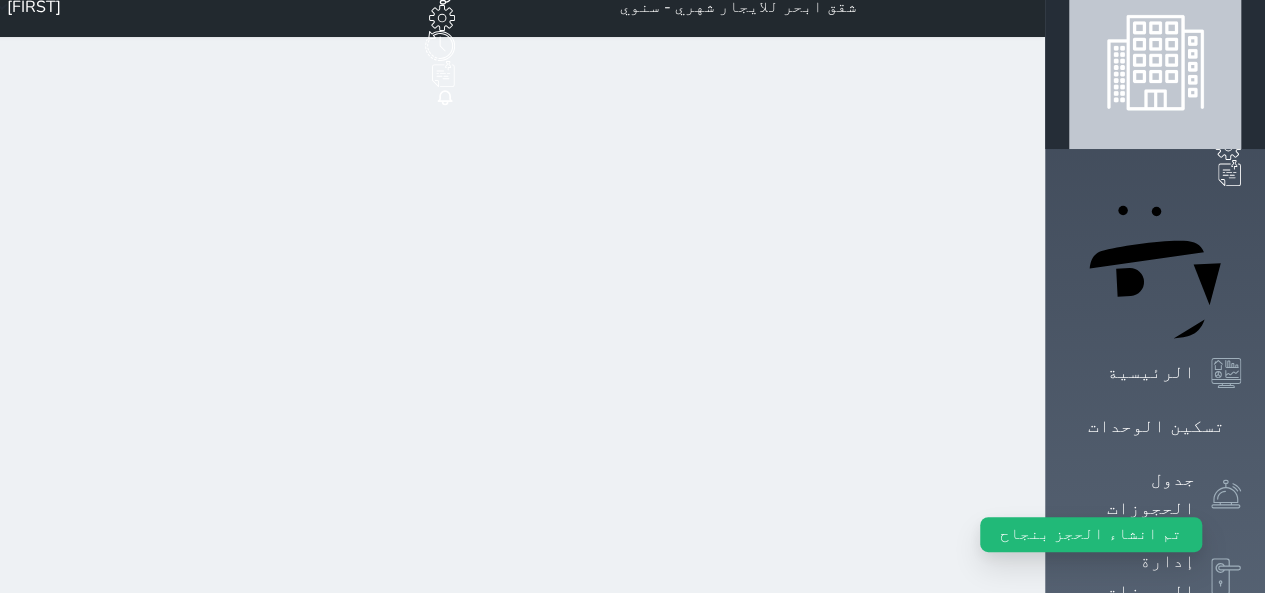 scroll, scrollTop: 0, scrollLeft: 0, axis: both 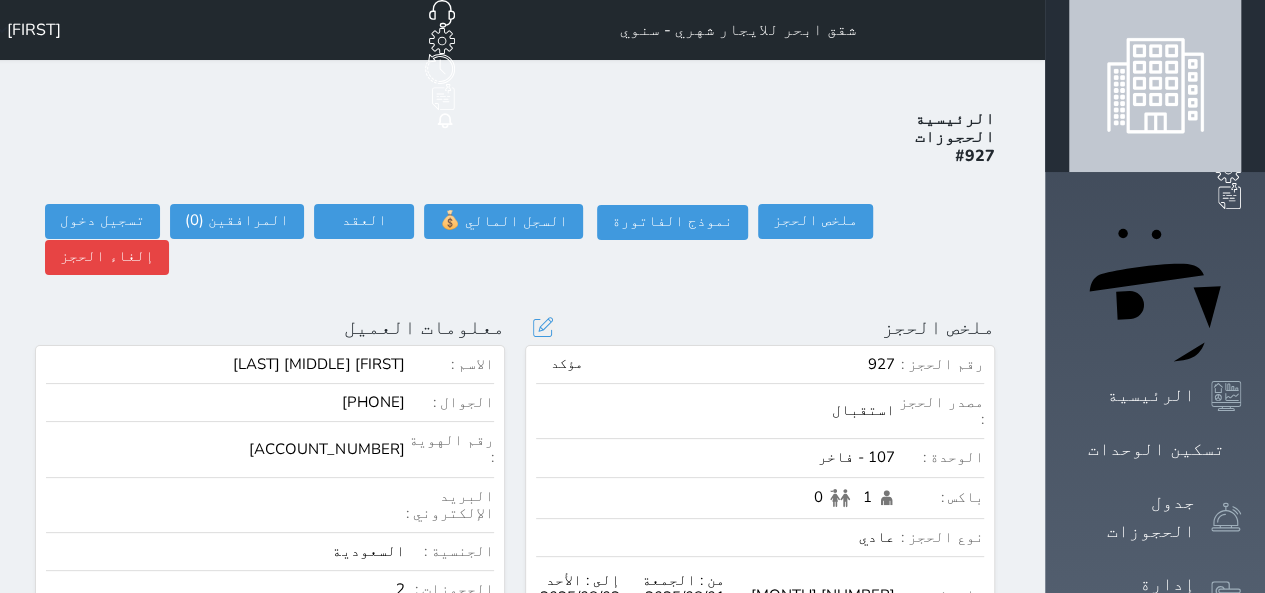 click on "2173.91    تفاصيل سعر الأيام         تفاصيل سعر الأيام                   سعر الشهر   200.00                       هل انت متأكد ؟   This action will change the specified price on targetted dates, would you like to continue ?   Yes, confirm !    لا تراجع !" at bounding box center (715, 671) 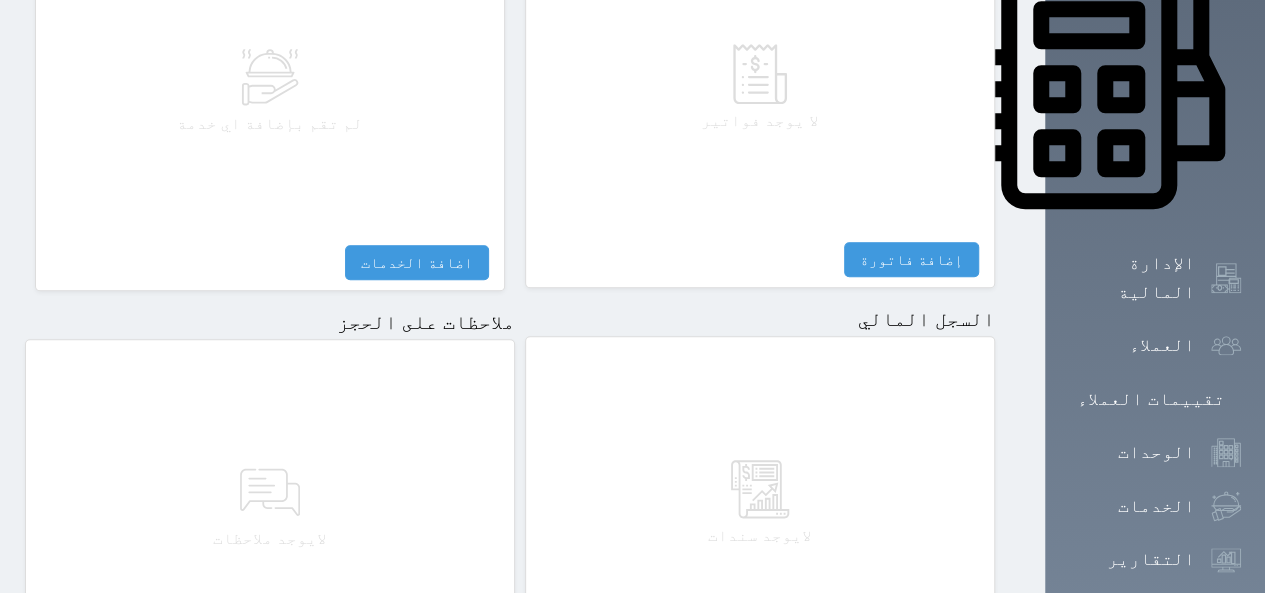 scroll, scrollTop: 1051, scrollLeft: 0, axis: vertical 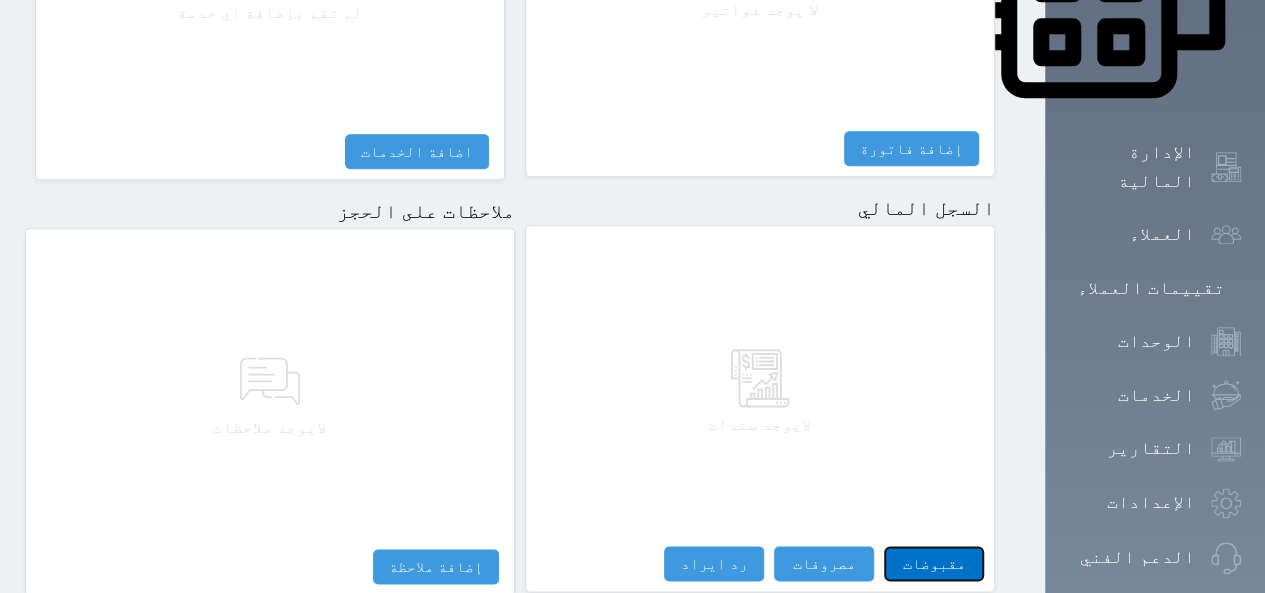 click on "مقبوضات" at bounding box center [934, 563] 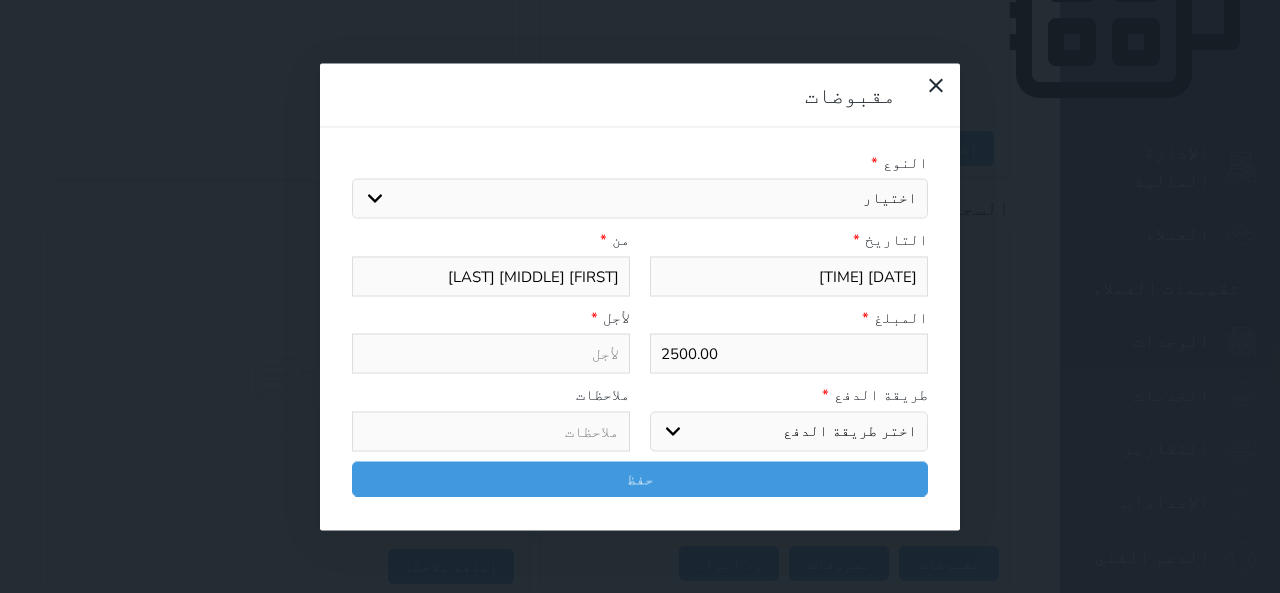 click on "2500.00" at bounding box center [789, 354] 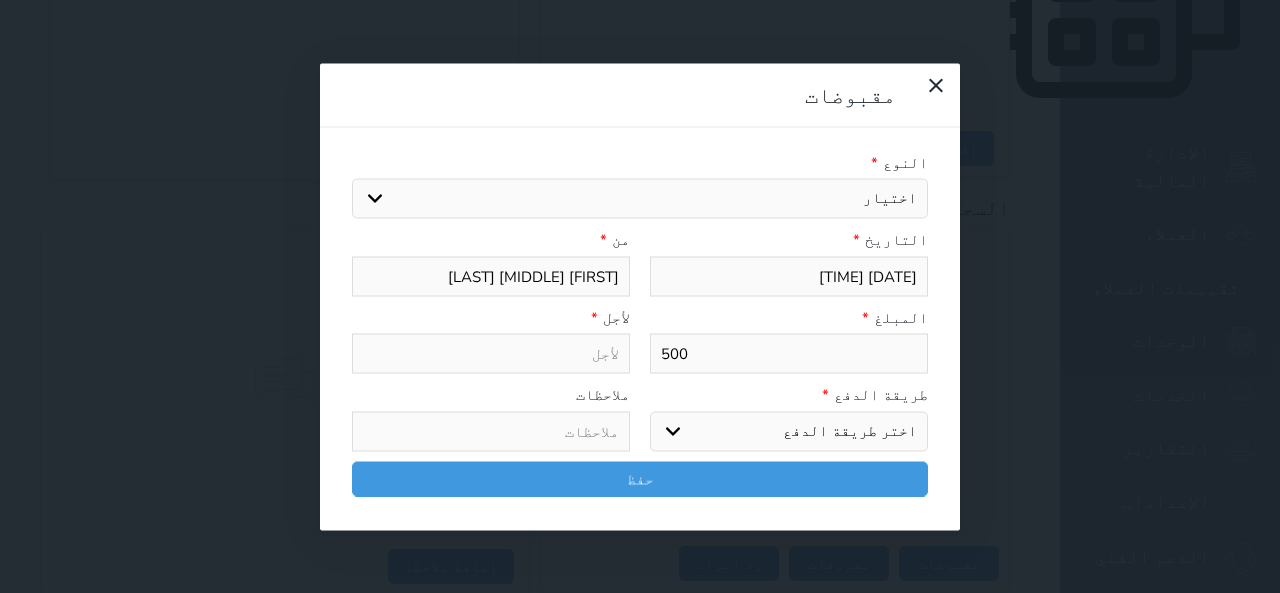 click on "اختيار   مقبوضات عامة قيمة إيجار فواتير تامين عربون لا ينطبق آخر مغسلة واي فاي - الإنترنت مواقف السيارات طعام الأغذية والمشروبات مشروبات المشروبات الباردة المشروبات الساخنة الإفطار غداء عشاء مخبز و كعك حمام سباحة الصالة الرياضية سبا و خدمات الجمال اختيار وإسقاط (خدمات النقل) ميني بار كابل - تلفزيون سرير إضافي تصفيف الشعر التسوق خدمات الجولات السياحية المنظمة خدمات الدليل السياحي" at bounding box center (640, 199) 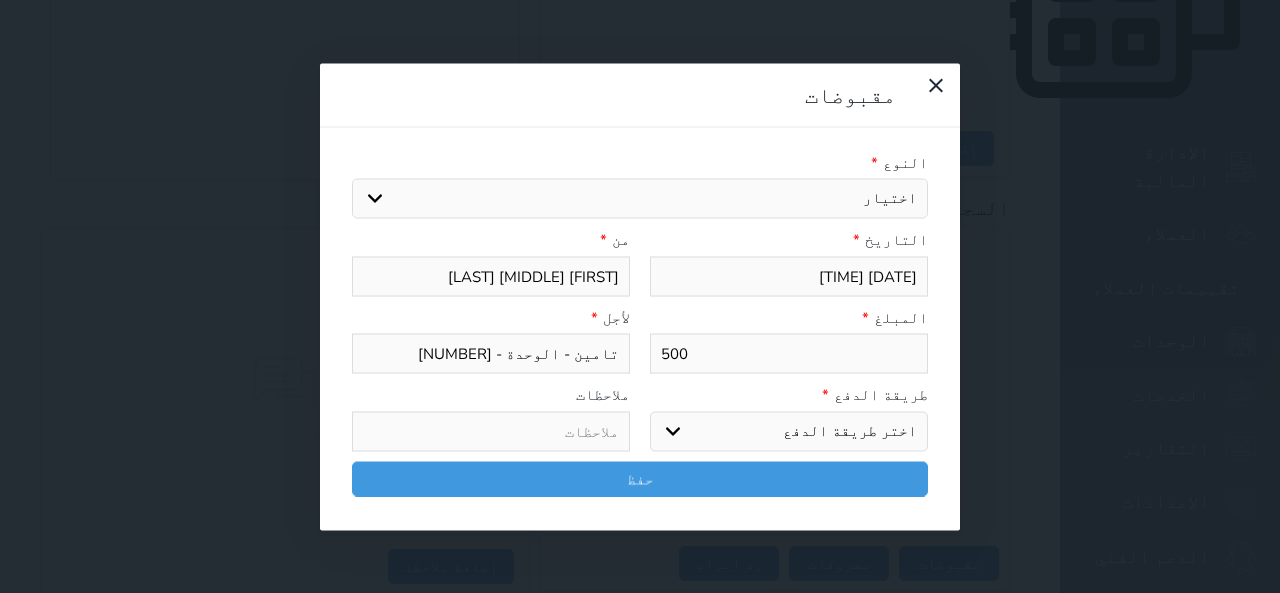 click on "اختر طريقة الدفع   دفع نقدى   تحويل بنكى   مدى   بطاقة ائتمان   آجل" at bounding box center [789, 431] 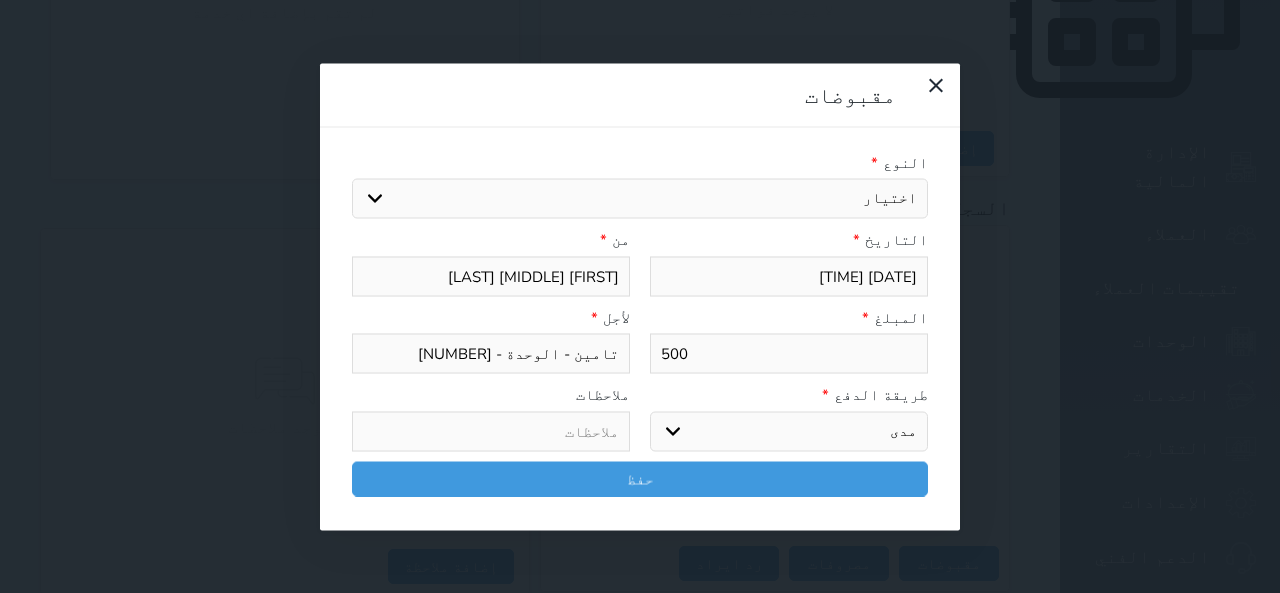 click on "اختر طريقة الدفع   دفع نقدى   تحويل بنكى   مدى   بطاقة ائتمان   آجل" at bounding box center (789, 431) 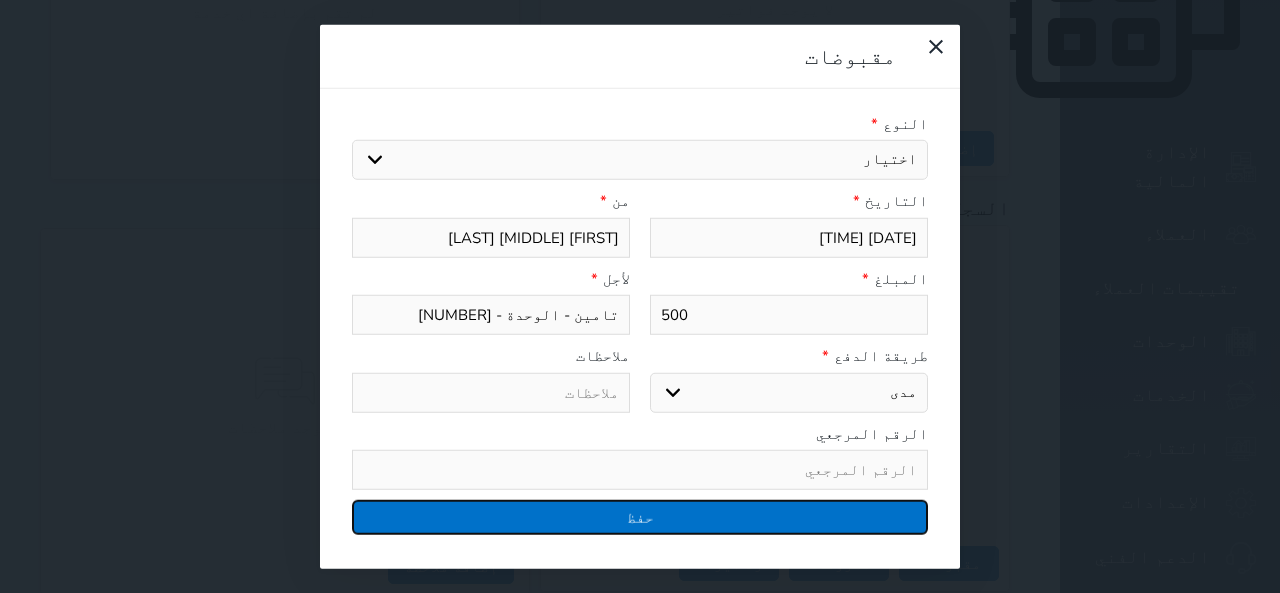 click on "حفظ" at bounding box center (640, 517) 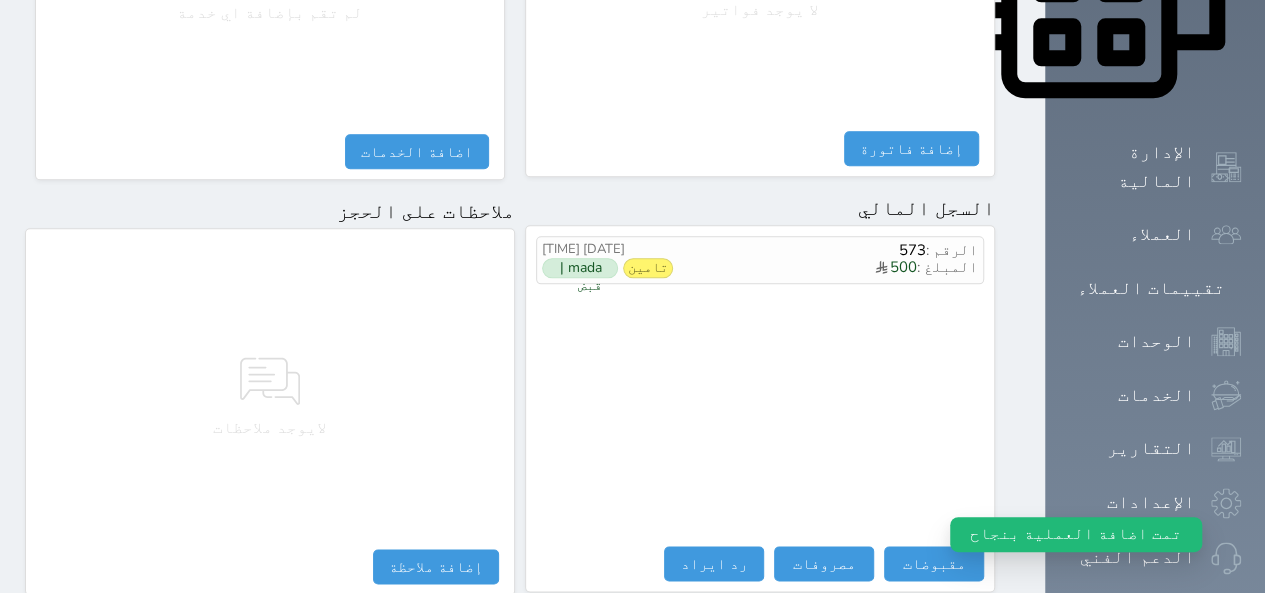 click on "الرقم :  573   المبلغ :  500    2025-08-02 01:21     تامين
mada | قبض" at bounding box center (760, 391) 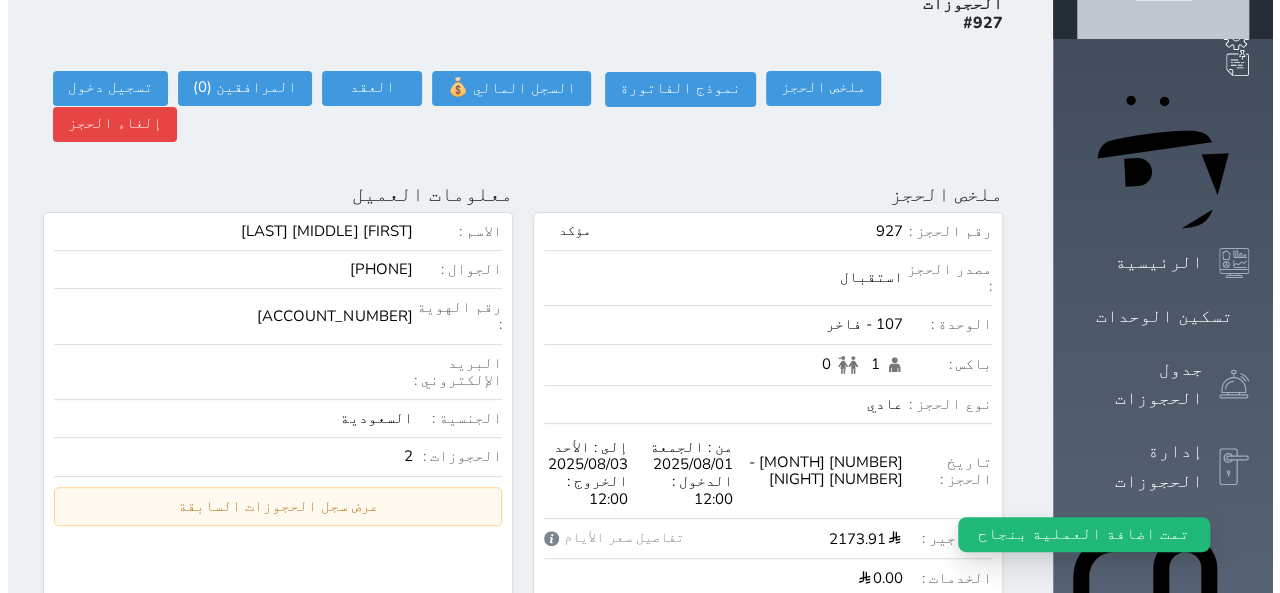 scroll, scrollTop: 131, scrollLeft: 0, axis: vertical 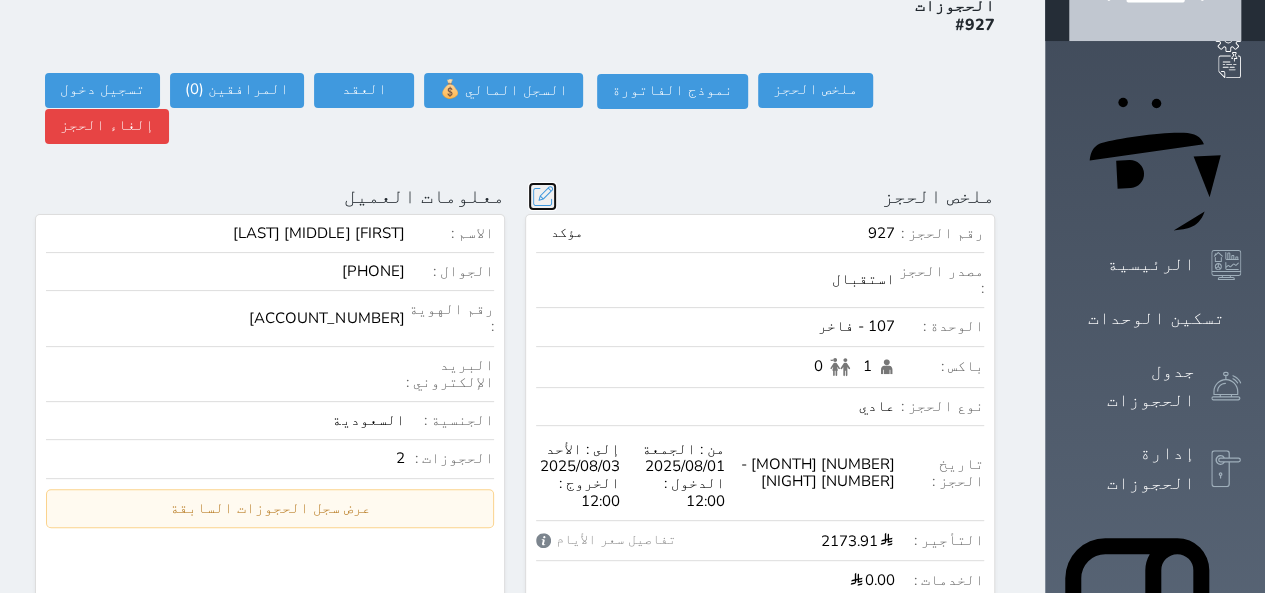 click at bounding box center (542, 196) 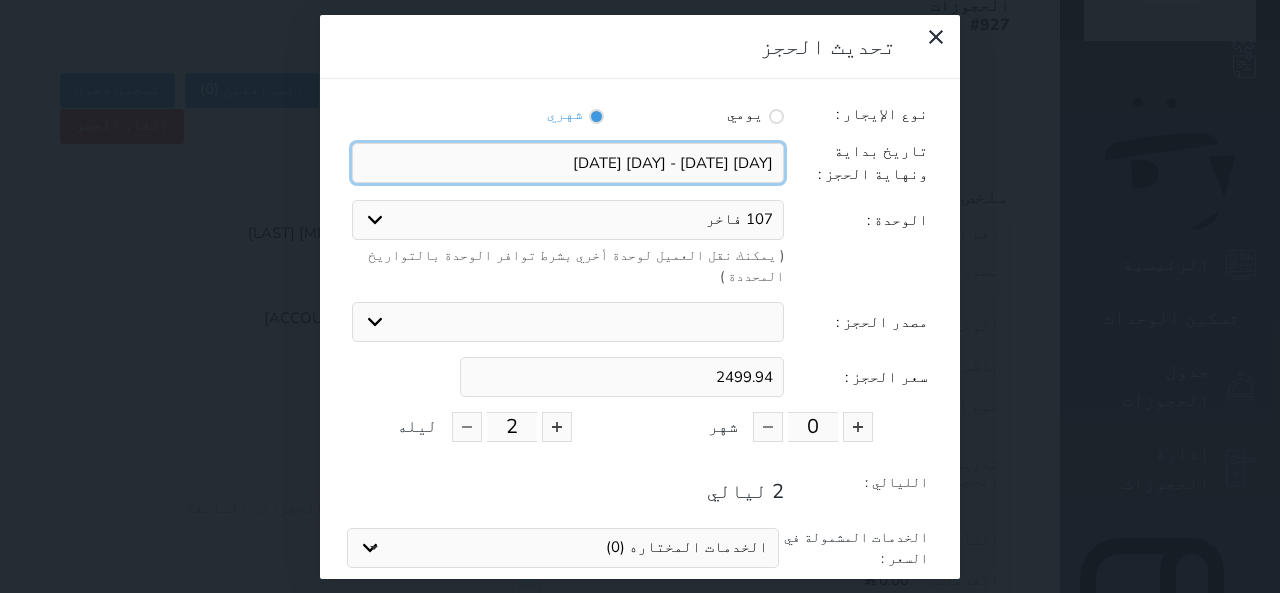 click at bounding box center [568, 163] 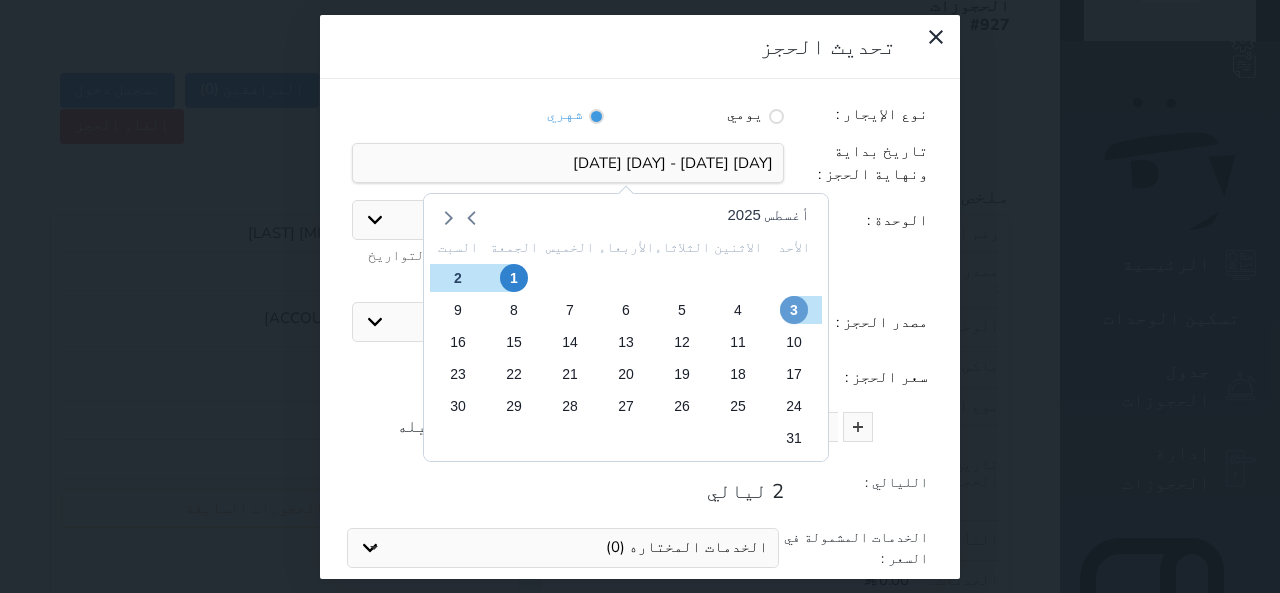 click on "3" at bounding box center (794, 310) 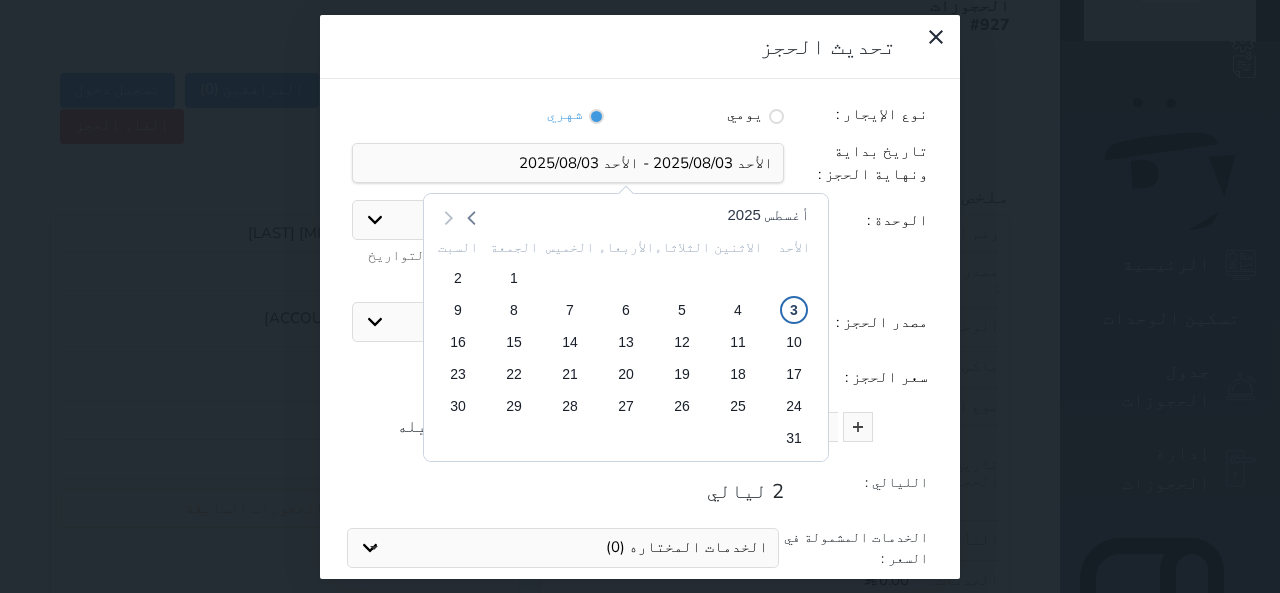 click 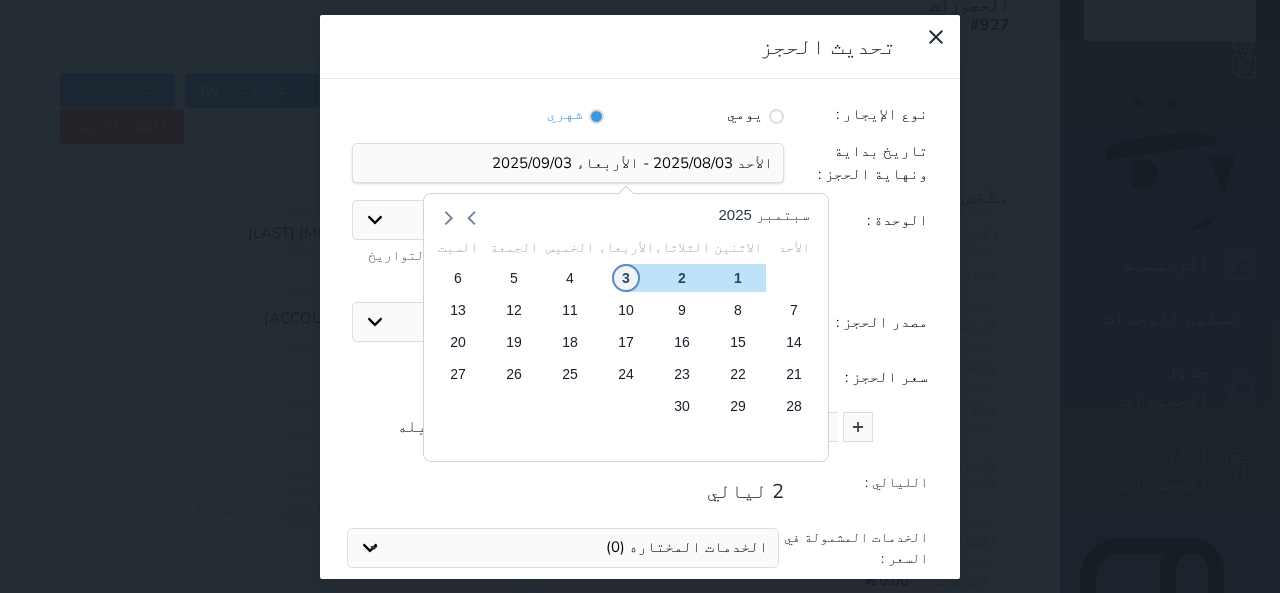 click on "3" at bounding box center (626, 278) 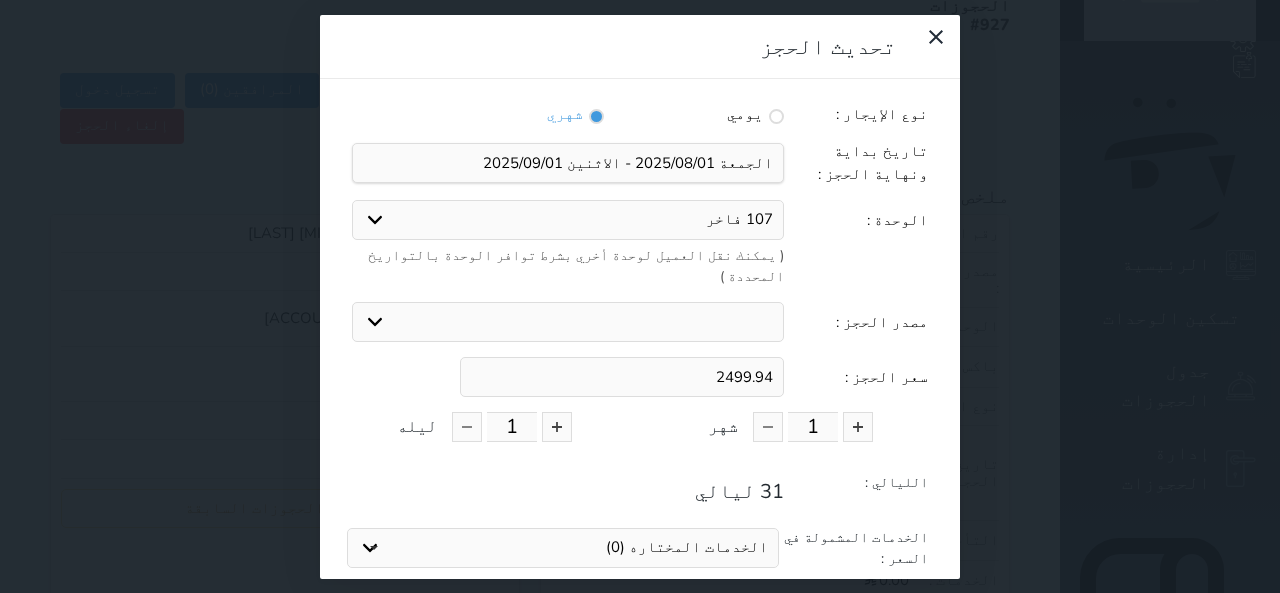 click on "2499.94" at bounding box center (622, 377) 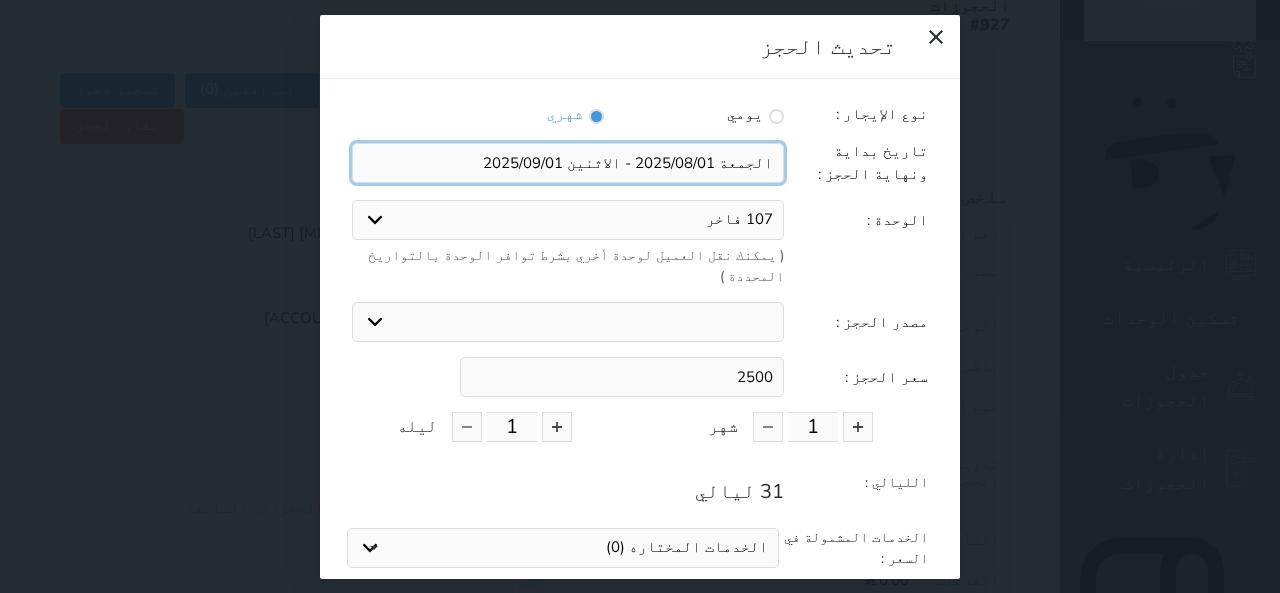 click at bounding box center (568, 163) 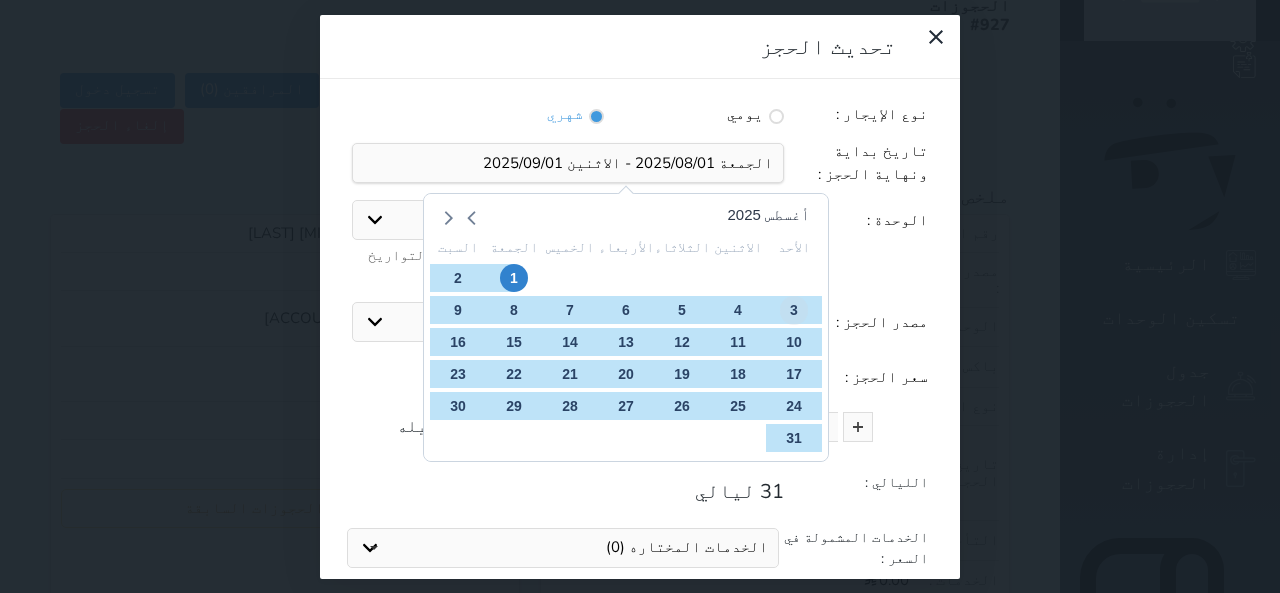 click on "3" at bounding box center [794, 310] 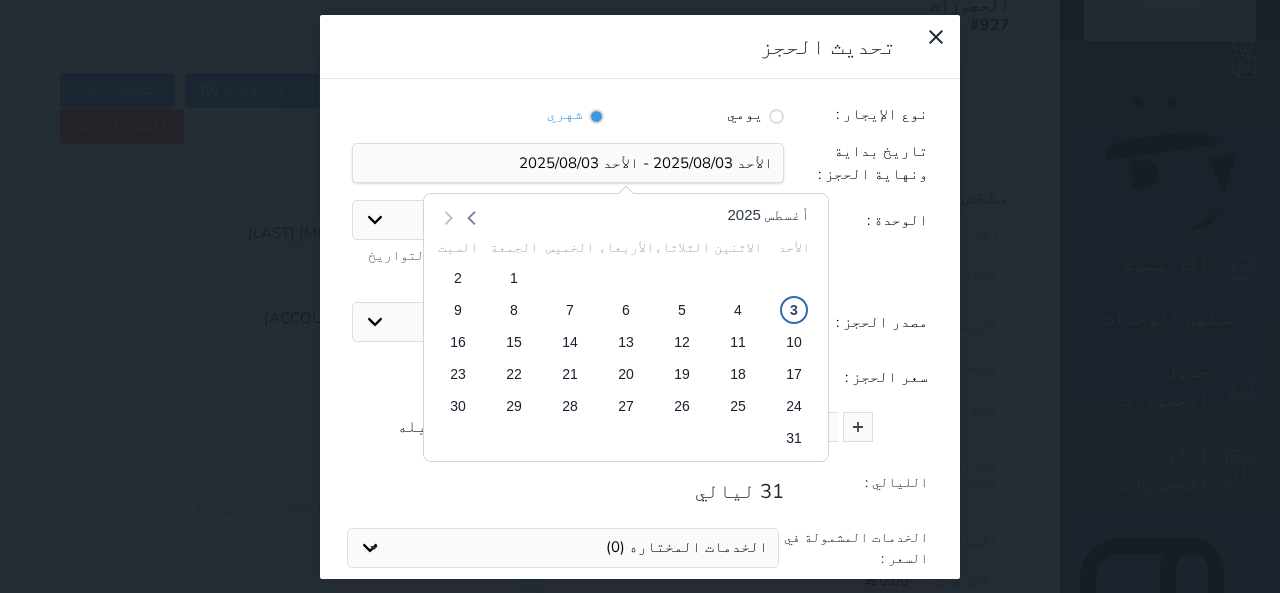 click 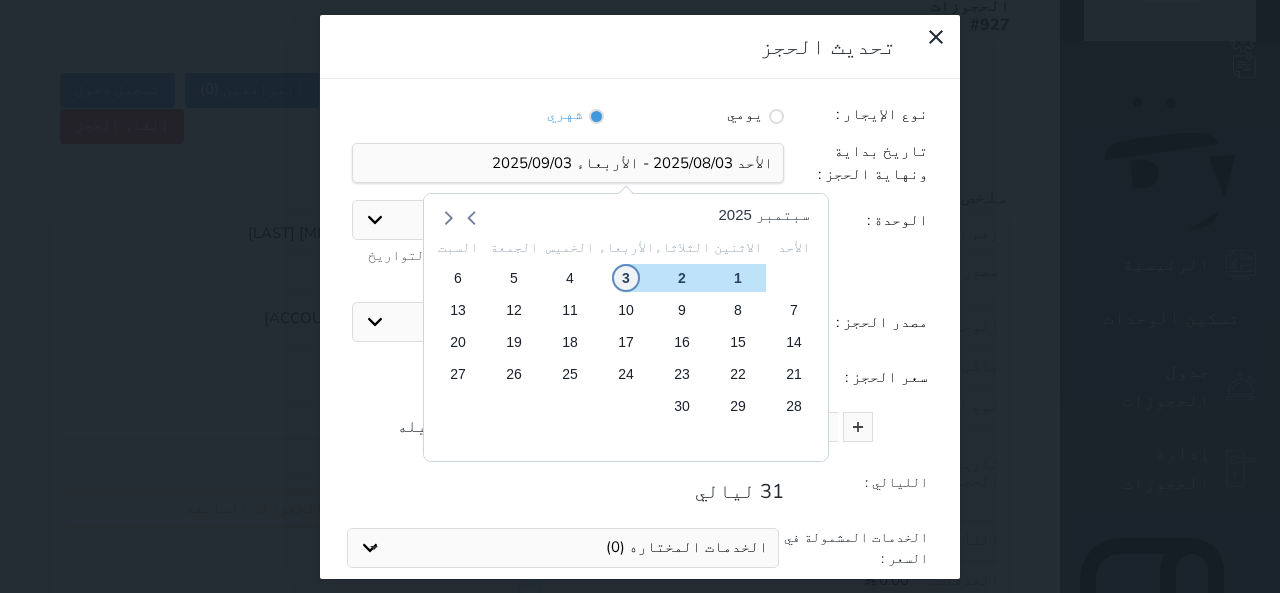 click on "3" at bounding box center [626, 278] 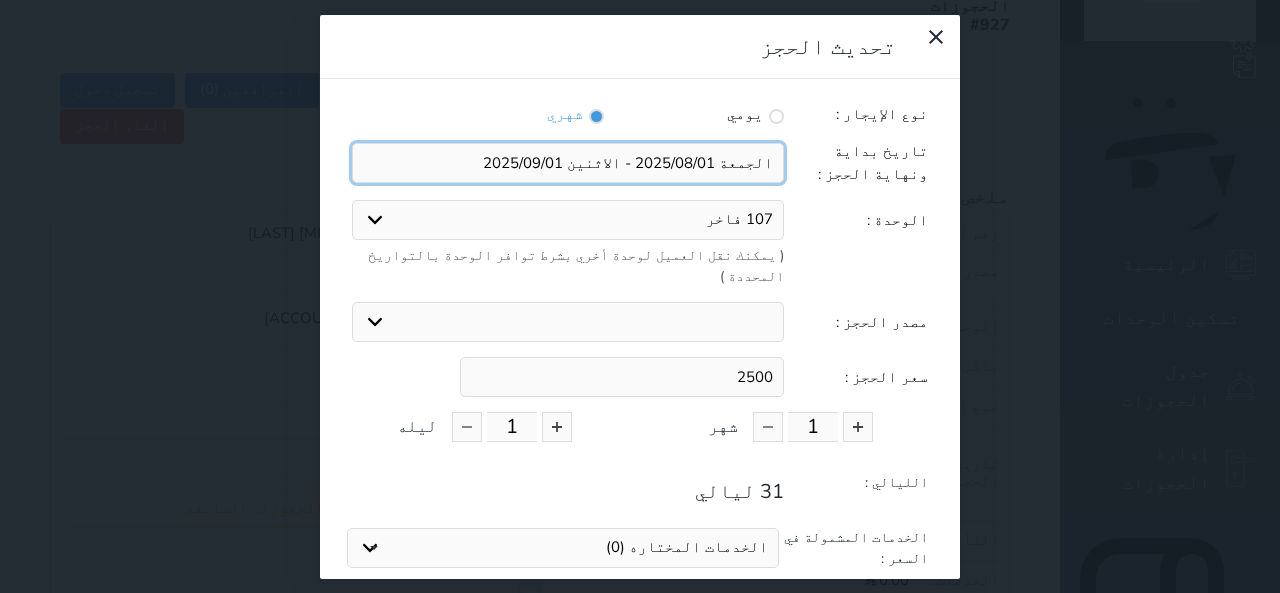 click at bounding box center [568, 163] 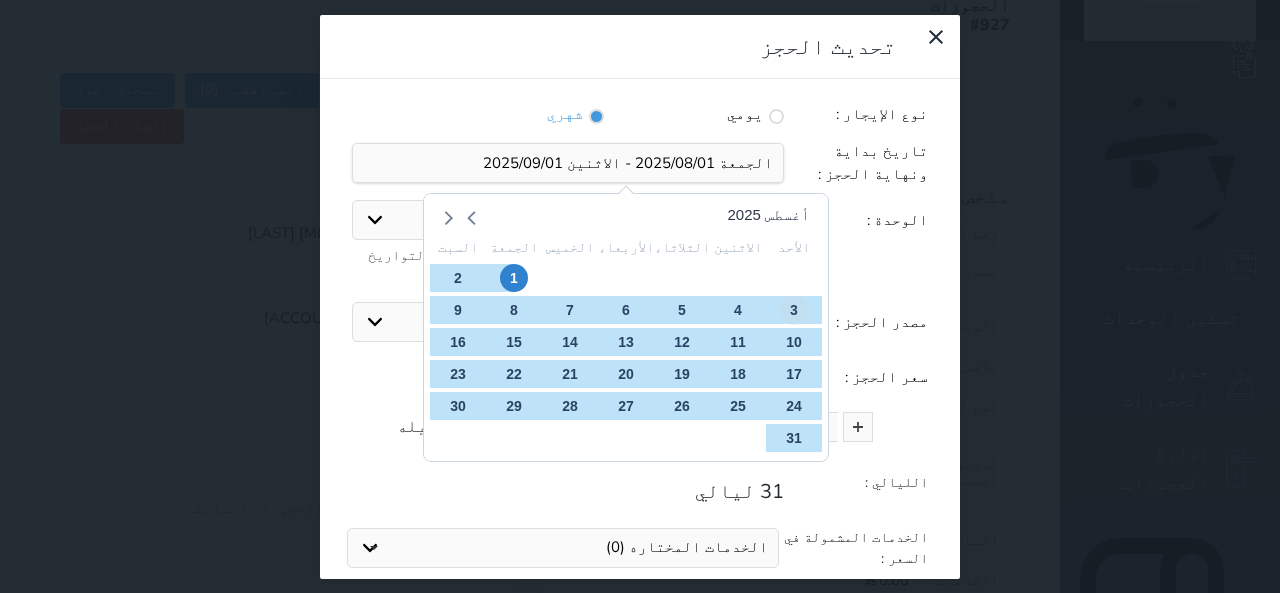 click on "3" at bounding box center [794, 310] 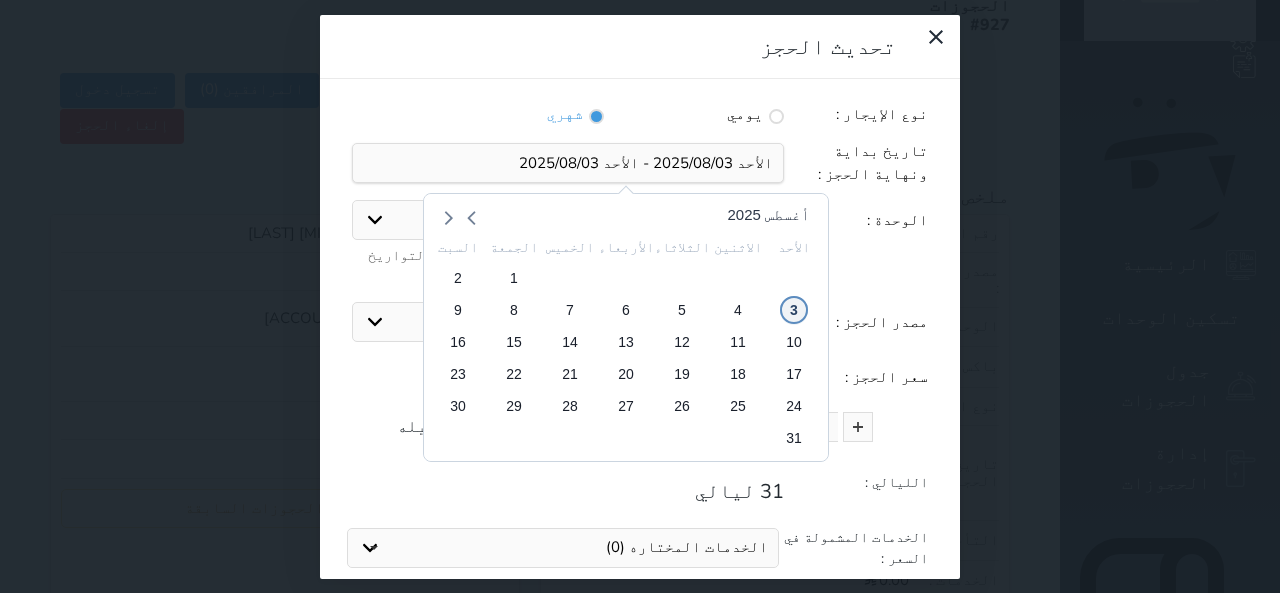 click on "3" at bounding box center (794, 310) 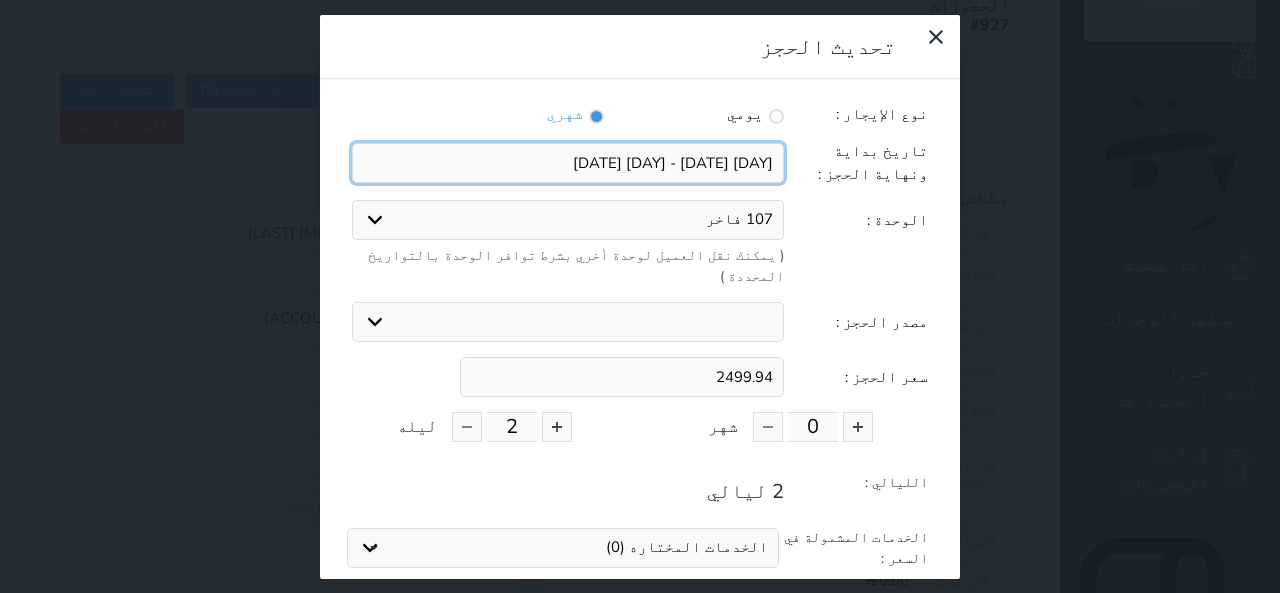 click at bounding box center [568, 163] 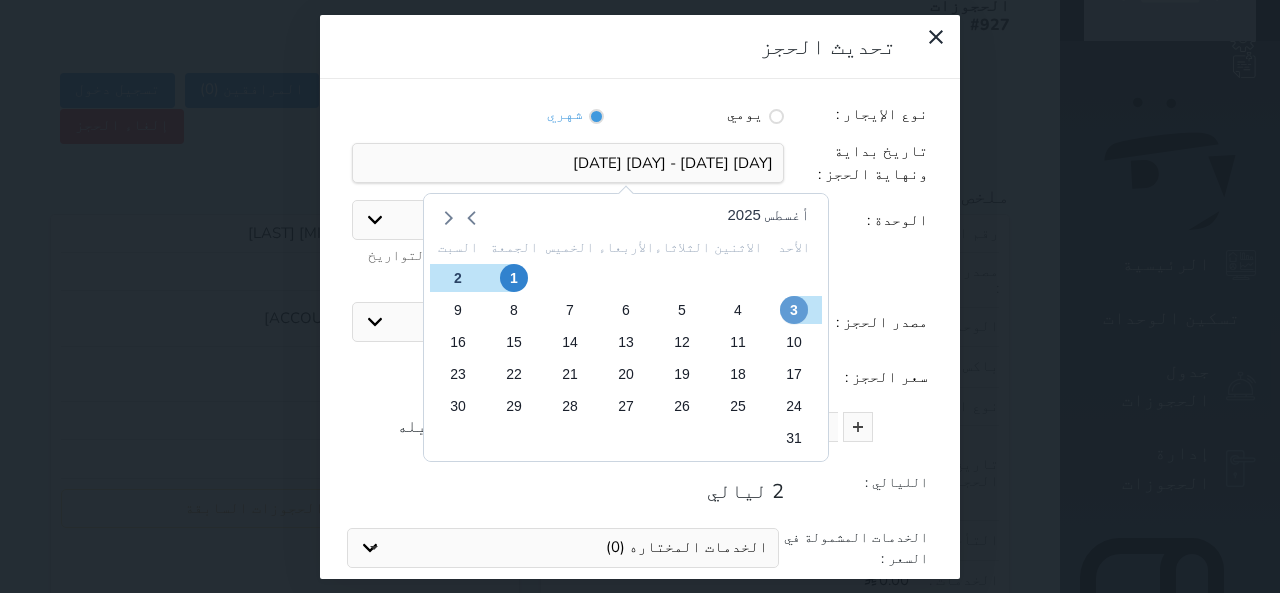 click on "3" at bounding box center (794, 310) 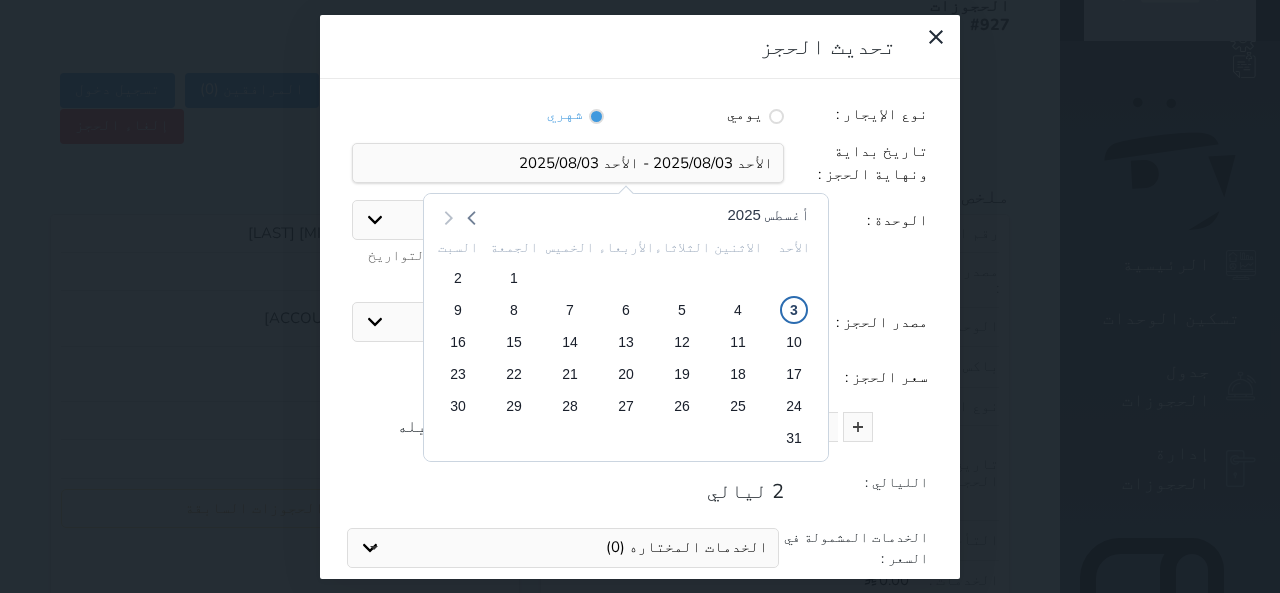 click 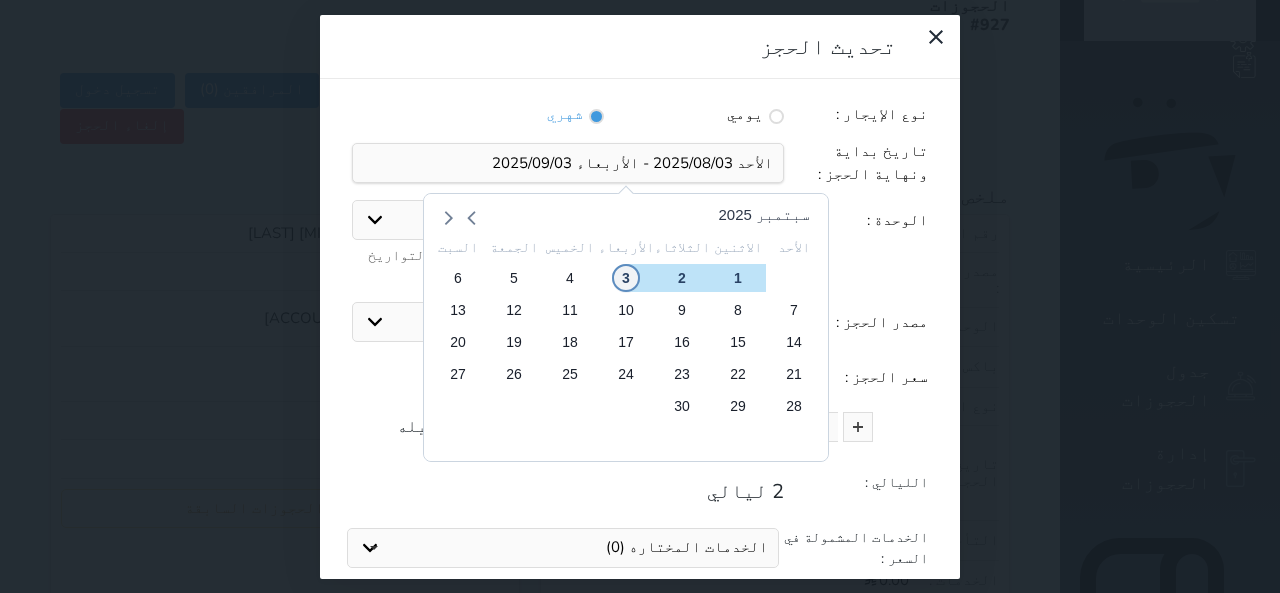 click on "3" at bounding box center [626, 278] 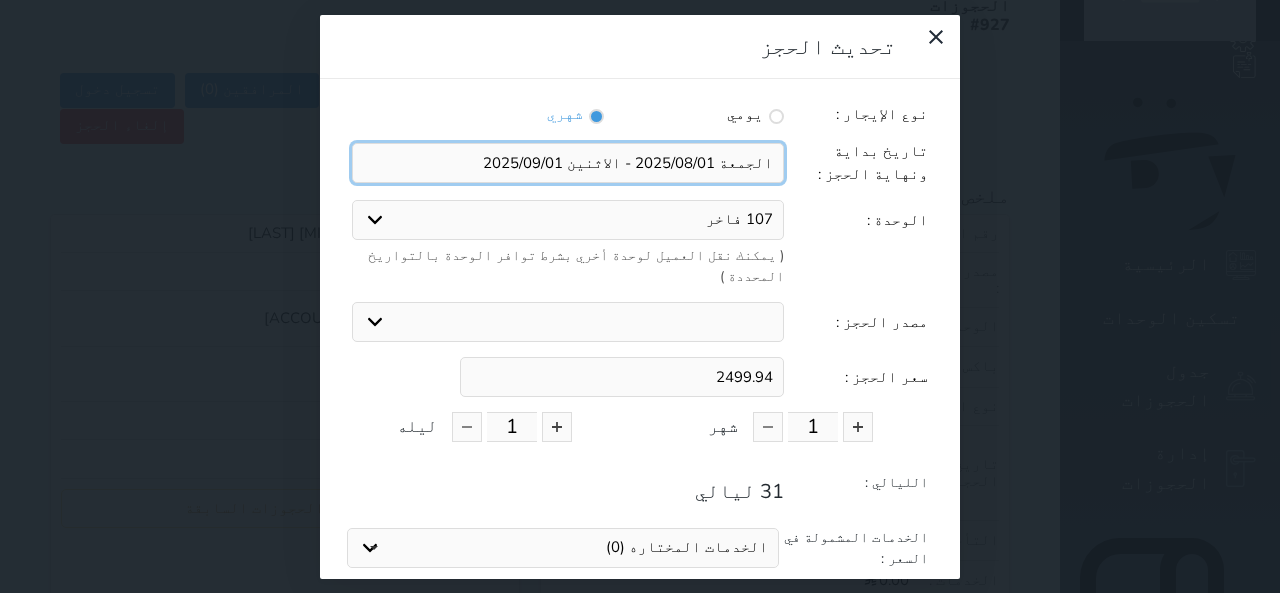 click at bounding box center (568, 163) 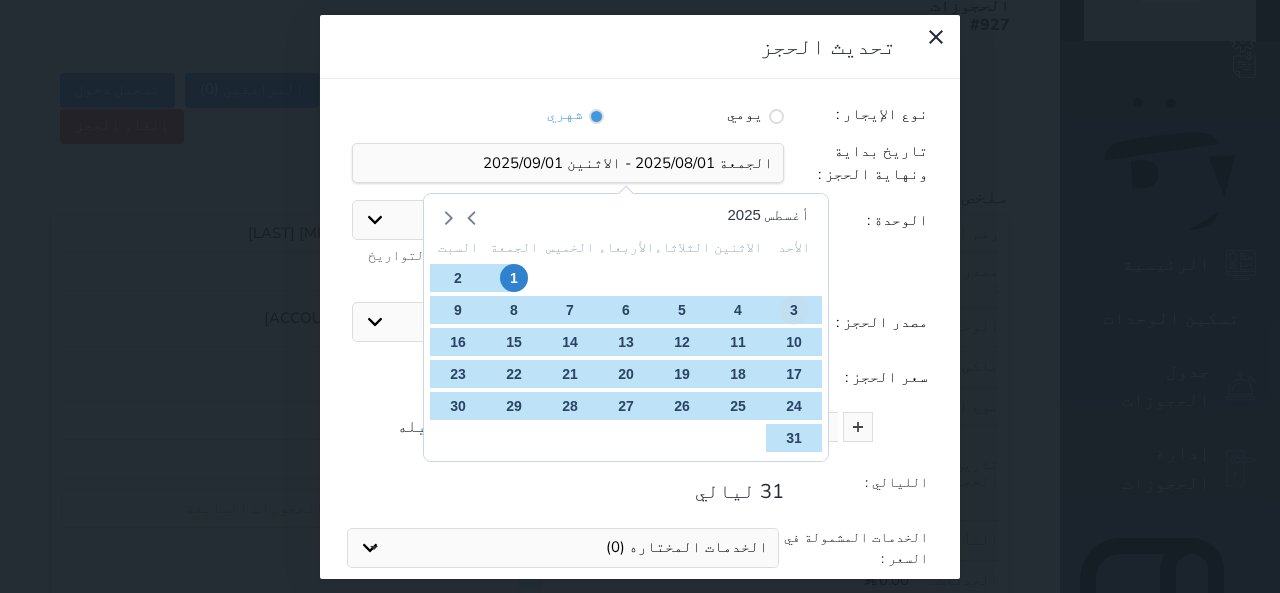 click on "3" at bounding box center [794, 310] 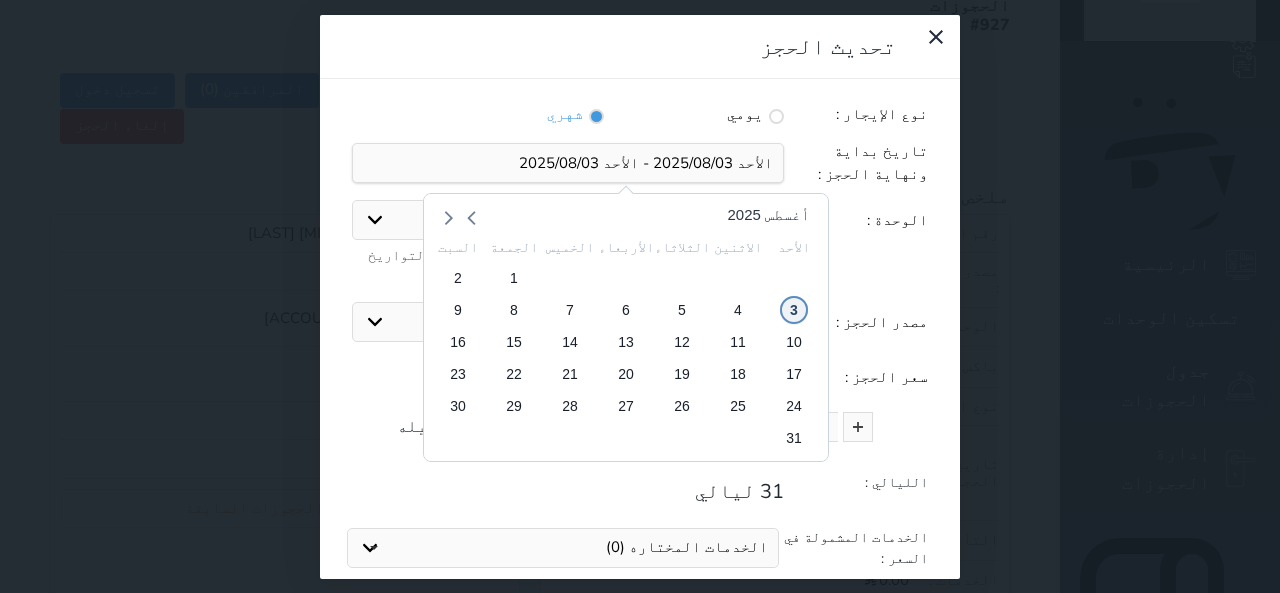 click on "3" at bounding box center (794, 310) 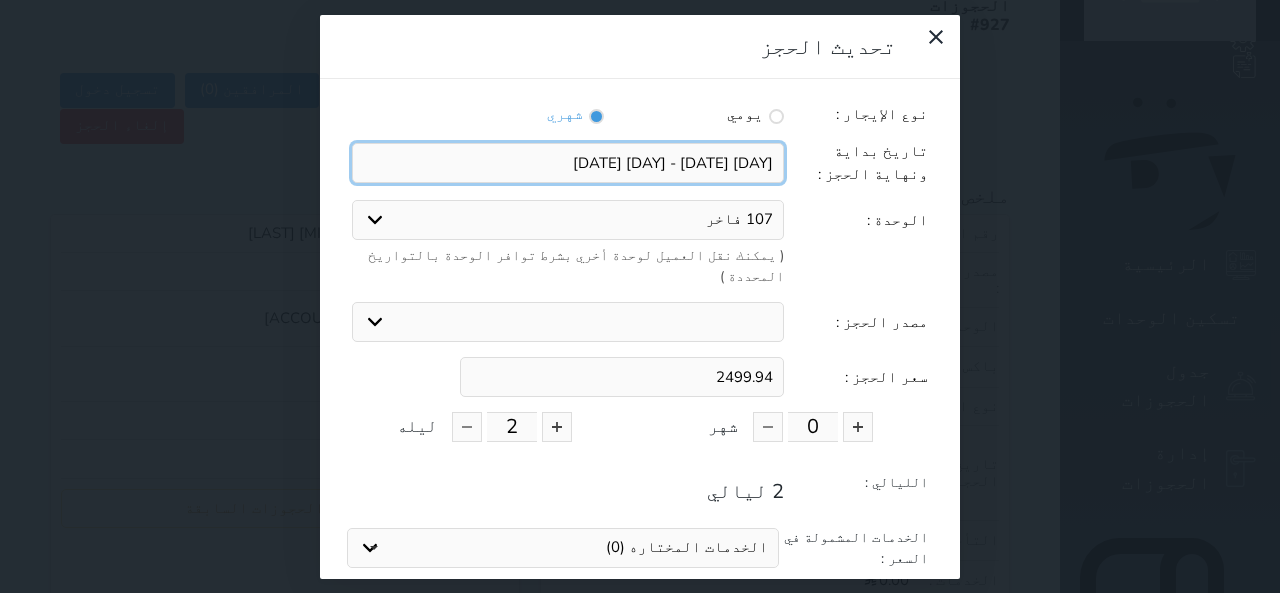 click at bounding box center (568, 163) 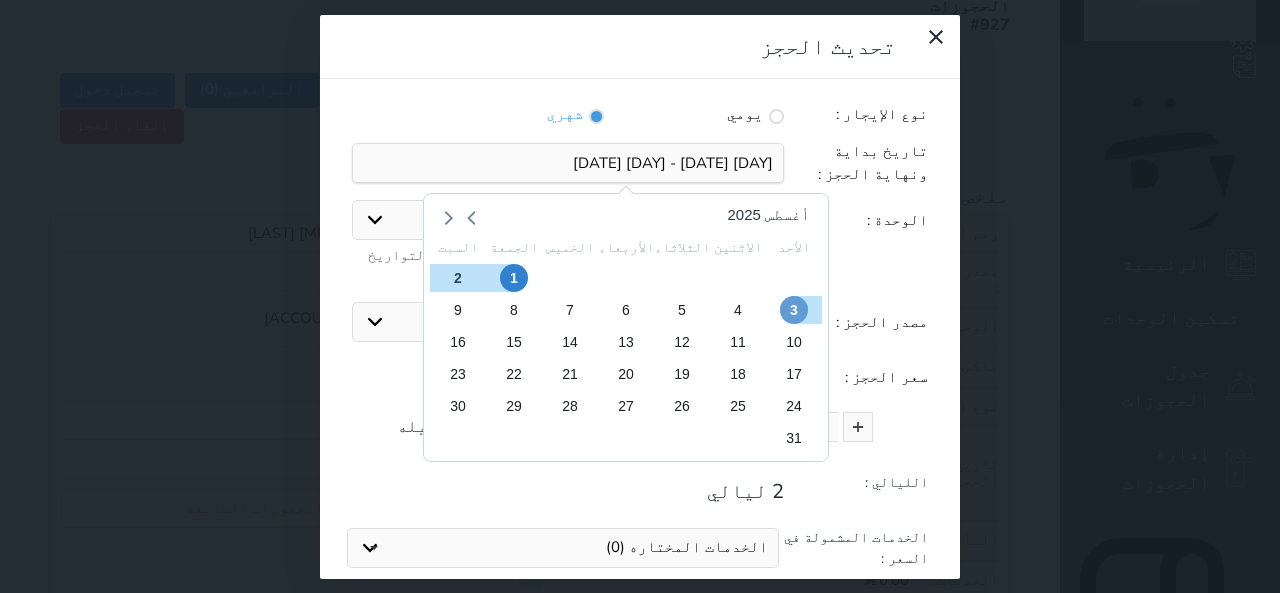 click on "3" at bounding box center (794, 310) 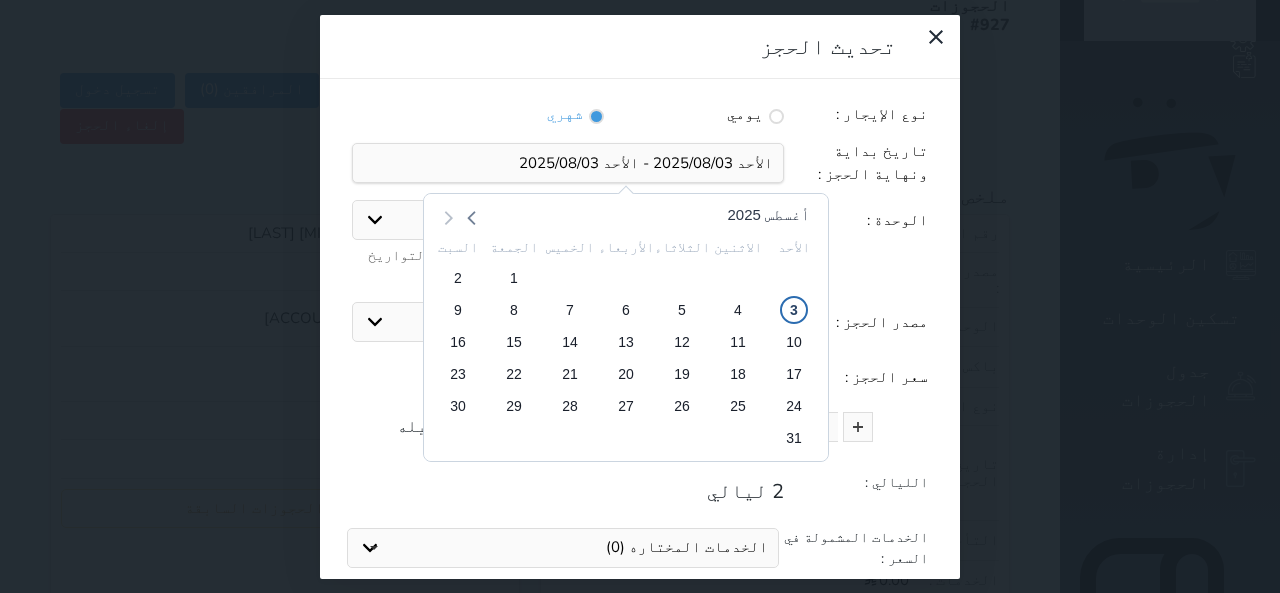 click 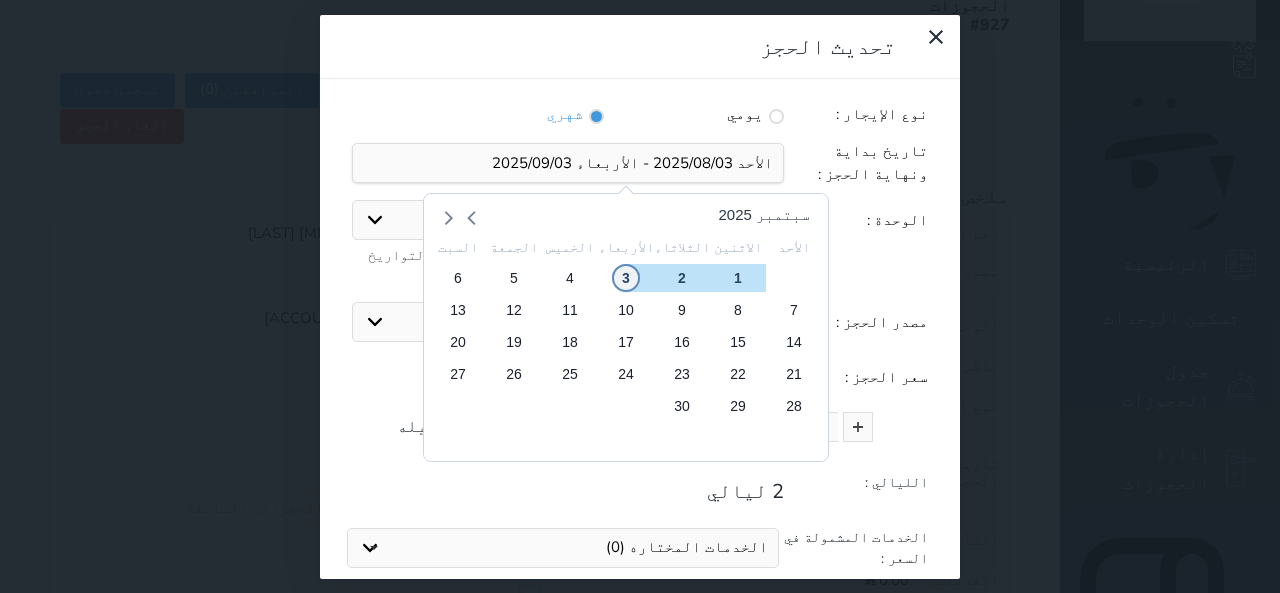 click on "3" at bounding box center [626, 278] 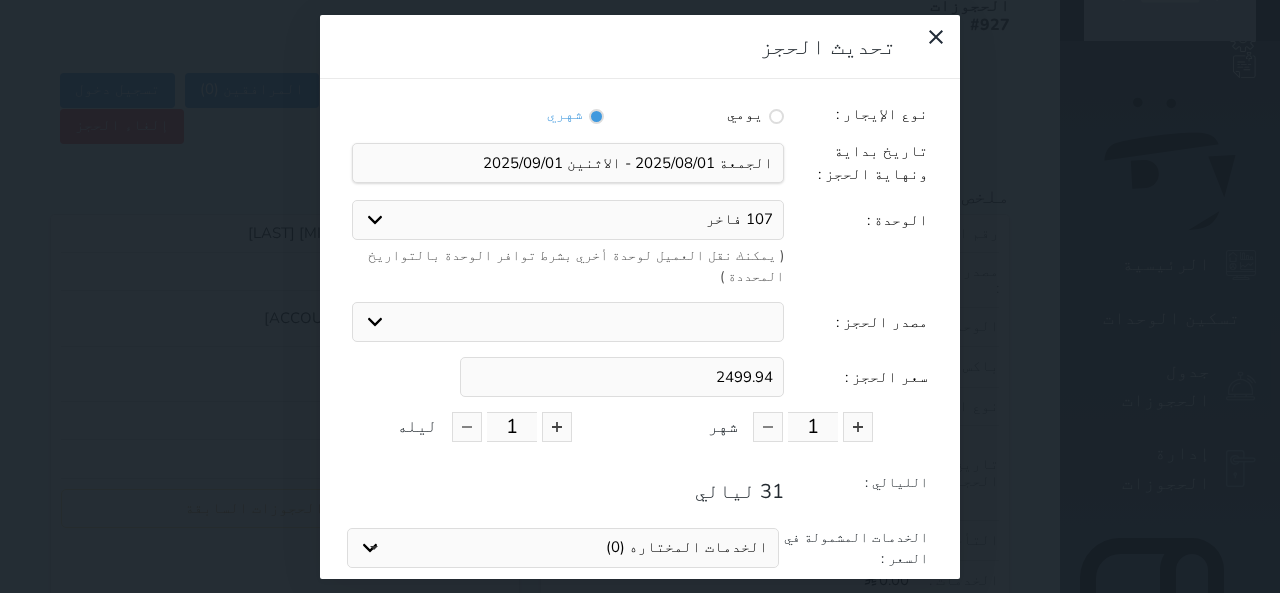 click on "2499.94" at bounding box center [622, 377] 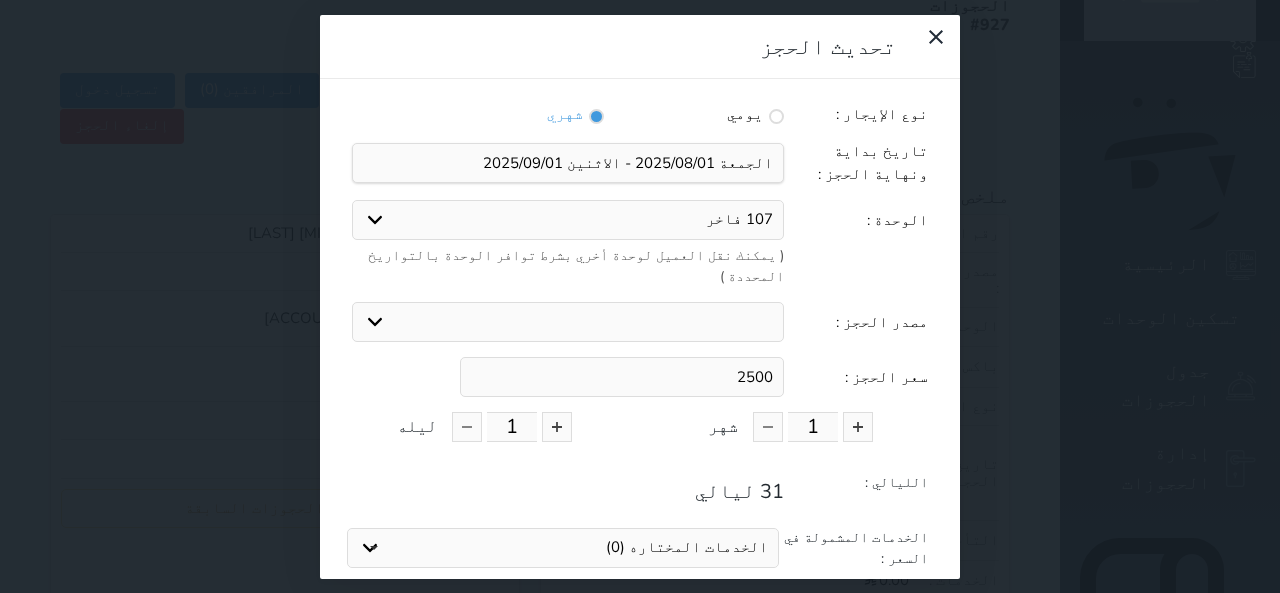 click on "عدد باكس           البالغون   x 1   1                             الاطفال   x 0   0" at bounding box center [640, 599] 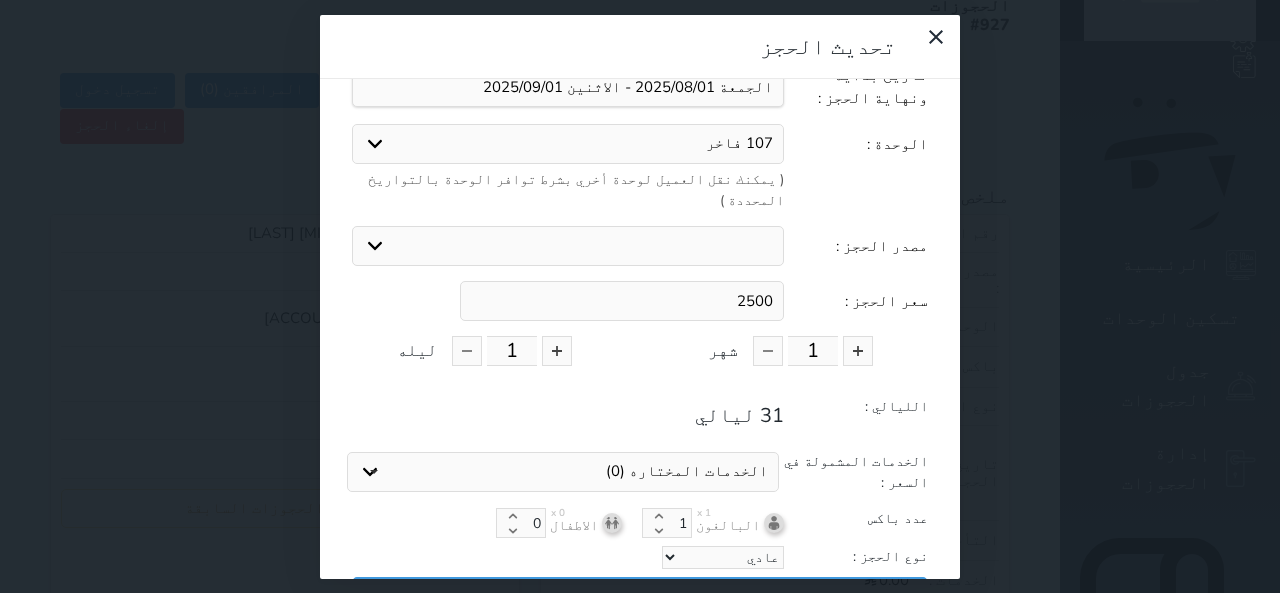 scroll, scrollTop: 80, scrollLeft: 0, axis: vertical 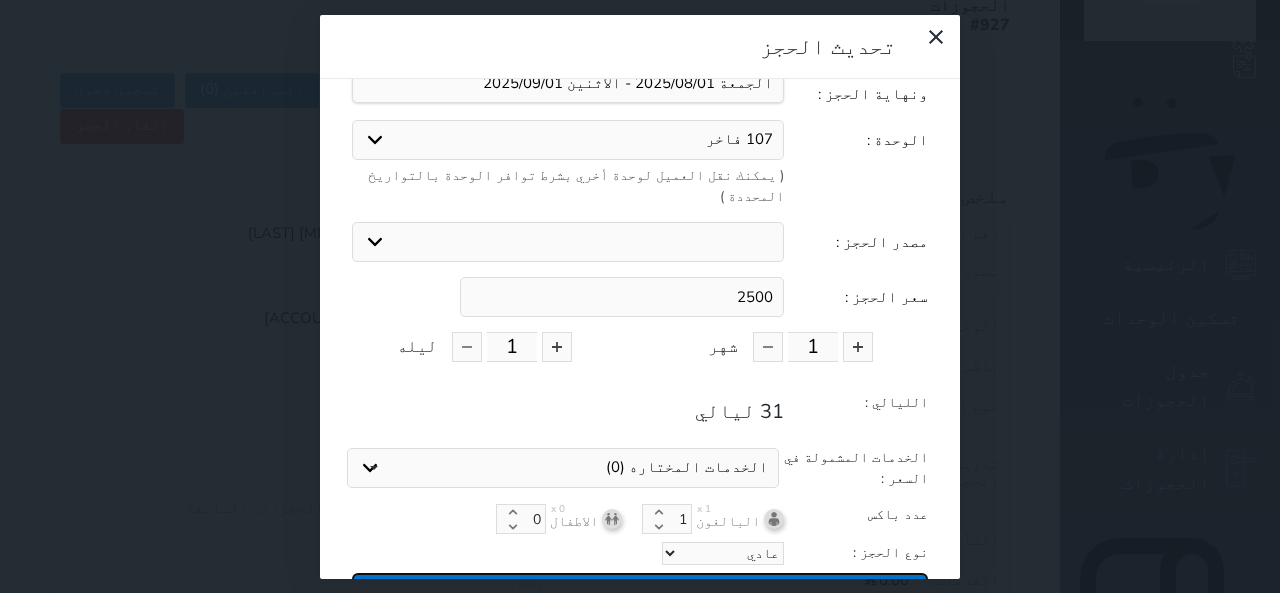 click on "تحديث الحجز" at bounding box center [640, 590] 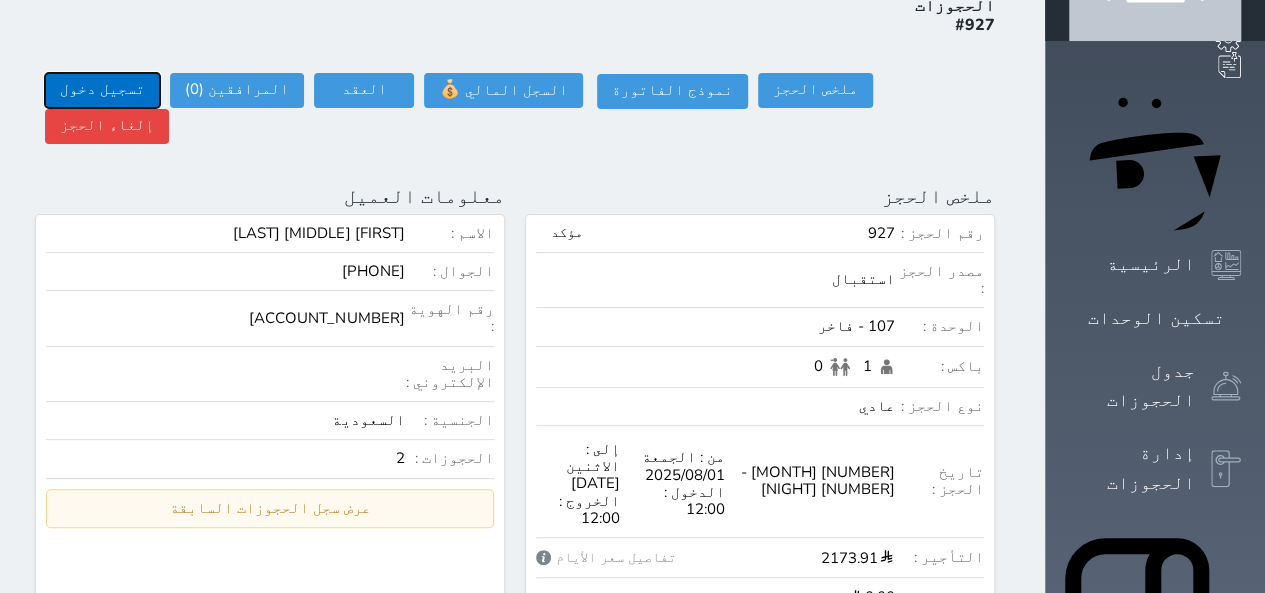 click on "تسجيل دخول" at bounding box center [102, 90] 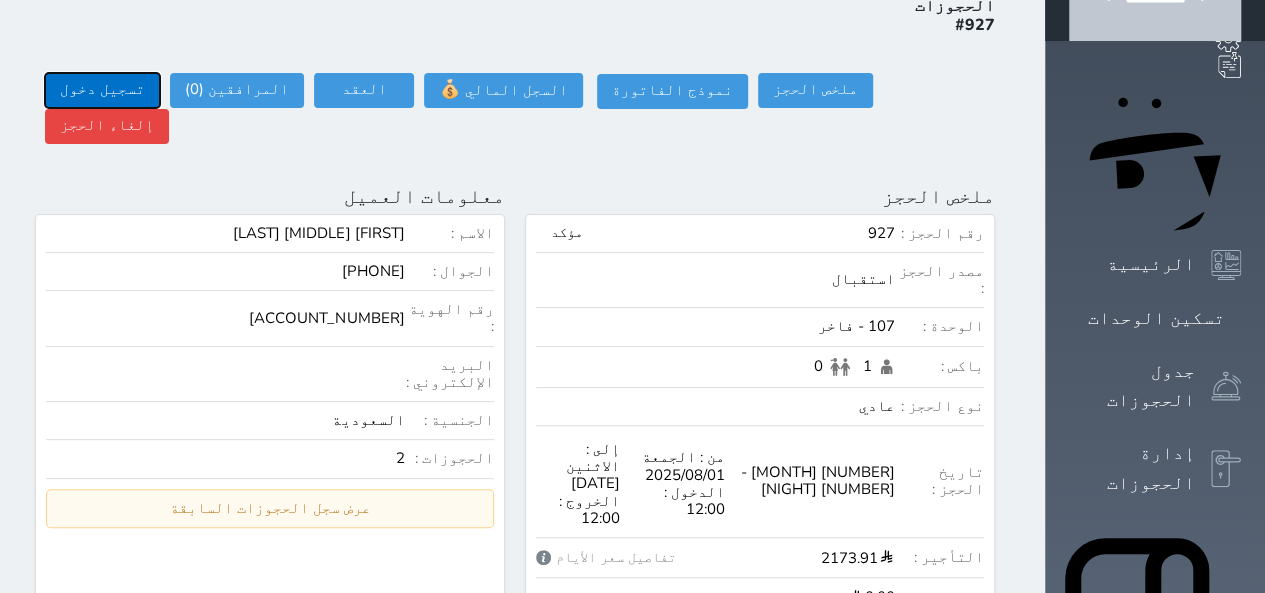 click on "تسجيل دخول" at bounding box center (102, 90) 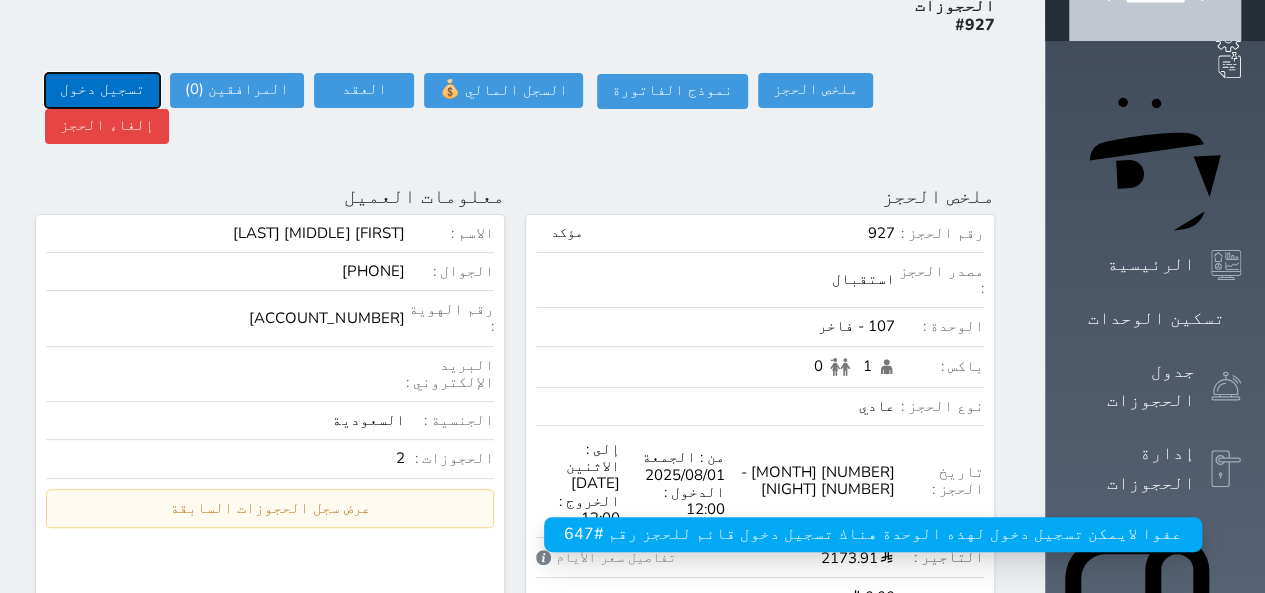 click on "تسجيل دخول" at bounding box center [102, 90] 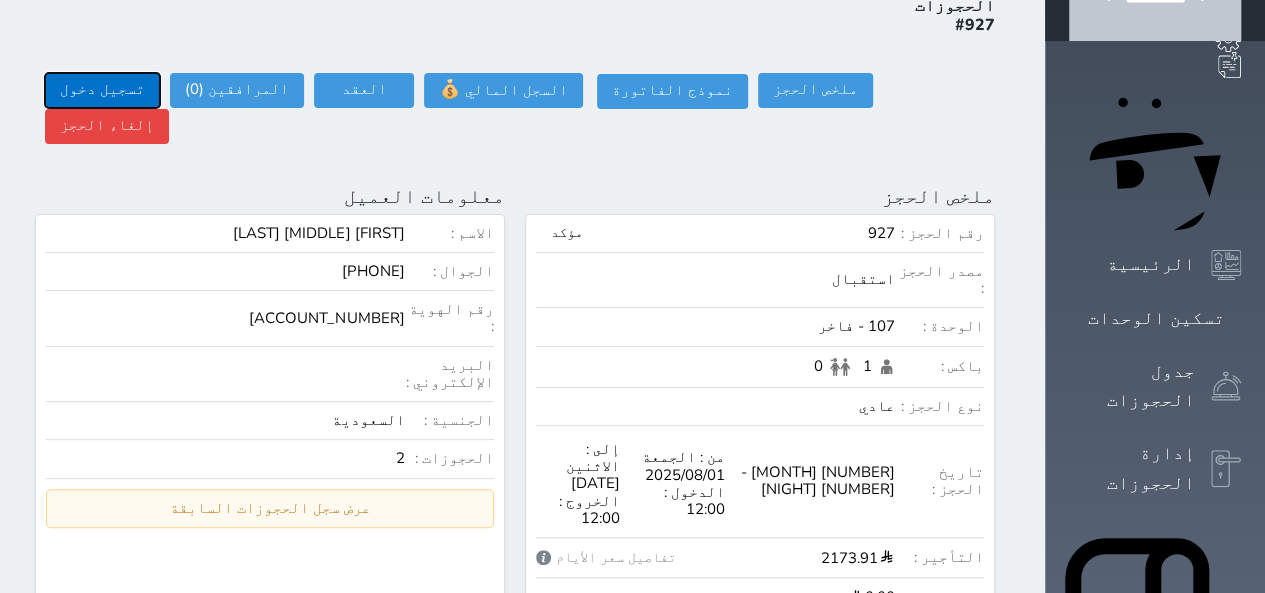 click on "تسجيل دخول" at bounding box center [102, 90] 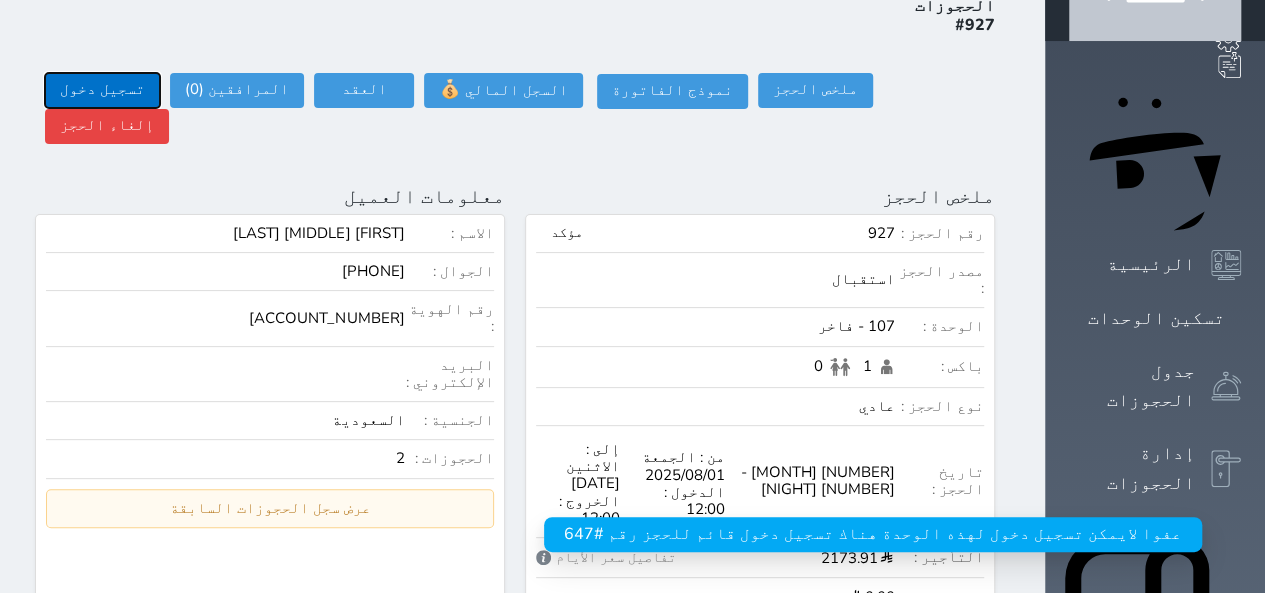 click on "تسجيل دخول" at bounding box center [102, 90] 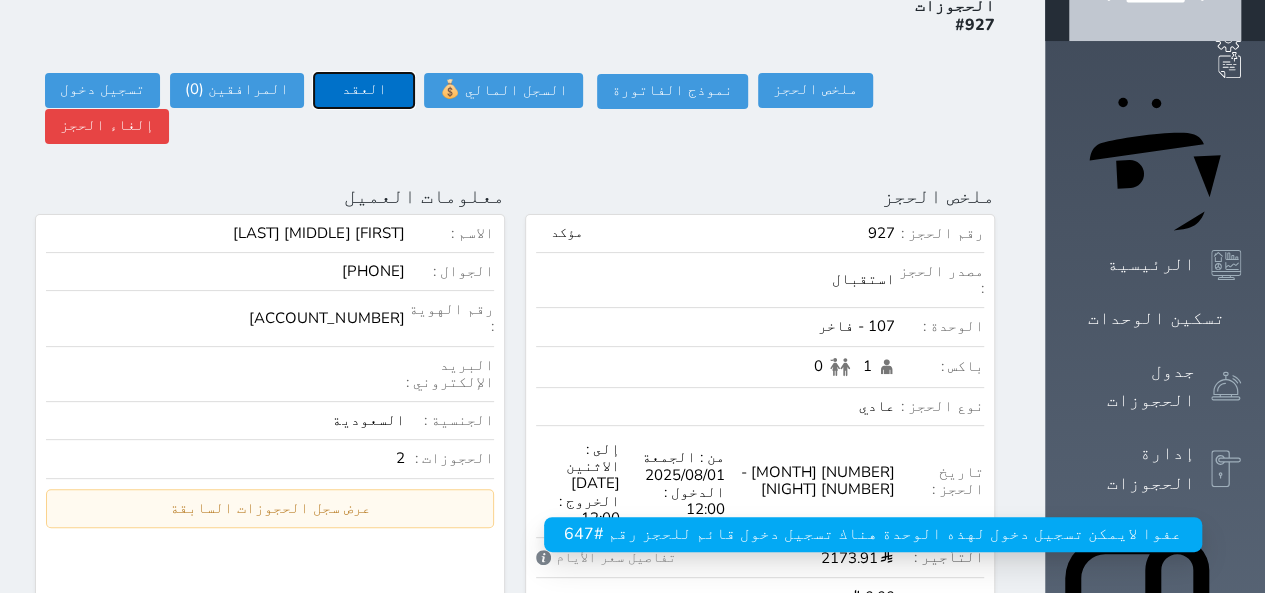 click on "العقد" at bounding box center [364, 90] 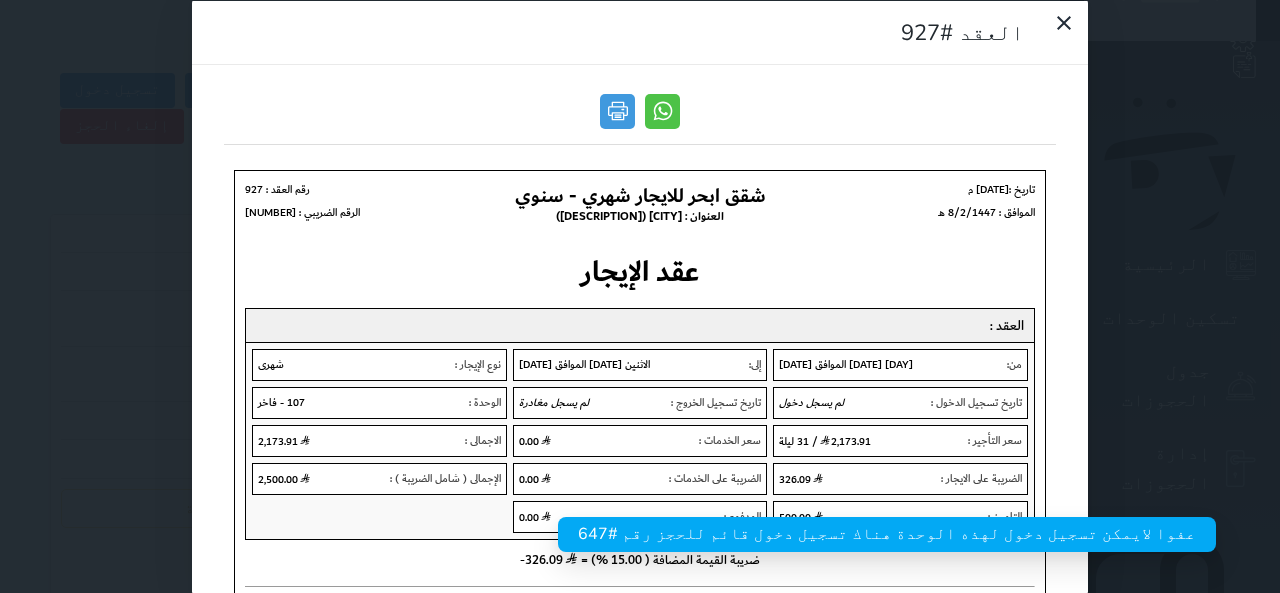 scroll, scrollTop: 0, scrollLeft: 0, axis: both 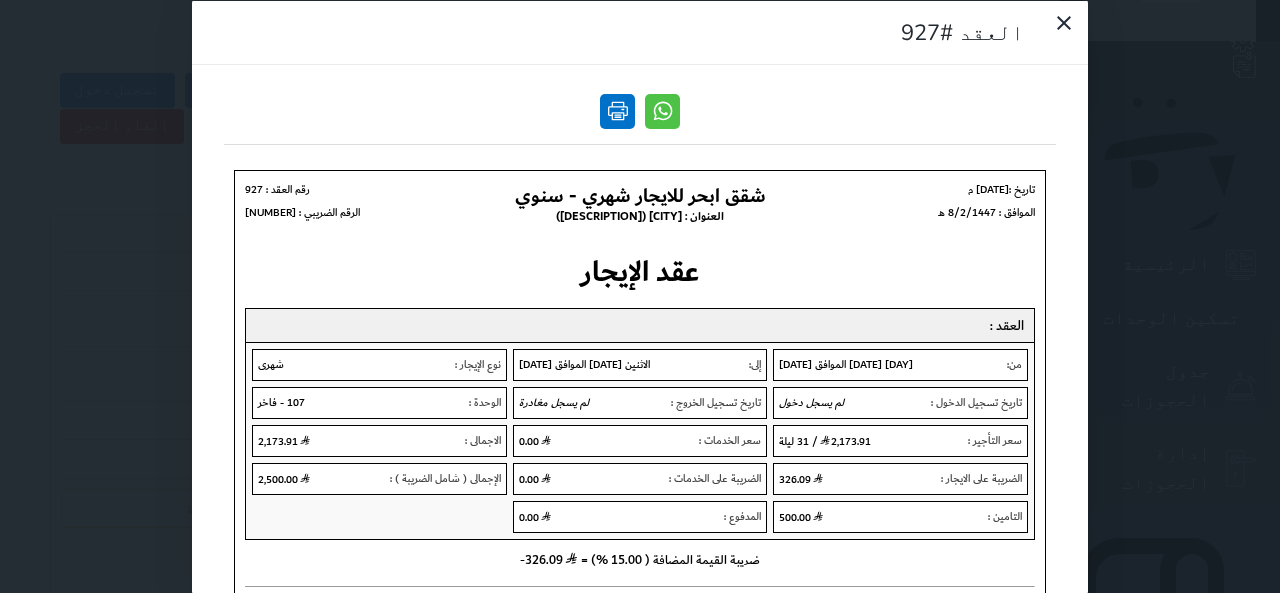 click at bounding box center (617, 110) 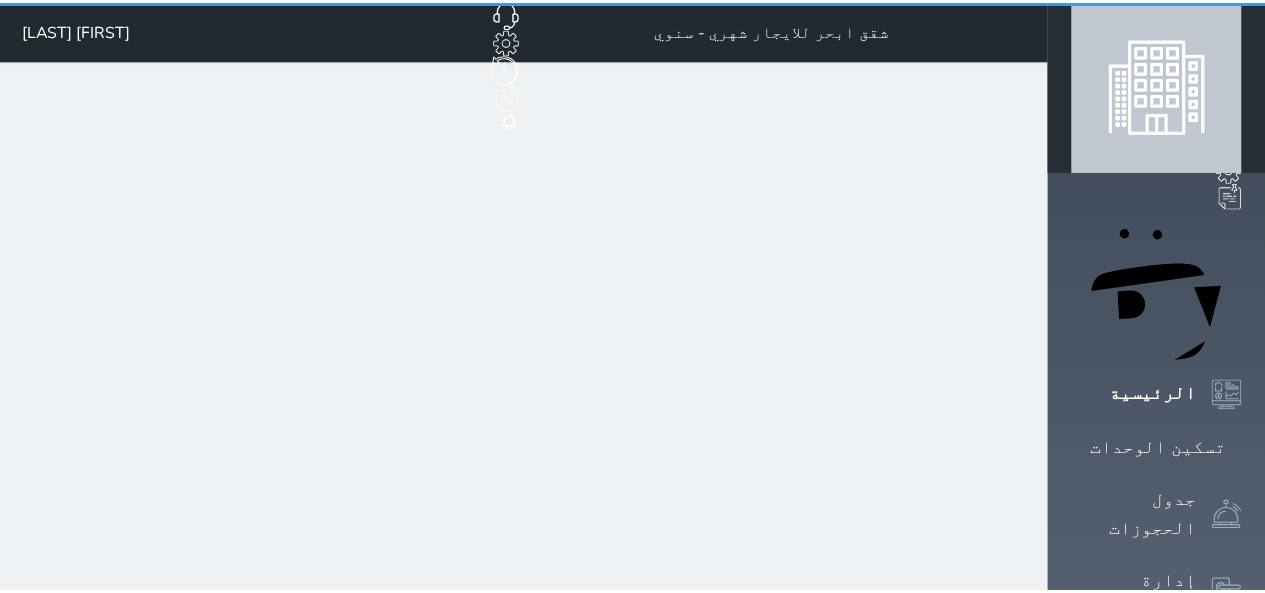 scroll, scrollTop: 0, scrollLeft: 0, axis: both 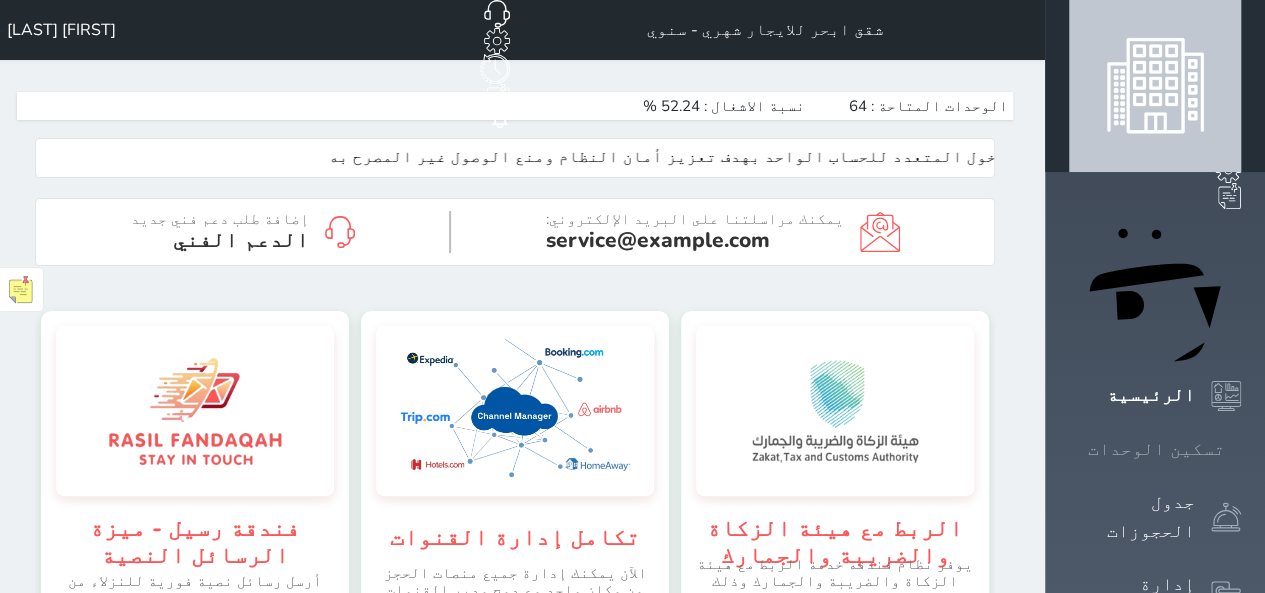 click on "تسكين الوحدات" at bounding box center (1155, 449) 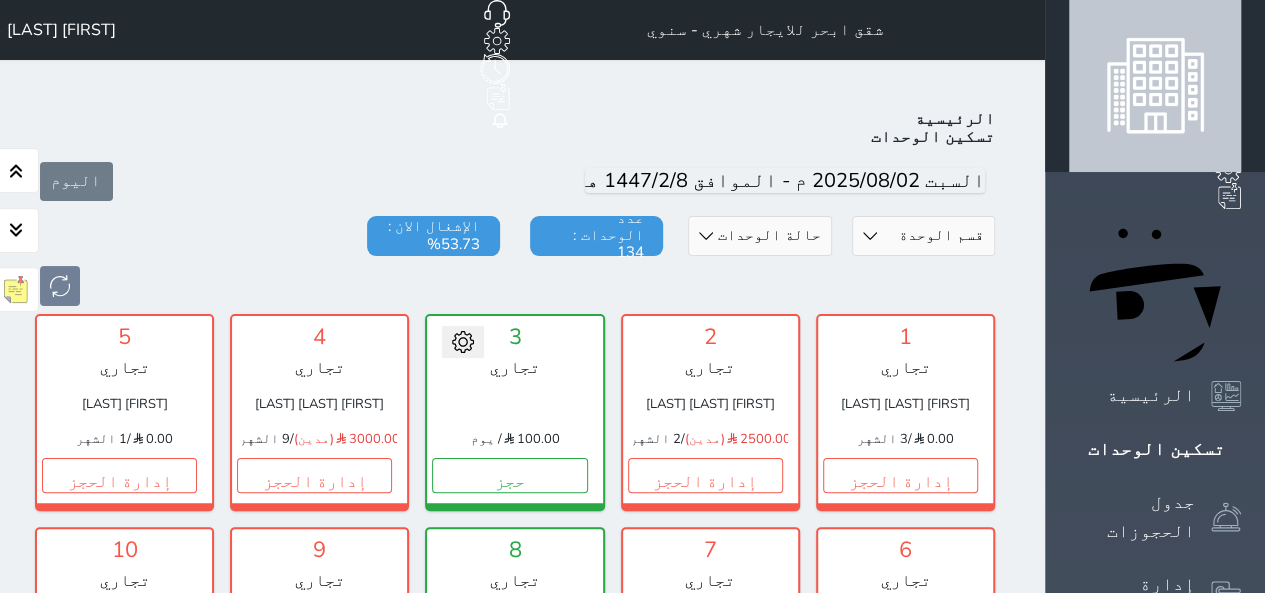 scroll, scrollTop: 78, scrollLeft: 0, axis: vertical 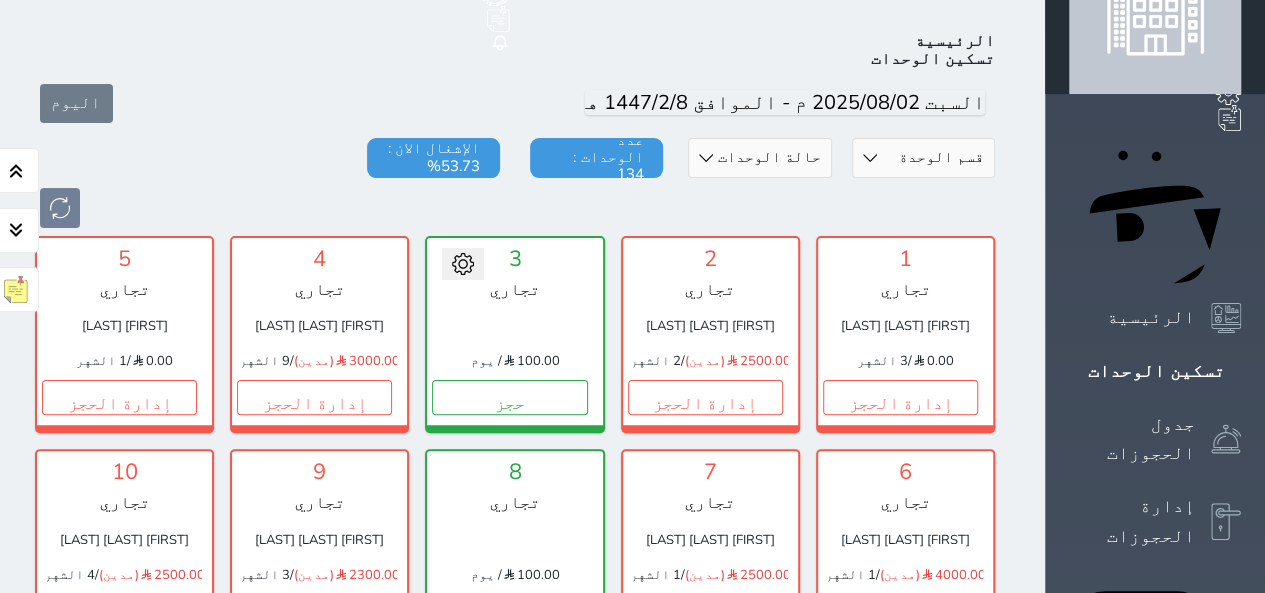 click on "[UNIT_SECTION] [BUILDING_NAME] [CATEGORY] [CATEGORY] [CATEGORY]" at bounding box center [923, 158] 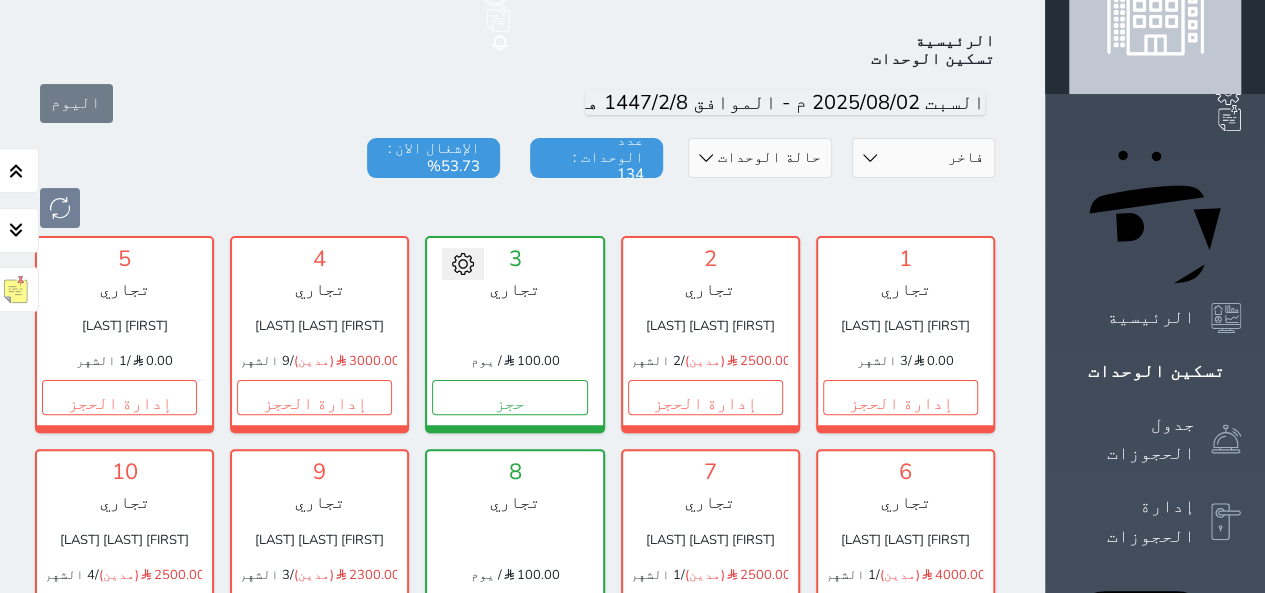 click on "[UNIT_SECTION] [BUILDING_NAME] [CATEGORY] [CATEGORY] [CATEGORY]" at bounding box center [923, 158] 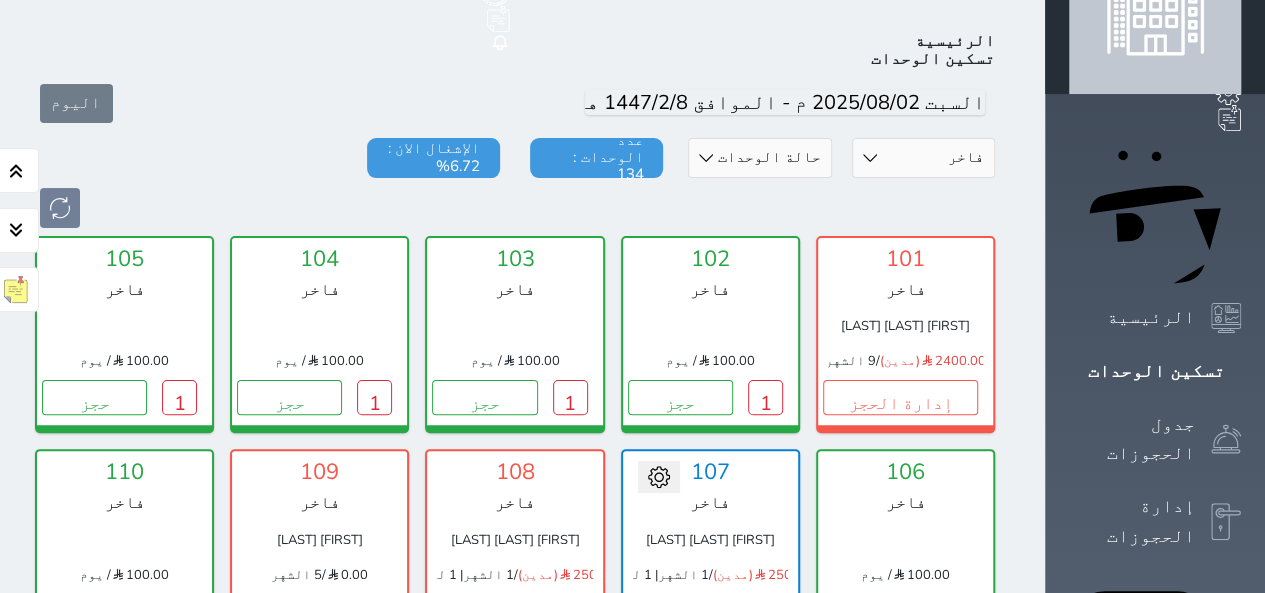 click on "إدارة الحجز" at bounding box center [705, 611] 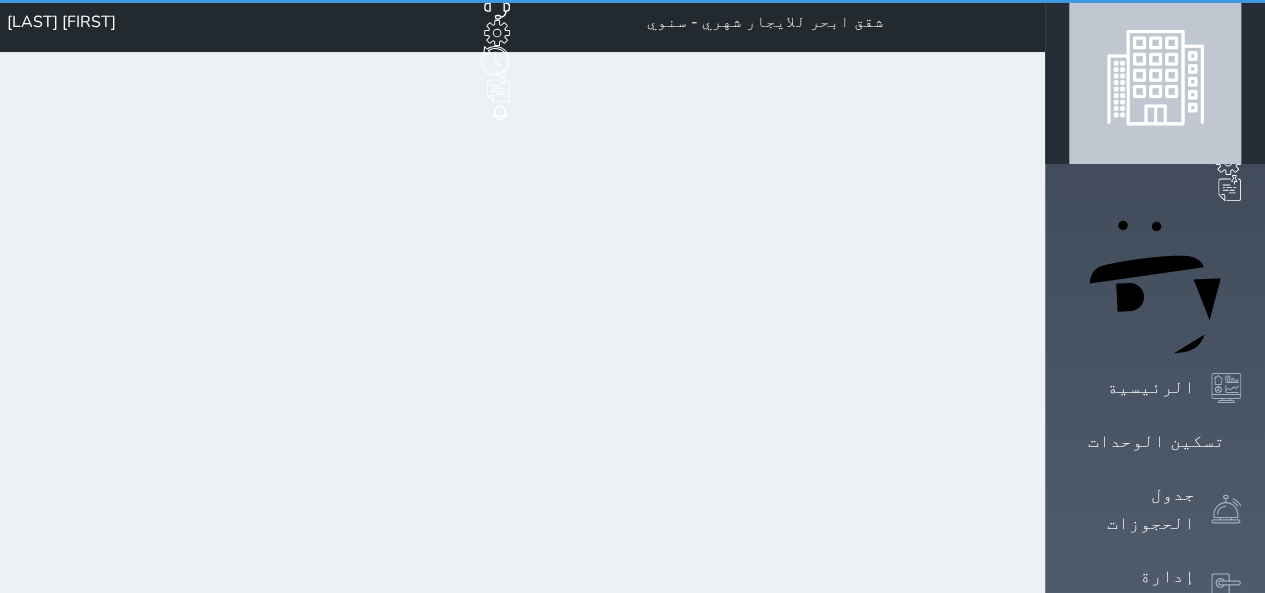 scroll, scrollTop: 0, scrollLeft: 0, axis: both 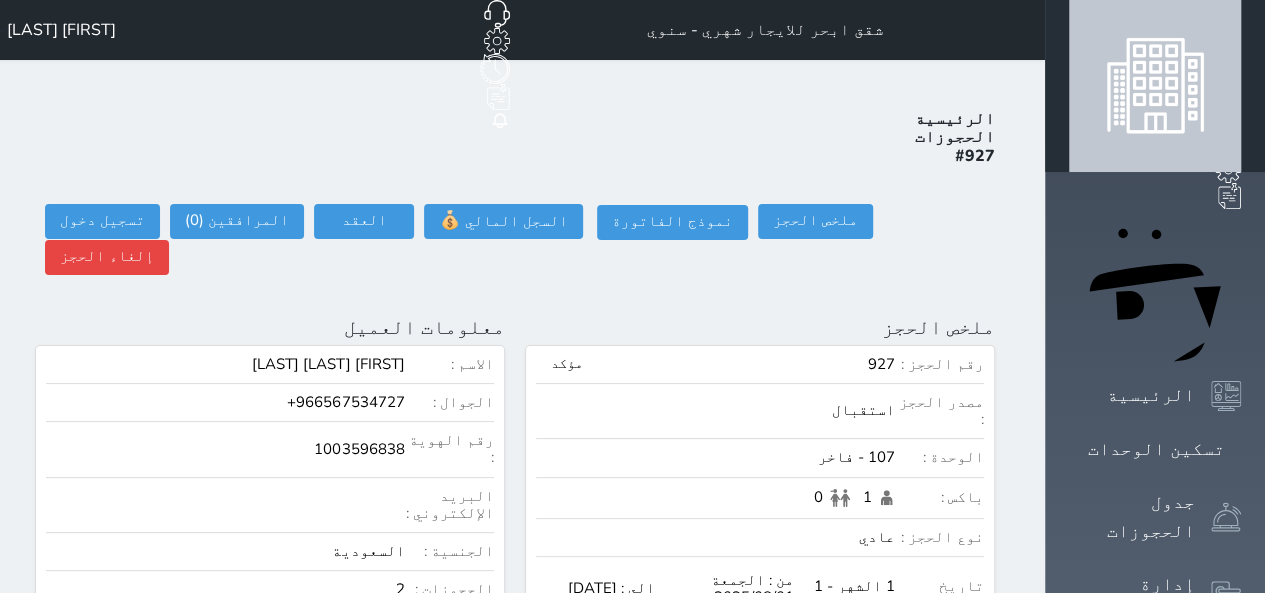 click on "الرئيسية   الحجوزات   #927         ملخص الحجز         ملخص الحجز #927                           نموذج الفاتورة   السجل المالي   💰         العقد         العقد #927                                   العقود الموقعه #927
العقود الموقعه (0)
#   تاريخ التوقيع   الاجرائات       المرافقين (0)         المرافقين                 البحث عن المرافقين :        الاسم       رقم الهوية       البريد الإلكتروني       الجوال           تغيير العميل              الاسم *     الجنس    اختر الجنس   ذكر انثى   تاريخ الميلاد         تاريخ الميلاد الهجرى         صلة القرابة
اختر صلة القرابة   ابن ابنه زوجة اخ اخت اب ام زوج أخرى   نوع العميل   اختر نوع   مواطن" at bounding box center (515, 929) 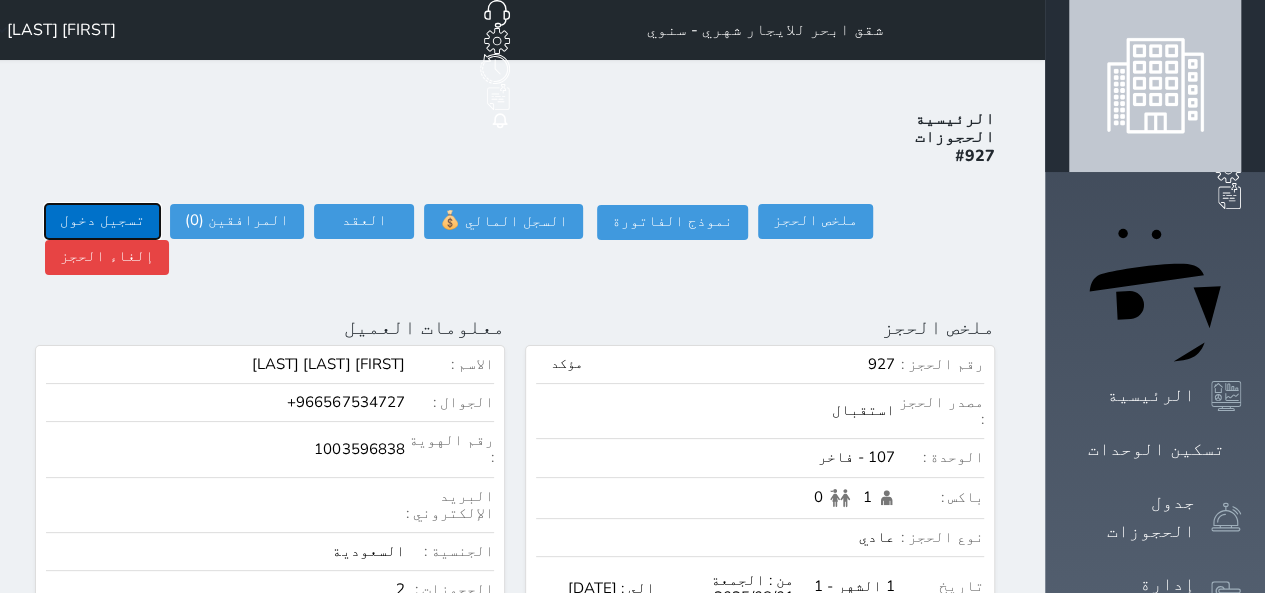 click on "تسجيل دخول" at bounding box center [102, 221] 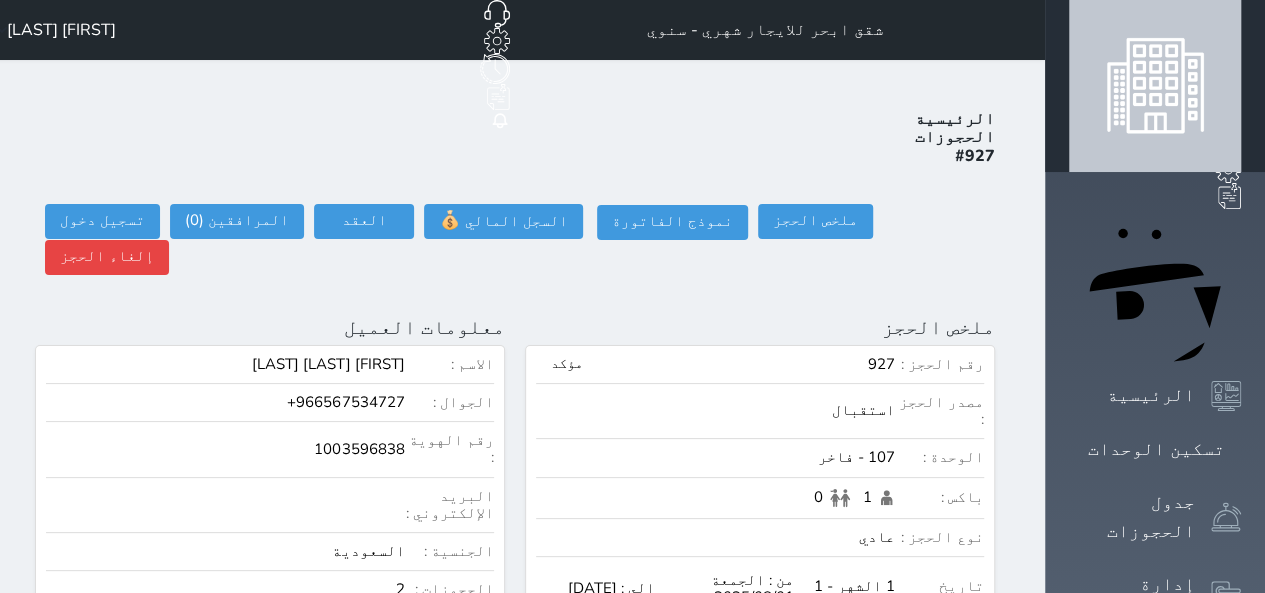 click on "#927" at bounding box center [975, 156] 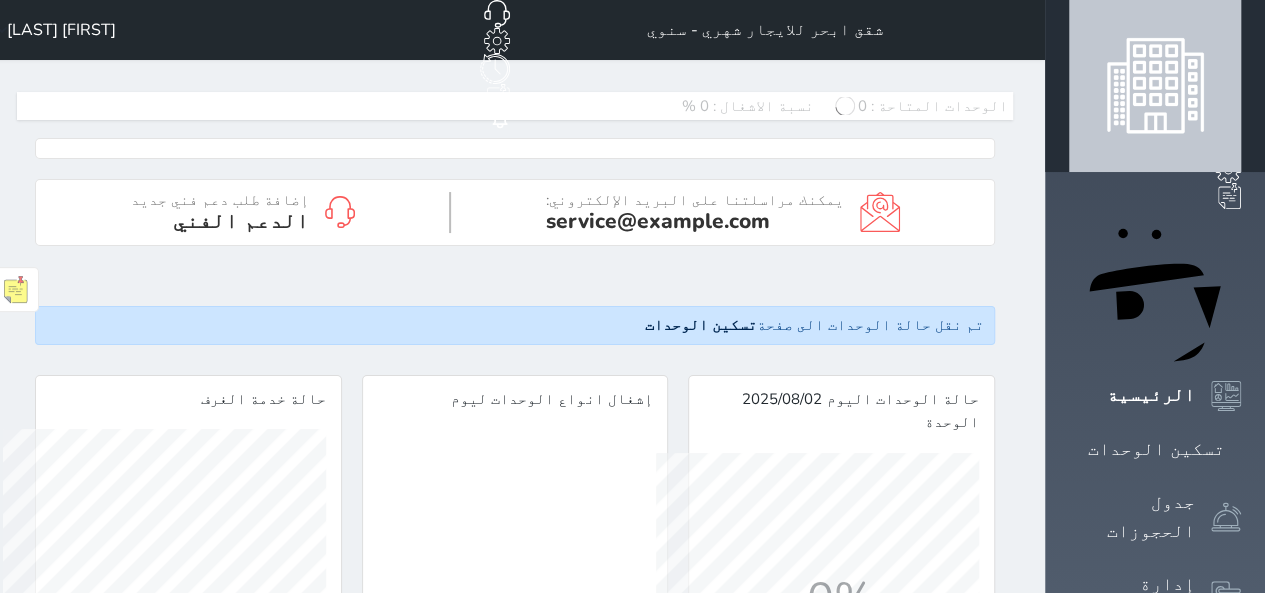 scroll, scrollTop: 999677, scrollLeft: 999677, axis: both 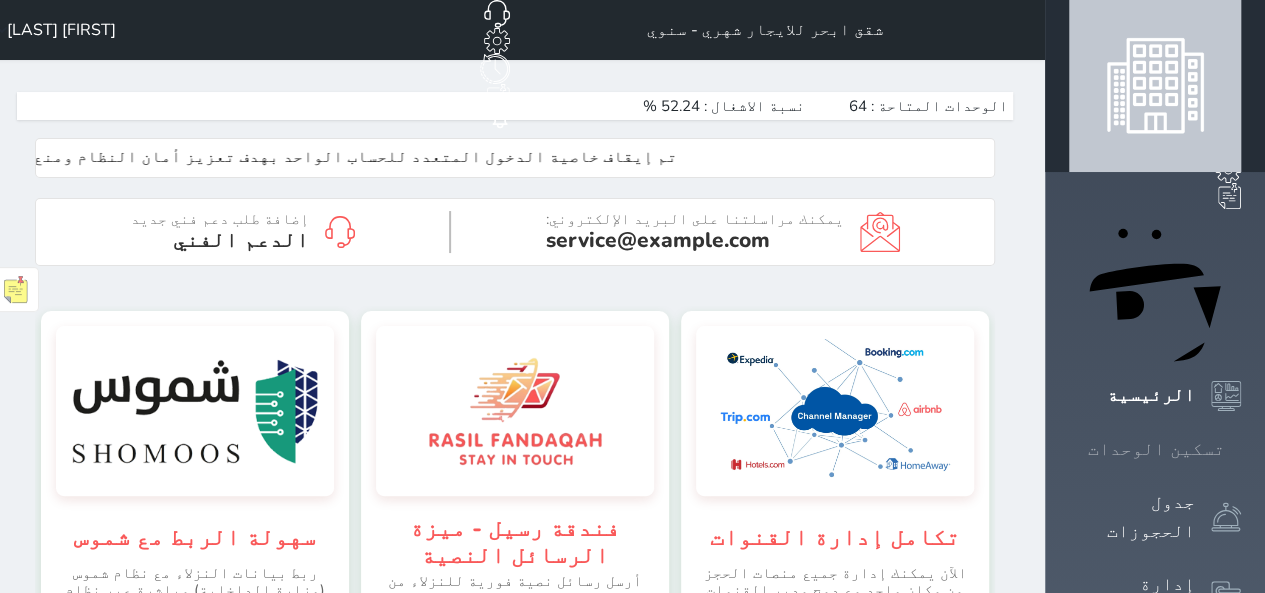 click 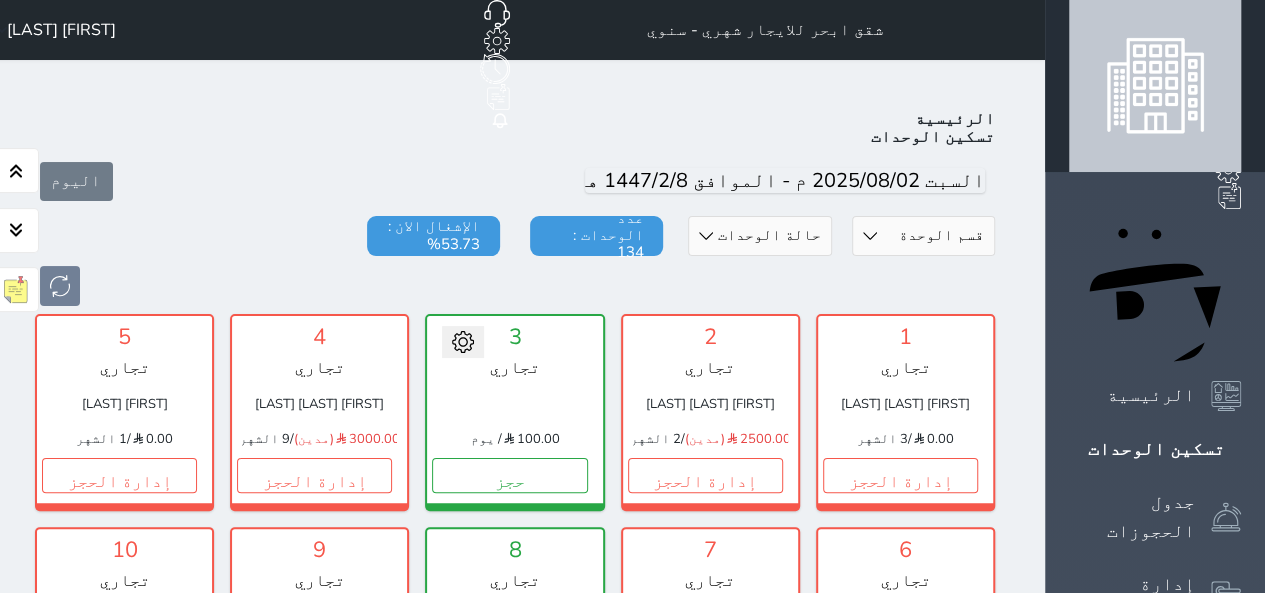 scroll, scrollTop: 78, scrollLeft: 0, axis: vertical 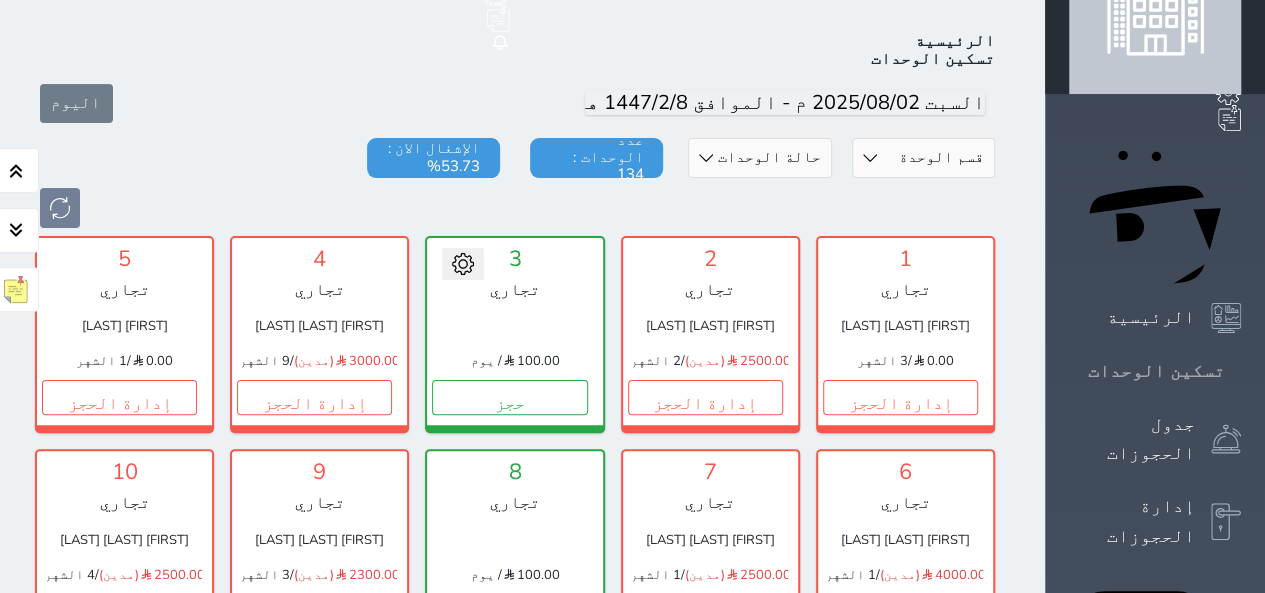 click on "تسكين الوحدات" at bounding box center (1155, 371) 